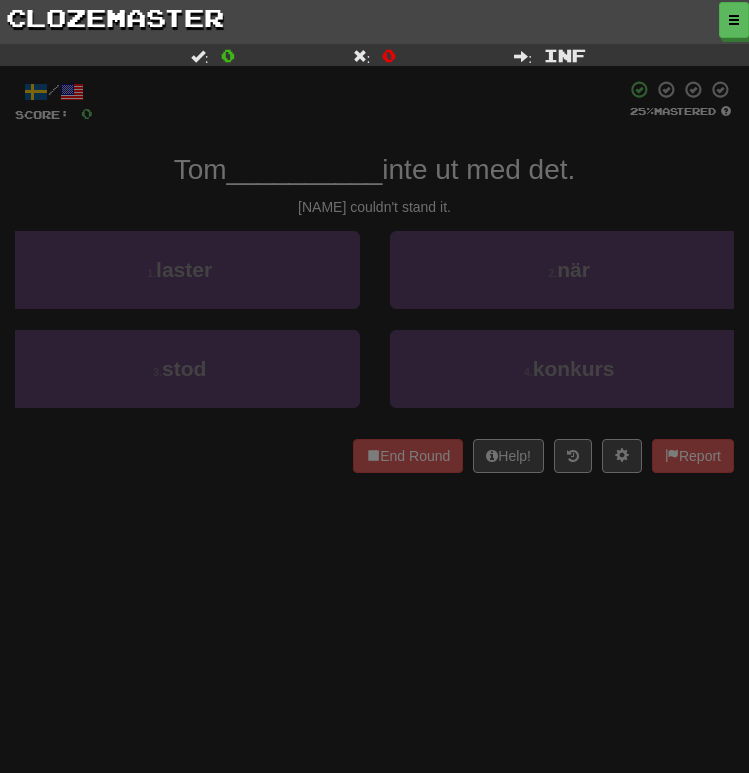 scroll, scrollTop: 0, scrollLeft: 0, axis: both 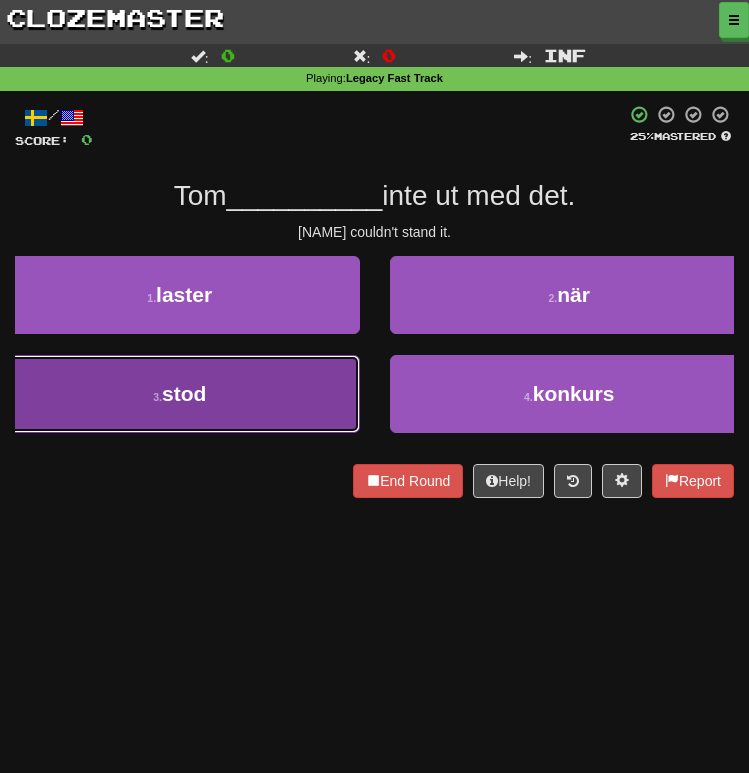 click on "stod" at bounding box center (184, 393) 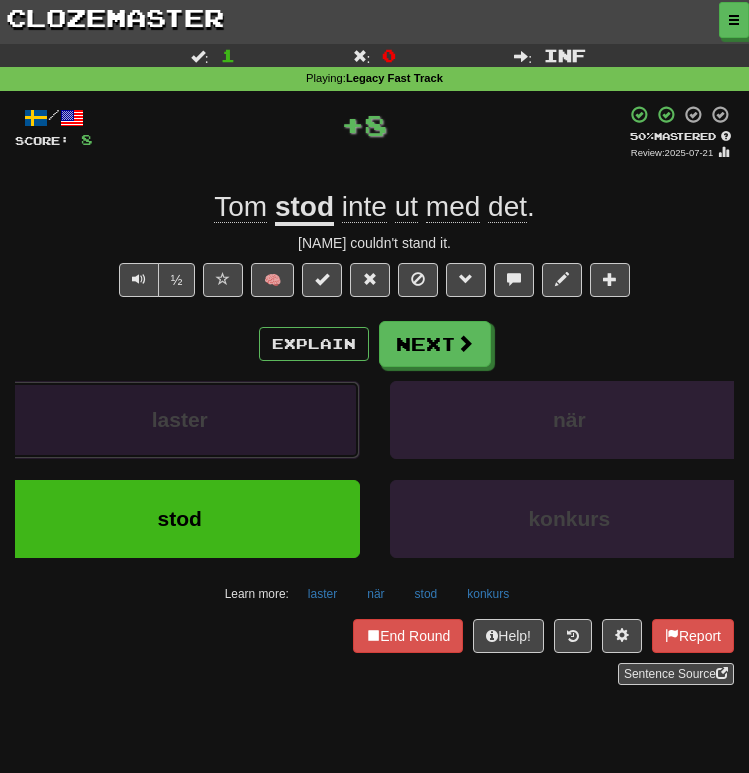 click on "laster" at bounding box center (180, 420) 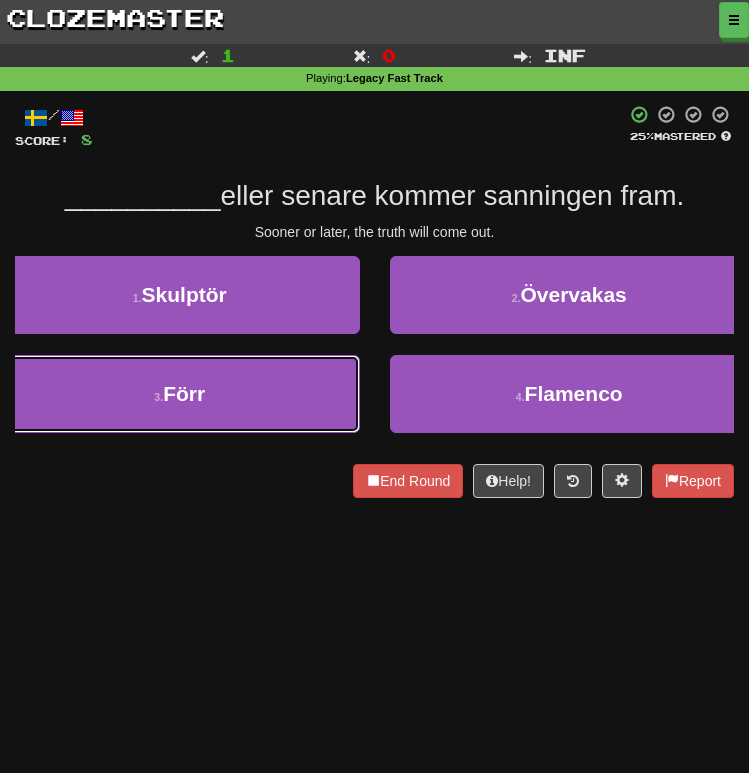 click on "Förr" at bounding box center [184, 393] 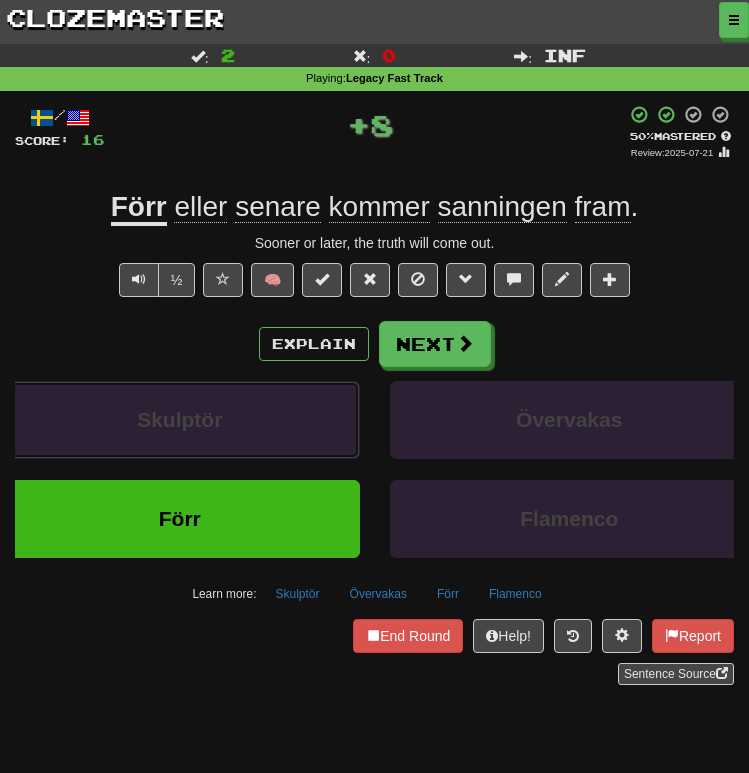 click on "Skulptör" at bounding box center (180, 420) 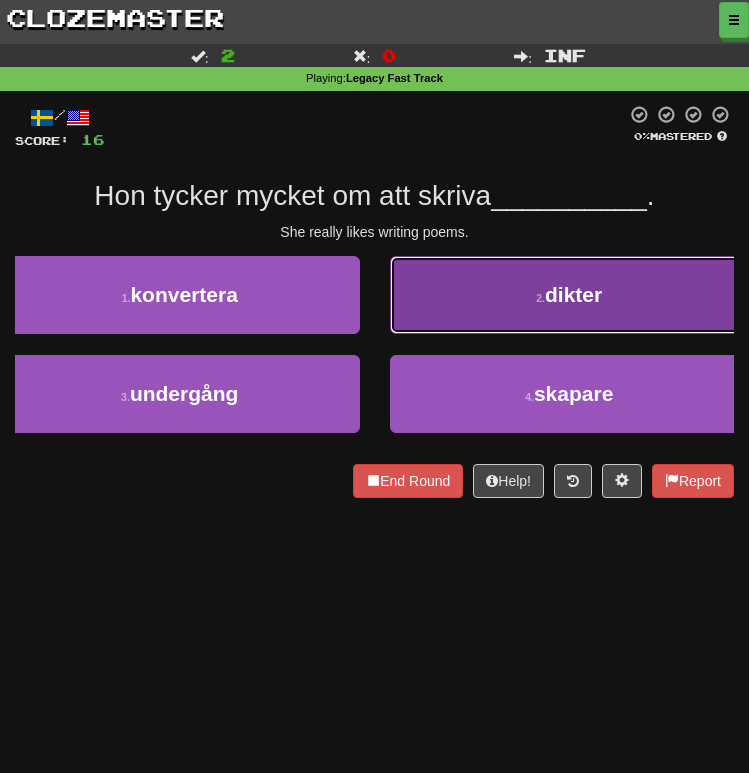 click on "dikter" at bounding box center [573, 294] 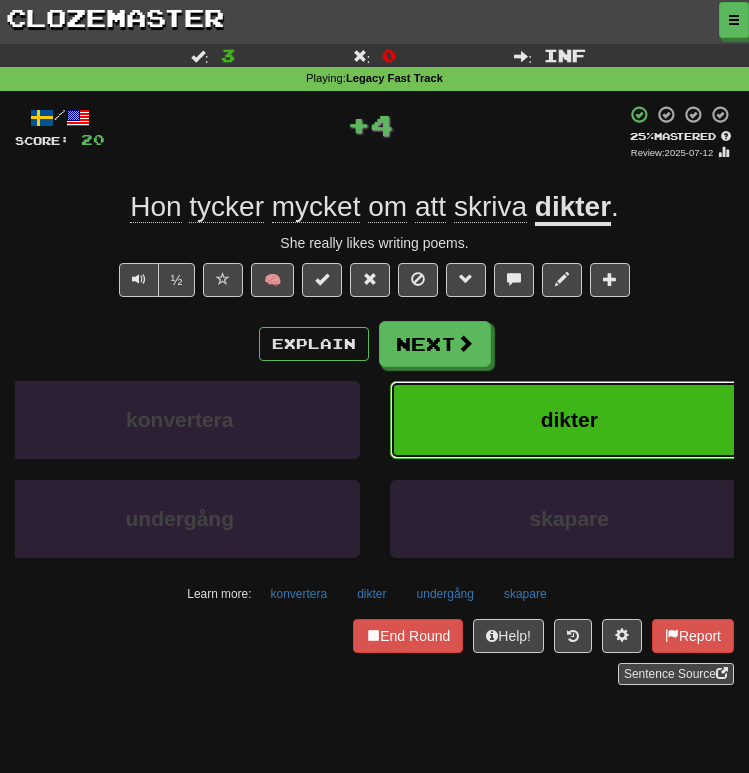 click on "dikter" at bounding box center (570, 420) 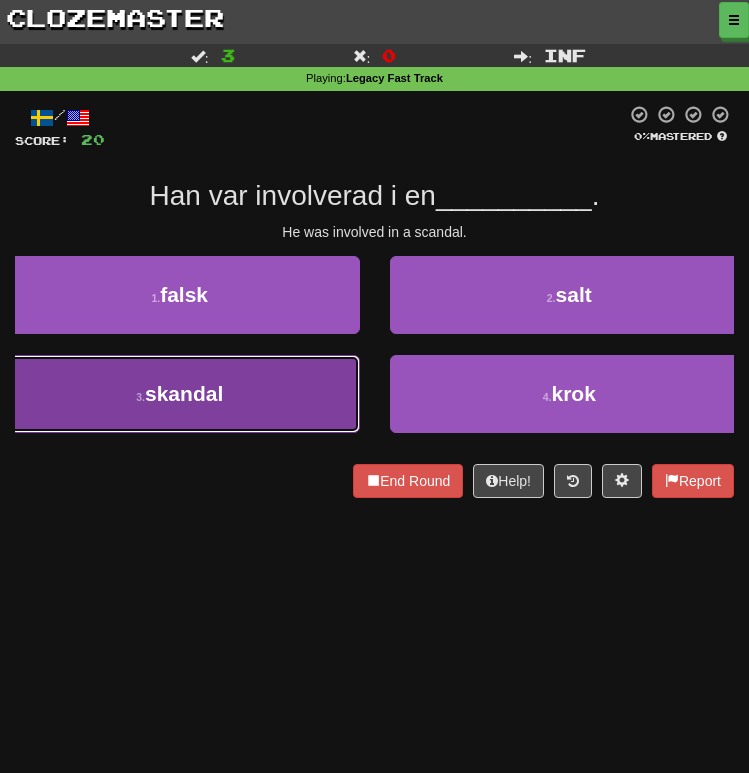 click on "[NUMBER] .  skandal" at bounding box center (180, 394) 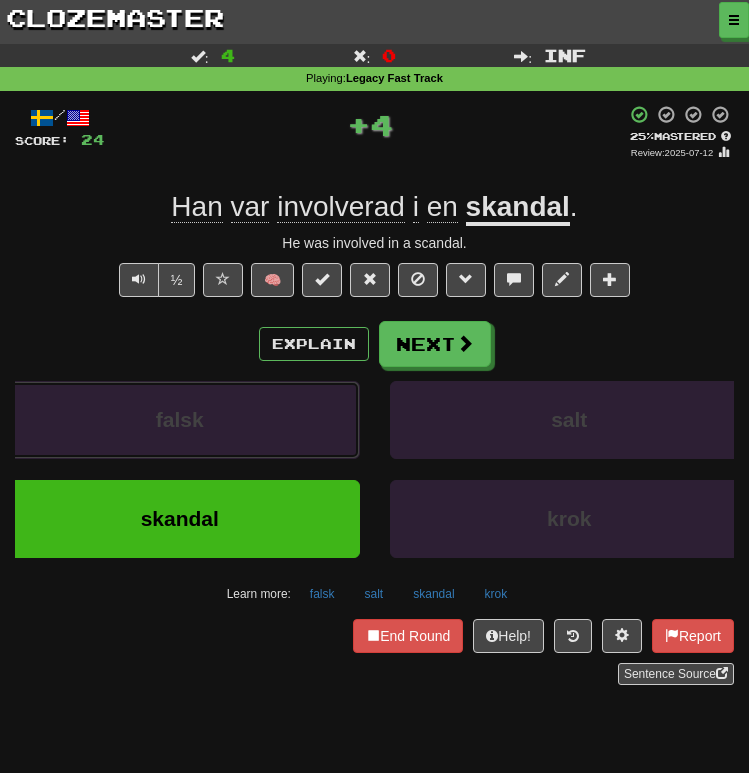 click on "falsk" at bounding box center [180, 420] 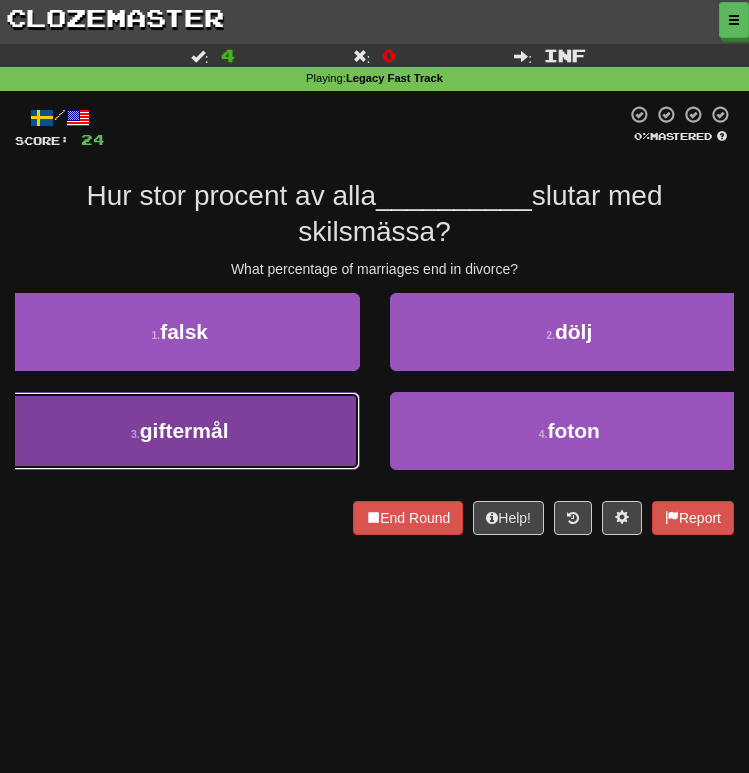 click on "[NUMBER] .  giftermål" at bounding box center (180, 431) 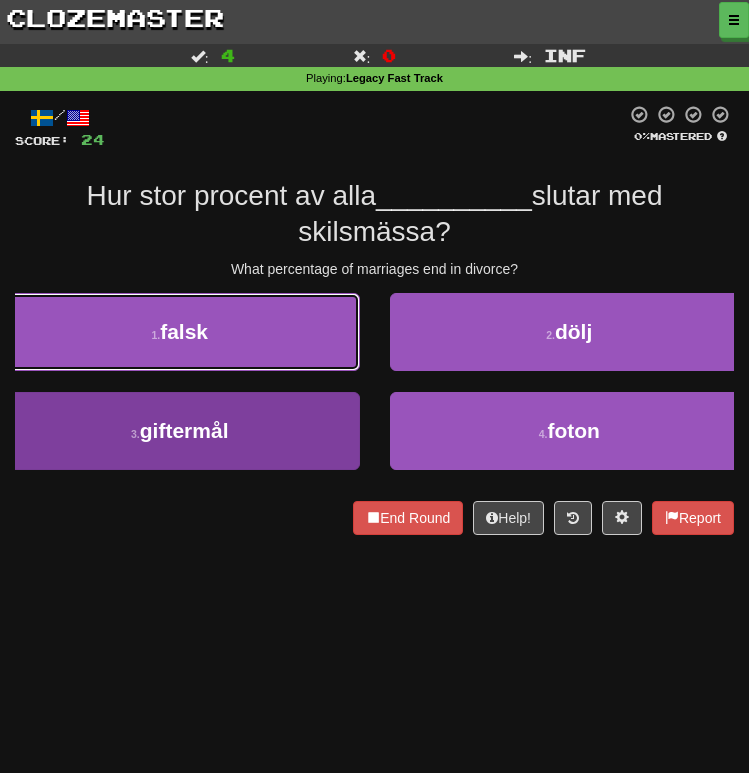 click on "[NUMBER] .  falsk" at bounding box center (180, 332) 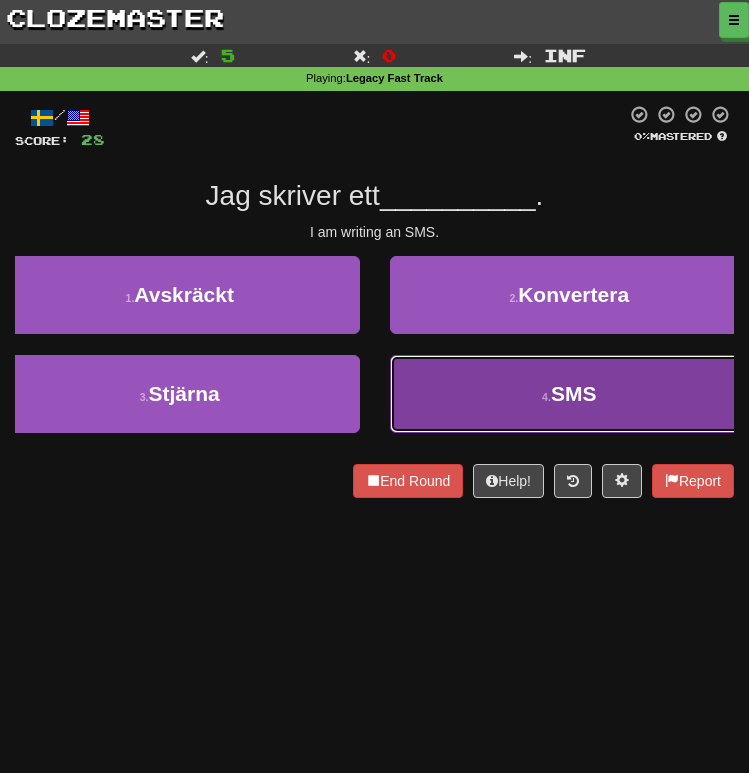 click on "[NUMBER] .  SMS" at bounding box center (570, 394) 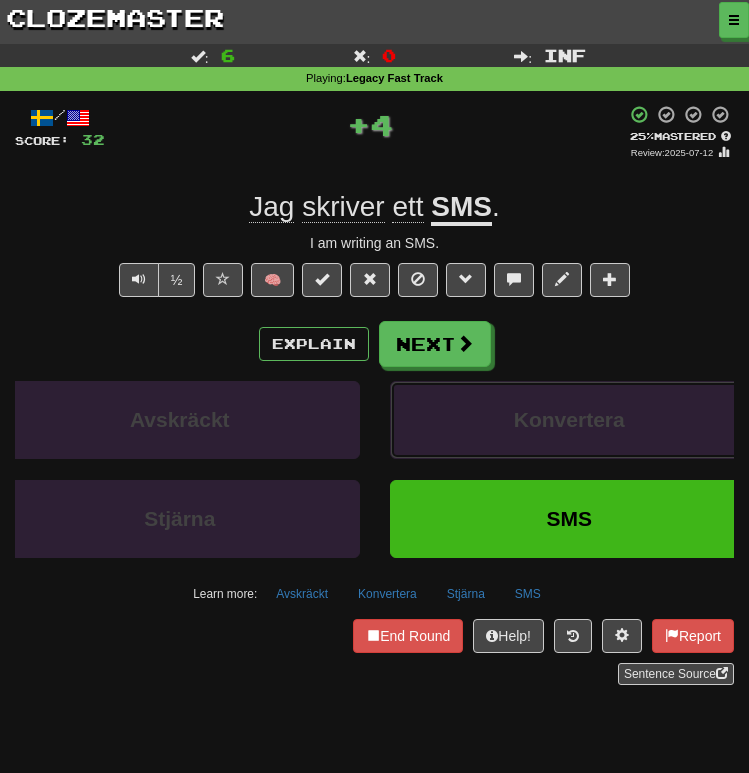click on "Konvertera" at bounding box center [570, 420] 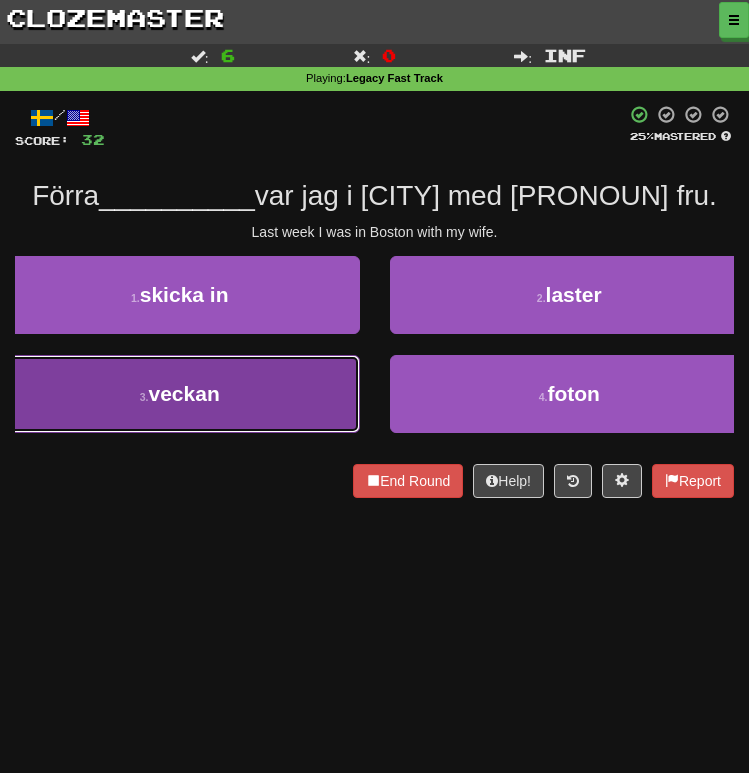 click on "veckan" at bounding box center (184, 393) 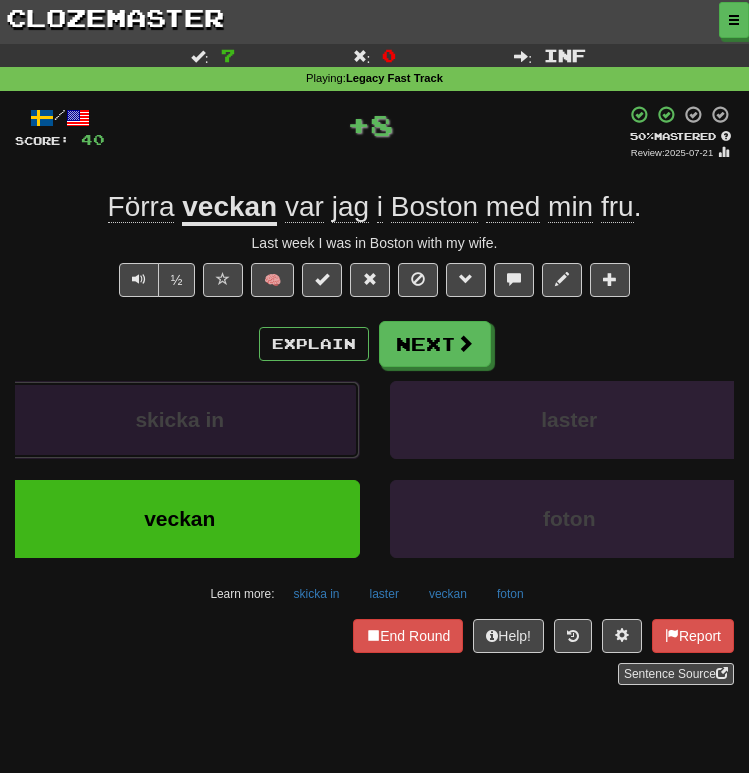 click on "skicka in" at bounding box center [179, 419] 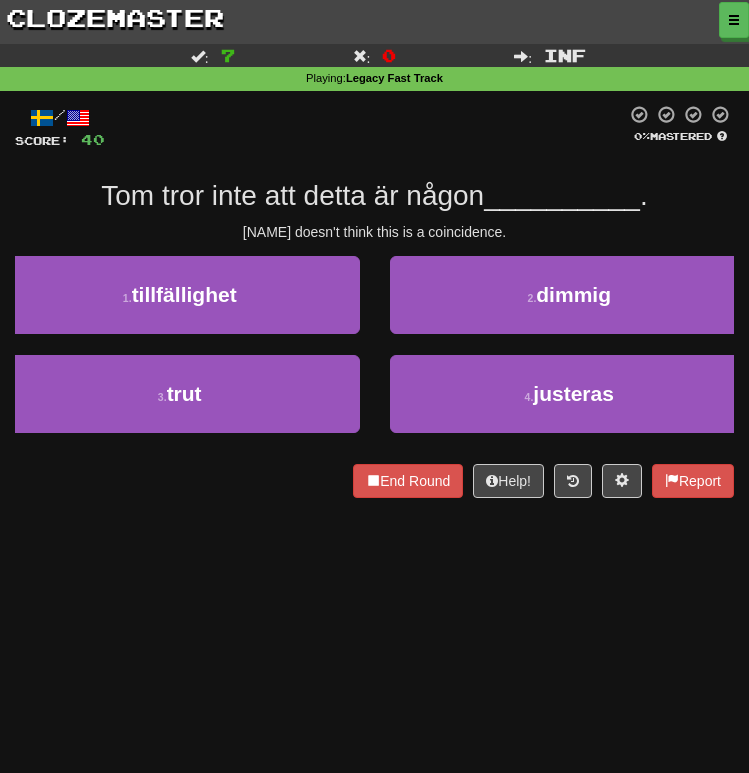 click on "[NAME] doesn't think this is a coincidence." at bounding box center [374, 232] 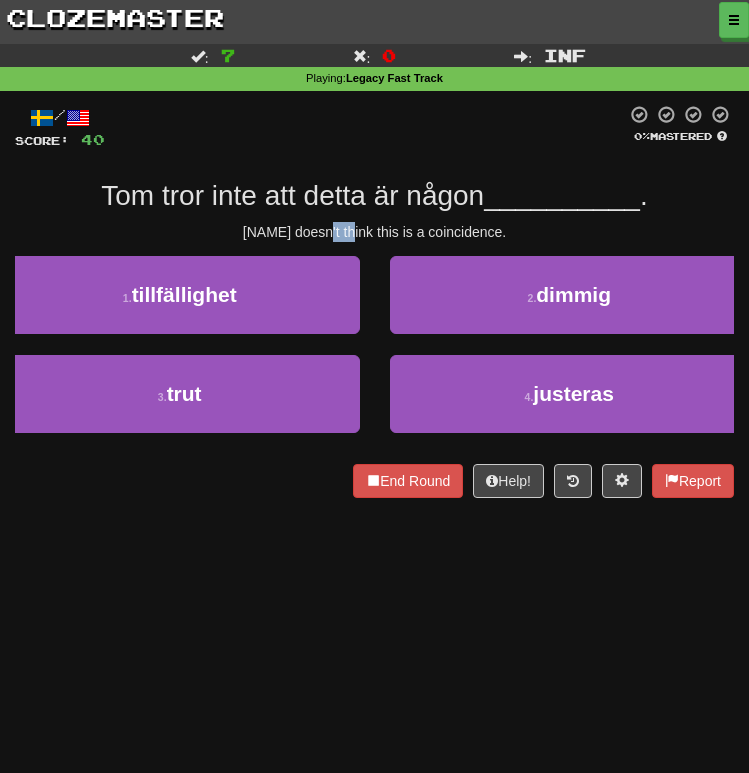 click on "[NAME] doesn't think this is a coincidence." at bounding box center (374, 232) 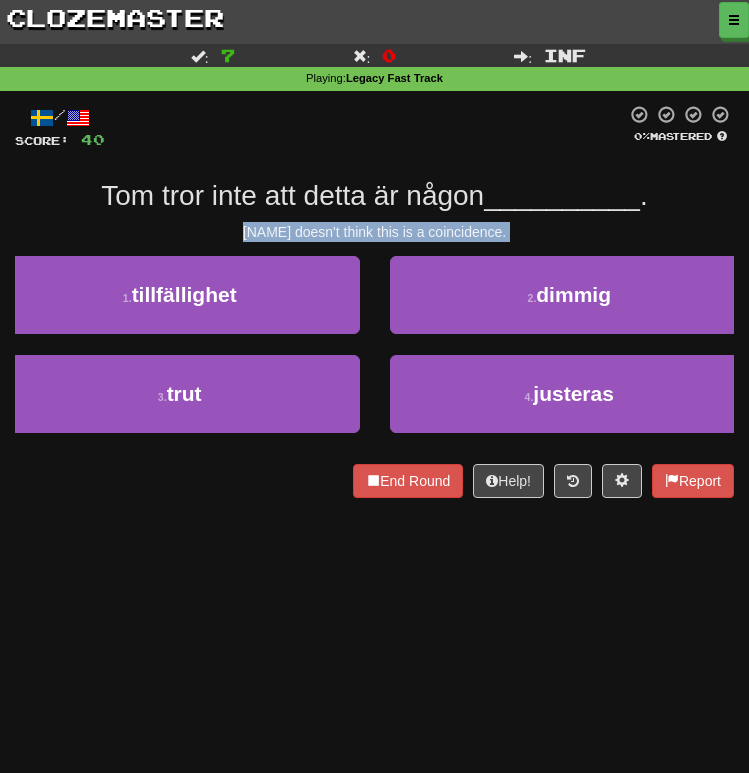 click on "[NAME] doesn't think this is a coincidence." at bounding box center (374, 232) 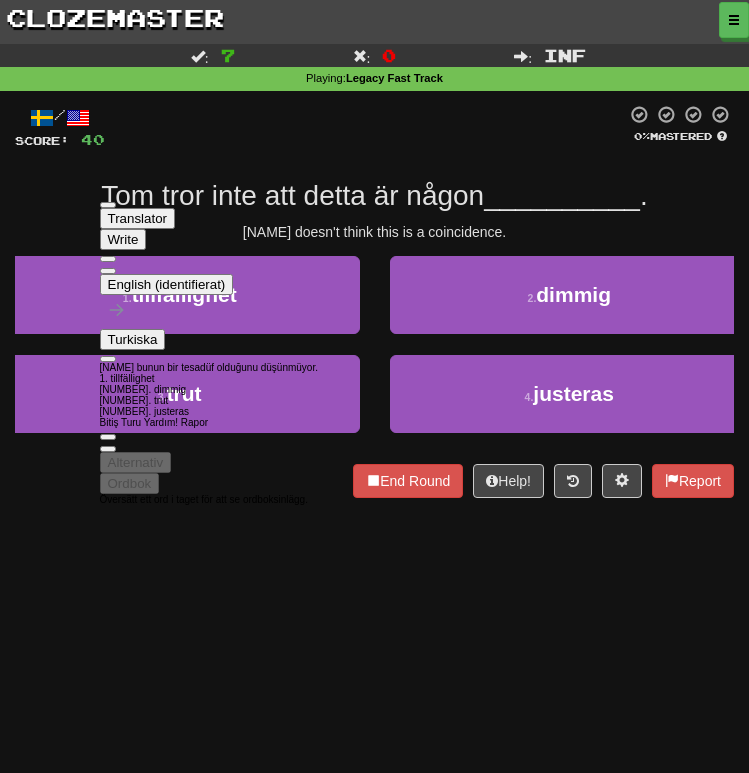 click on "Tom tror inte att detta är någon  __________ . Tom doesn't think this is a coincidence. 1 .  tillfällighet 2 .  dimmig 3 .  trut 4 .  justeras  End Round  Help!  Report" at bounding box center [374, 301] 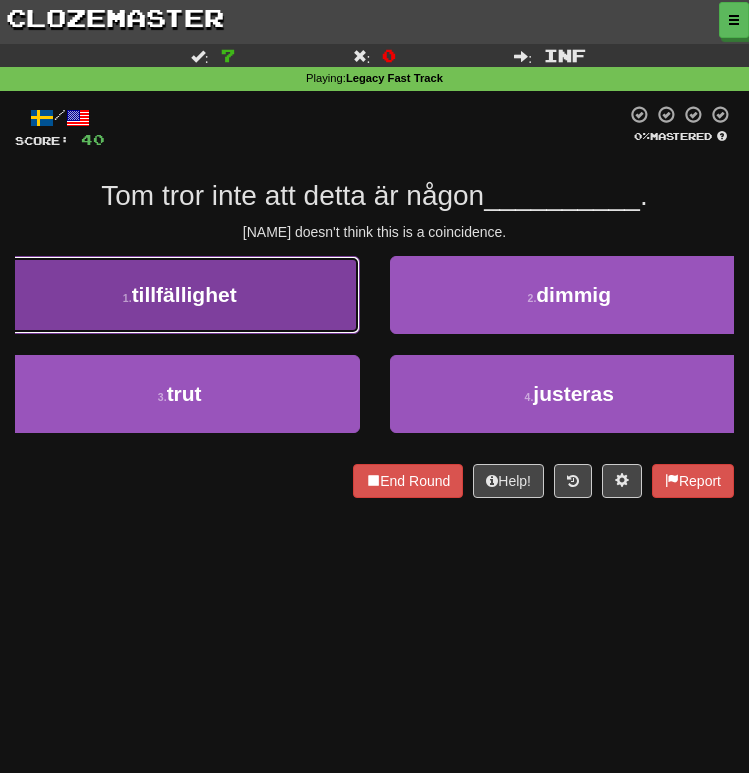 click on "tillfällighet" at bounding box center [184, 294] 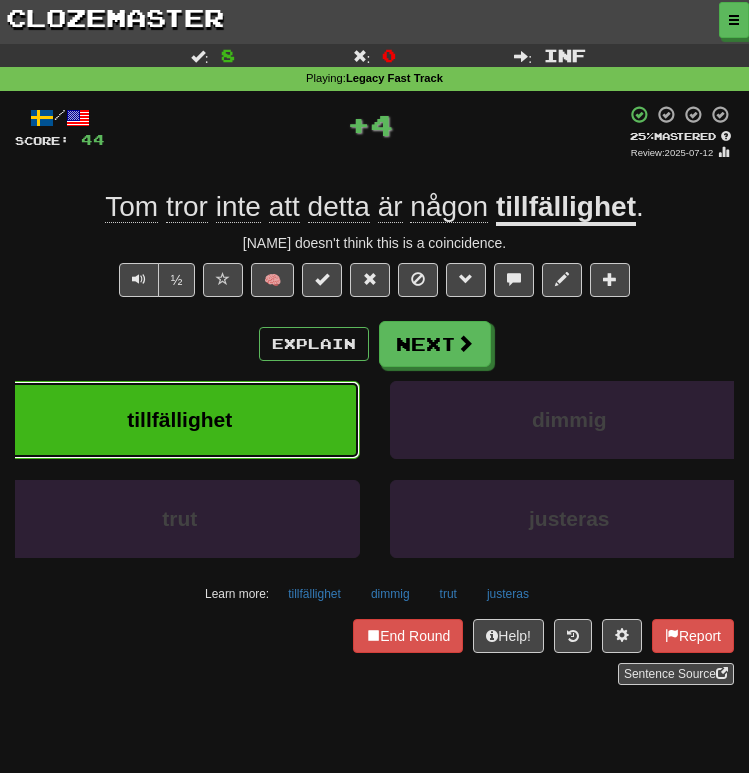 click on "tillfällighet" at bounding box center [179, 419] 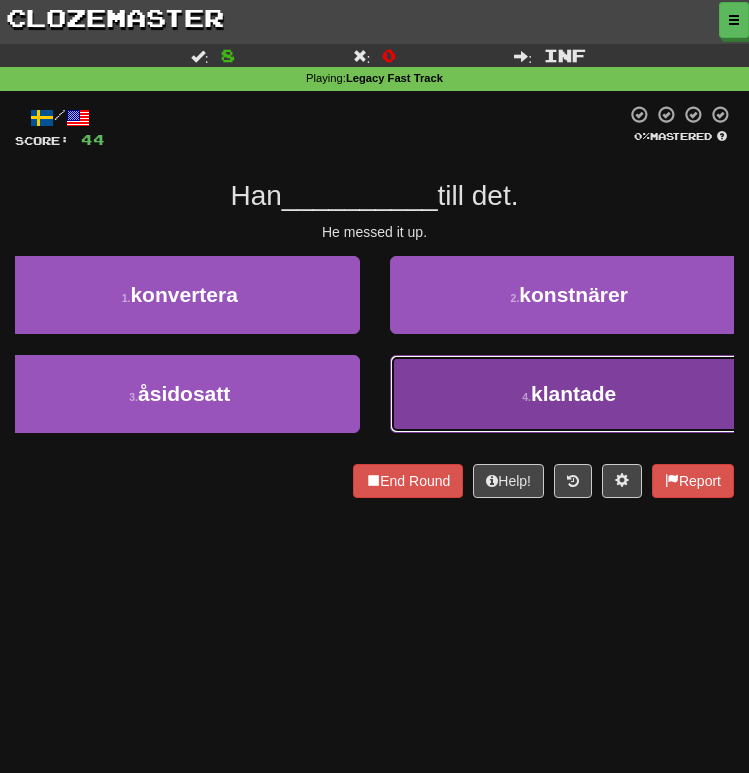 click on "klantade" at bounding box center [573, 393] 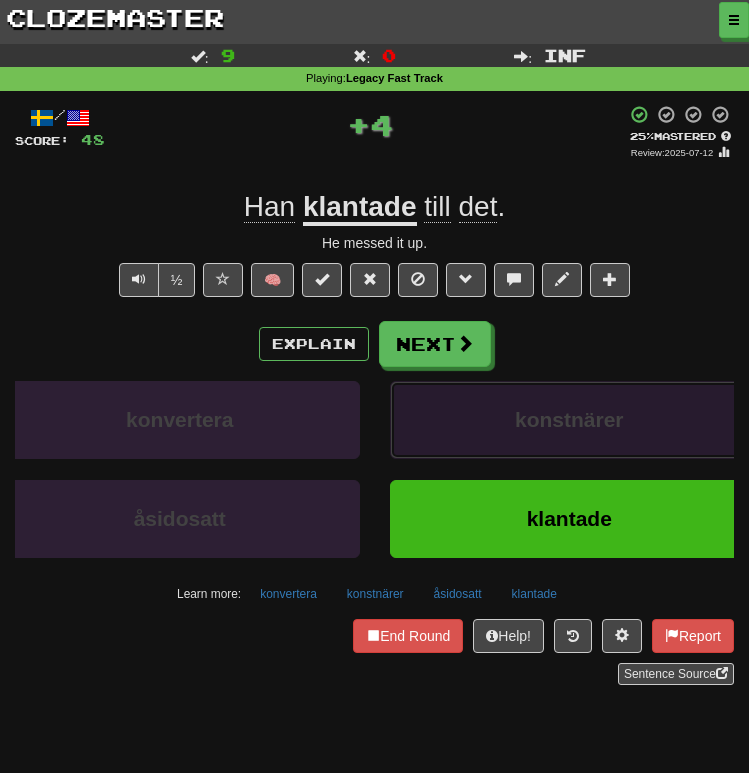 click on "konstnärer" at bounding box center (570, 420) 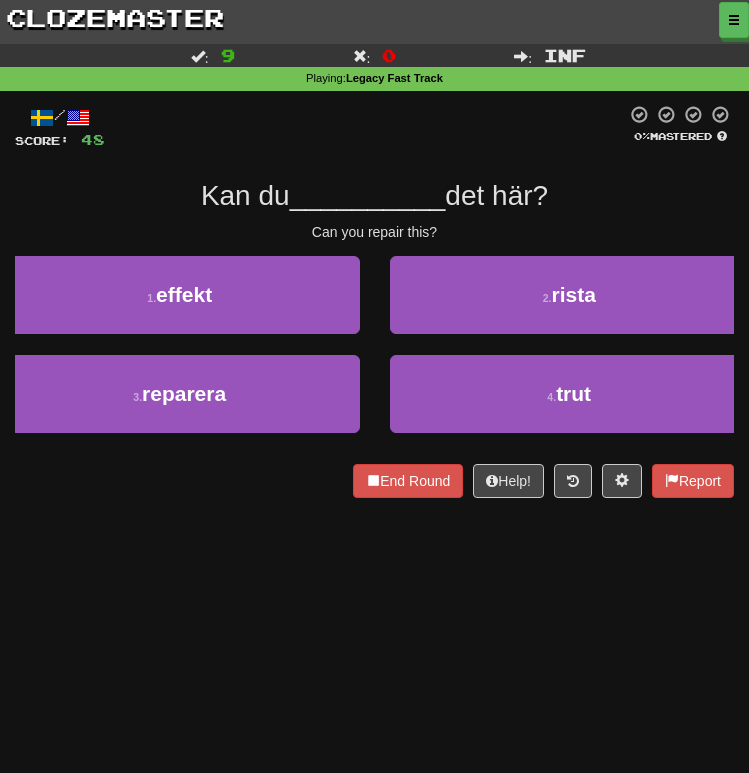 click on "[NUMBER] .  reparera" at bounding box center [180, 404] 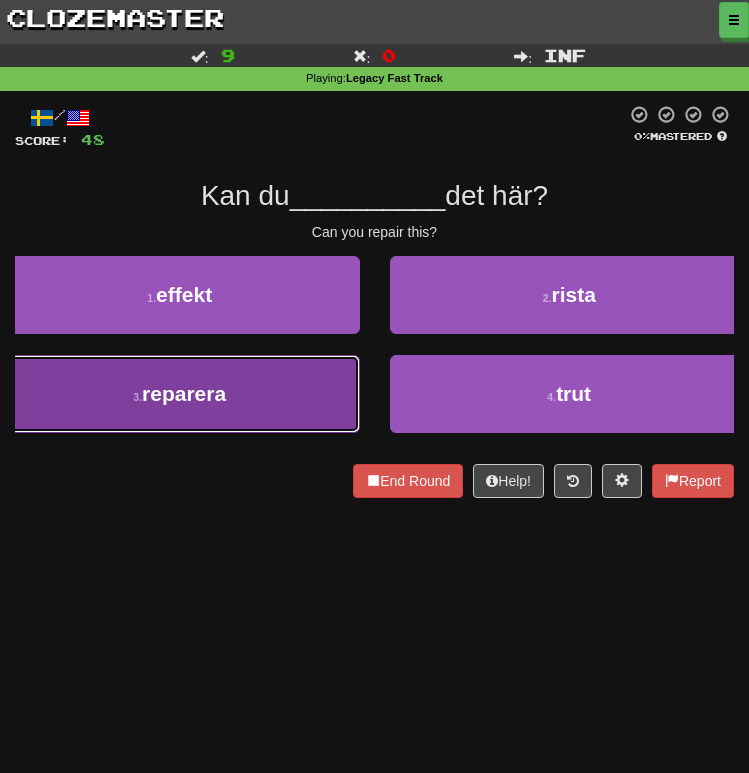 click on "[NUMBER] .  reparera" at bounding box center [180, 394] 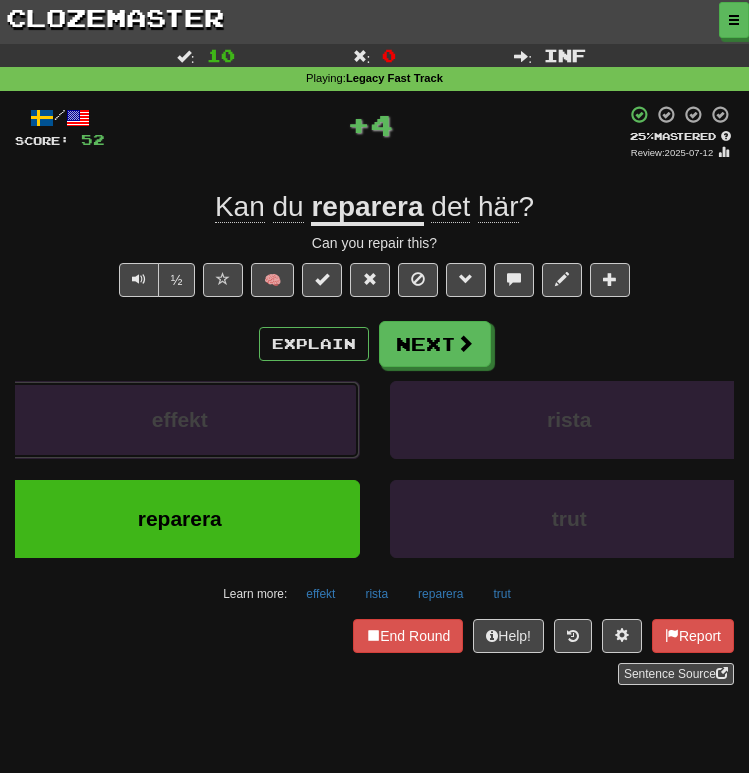 click on "effekt" at bounding box center [180, 420] 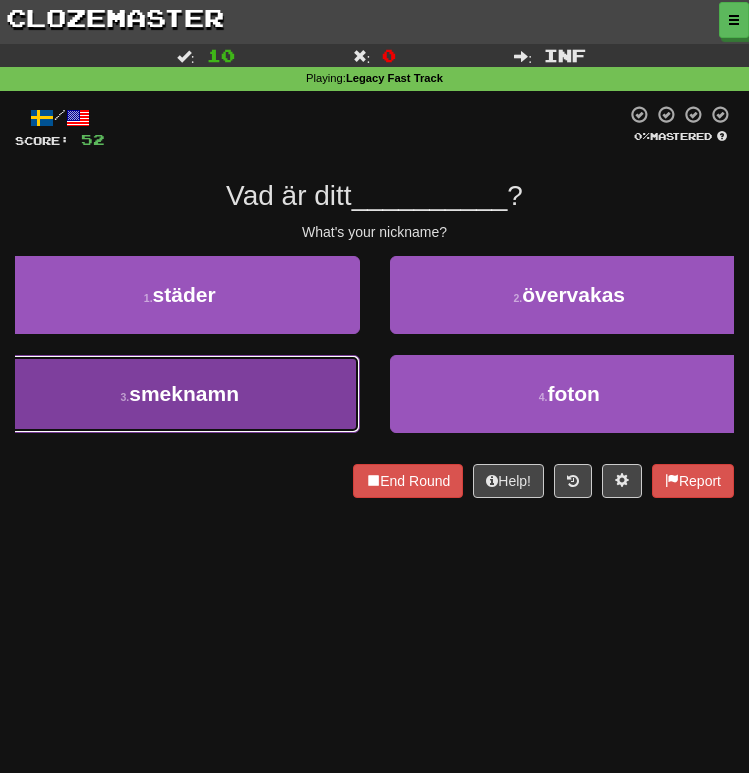 click on "smeknamn" at bounding box center (184, 393) 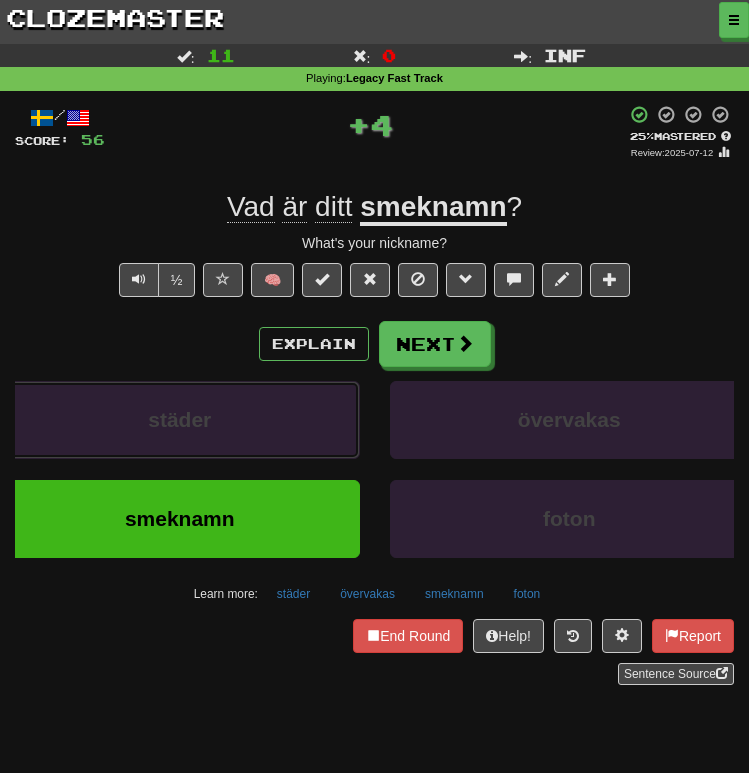 click on "städer" at bounding box center (180, 420) 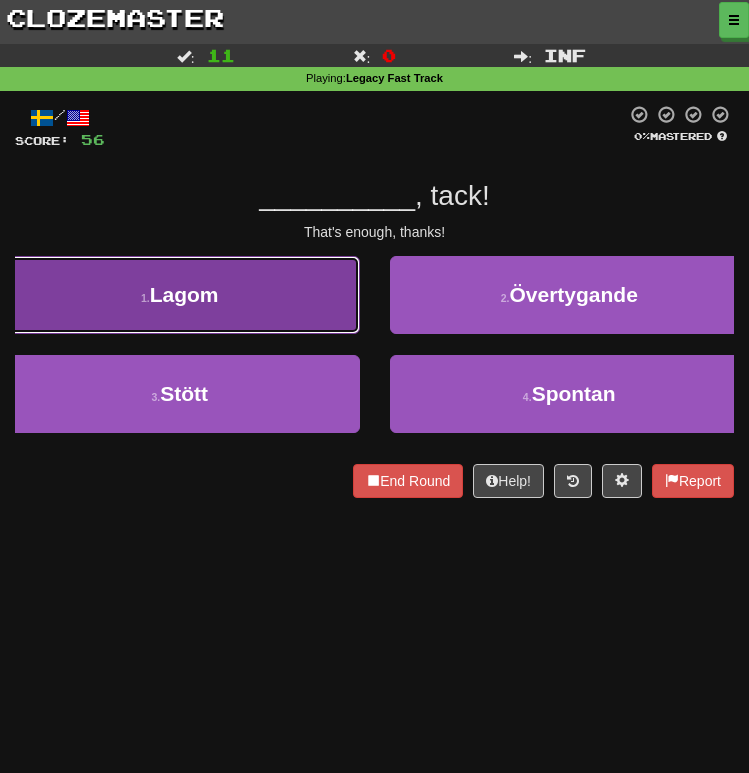 click on "[NUMBER] .  Lagom" at bounding box center [180, 295] 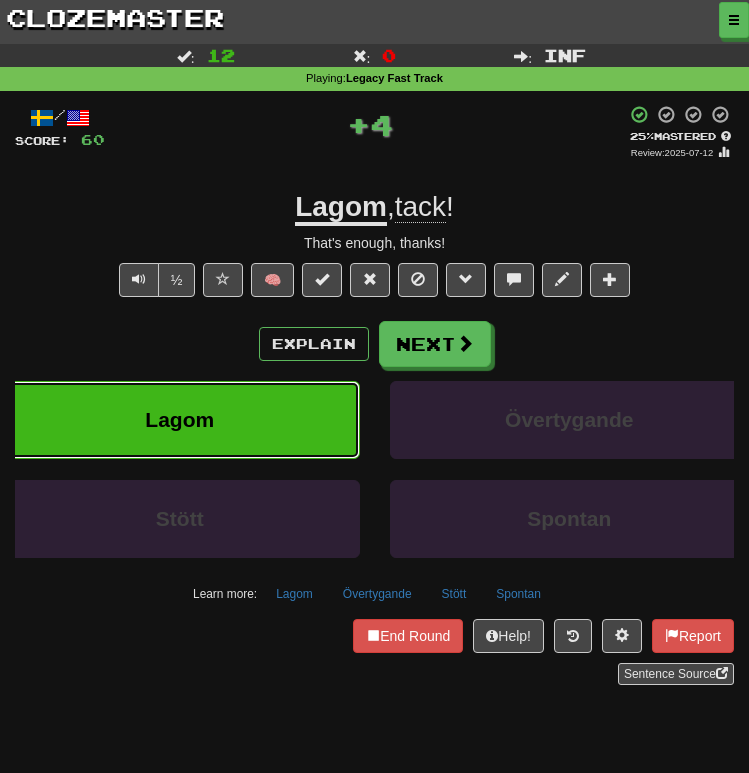 click on "Lagom" at bounding box center [180, 420] 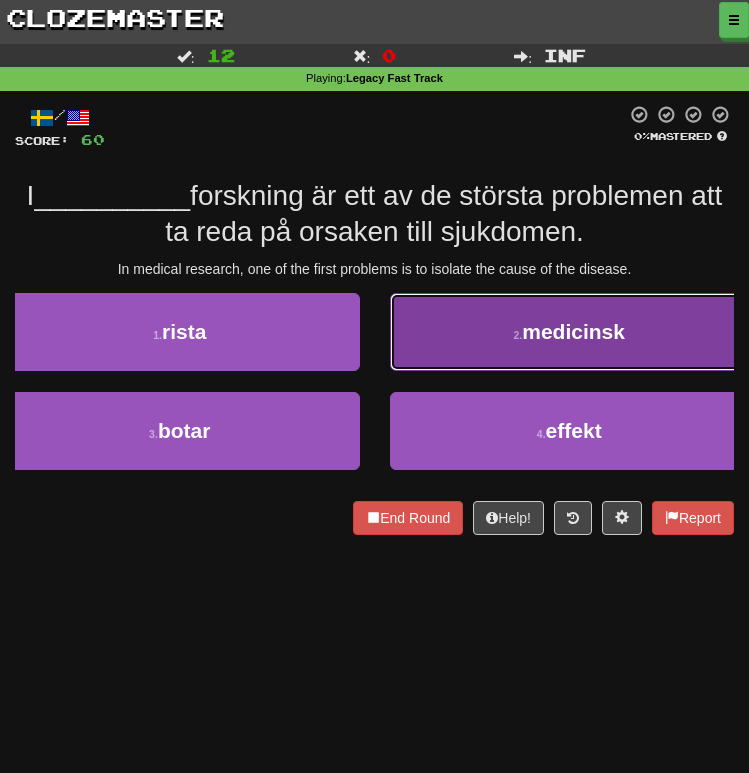 click on "[NUMBER] .  medicinsk" at bounding box center (570, 332) 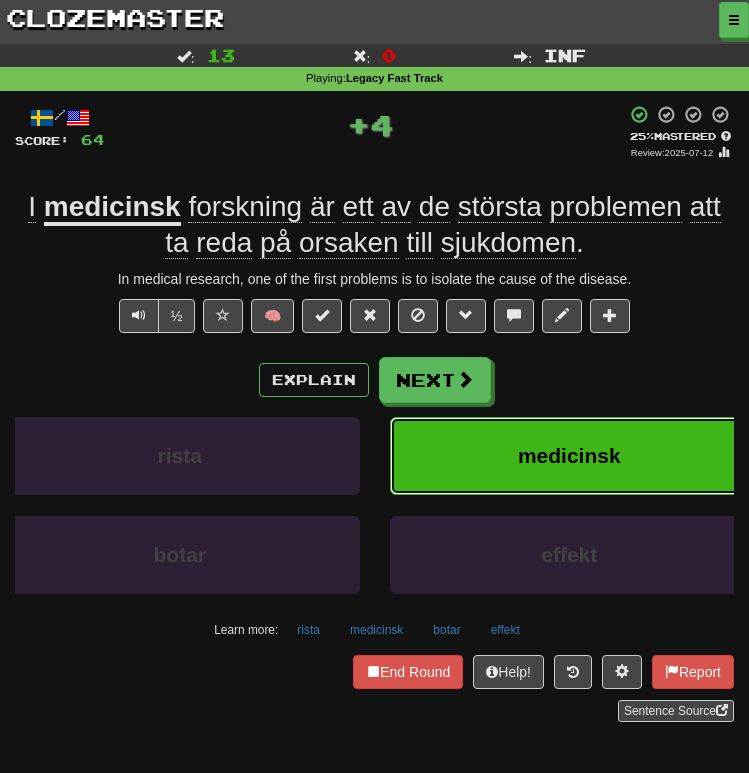 click on "medicinsk" at bounding box center [570, 456] 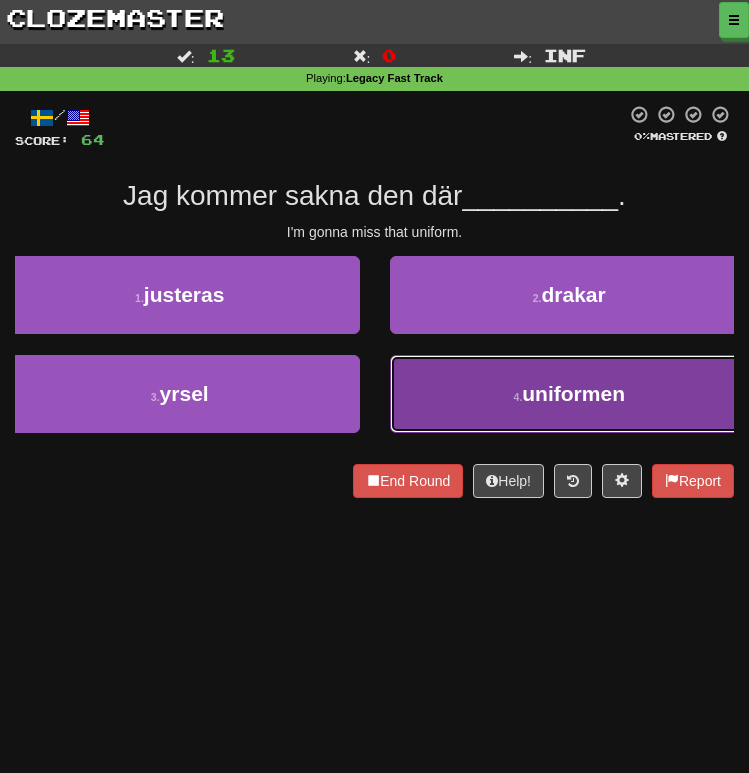 click on "4 .  uniformen" at bounding box center [570, 394] 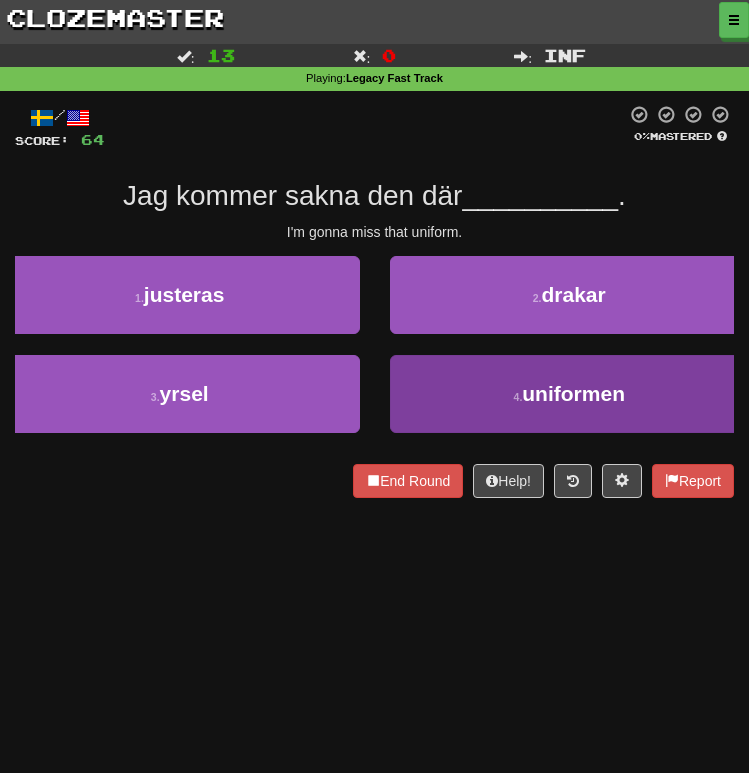 click on "[NUMBER] .  justeras [NUMBER] .  drakar [NUMBER] .  yrsel [NUMBER] .  uniformen" at bounding box center (374, 355) 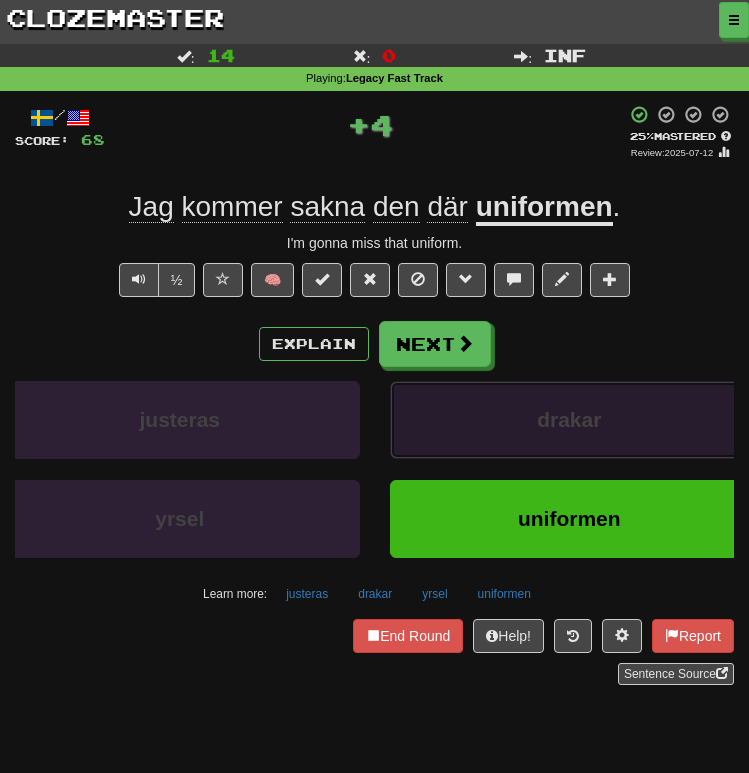click on "drakar" at bounding box center (570, 420) 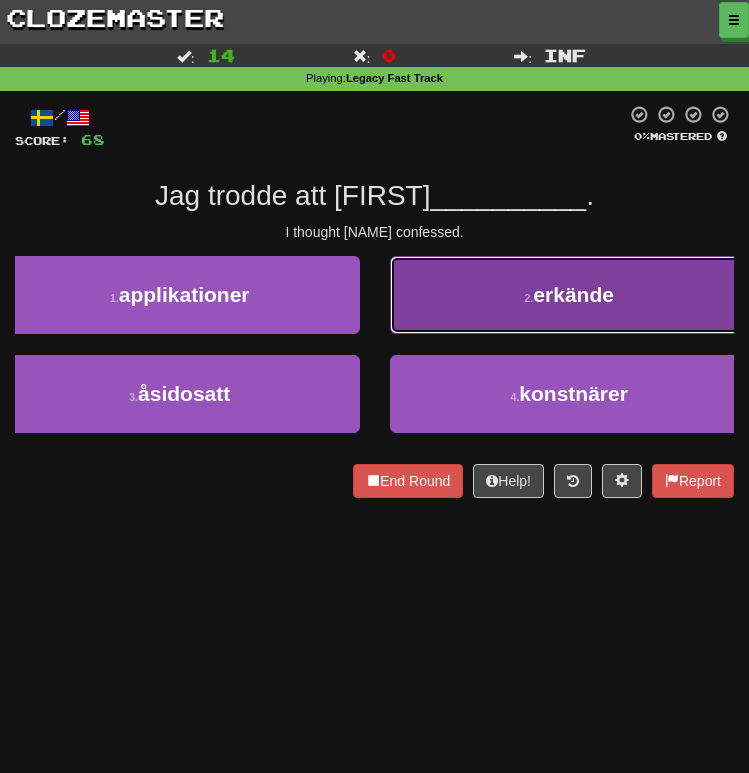 click on "erkände" at bounding box center [573, 294] 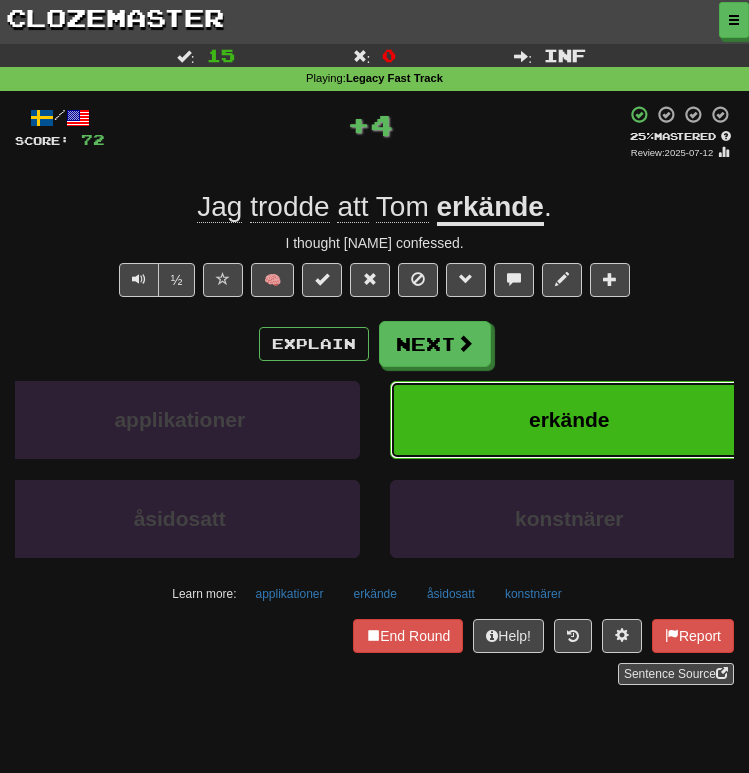 click on "erkände" at bounding box center [570, 420] 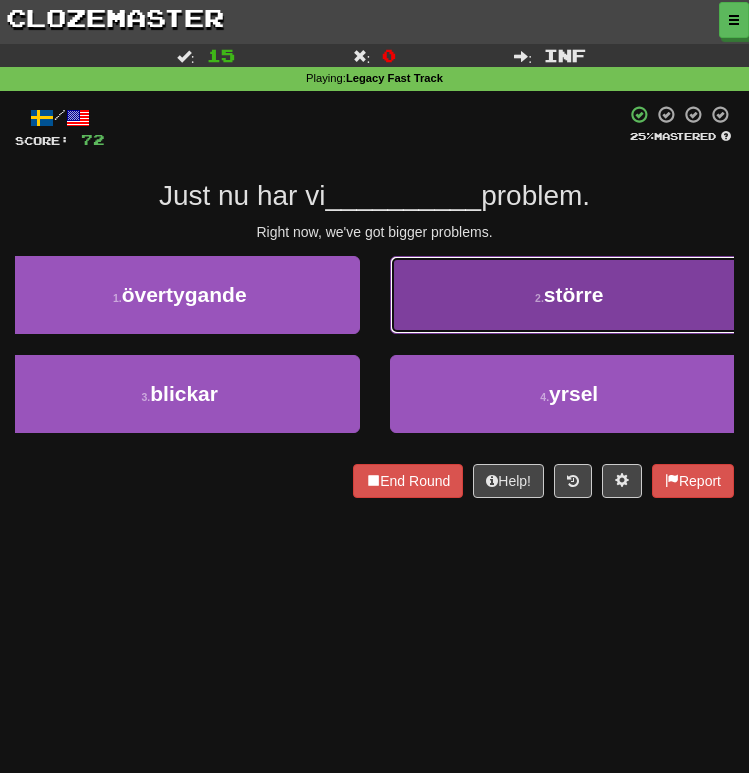 click on "2 .  större" at bounding box center (570, 295) 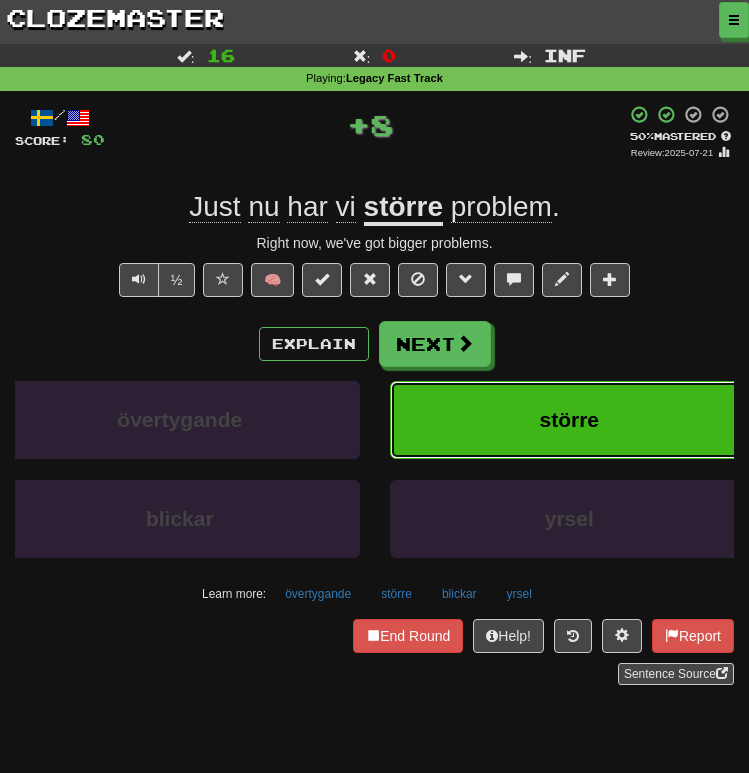 click on "större" at bounding box center (570, 420) 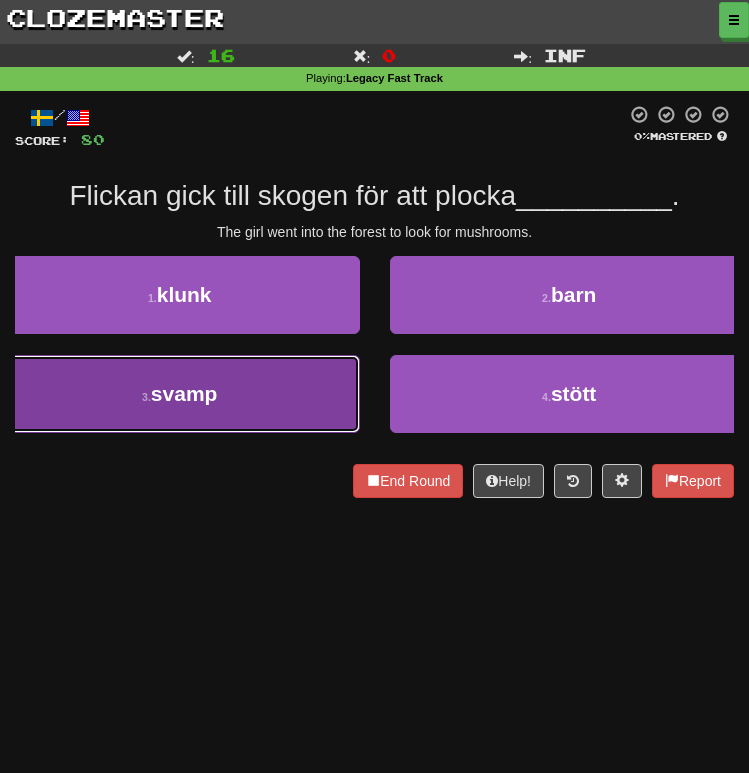 click on "3 .  svamp" at bounding box center (180, 394) 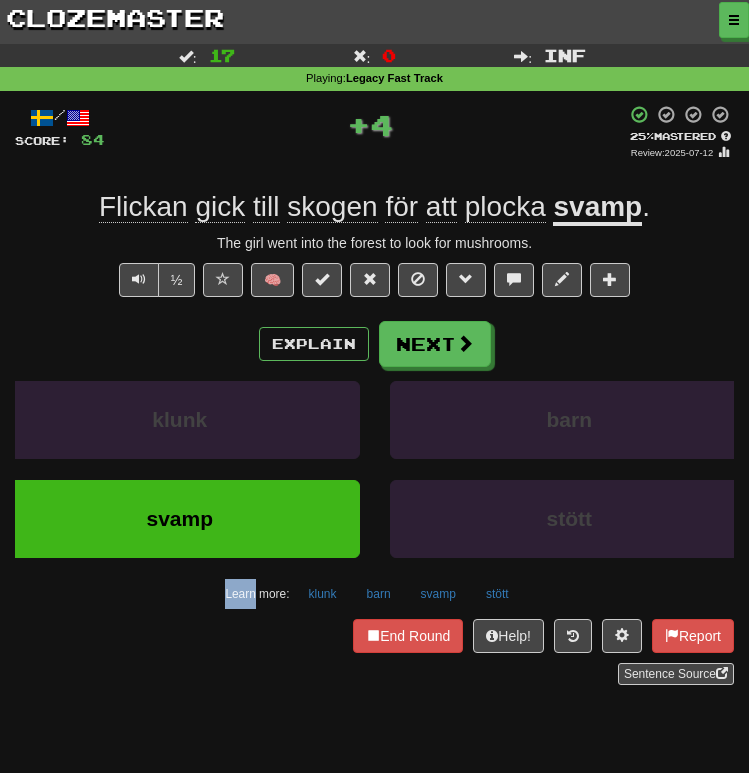 click on "Explain Next" at bounding box center [374, 344] 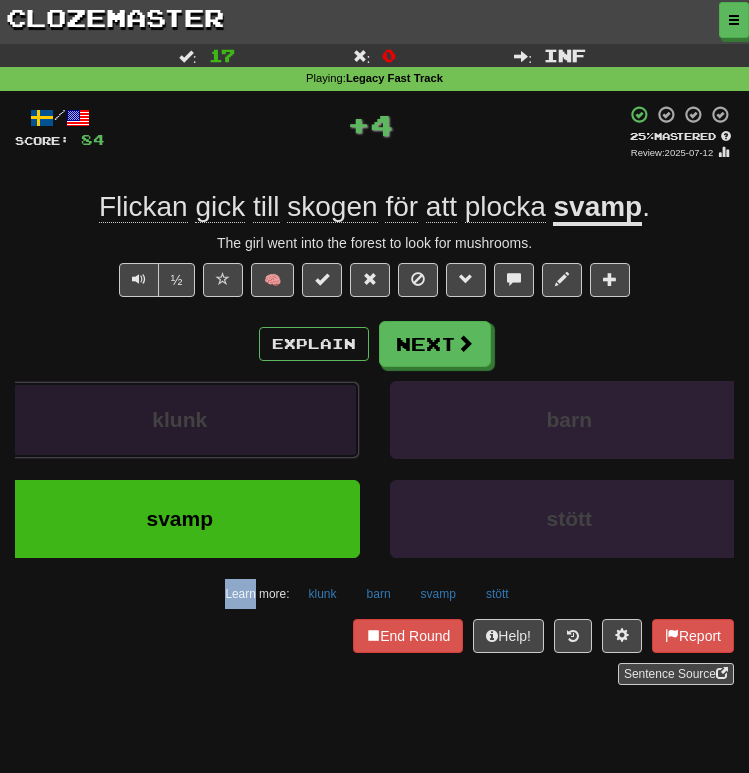 click on "klunk" at bounding box center (180, 420) 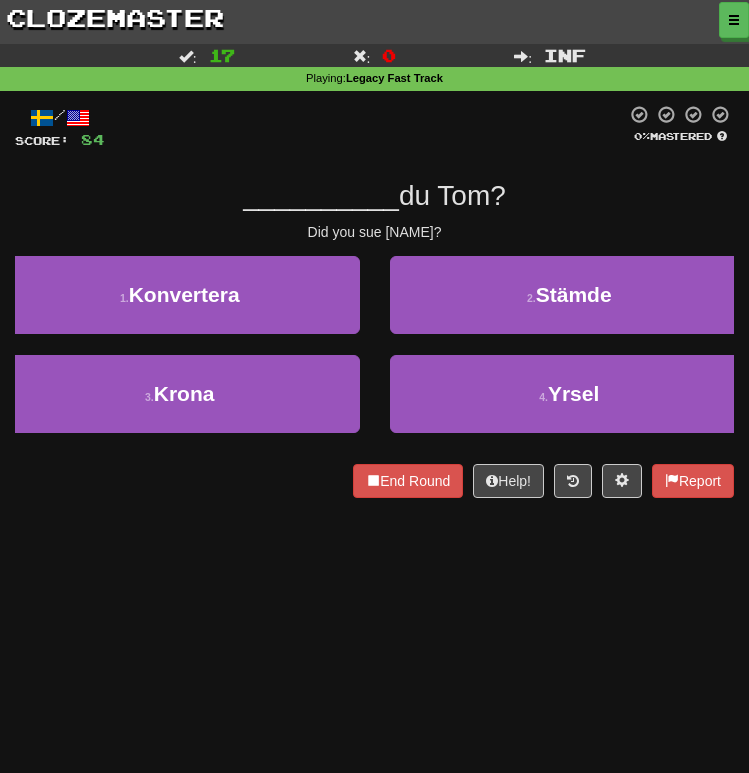 click on "Did you sue [NAME]?" at bounding box center (374, 232) 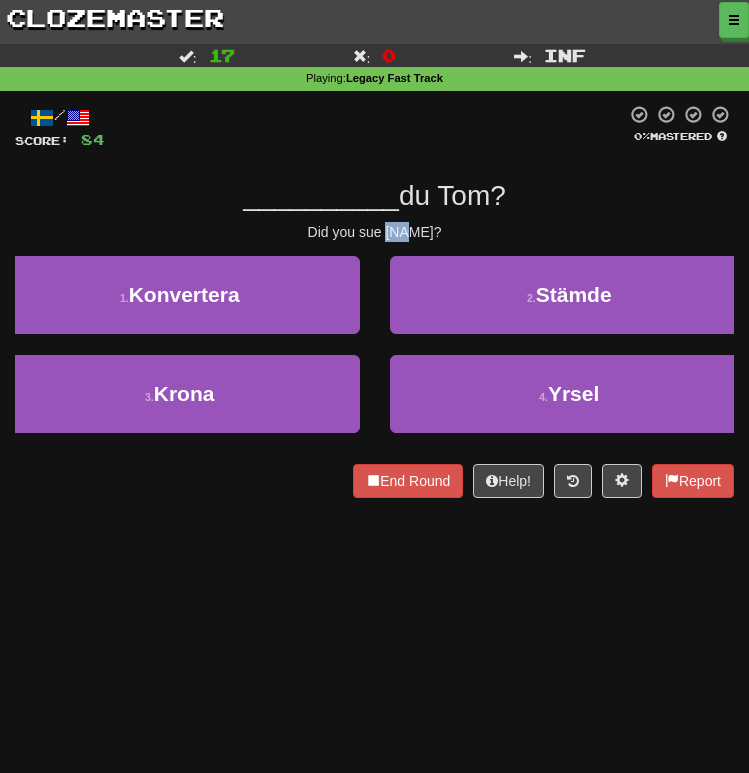click on "Did you sue [NAME]?" at bounding box center [374, 232] 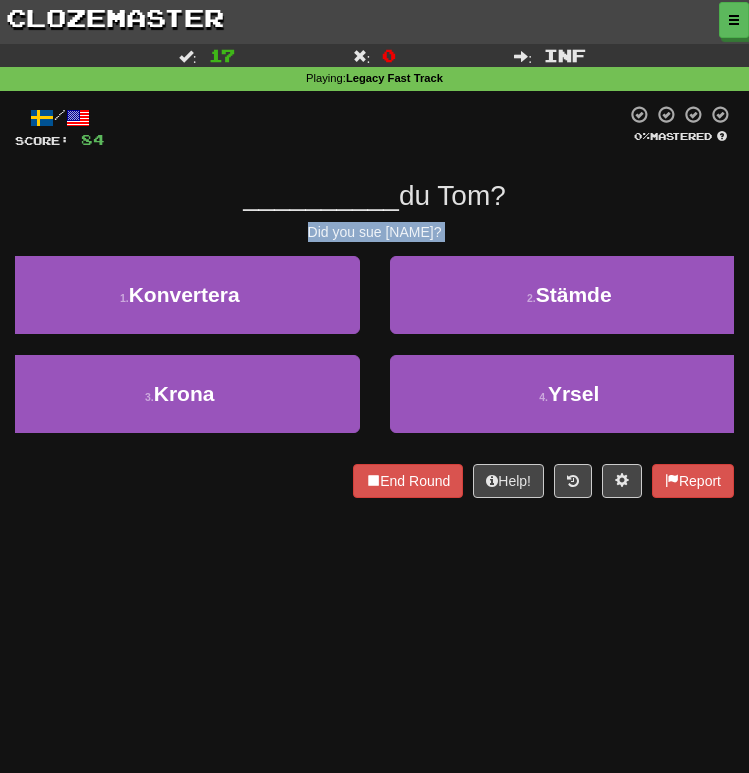 click on "Did you sue [NAME]?" at bounding box center [374, 232] 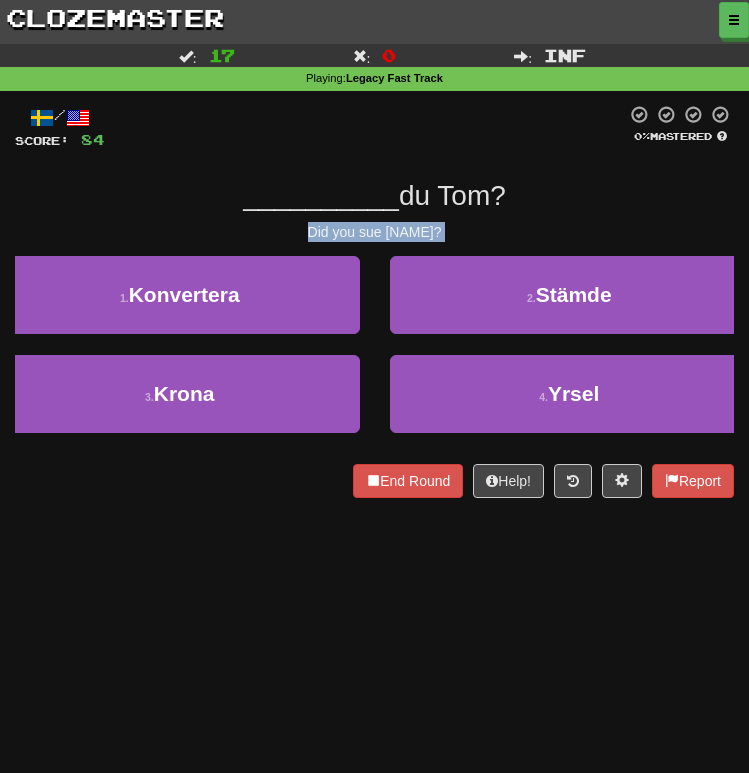 click 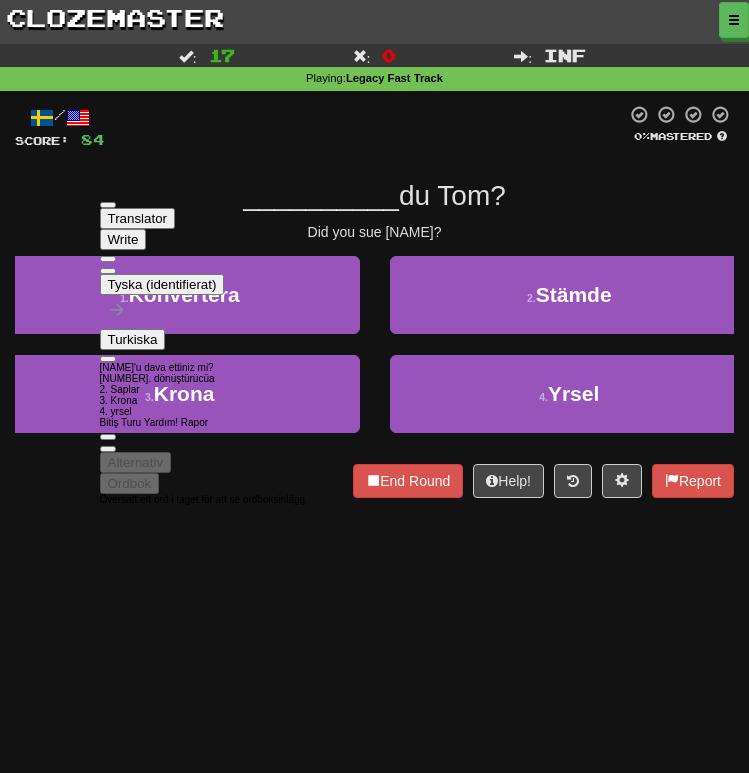 click at bounding box center (365, 127) 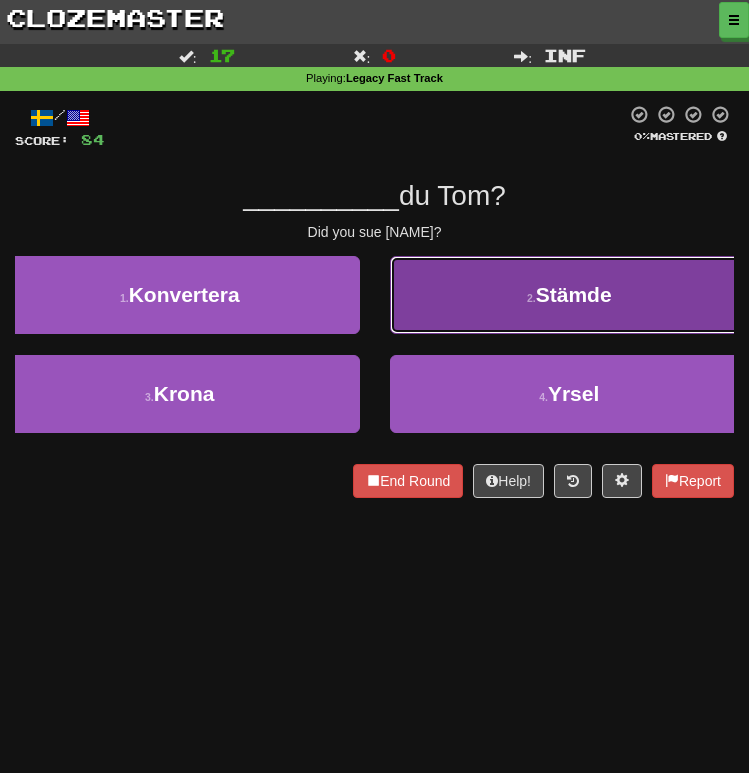 click on "Stämde" at bounding box center (574, 294) 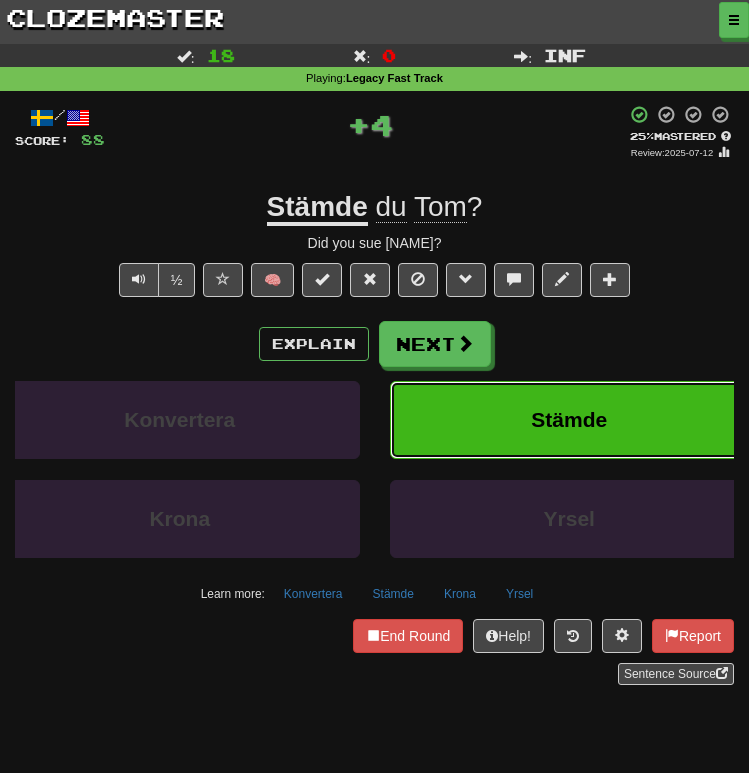 click on "Stämde" at bounding box center (570, 420) 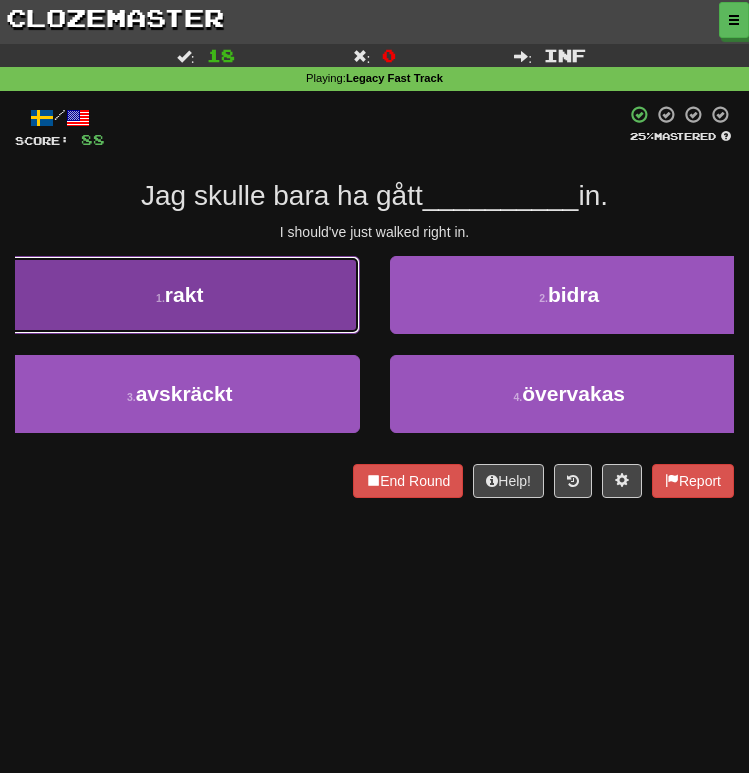 click on "1 .  rakt" at bounding box center (180, 295) 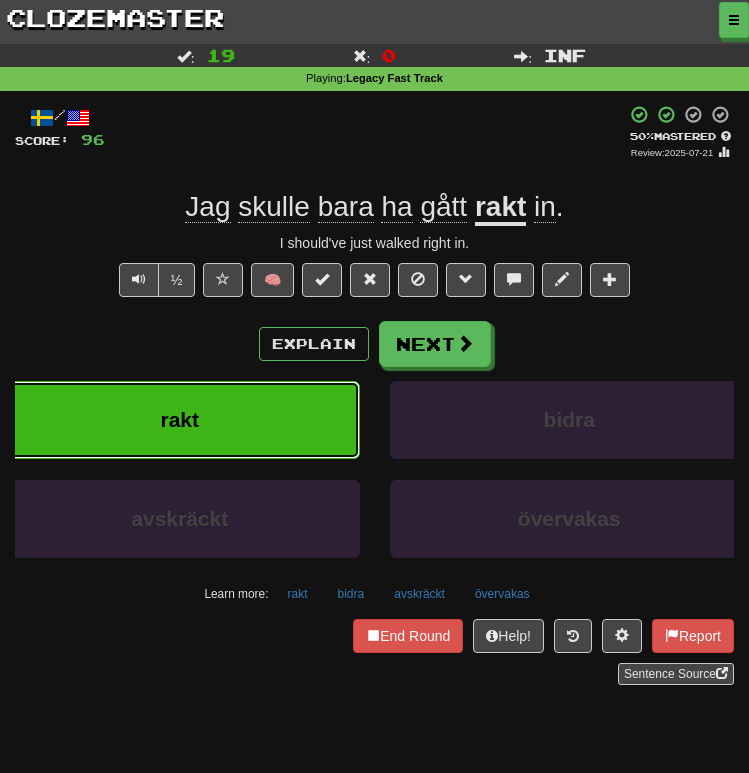 click on "rakt" at bounding box center (180, 420) 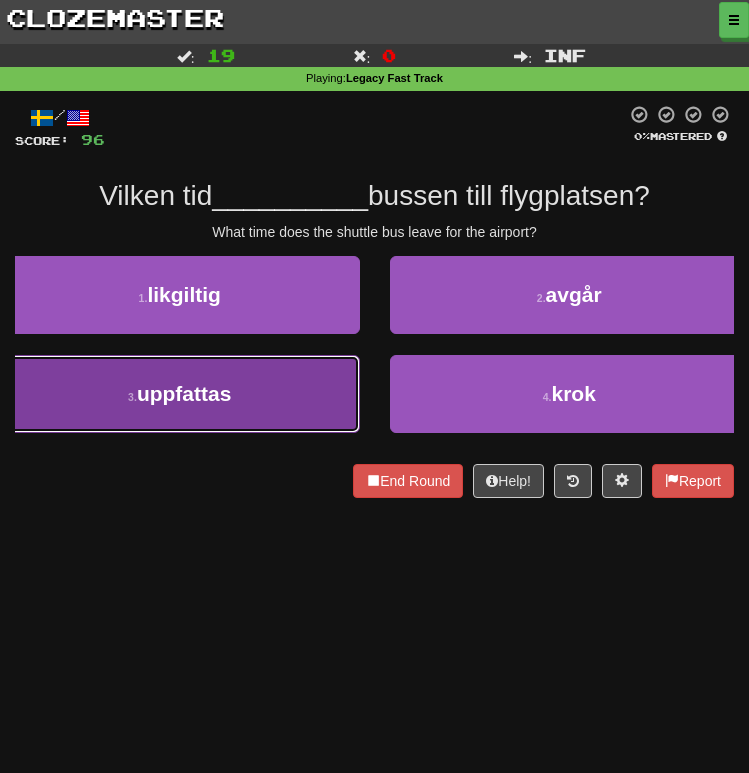 click on "3 .  uppfattas" at bounding box center [180, 394] 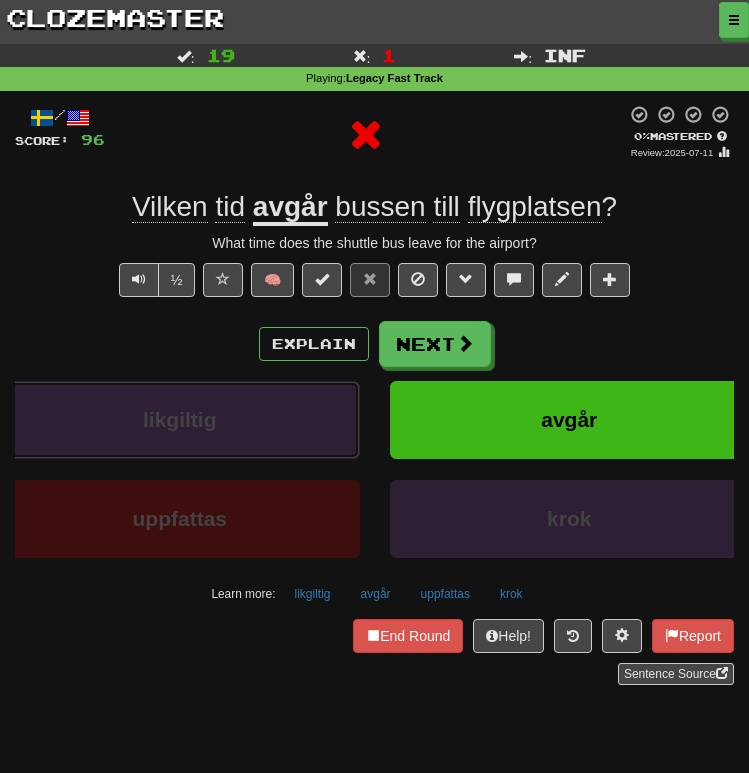 click on "likgiltig" at bounding box center (180, 420) 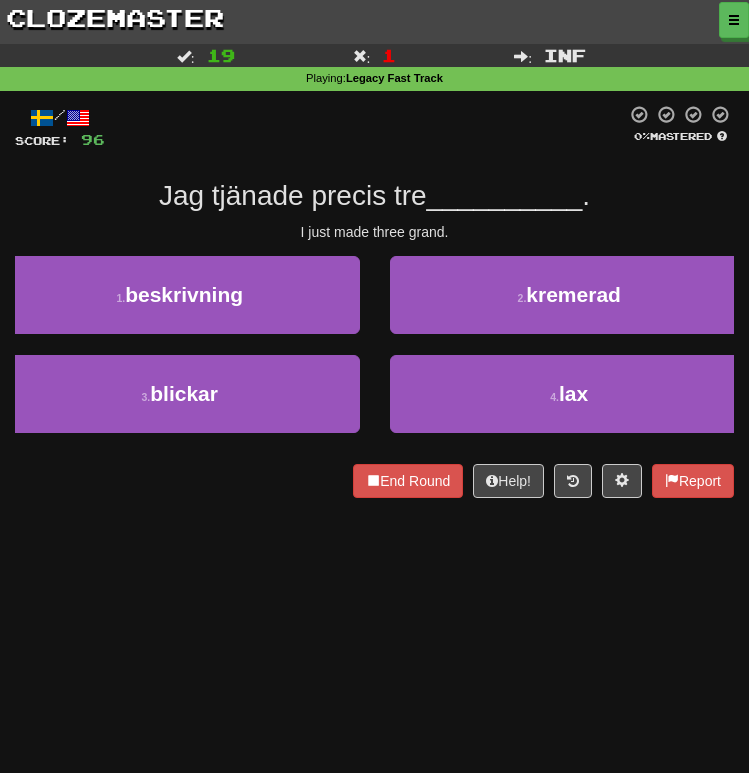click on "I just made three grand." at bounding box center [374, 232] 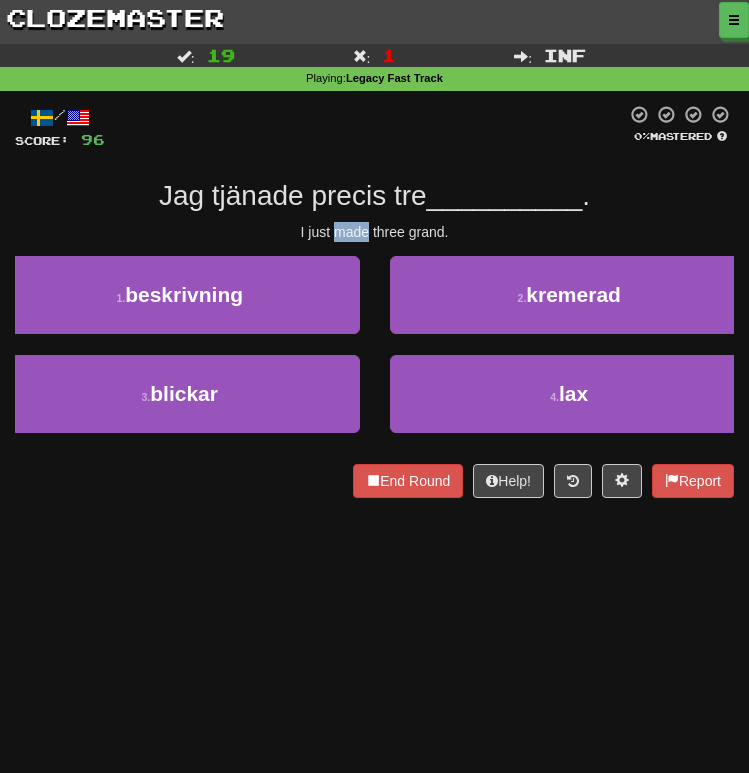 click on "I just made three grand." at bounding box center [374, 232] 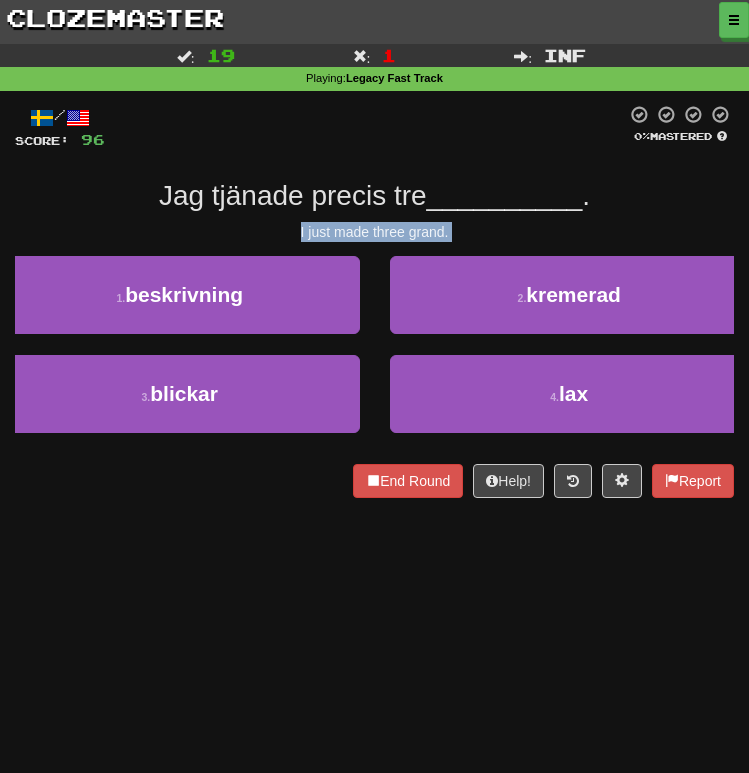 click on "I just made three grand." at bounding box center (374, 232) 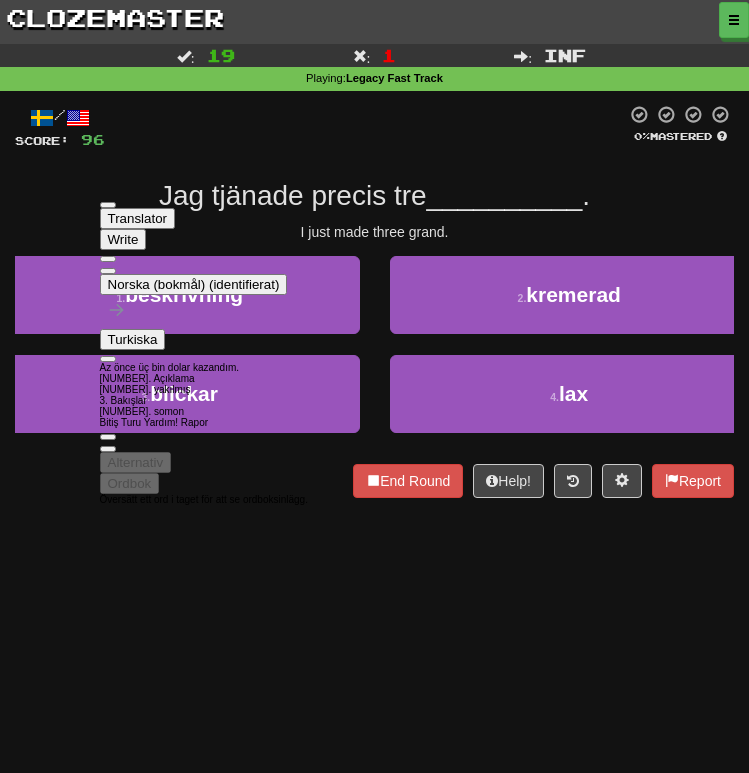 click at bounding box center [365, 127] 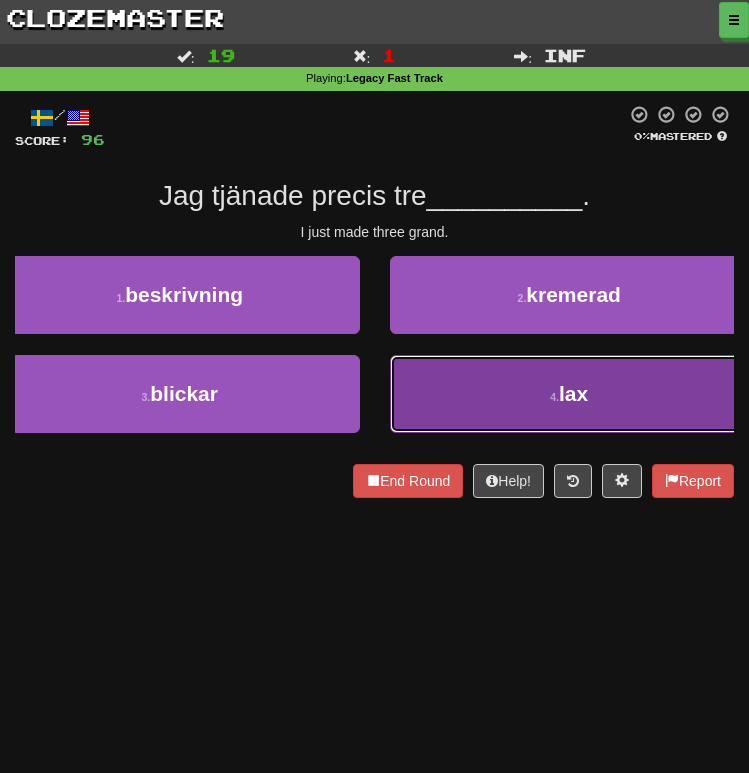 click on "4 .  lax" at bounding box center [570, 394] 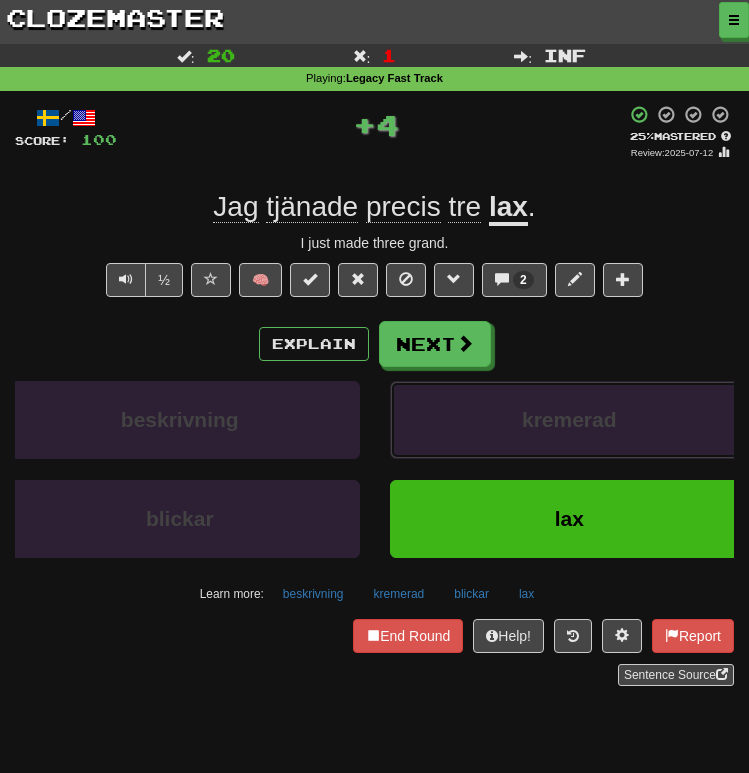 click on "kremerad" at bounding box center [570, 420] 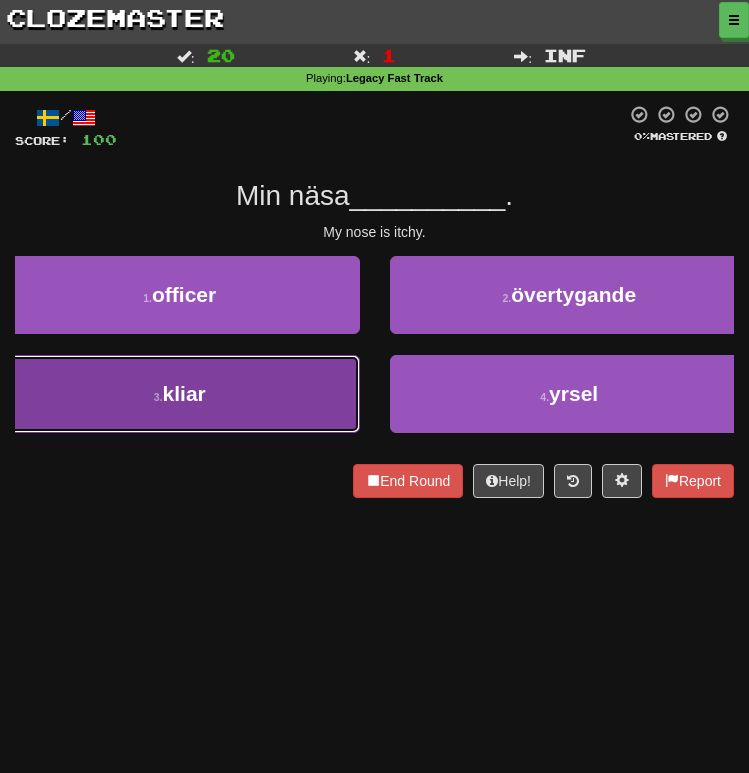 click on "3 .  kliar" at bounding box center [180, 394] 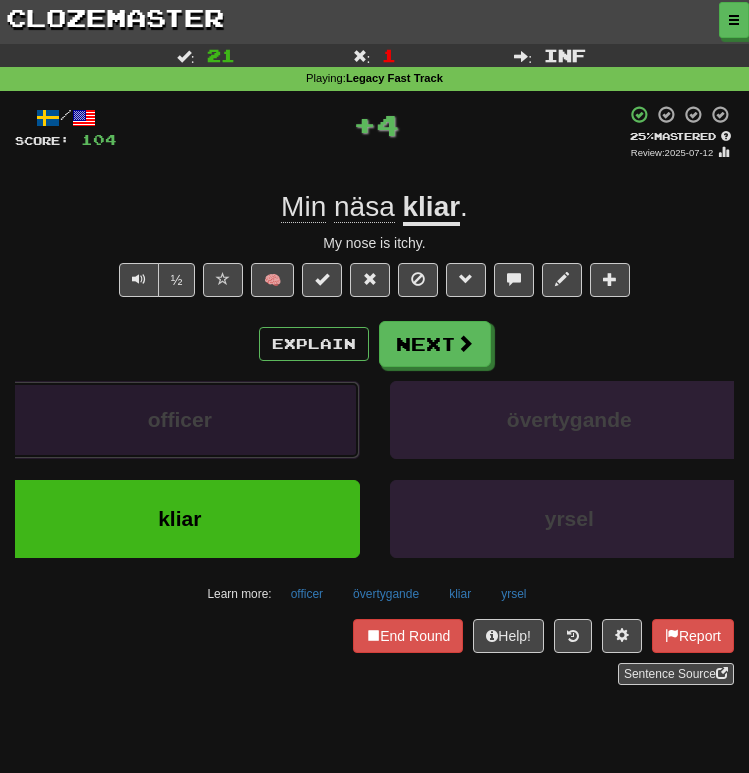 click on "officer" at bounding box center (180, 420) 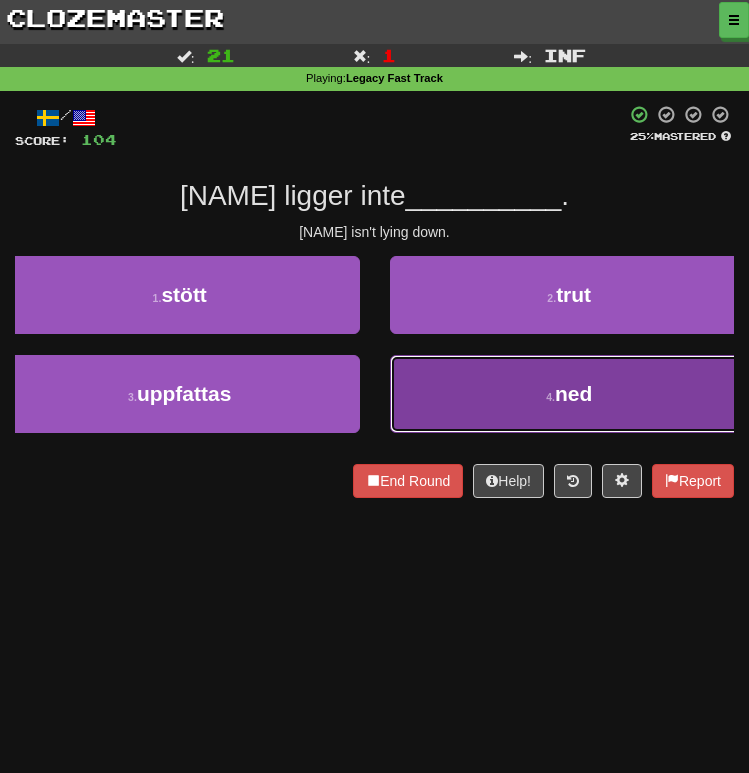 click on "4 .  ned" at bounding box center (570, 394) 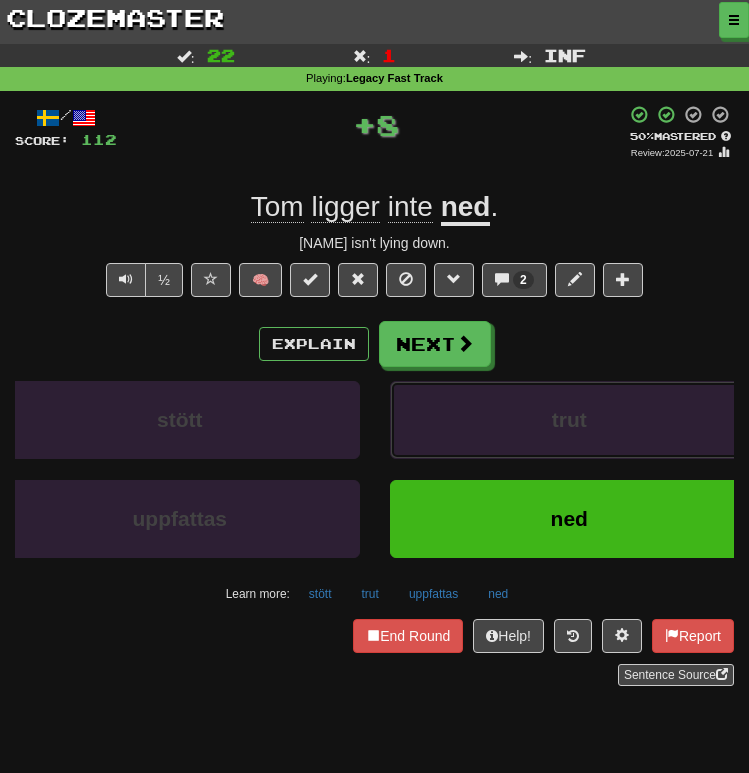 click on "trut" at bounding box center (570, 420) 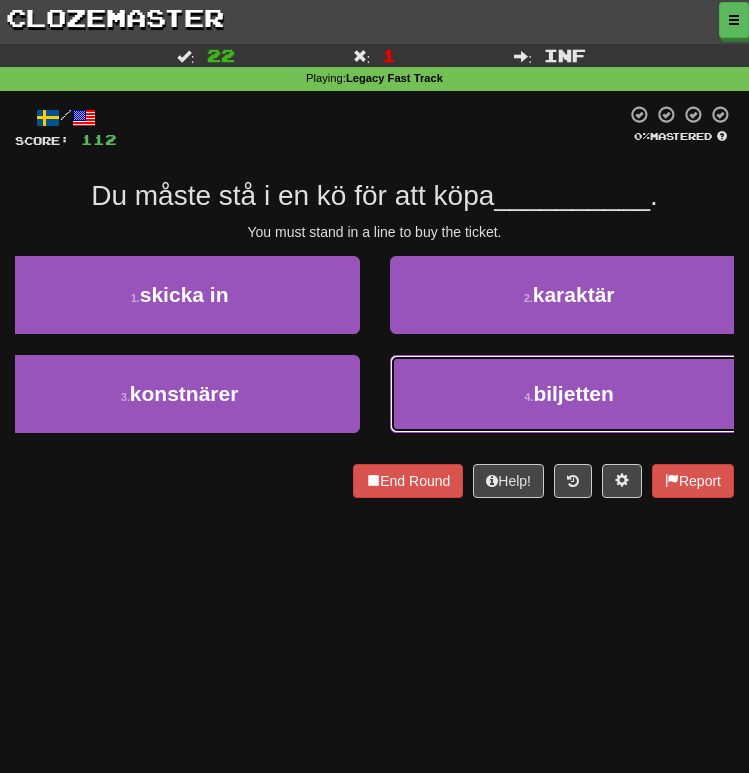 click on "[NUMBER] .  biljetten" at bounding box center [570, 394] 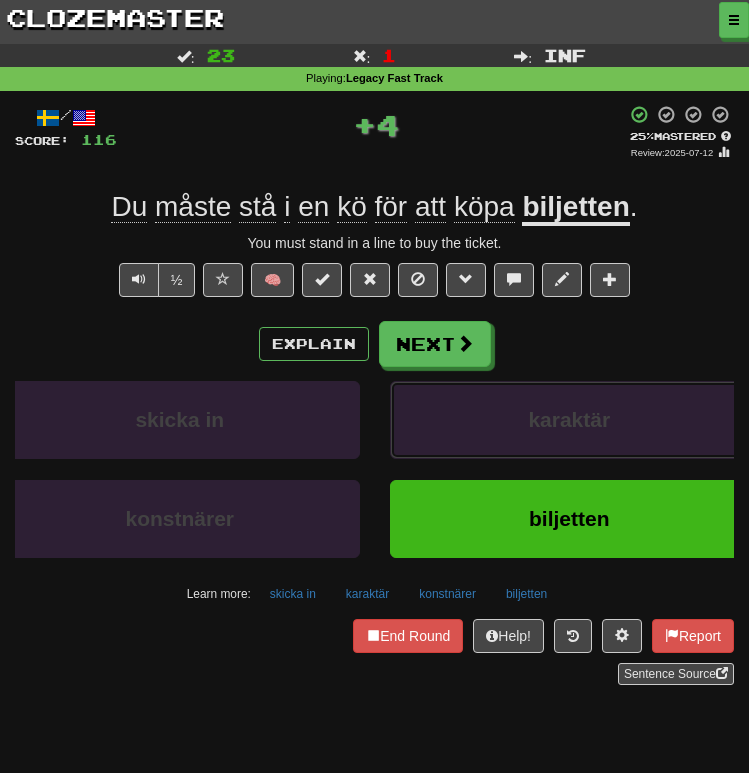 click on "karaktär" at bounding box center [570, 420] 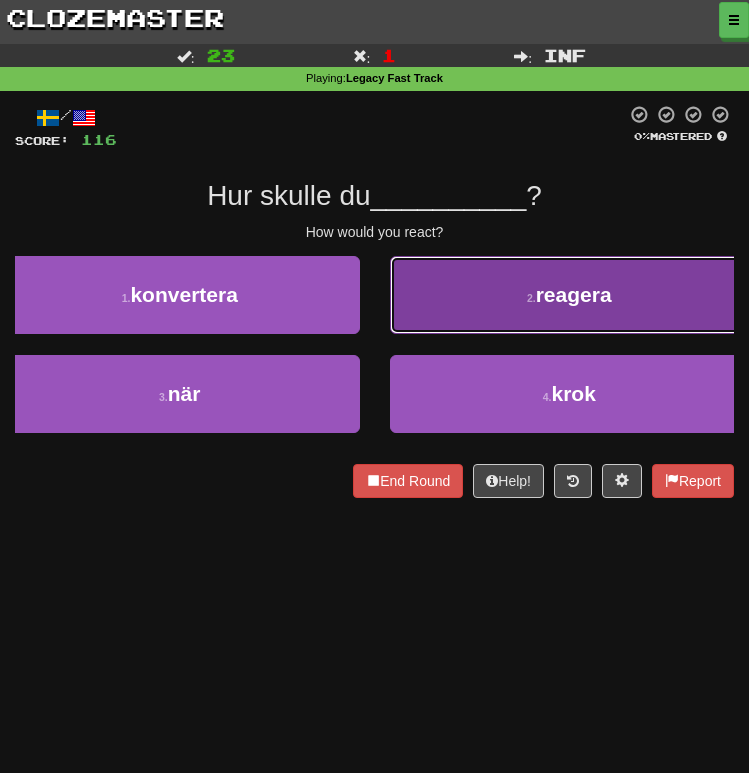 click on "[NUMBER] .  reagera" at bounding box center (570, 295) 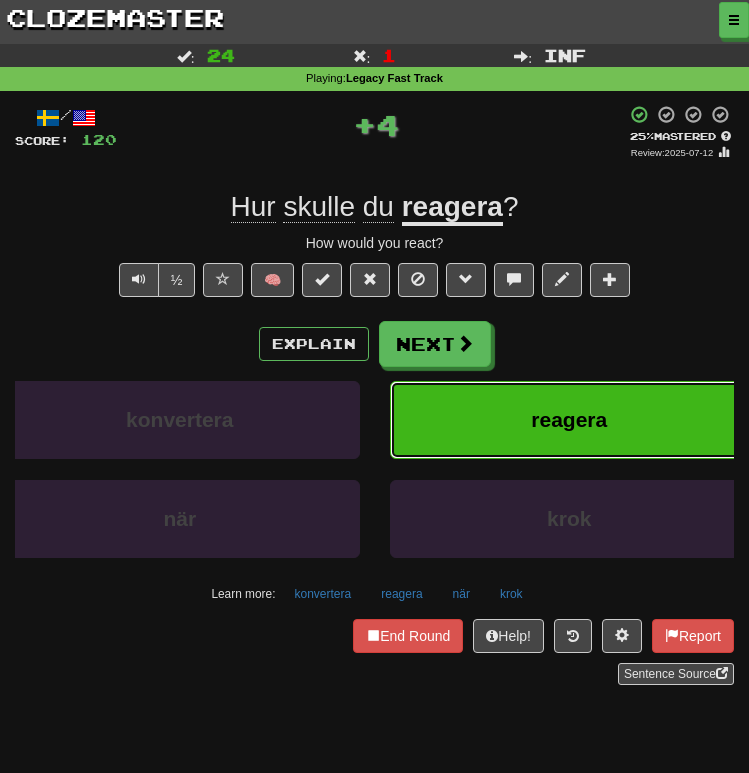 click on "reagera" at bounding box center (570, 420) 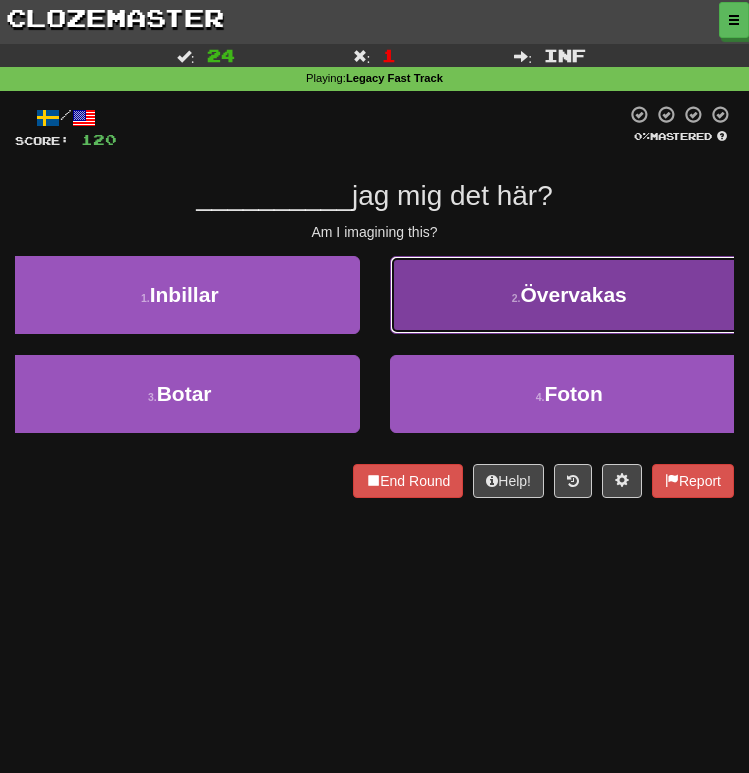 click on "2 .  Övervakas" at bounding box center [570, 295] 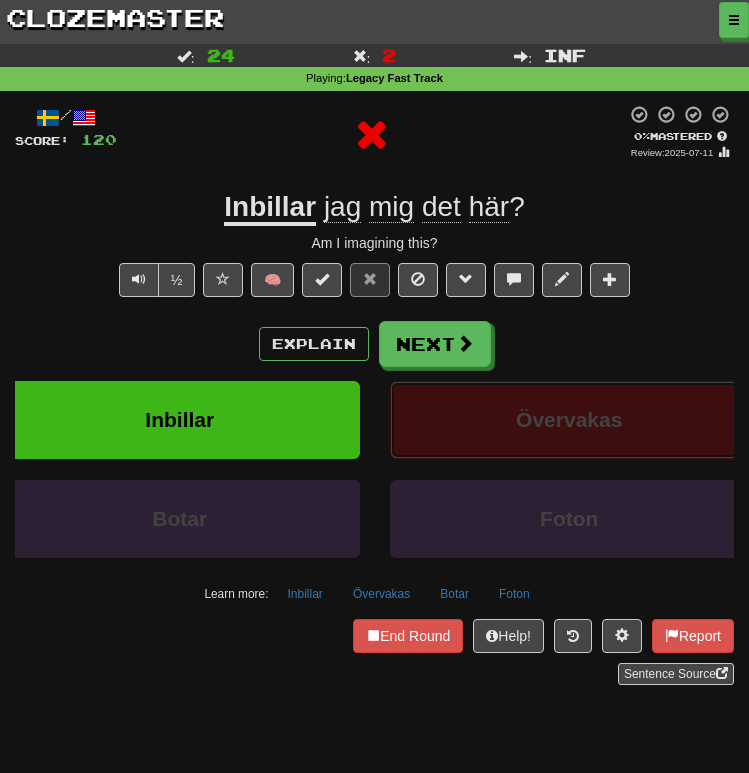 click on "Övervakas" at bounding box center (570, 420) 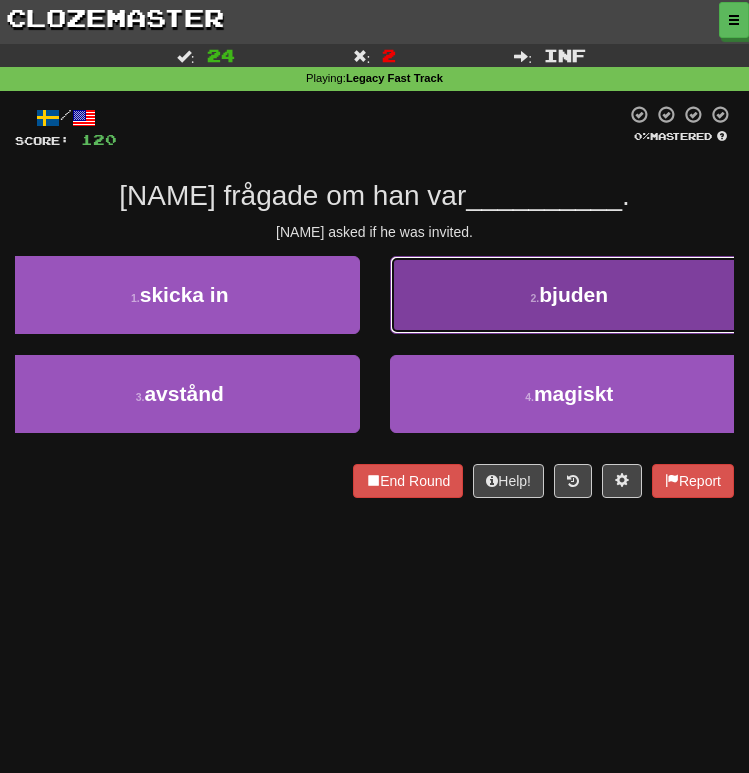 click on "2 .  bjuden" at bounding box center [570, 295] 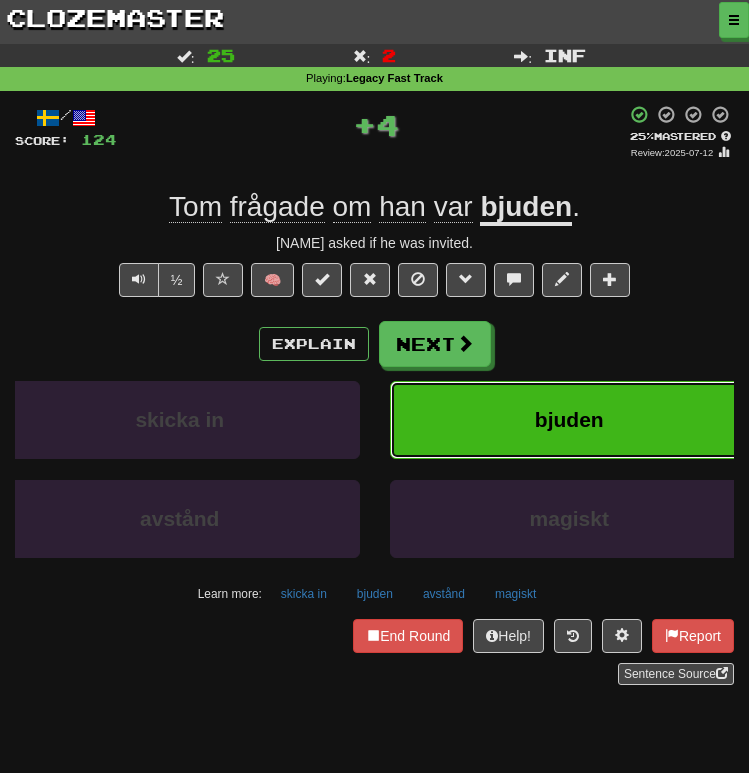 click on "bjuden" at bounding box center (570, 420) 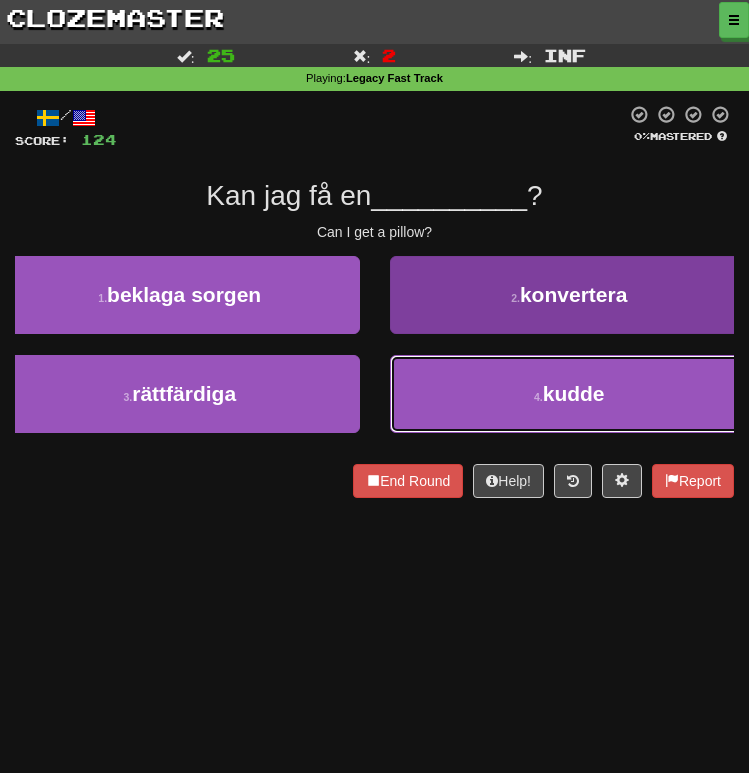 click on "4 .  kudde" at bounding box center [570, 394] 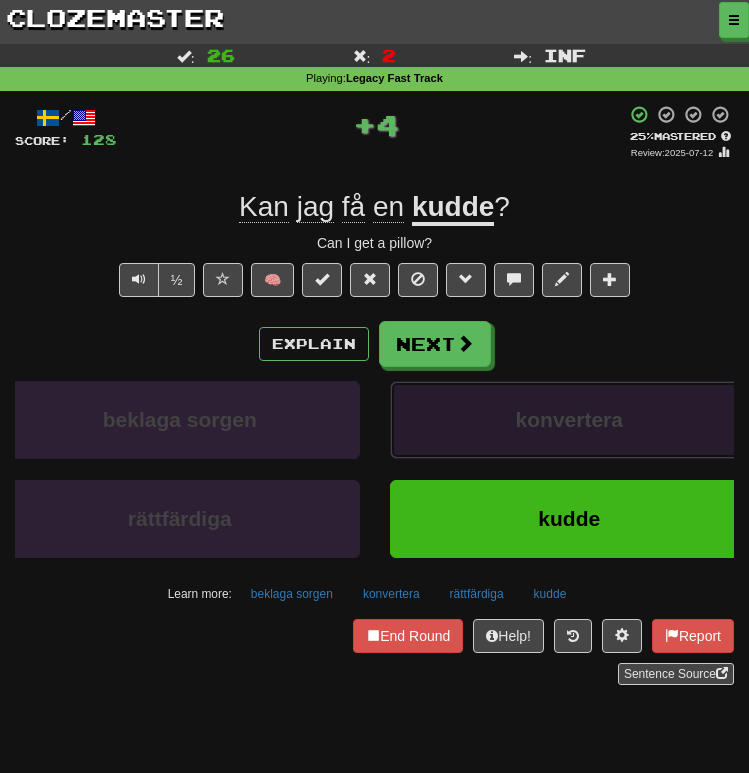 click on "konvertera" at bounding box center (569, 419) 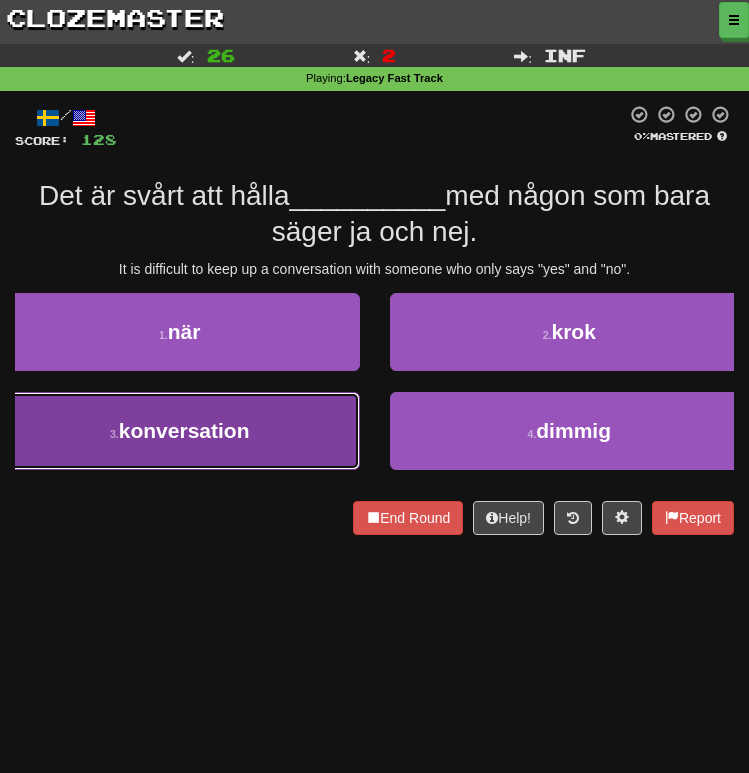click on "konversation" at bounding box center (184, 430) 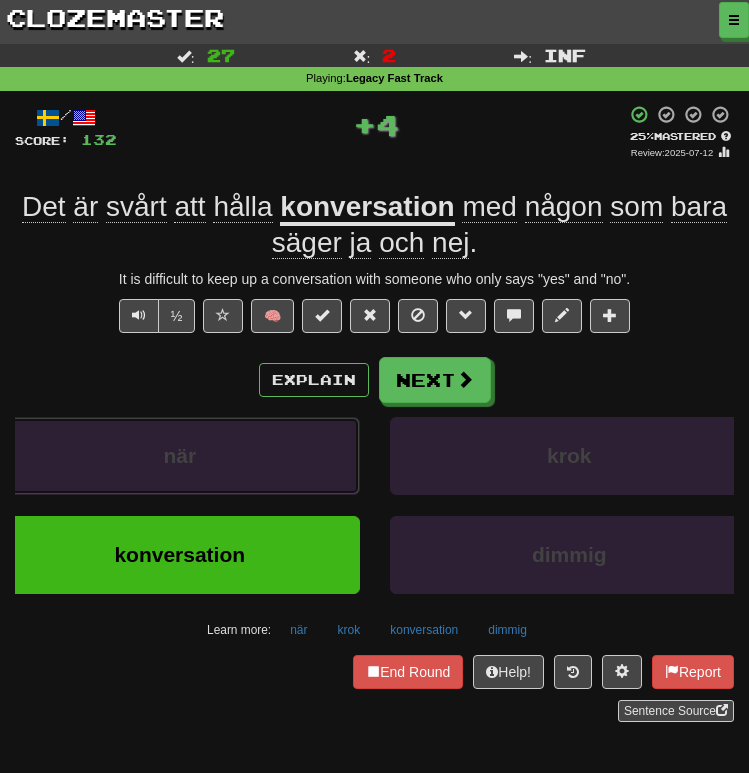click on "när" at bounding box center [180, 456] 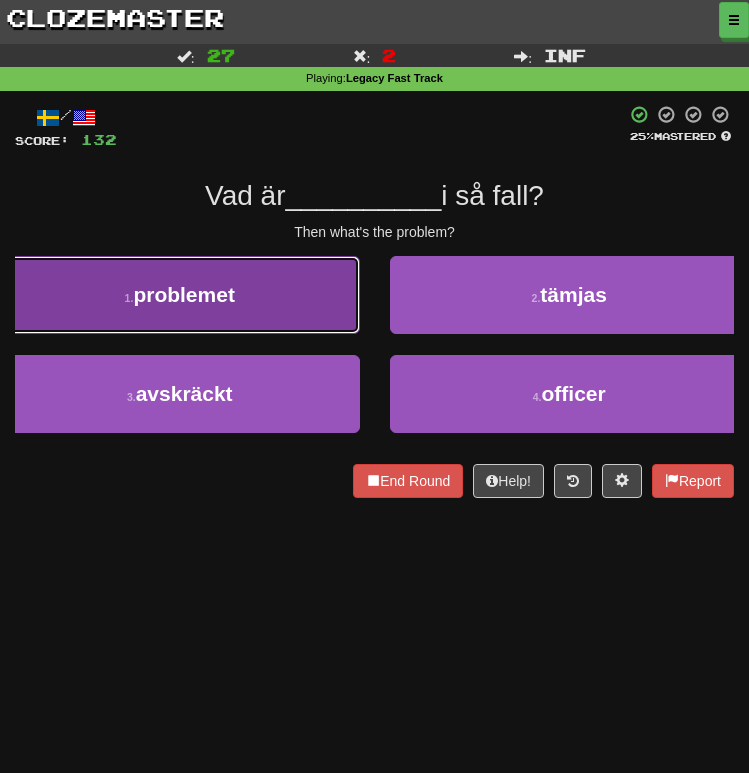 click on "1 .  problemet" at bounding box center (180, 295) 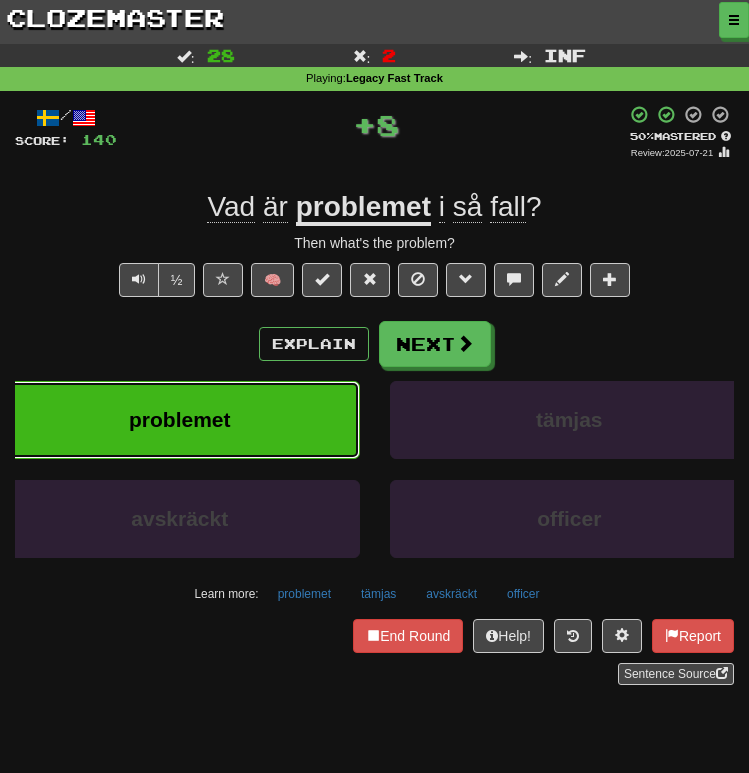 click on "problemet" at bounding box center [180, 420] 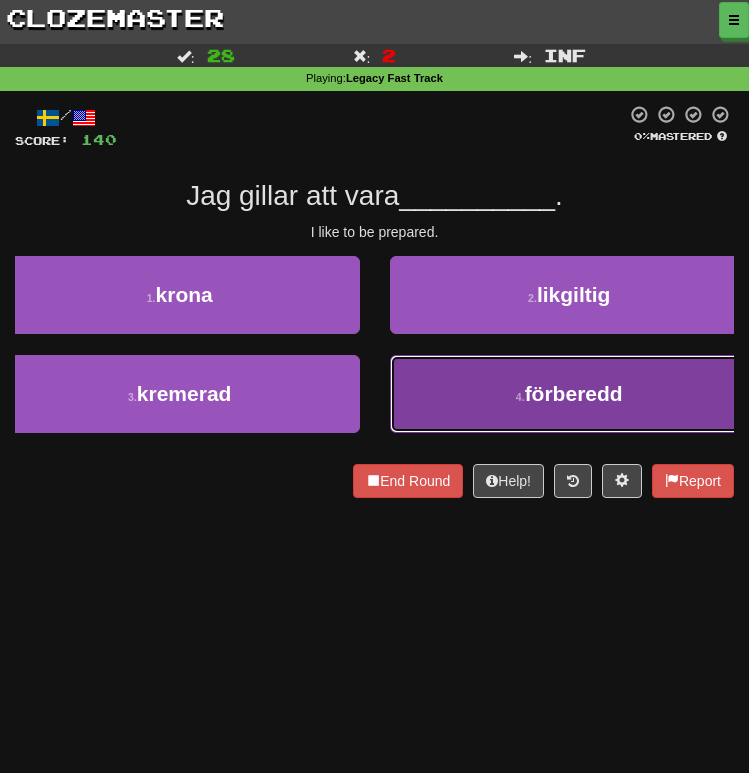 click on "förberedd" at bounding box center [574, 393] 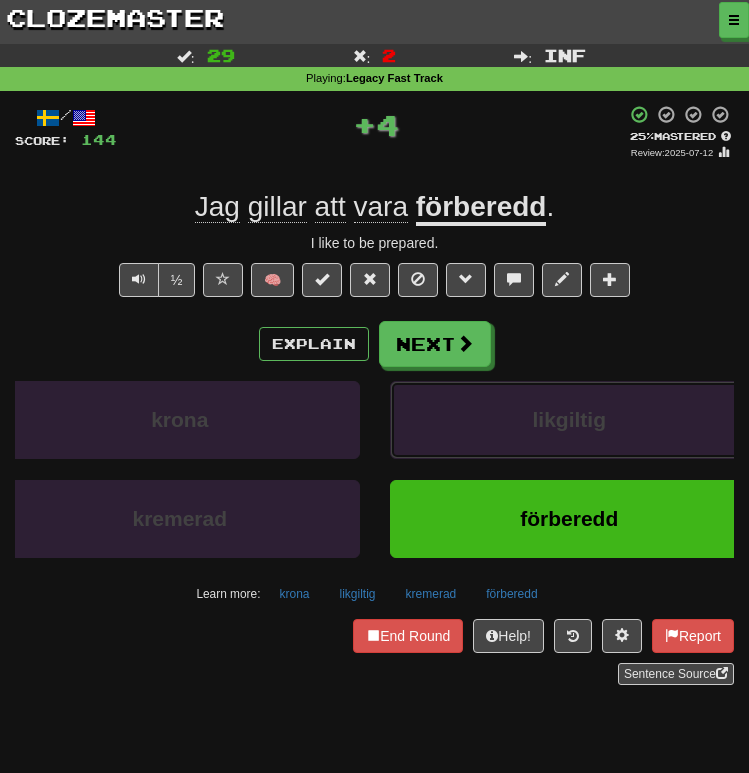 click on "likgiltig" at bounding box center (570, 420) 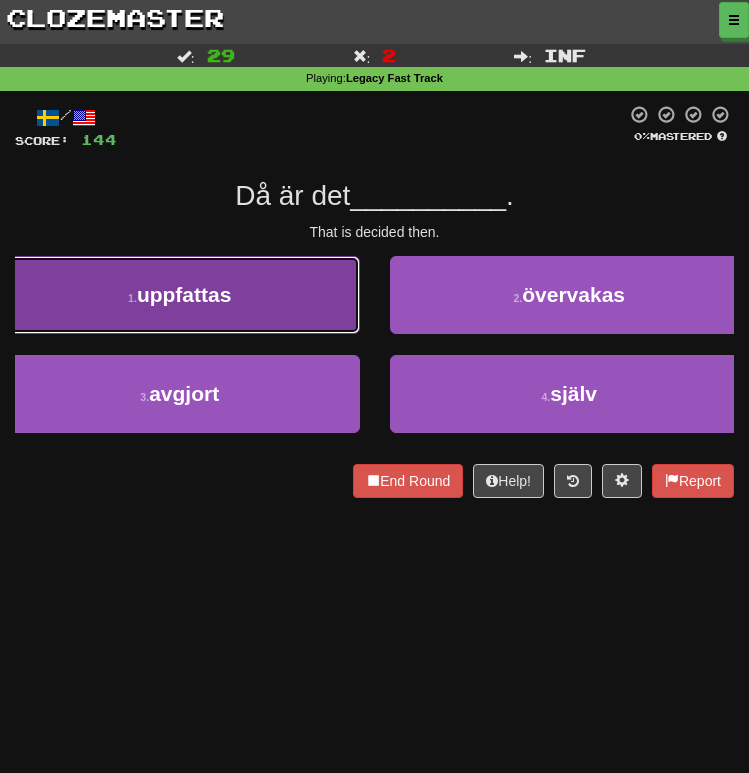 click on "1 .  uppfattas" at bounding box center [180, 295] 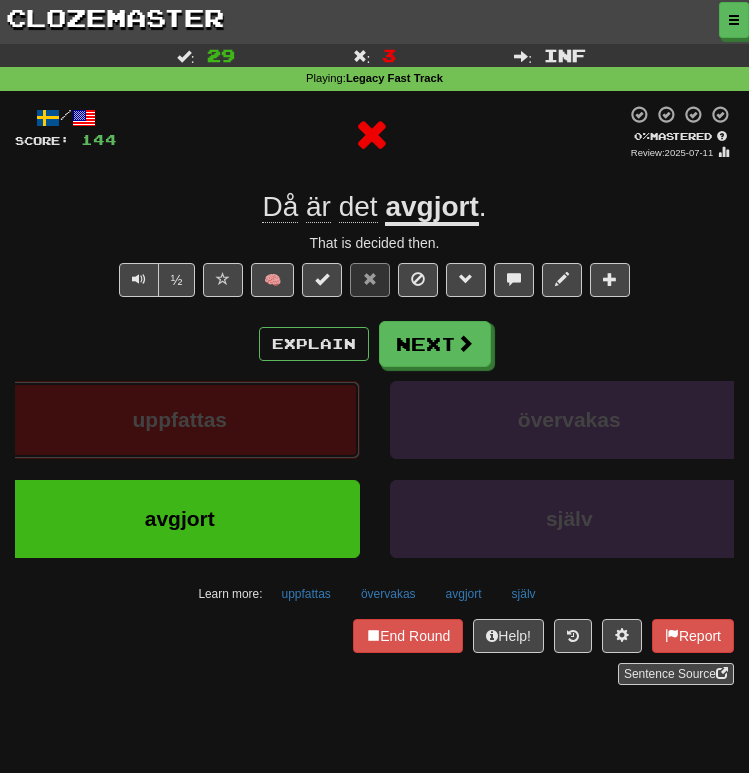 click on "uppfattas" at bounding box center [180, 420] 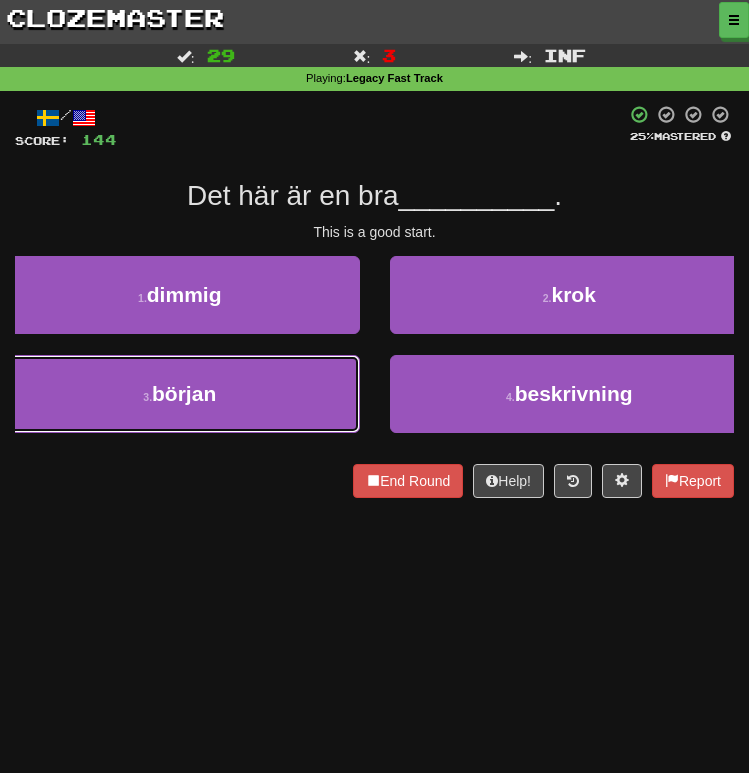 click on "3 .  början" at bounding box center [180, 394] 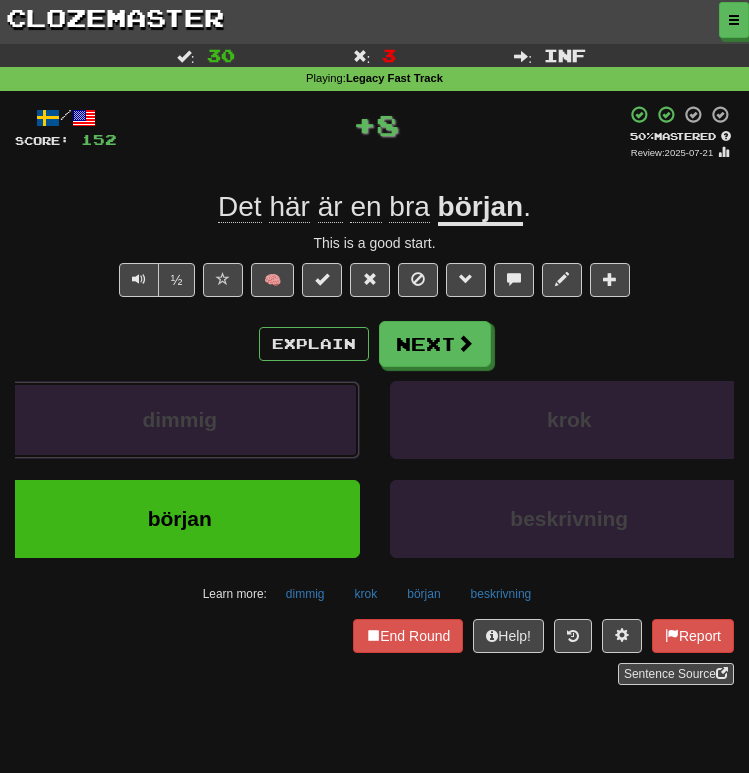 click on "dimmig" at bounding box center [180, 420] 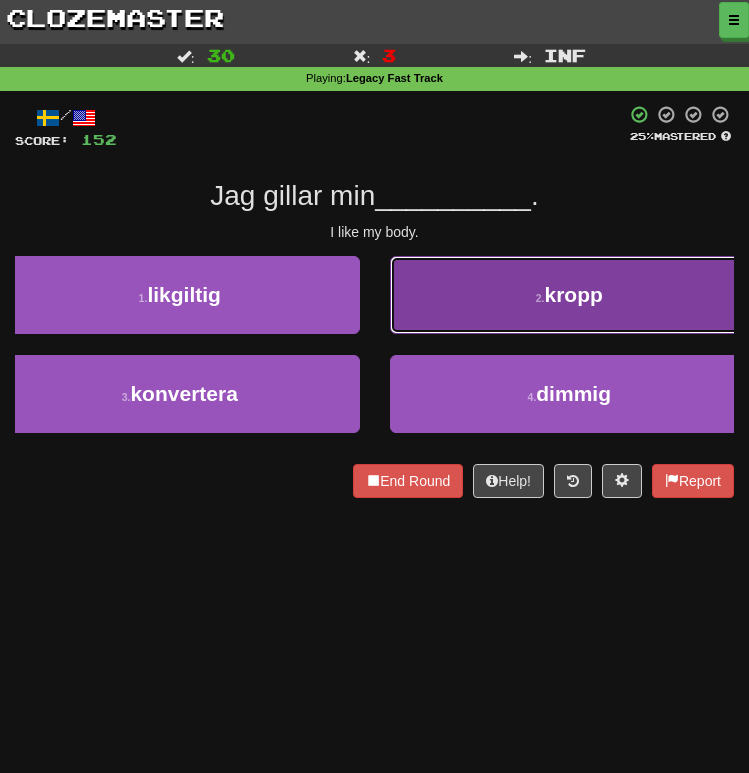 click on "2 .  kropp" at bounding box center (570, 295) 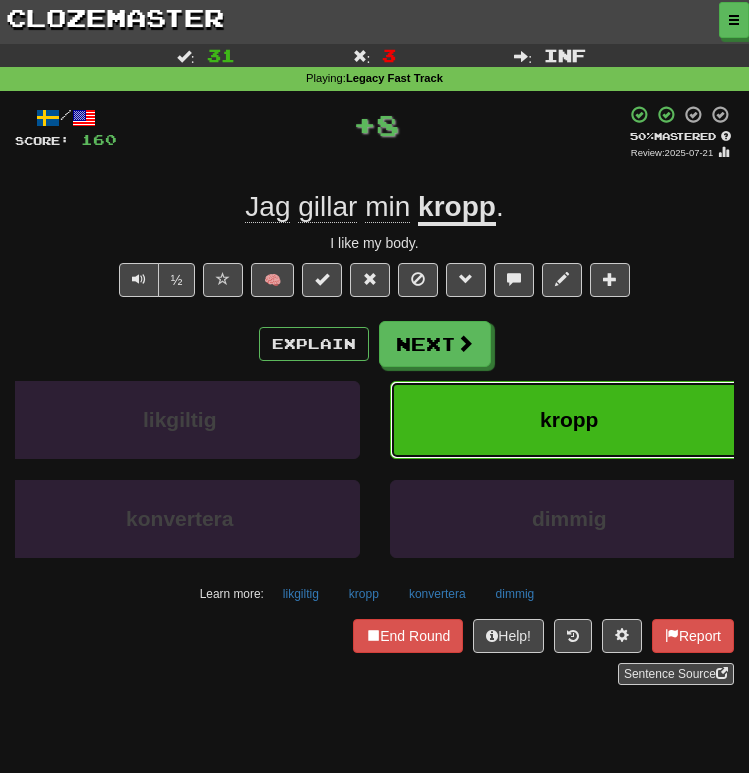 click on "kropp" at bounding box center [570, 420] 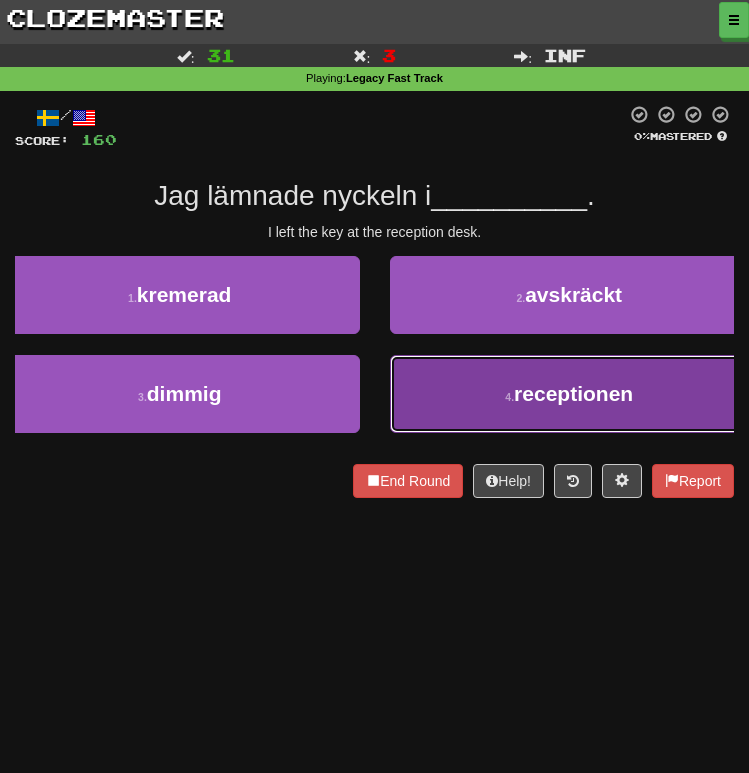 click on "4 .  receptionen" at bounding box center (570, 394) 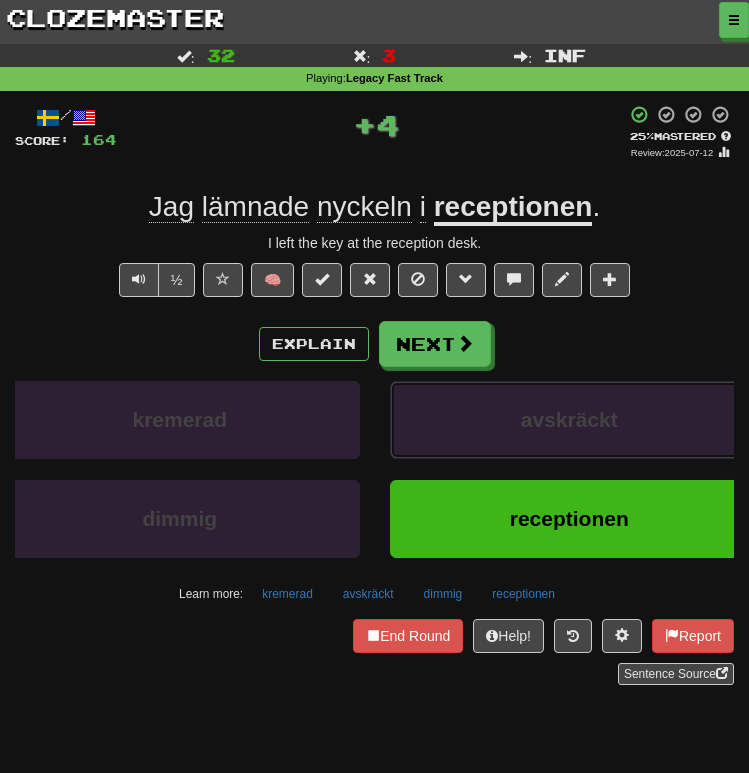 click on "avskräckt" at bounding box center [569, 419] 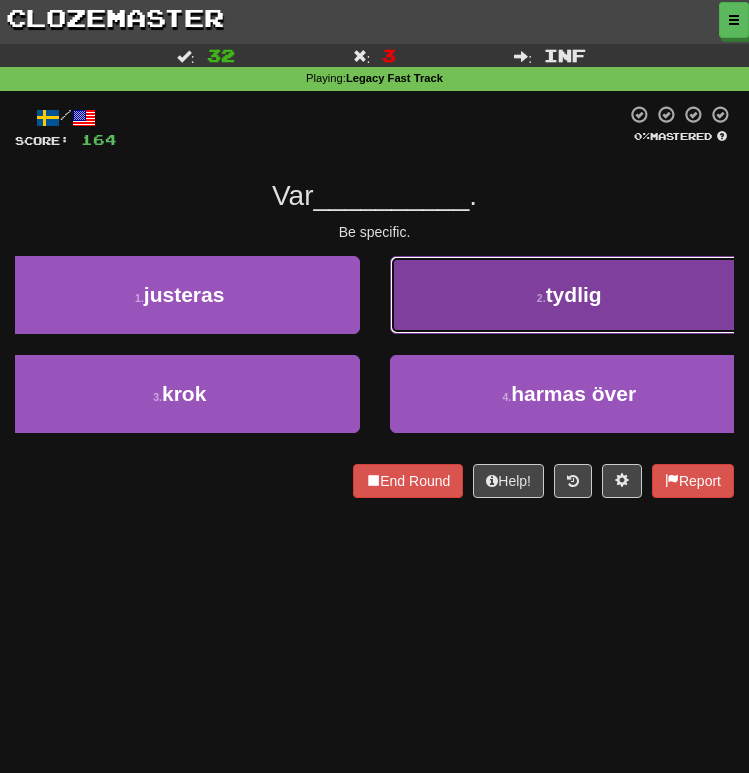 click on "2 .  tydlig" at bounding box center [570, 295] 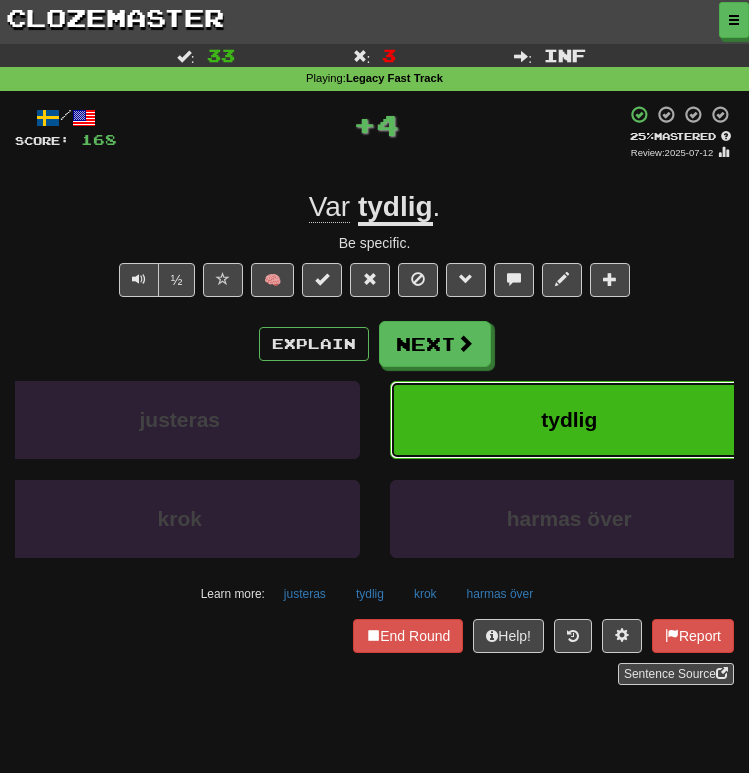 click on "tydlig" at bounding box center [570, 420] 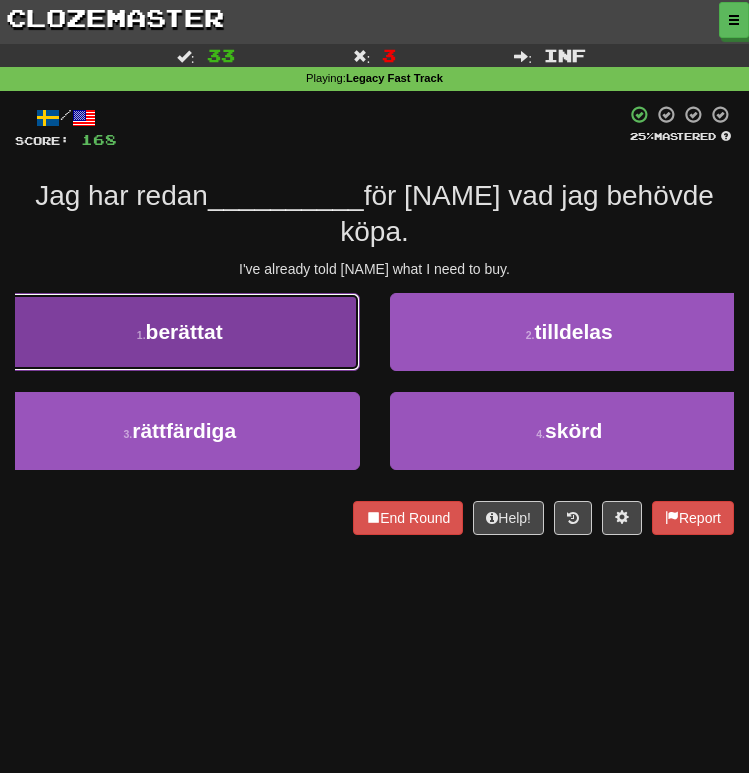 click on "1 .  berättat" at bounding box center [180, 332] 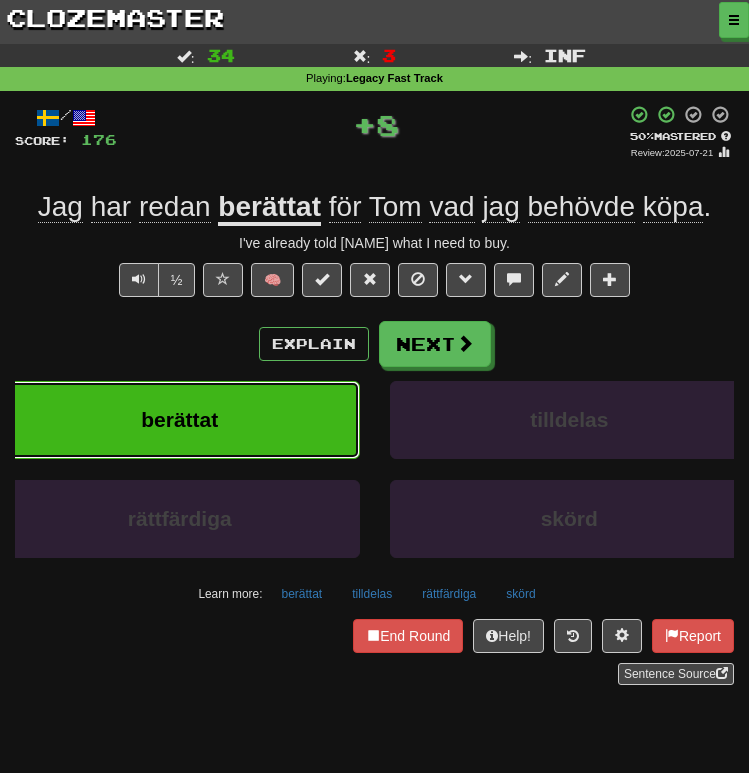 click on "berättat" at bounding box center (180, 420) 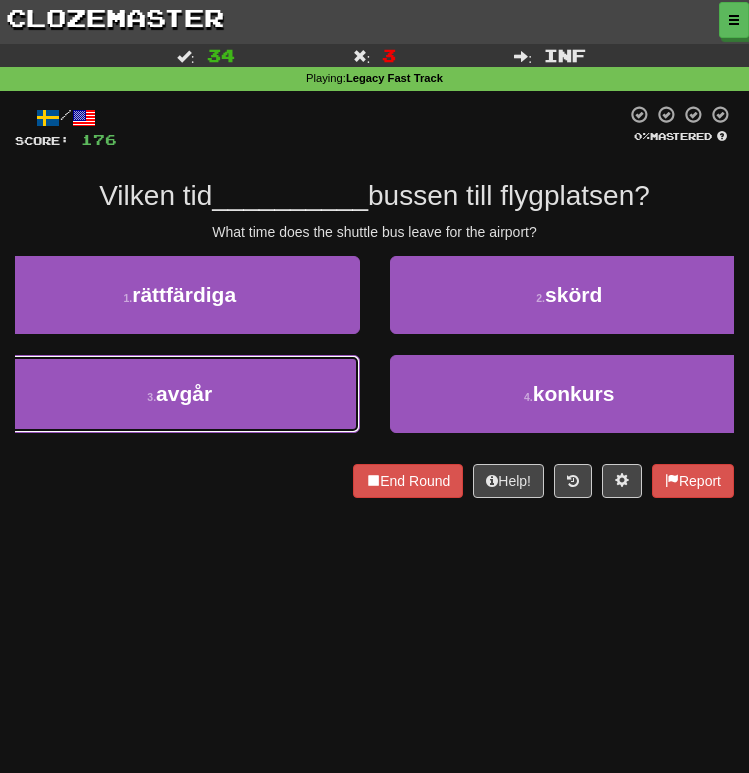 click on "3 .  avgår" at bounding box center [180, 394] 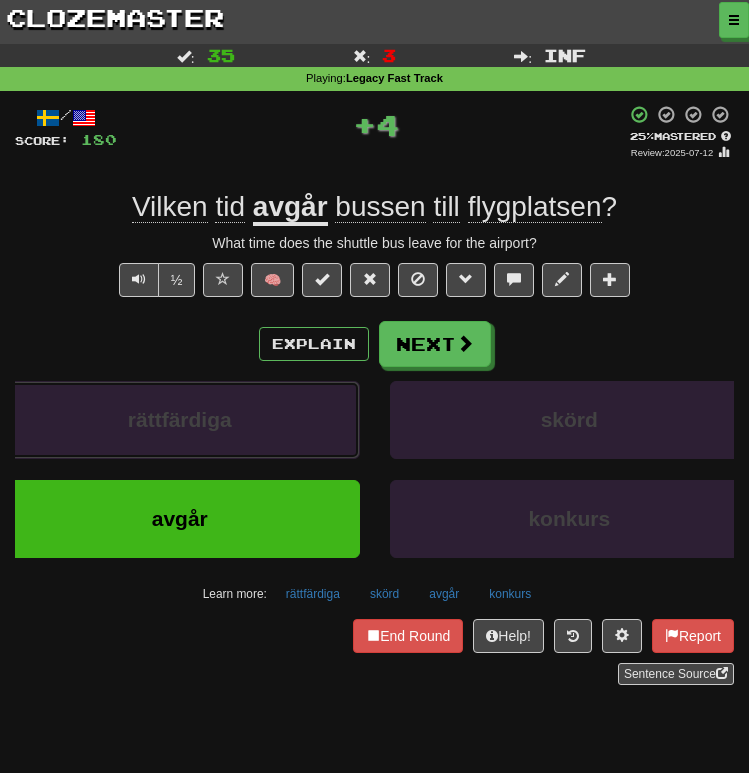 click on "rättfärdiga" at bounding box center (180, 420) 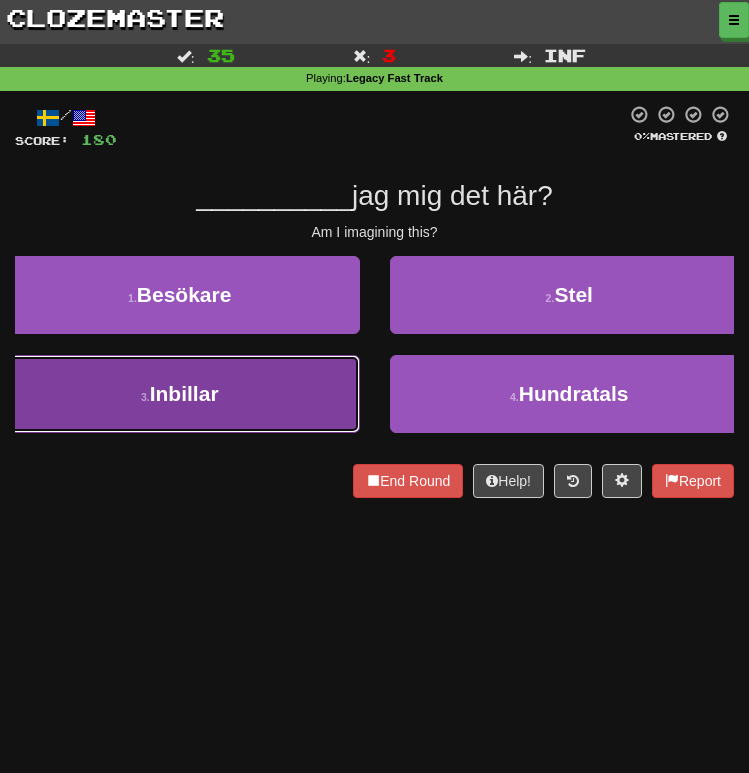 click on "3 .  Inbillar" at bounding box center (180, 394) 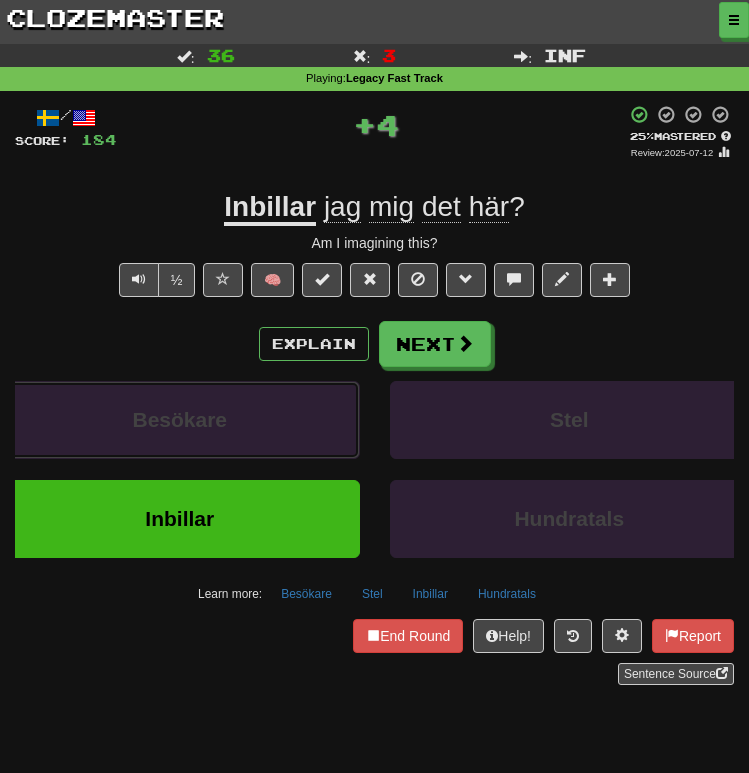 click on "Besökare" at bounding box center (180, 420) 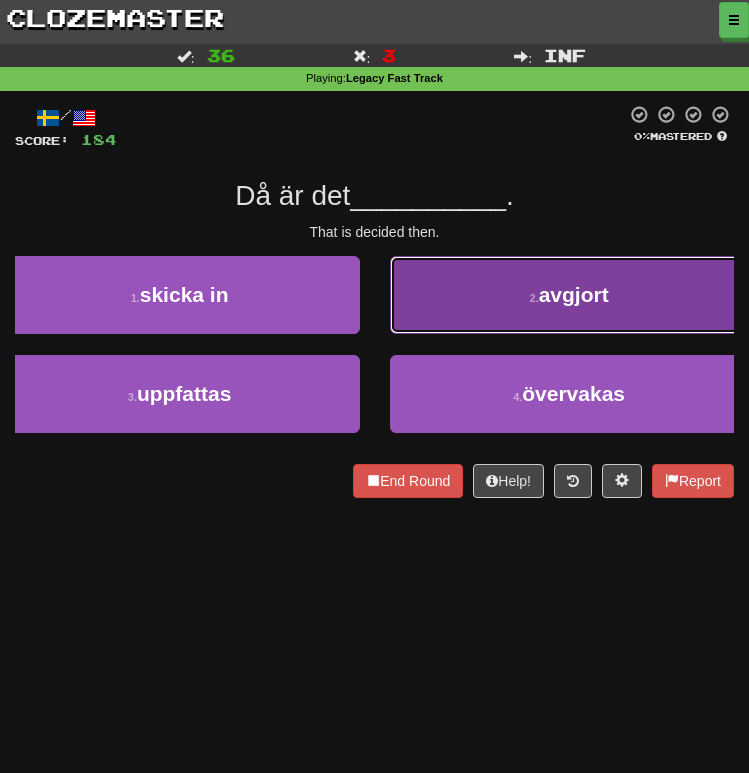 click on "2 .  avgjort" at bounding box center (570, 295) 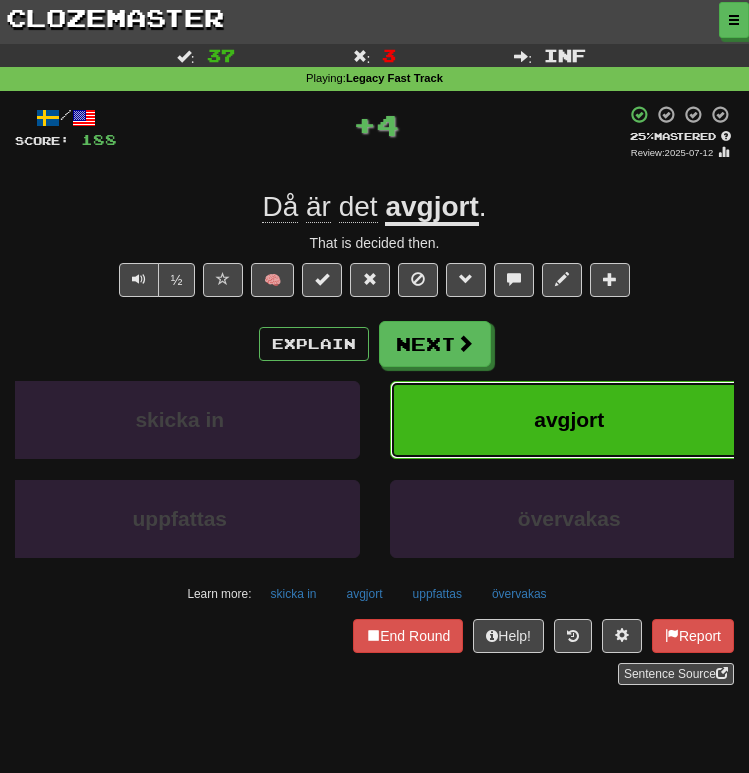 click on "avgjort" at bounding box center [569, 419] 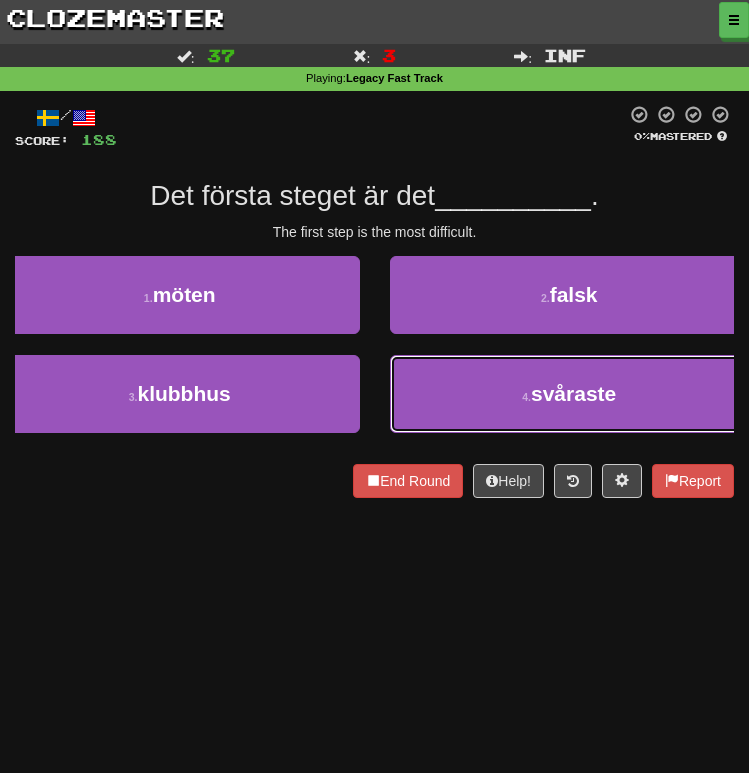 click on "4 .  svåraste" at bounding box center (570, 394) 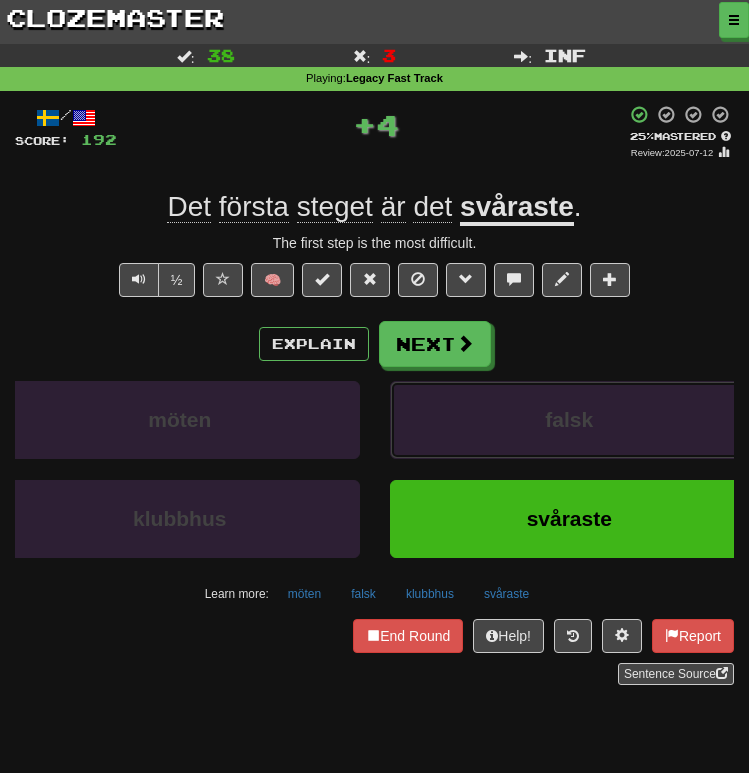 click on "falsk" at bounding box center [569, 419] 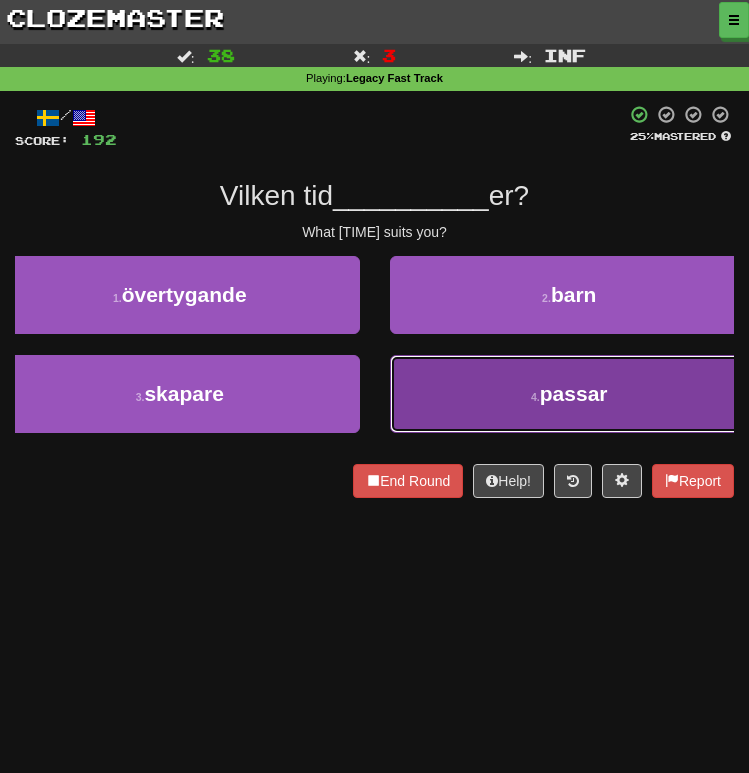 click on "4 .  passar" at bounding box center [570, 394] 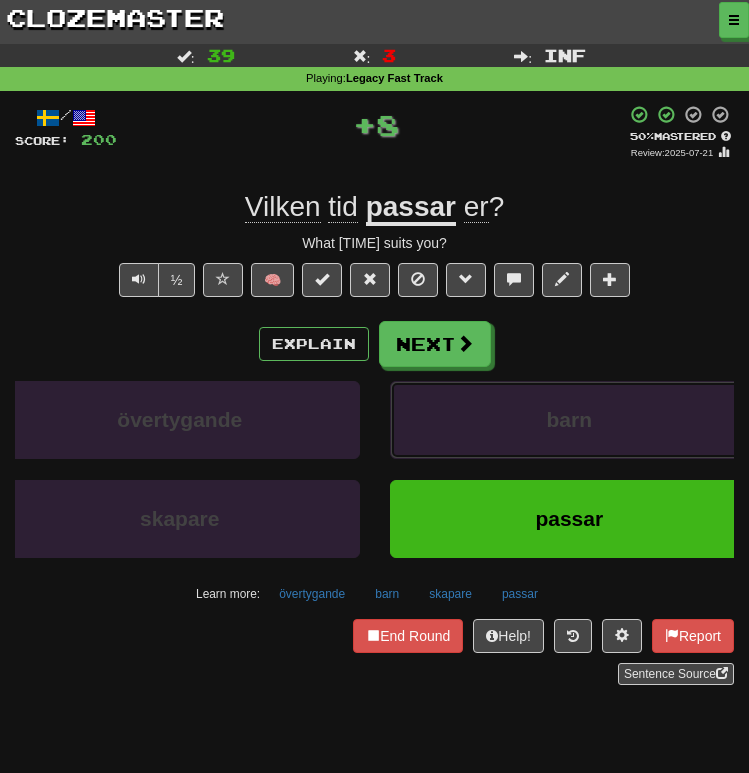 click on "barn" at bounding box center [570, 420] 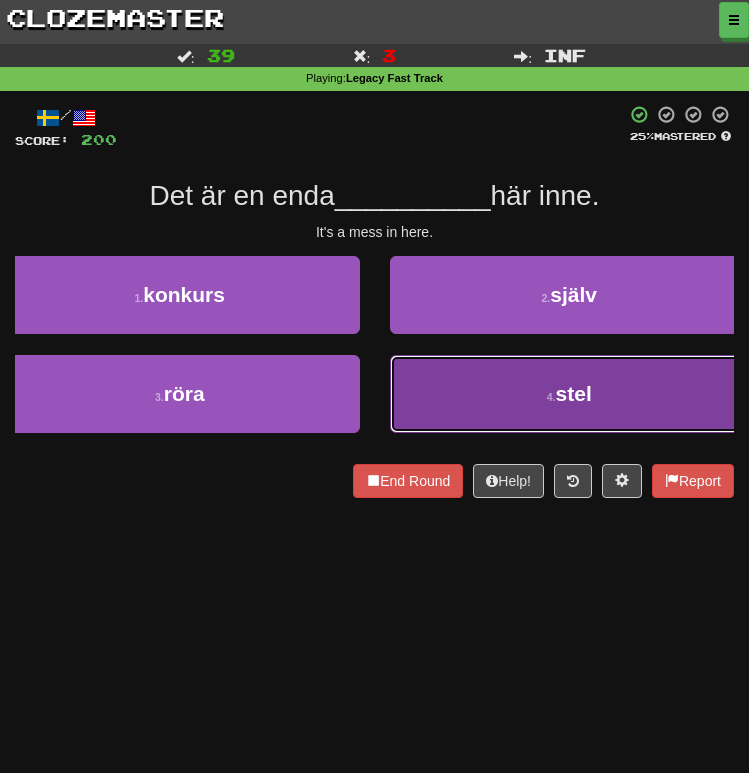click on "4 .  stel" at bounding box center (570, 394) 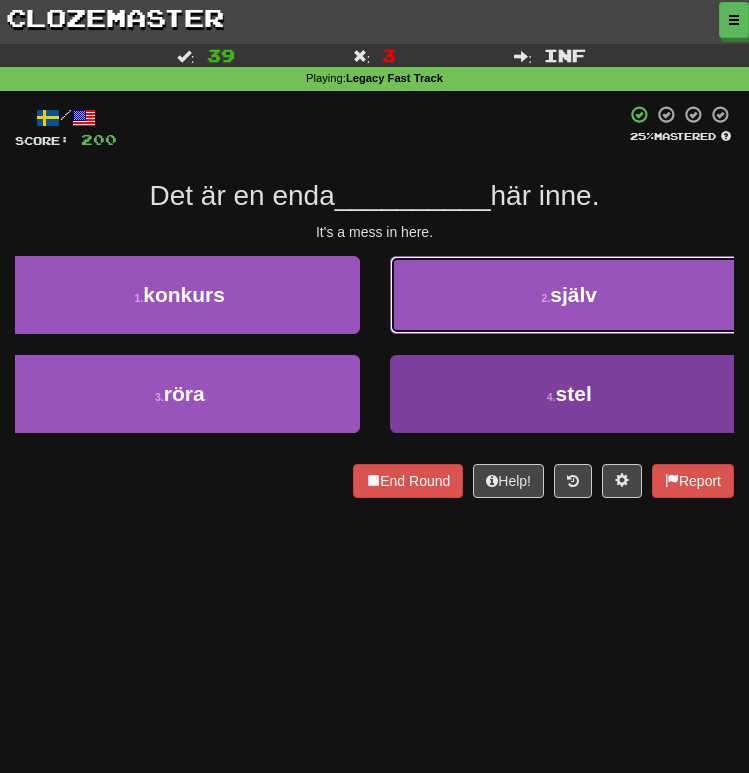 click on "2 .  själv" at bounding box center (570, 295) 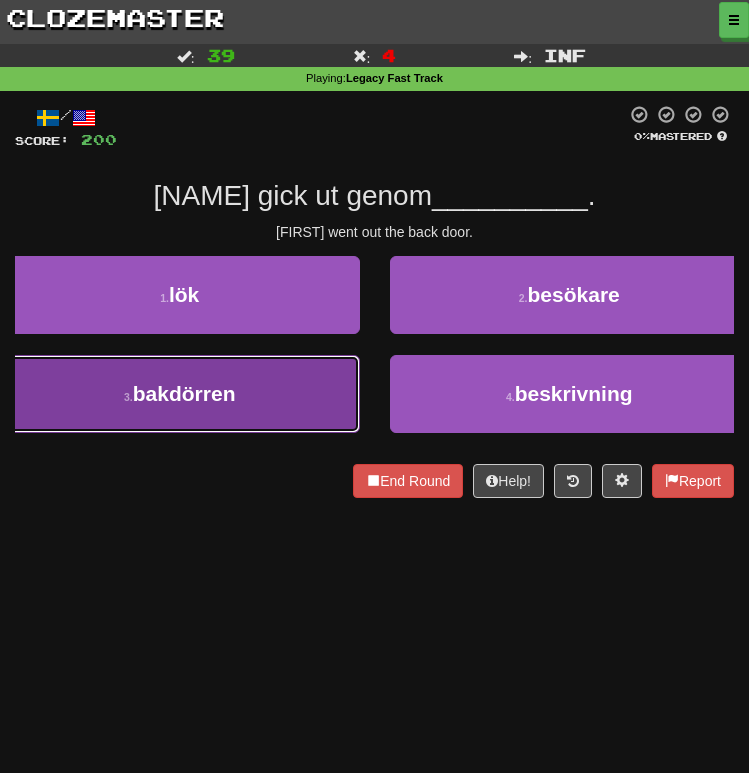 click on "3 .  bakdörren" at bounding box center [180, 394] 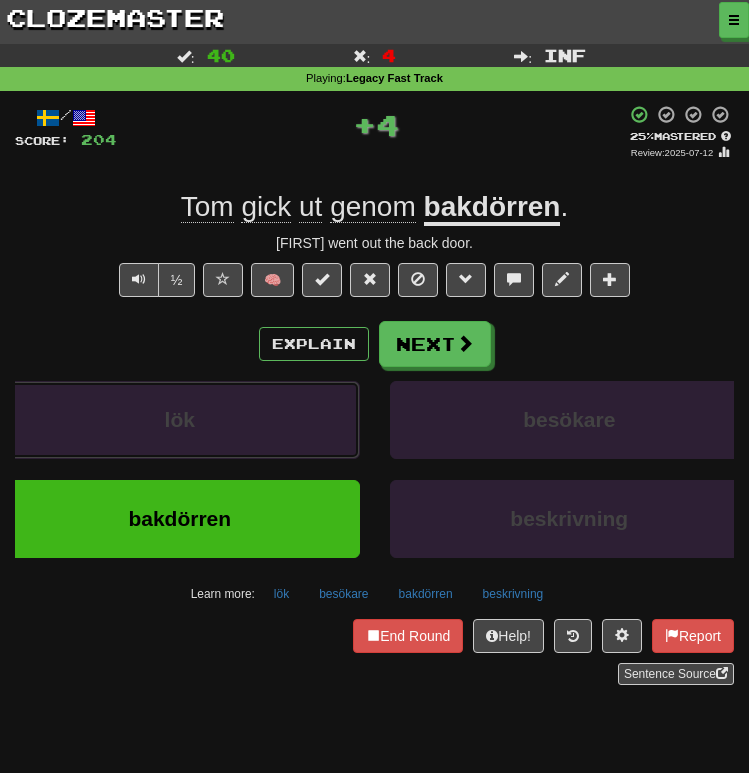 click on "lök" at bounding box center [180, 420] 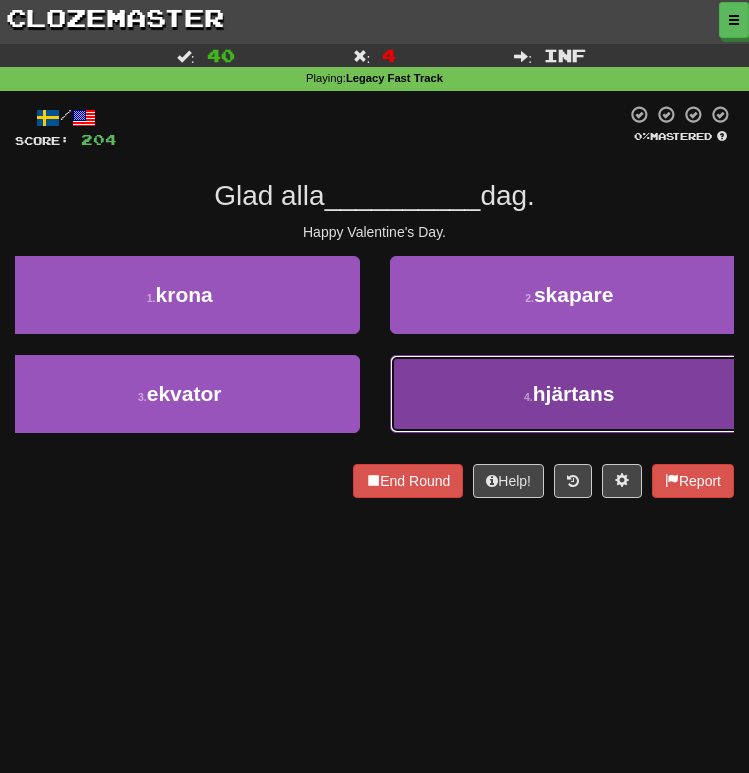 click on "4 .  hjärtans" at bounding box center [570, 394] 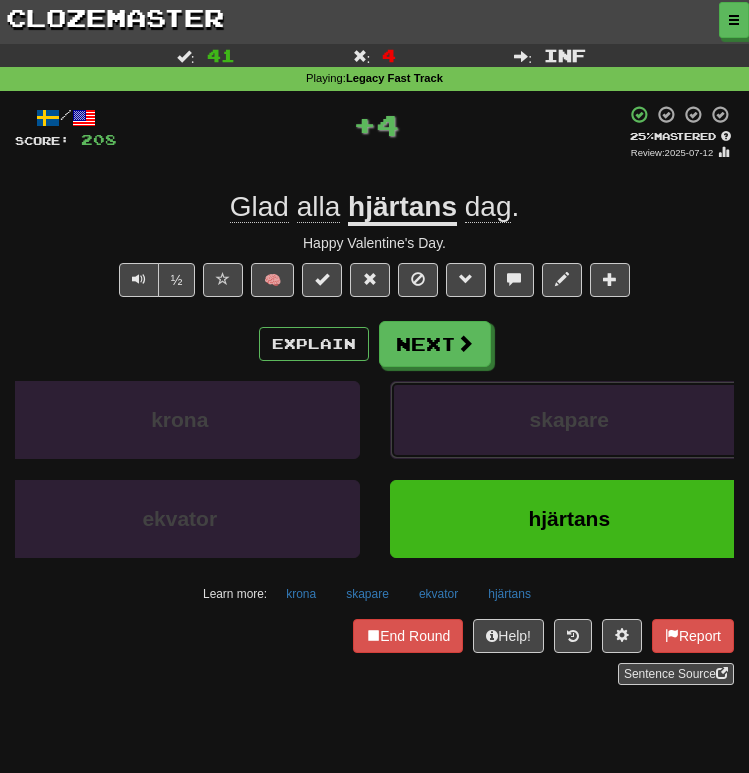 click on "skapare" at bounding box center [570, 420] 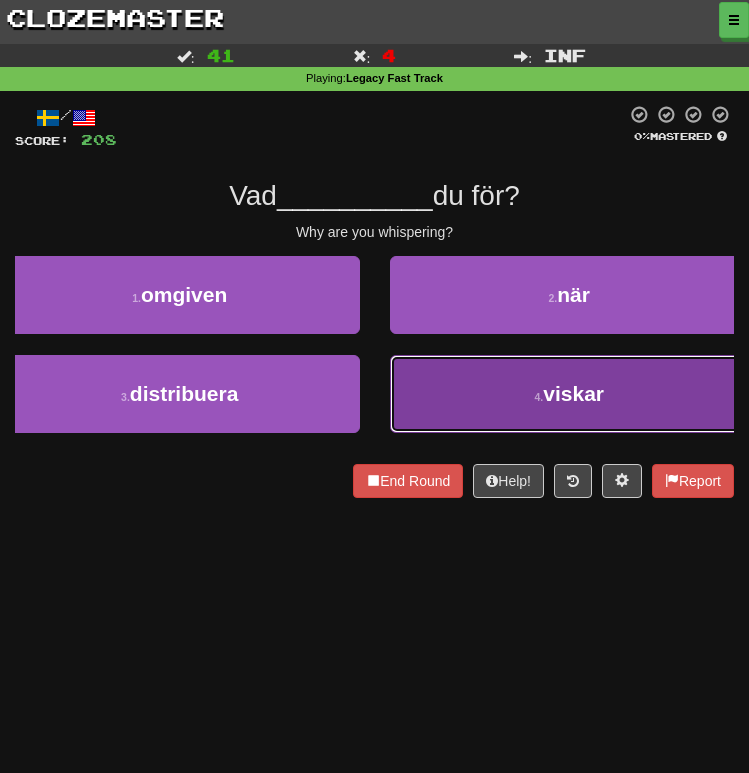 click on "[NUMBER] .  viskar" at bounding box center [570, 394] 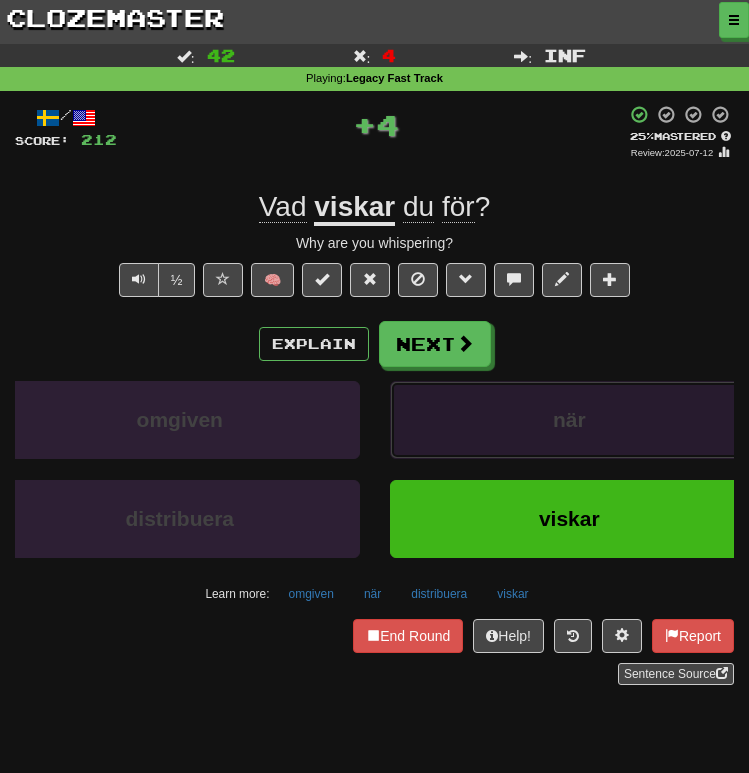 click on "när" at bounding box center (570, 420) 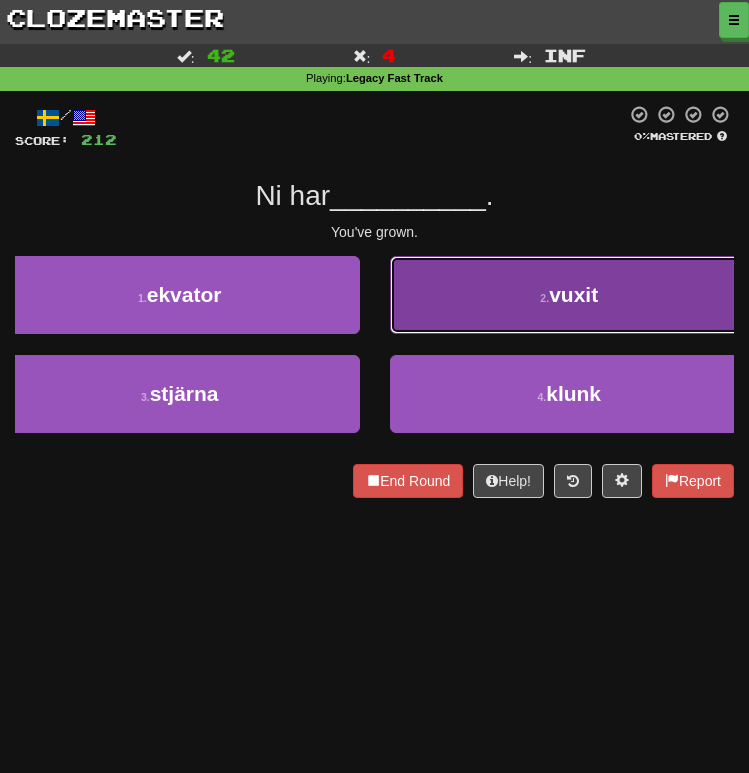 click on "2 .  vuxit" at bounding box center (570, 295) 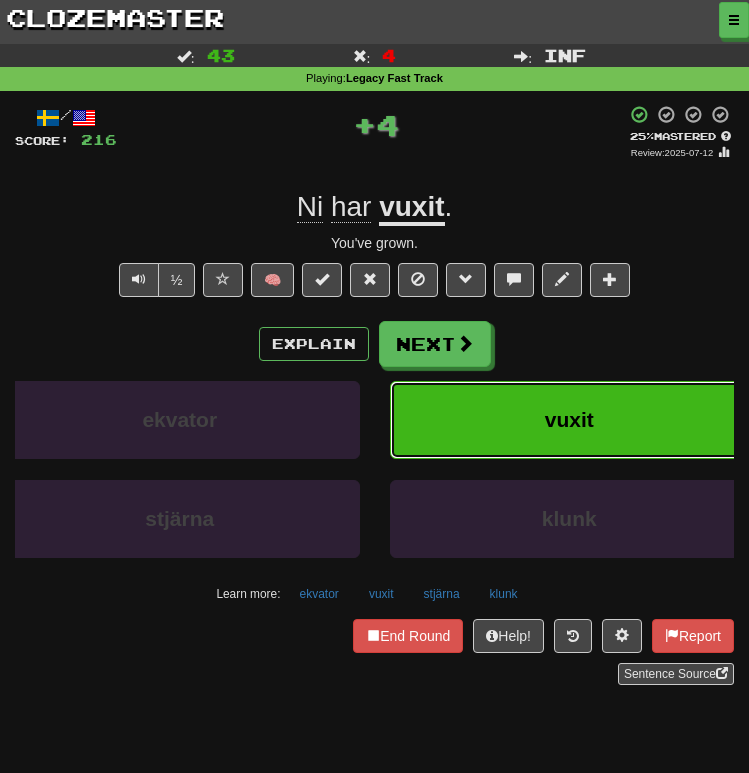 click on "vuxit" at bounding box center [570, 420] 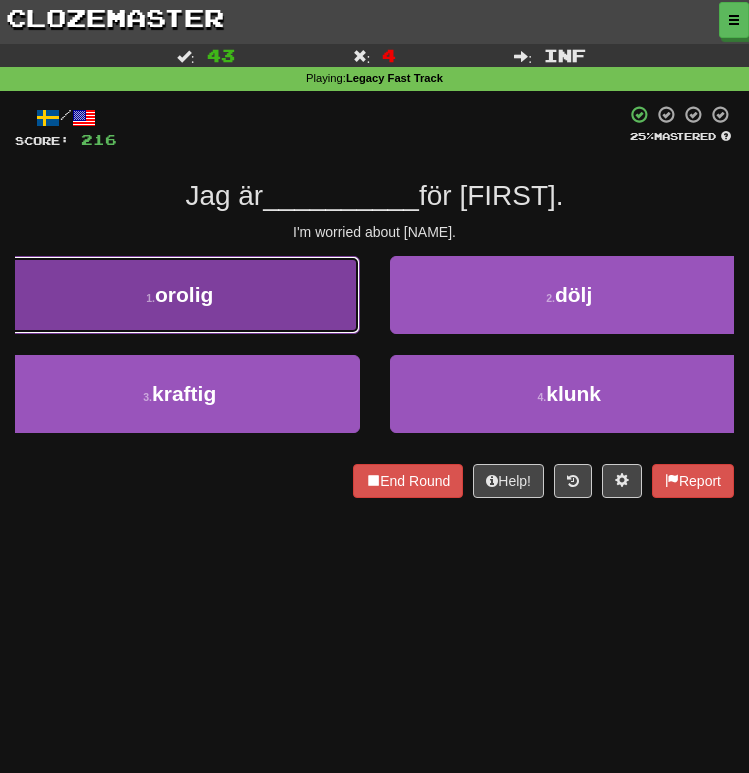 click on "1 .  orolig" at bounding box center [180, 295] 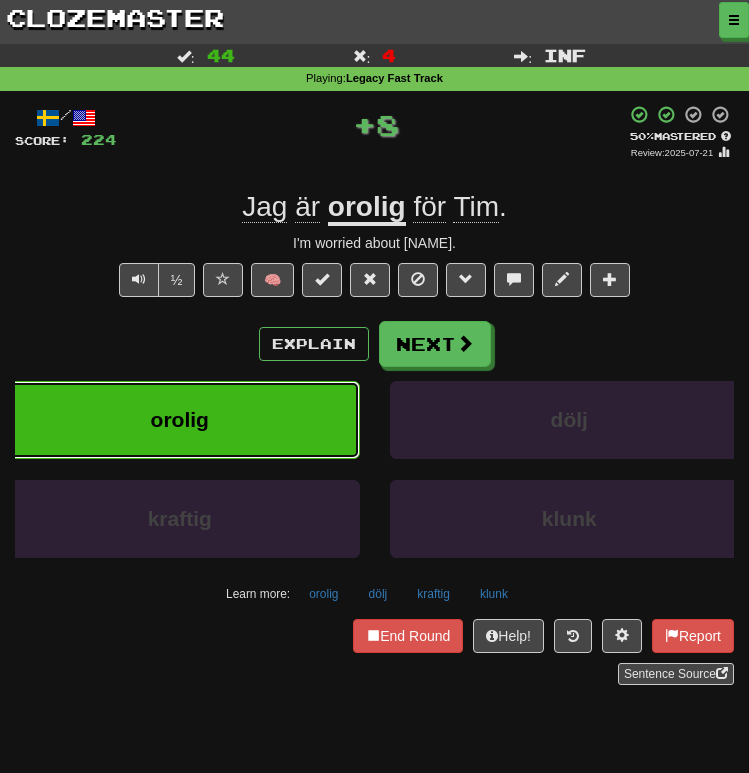 click on "orolig" at bounding box center (180, 420) 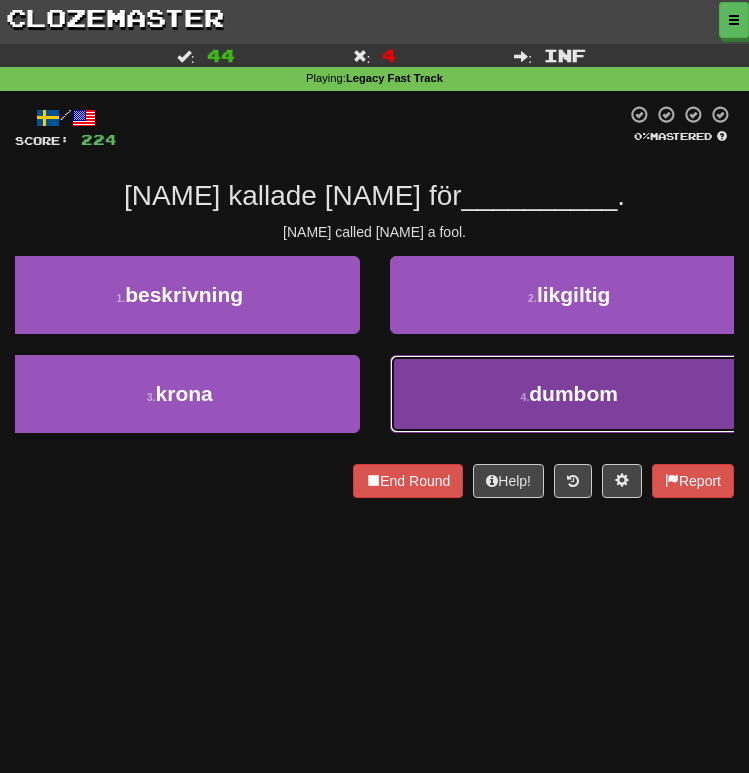 click on "4 .  dumbom" at bounding box center (570, 394) 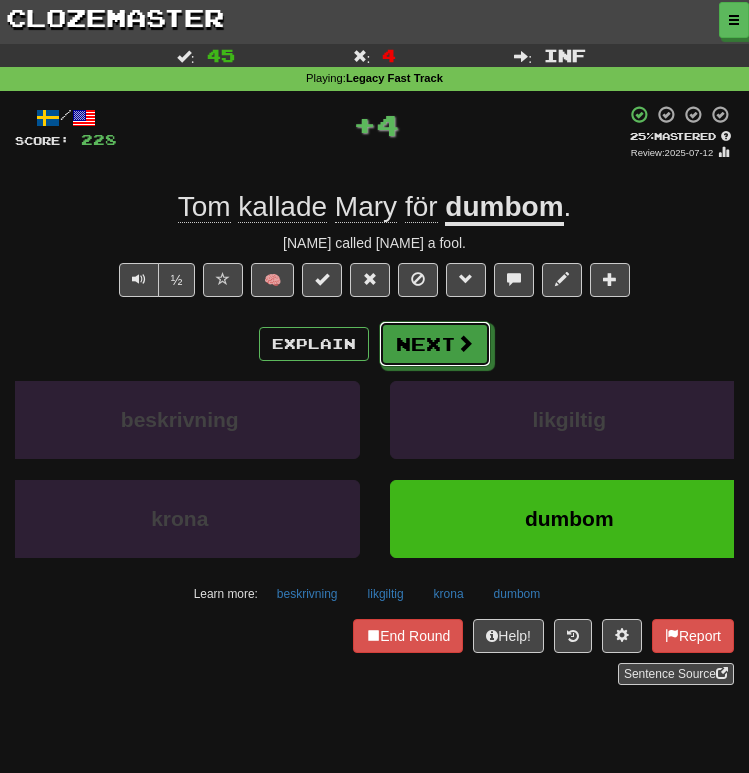 click on "Next" at bounding box center (435, 344) 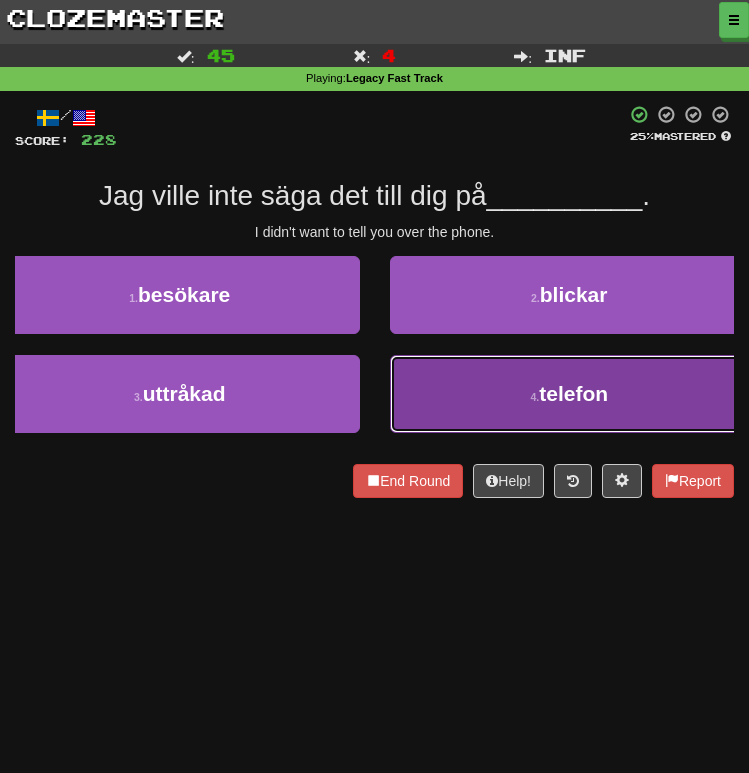 click on "4 .  telefon" at bounding box center [570, 394] 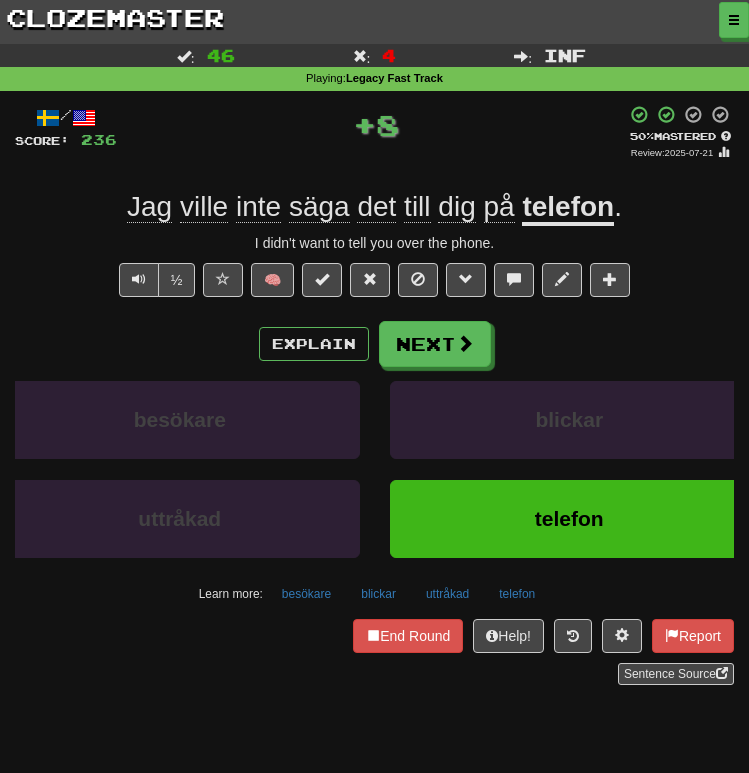 click on "Next" at bounding box center [435, 344] 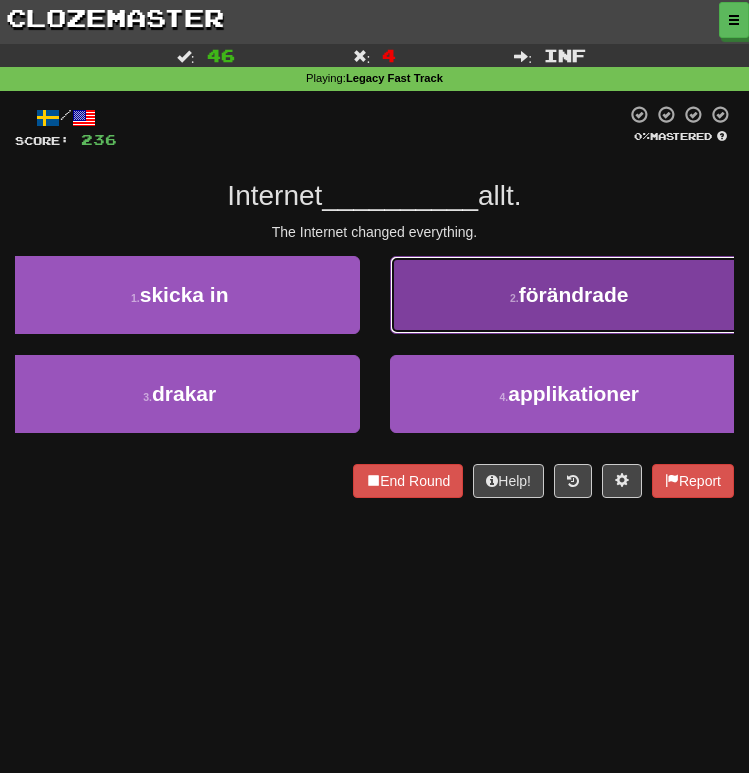 click on "2 .  förändrade" at bounding box center (570, 295) 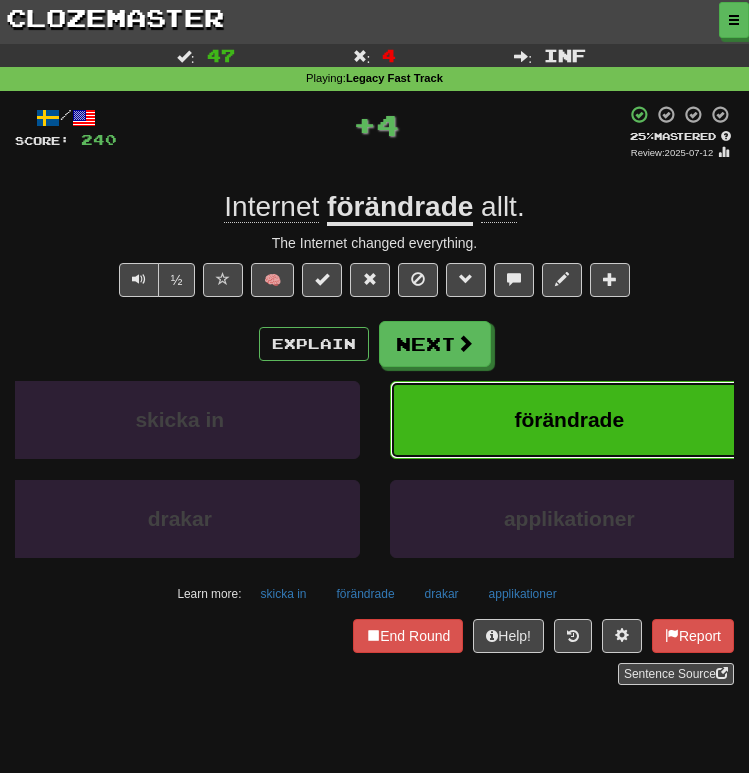 click on "förändrade" at bounding box center (570, 420) 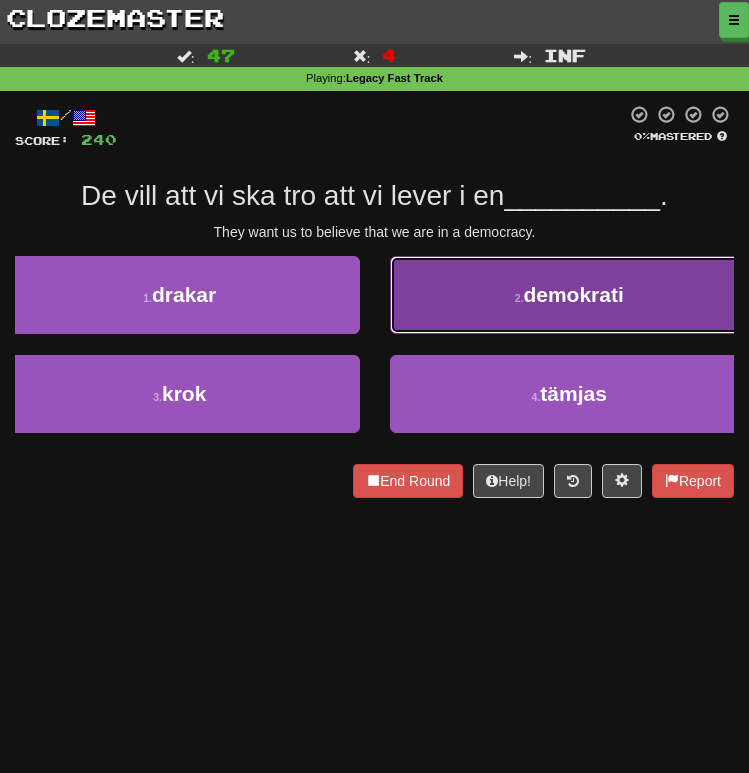 click on "demokrati" at bounding box center (573, 294) 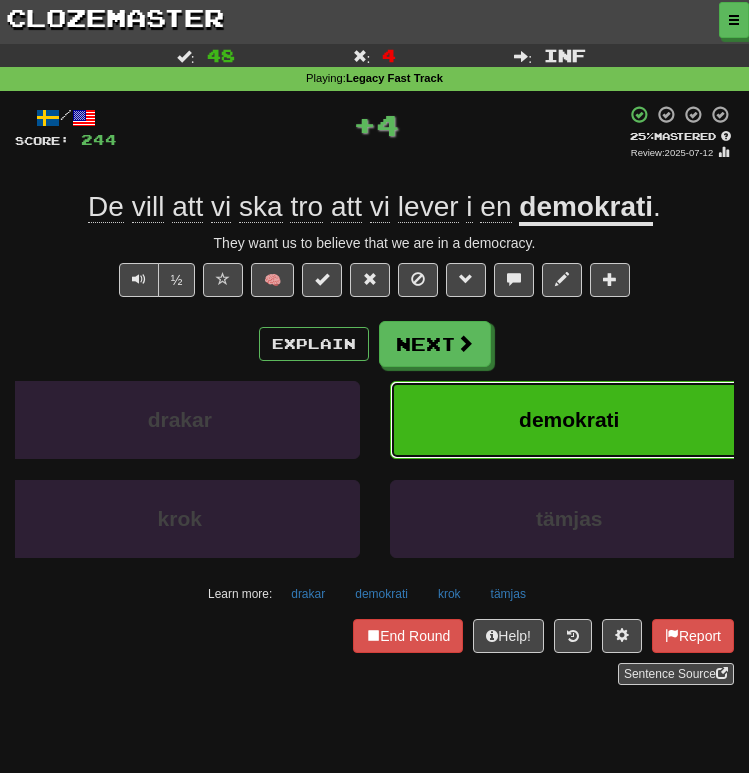 click on "demokrati" at bounding box center (569, 419) 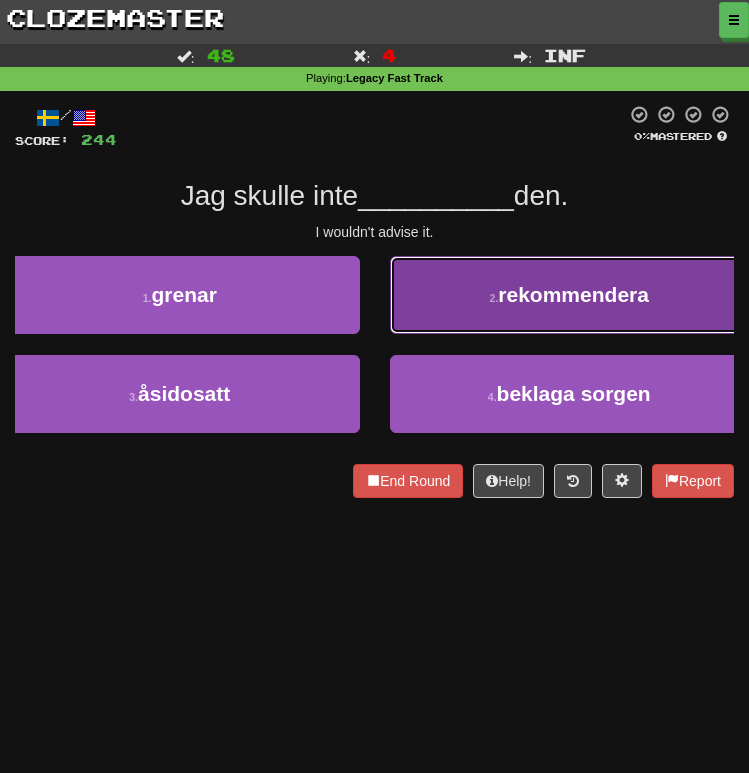 click on "2 .  rekommendera" at bounding box center (570, 295) 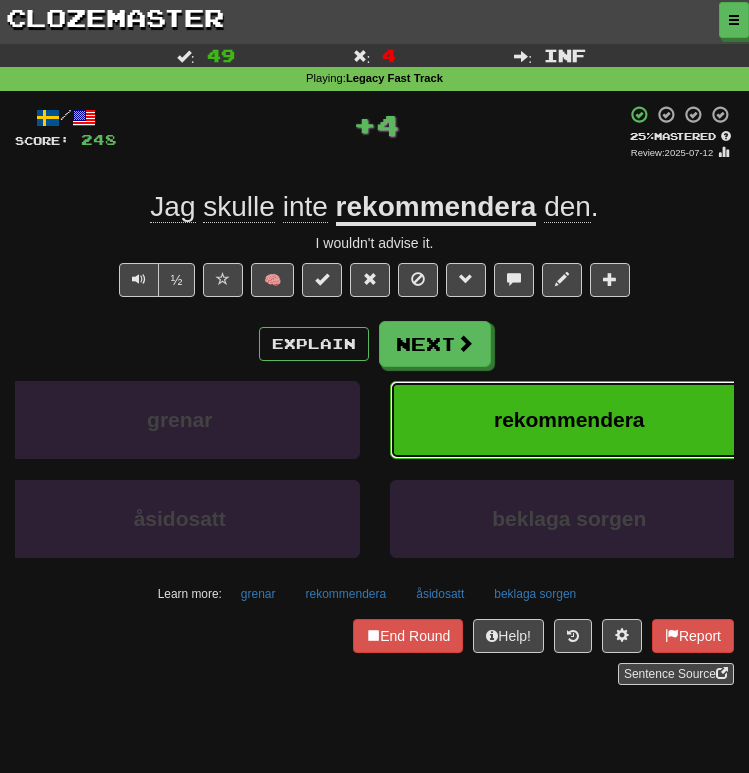 click on "rekommendera" at bounding box center (569, 419) 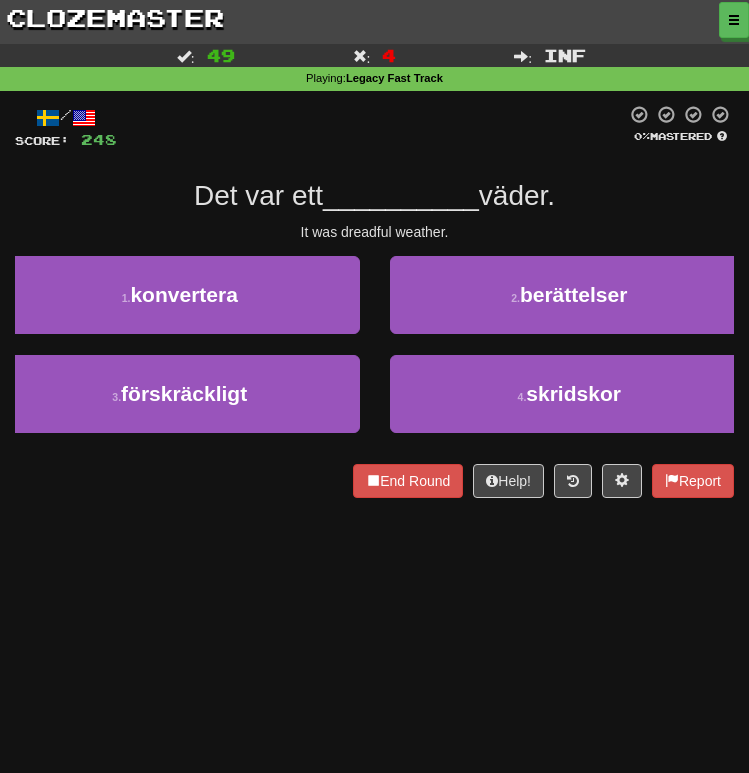 click on "It was dreadful weather." at bounding box center [374, 232] 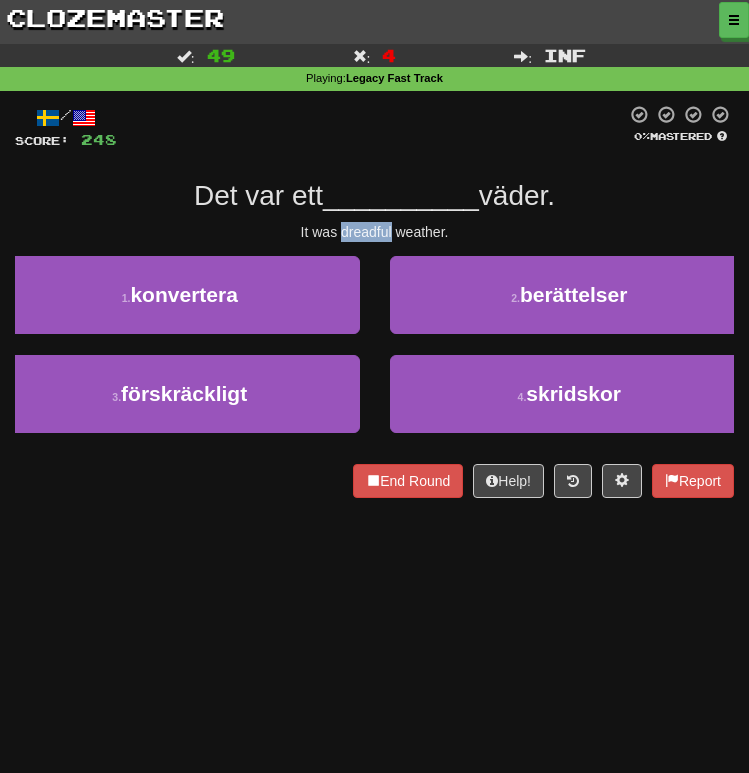 click on "It was dreadful weather." at bounding box center [374, 232] 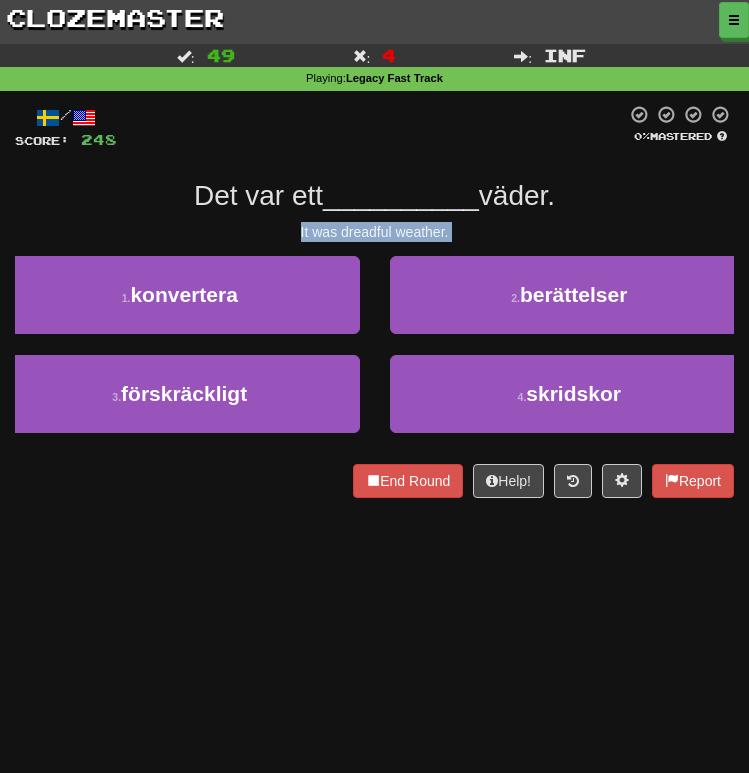 click on "It was dreadful weather." at bounding box center (374, 232) 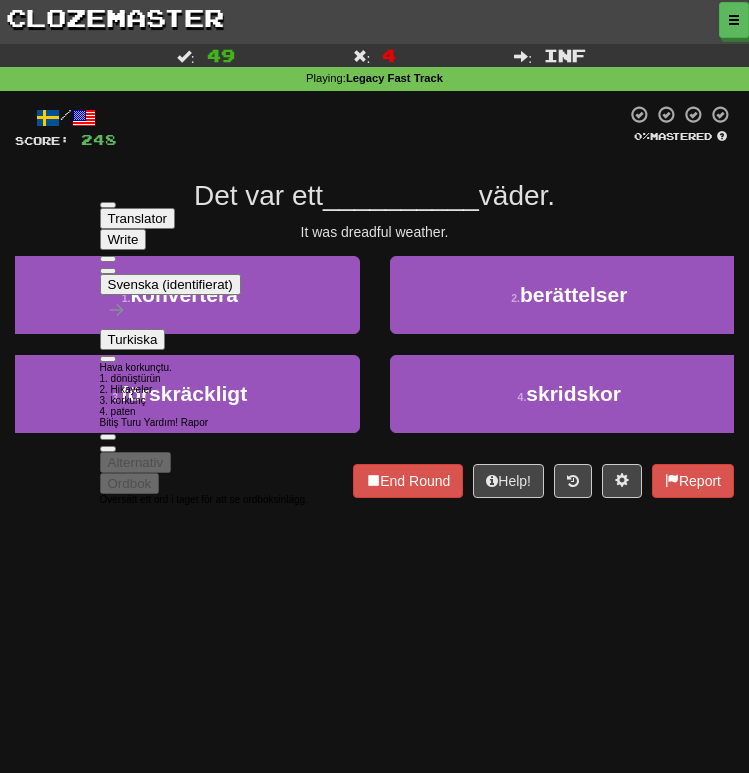 click on "Det var ett  __________  väder." at bounding box center [374, 196] 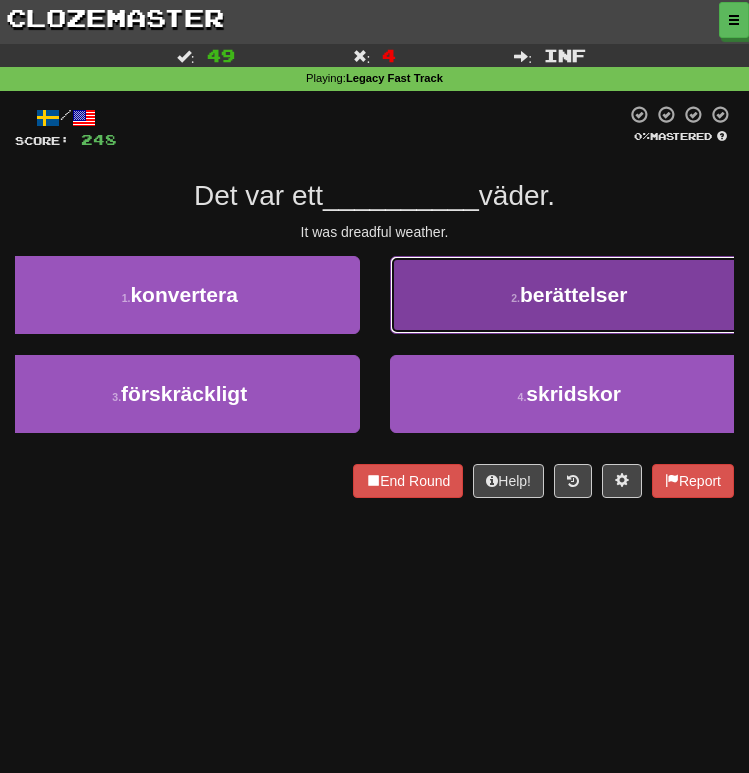 click on "2 .  berättelser" at bounding box center [570, 295] 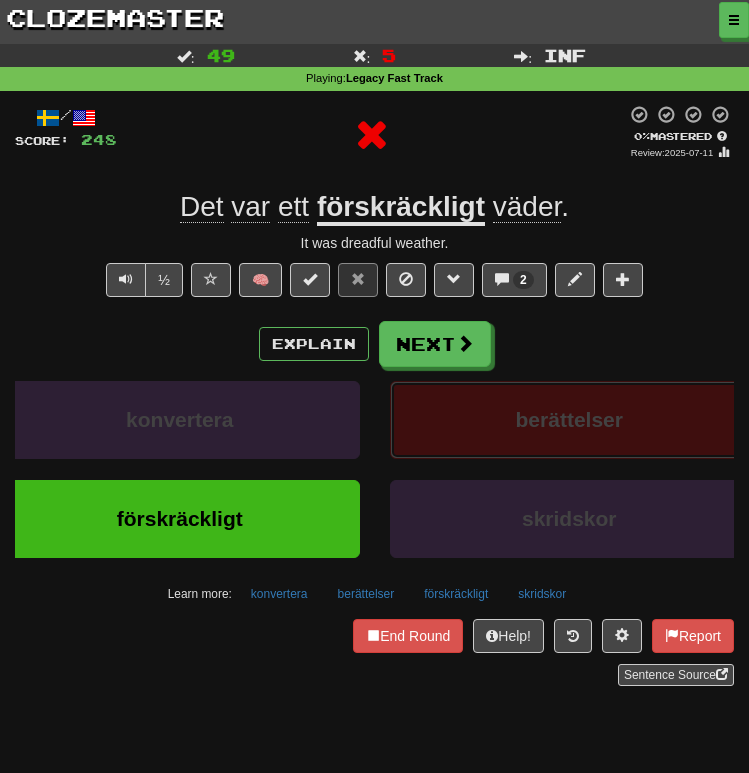 click on "berättelser" at bounding box center (570, 420) 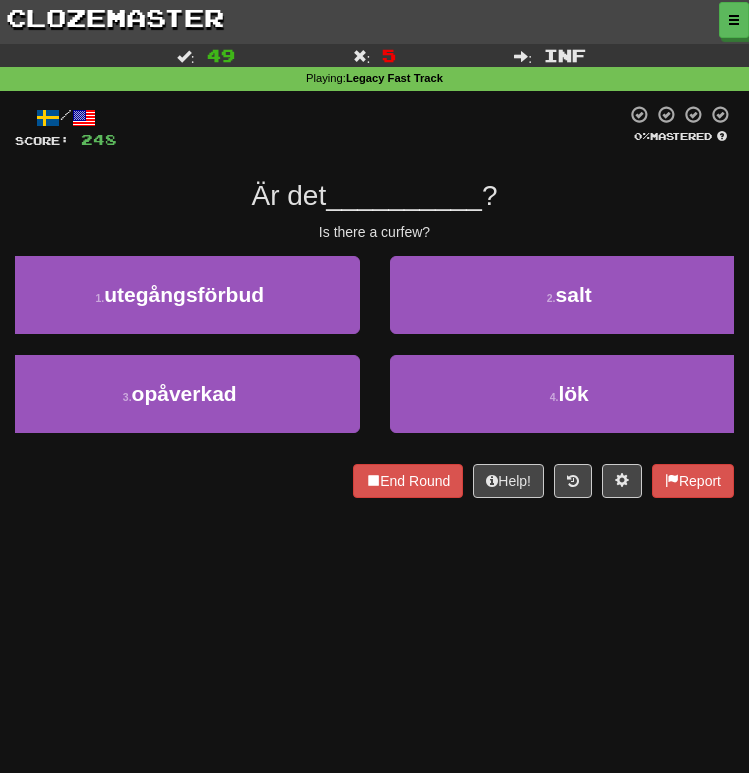 click on "Is there a curfew?" at bounding box center [374, 232] 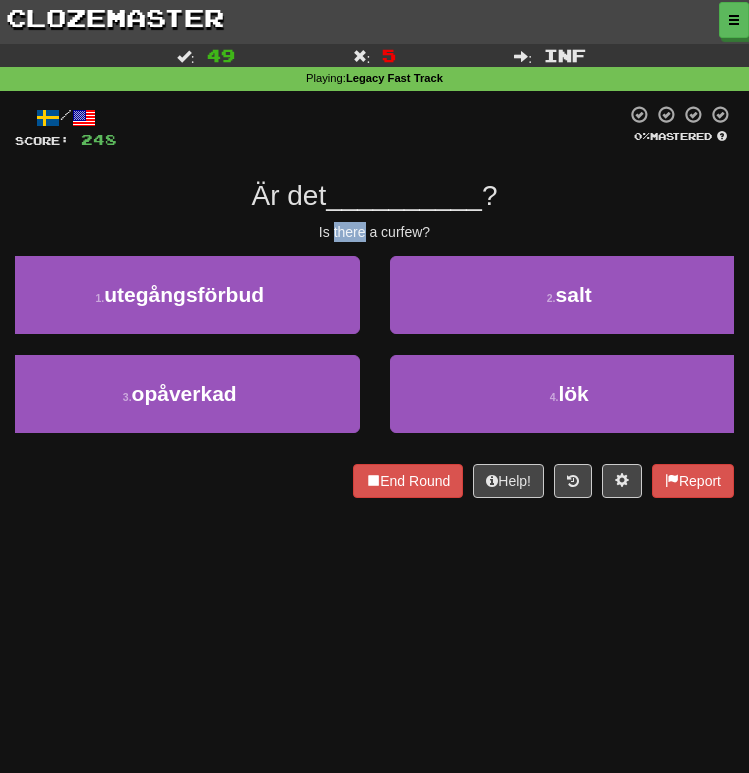 click on "Is there a curfew?" at bounding box center (374, 232) 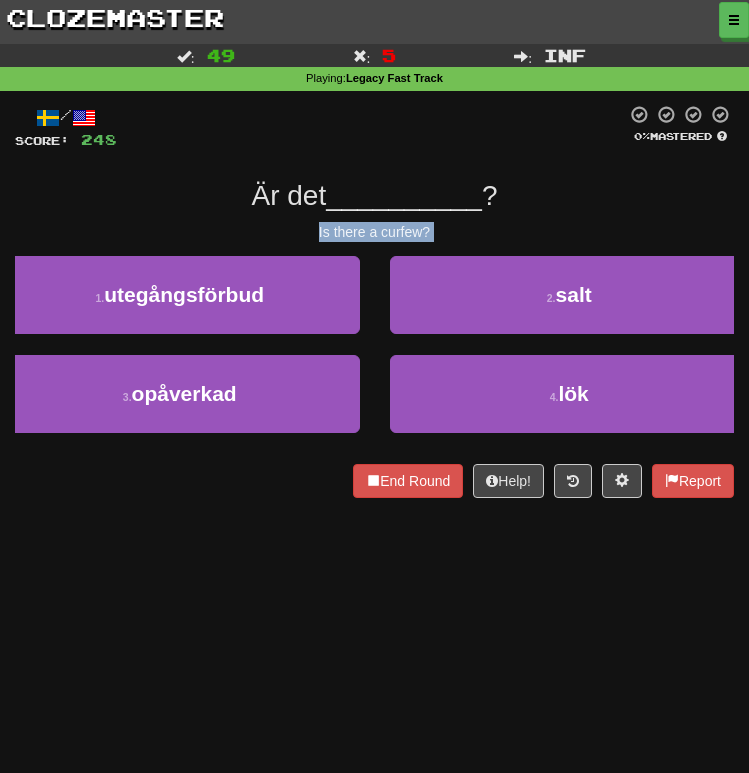 click on "Is there a curfew?" at bounding box center (374, 232) 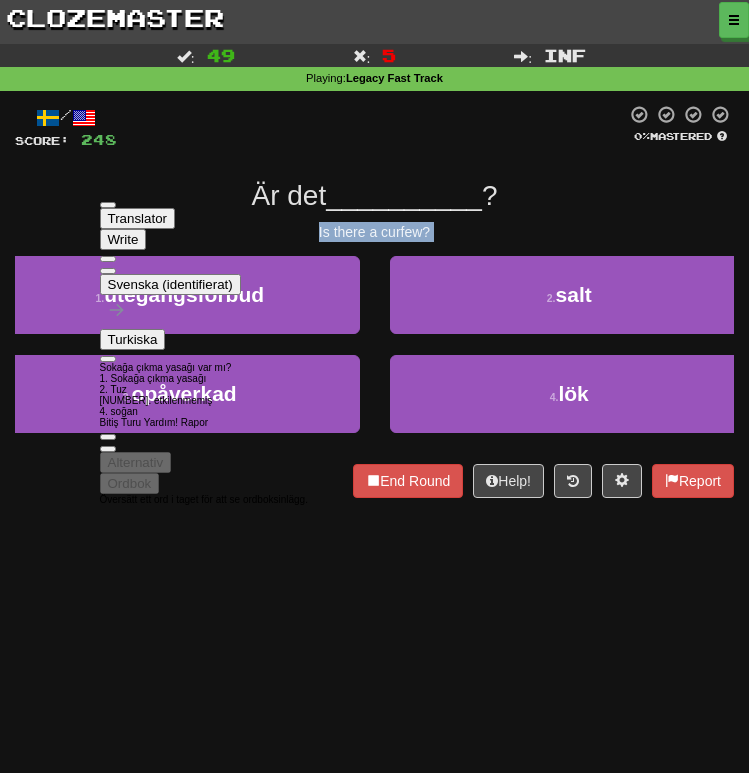 click on "Correct   :   49 Incorrect   :   5 To go   :   Inf Playing :  Legacy Fast Track  /  Score:   248 0 %  Mastered Är det  __________ ? Is there a curfew? 1 .  utegångsförbud 2 .  salt 3 .  opåverkad 4 .  lök  End Round" at bounding box center [374, 386] 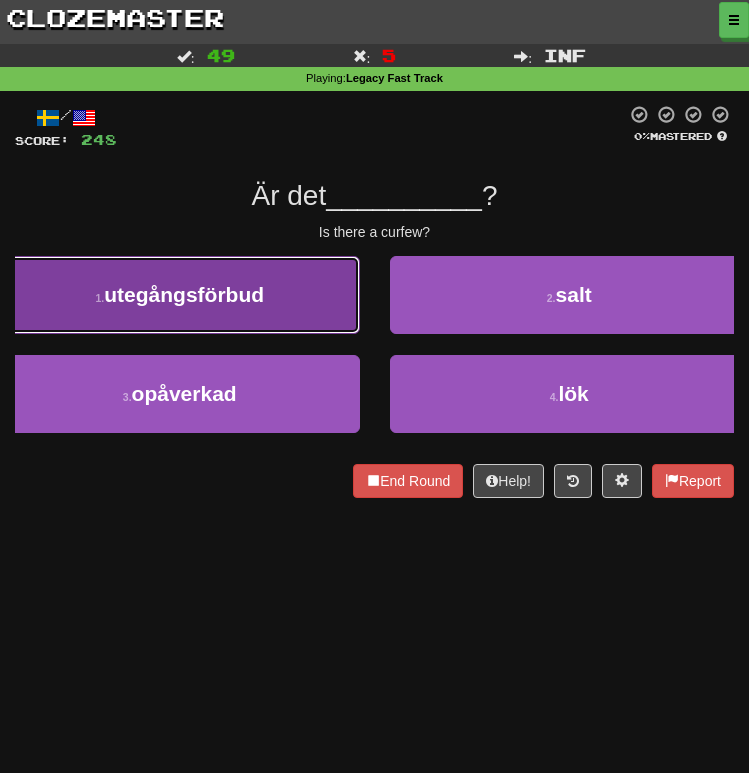 click on "[NUMBER] .  utegångsförbud" at bounding box center (180, 295) 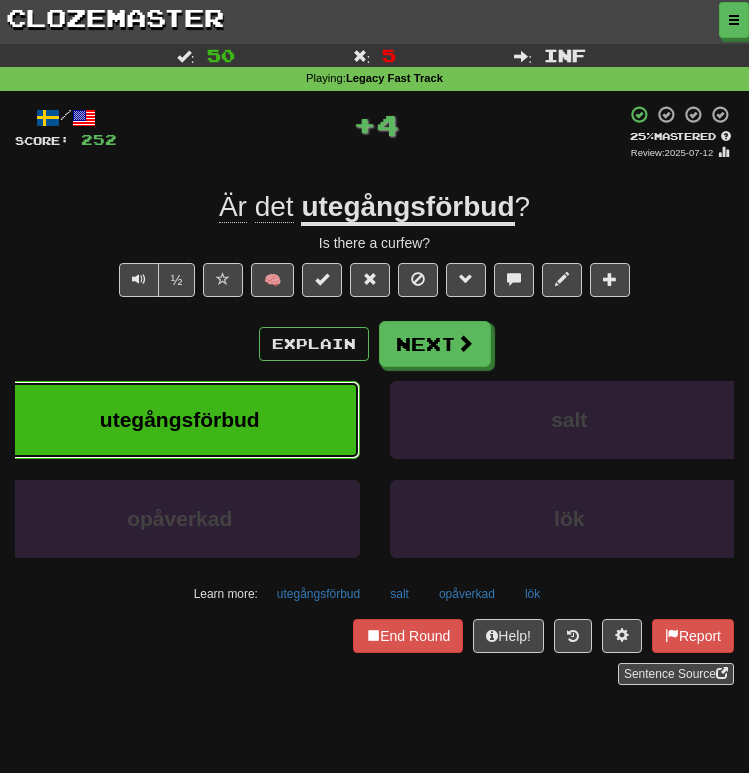 click on "utegångsförbud" at bounding box center [180, 420] 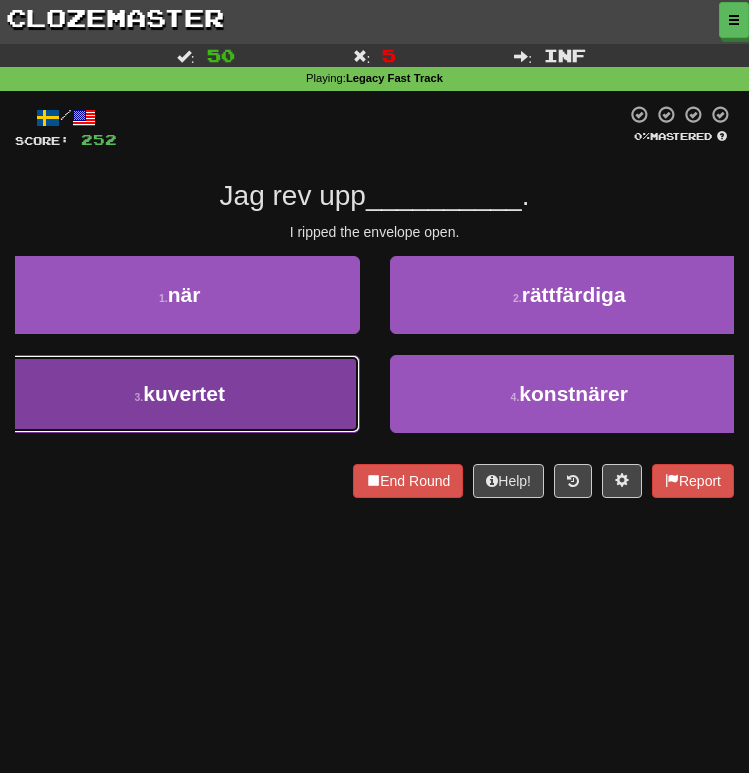 click on "3 .  kuvertet" at bounding box center (180, 394) 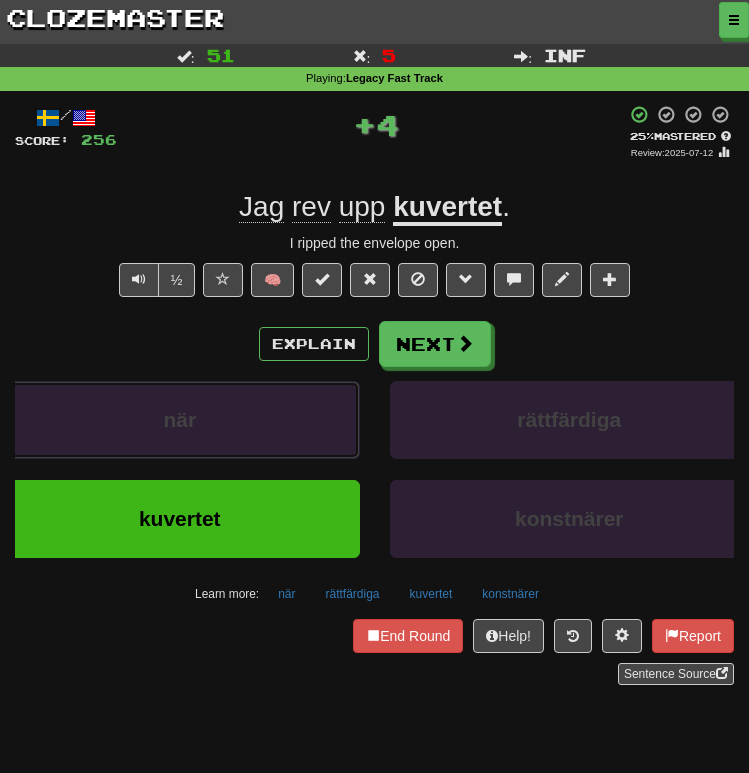click on "när" at bounding box center (180, 420) 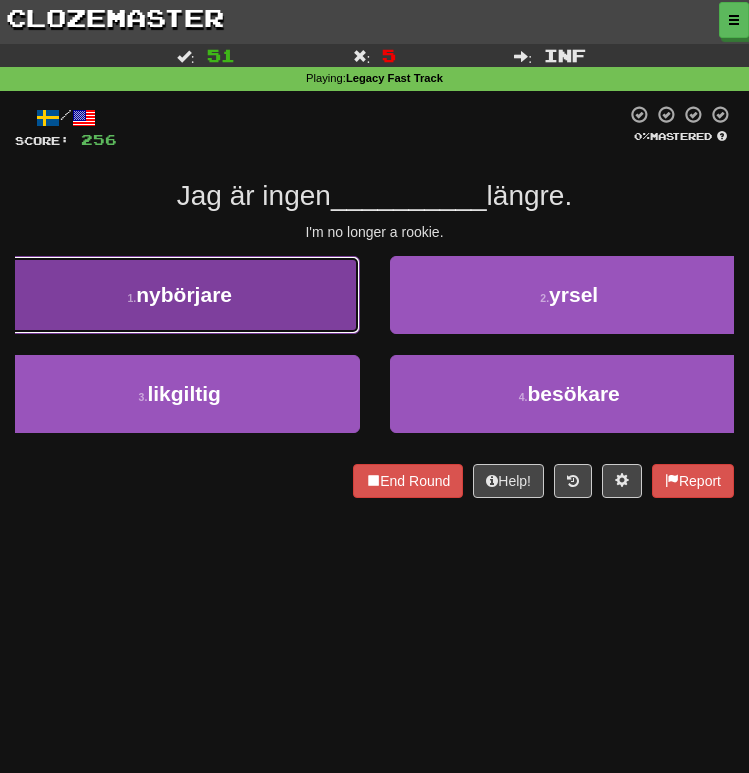 click on "[NUMBER] .  nybörjare" at bounding box center [180, 295] 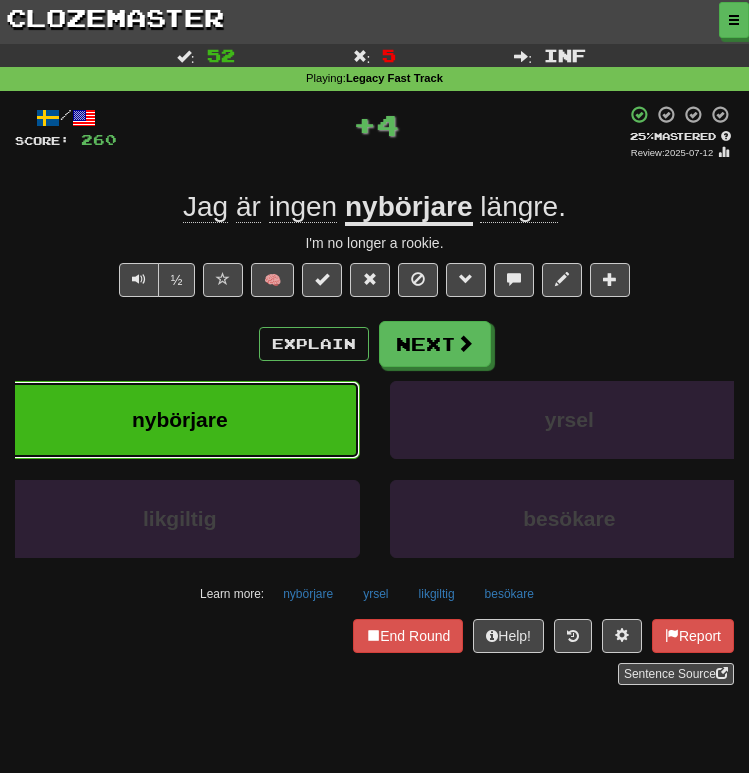 click on "nybörjare" at bounding box center [180, 420] 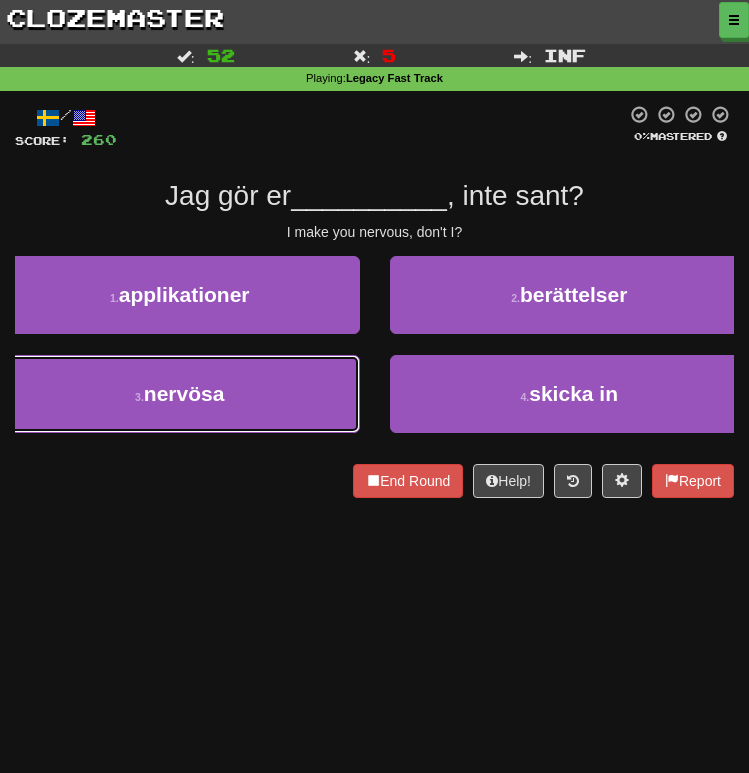 click on "3 .  nervösa" at bounding box center (180, 394) 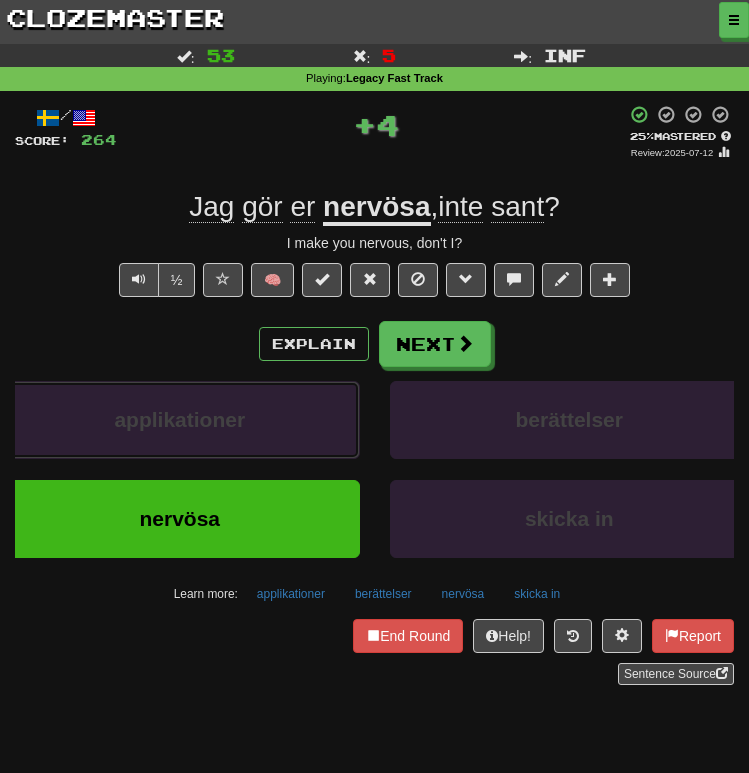 click on "applikationer" at bounding box center [180, 420] 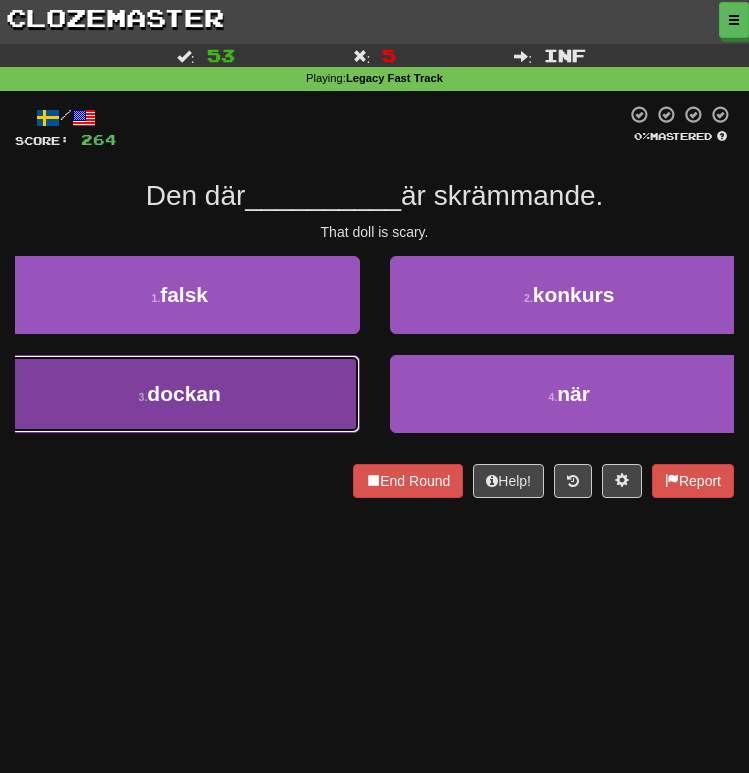 click on "3 .  dockan" at bounding box center [180, 394] 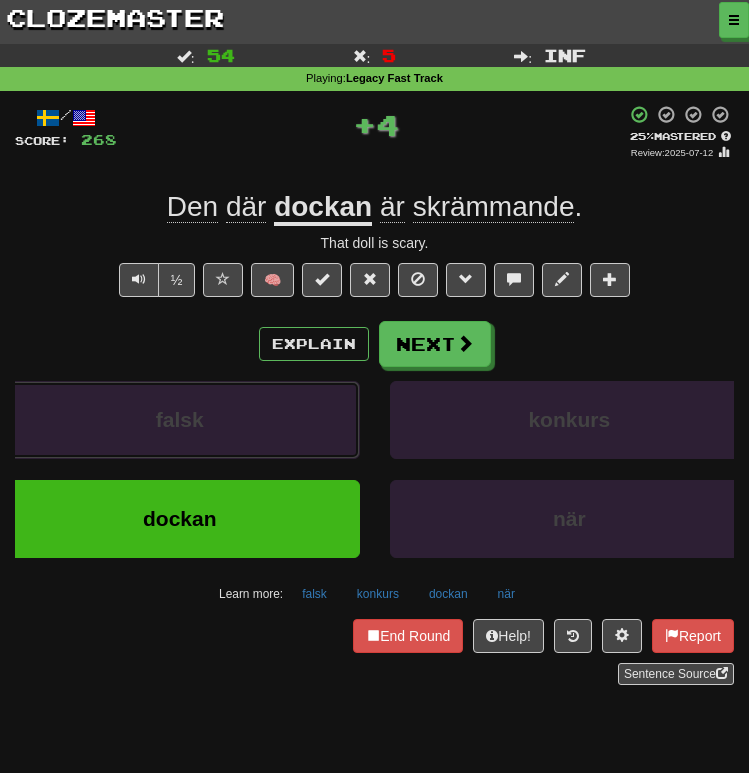 click on "falsk" at bounding box center [180, 420] 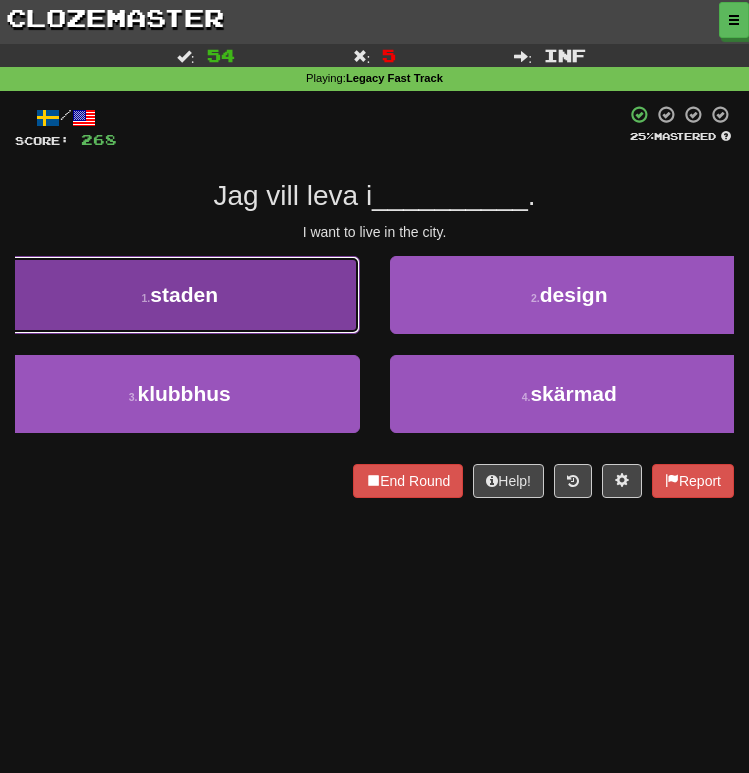 click on "1 .  staden" at bounding box center (180, 295) 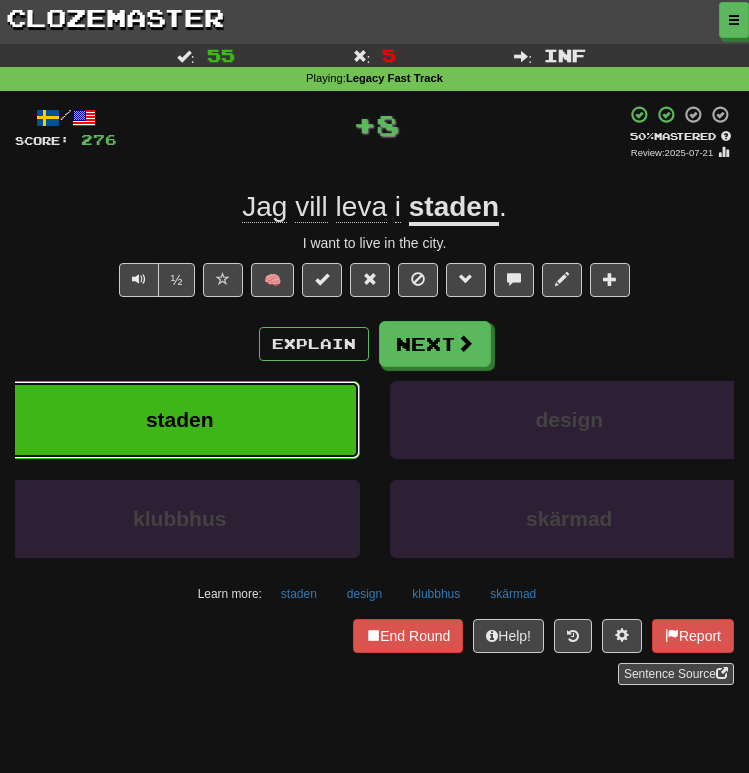 click on "staden" at bounding box center [180, 420] 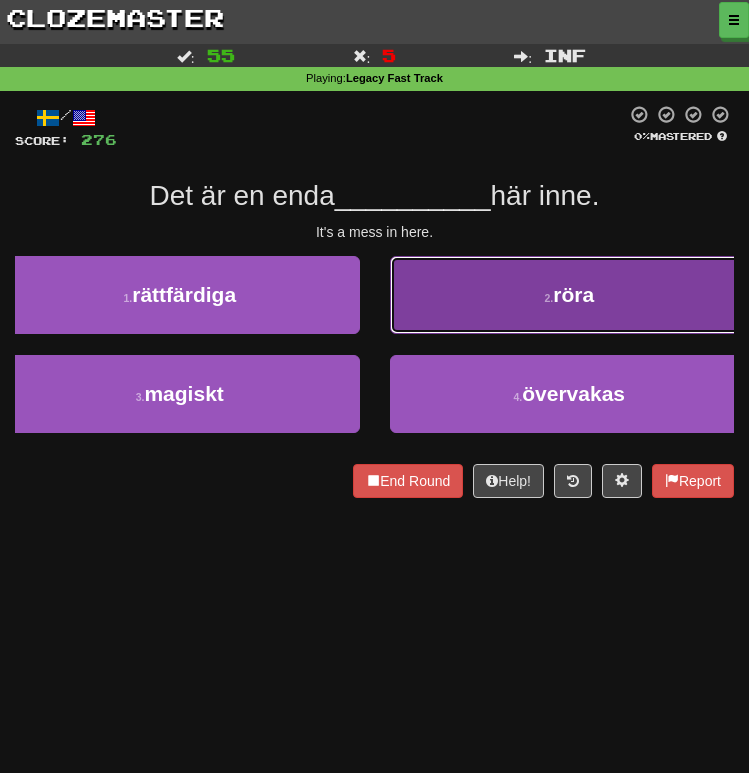 click on "2 .  röra" at bounding box center [570, 295] 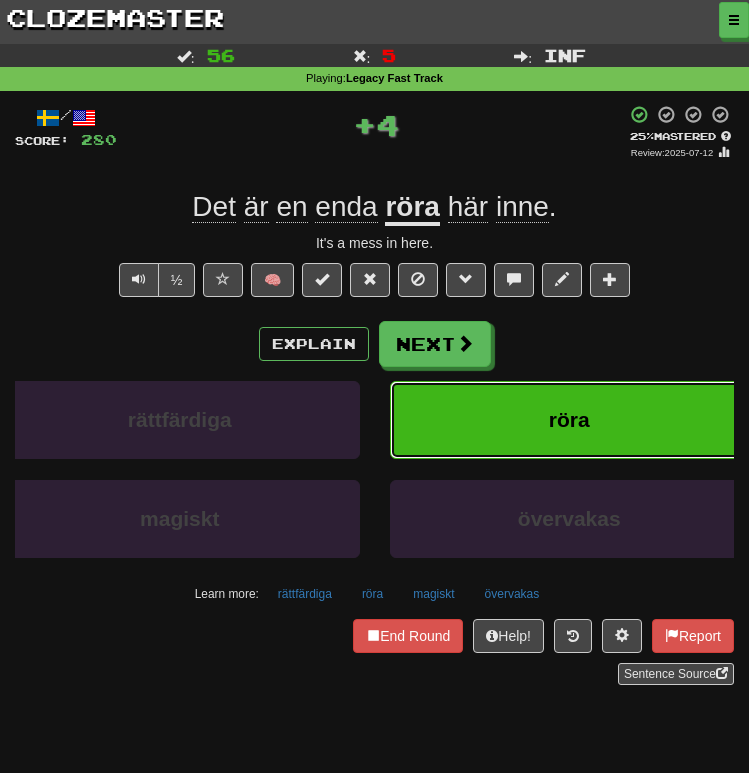 click on "röra" at bounding box center [570, 420] 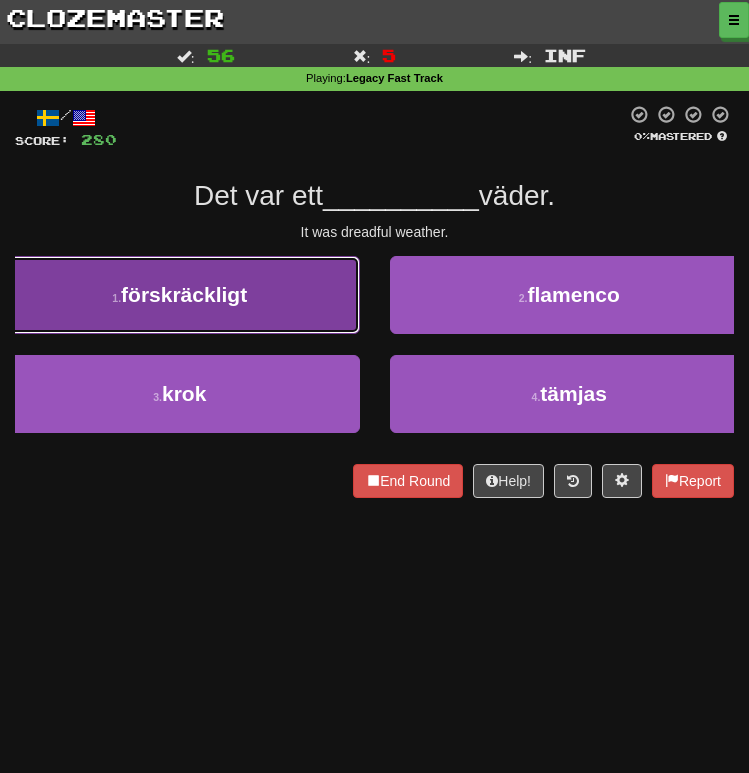 click on "1 .  förskräckligt" at bounding box center [180, 295] 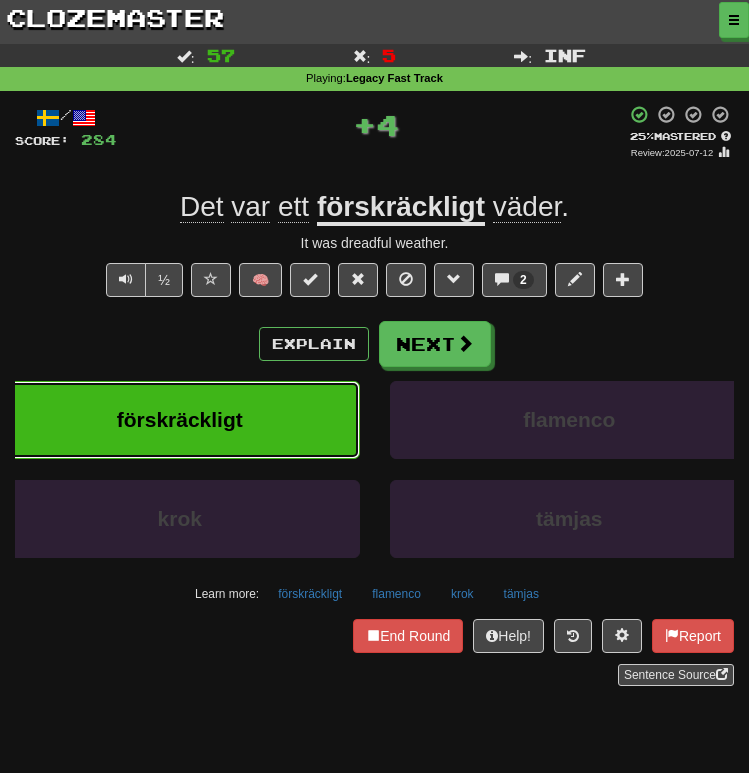 click on "förskräckligt" at bounding box center (180, 420) 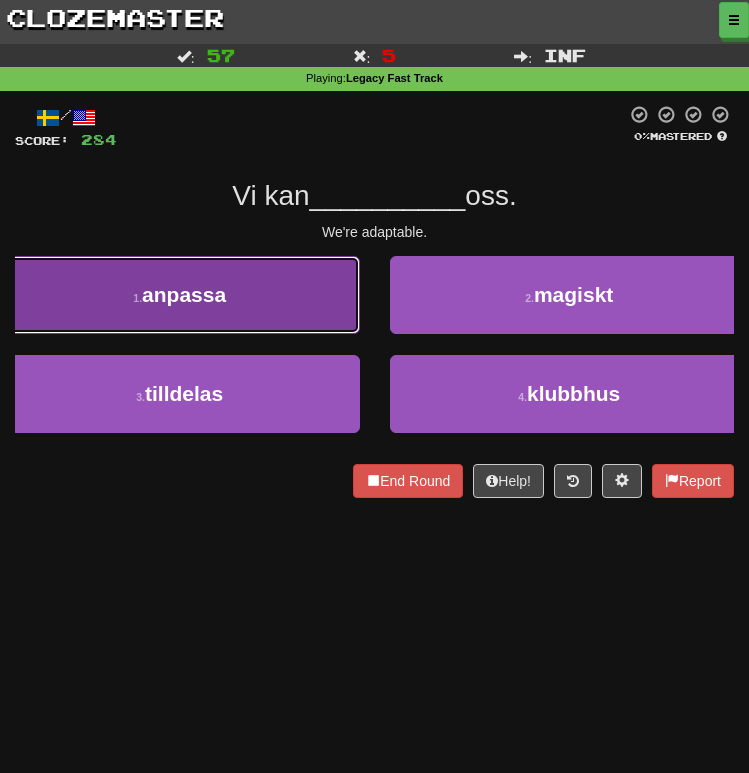 click on "1 .  anpassa" at bounding box center (180, 295) 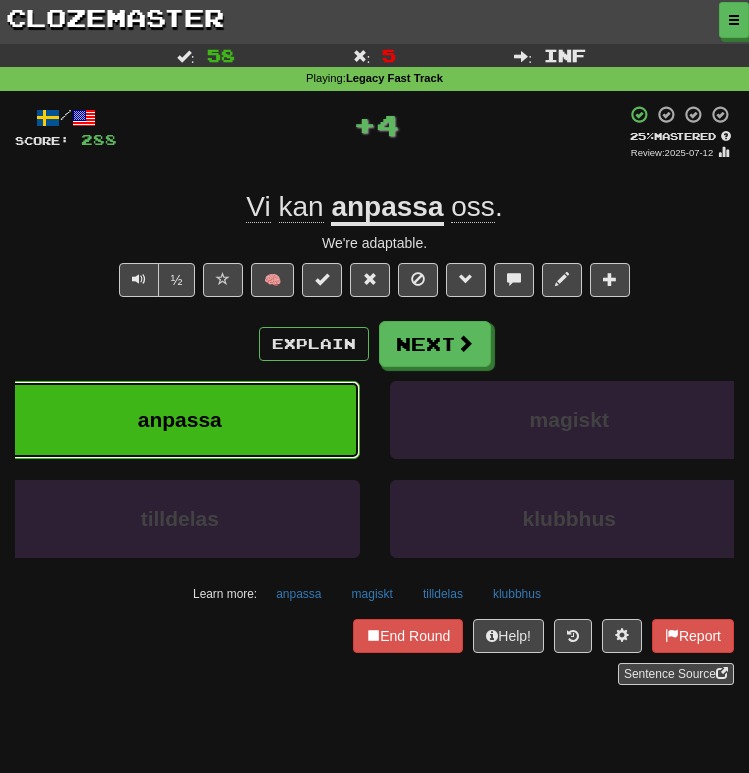 click on "anpassa" at bounding box center [180, 420] 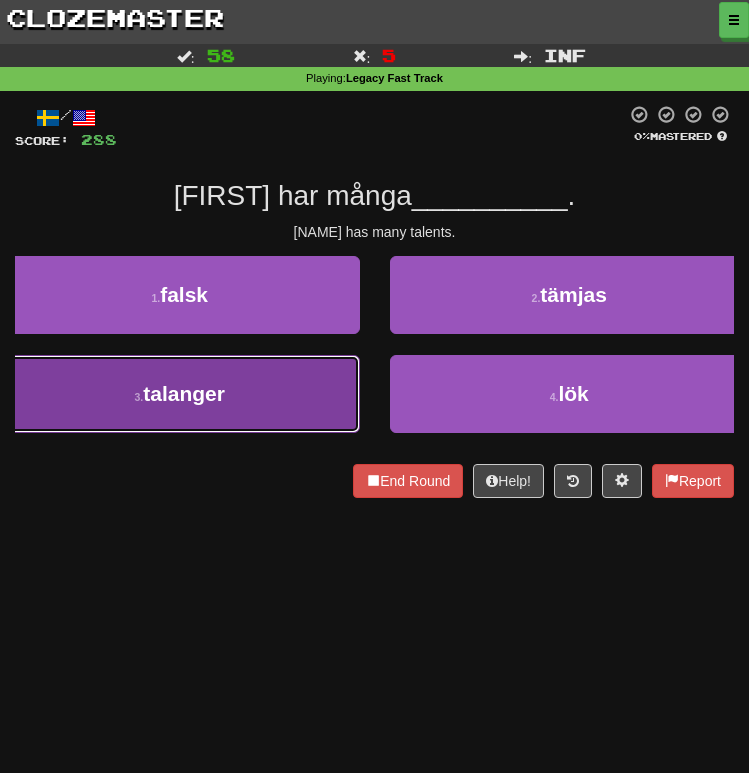 click on "3 .  talanger" at bounding box center (180, 394) 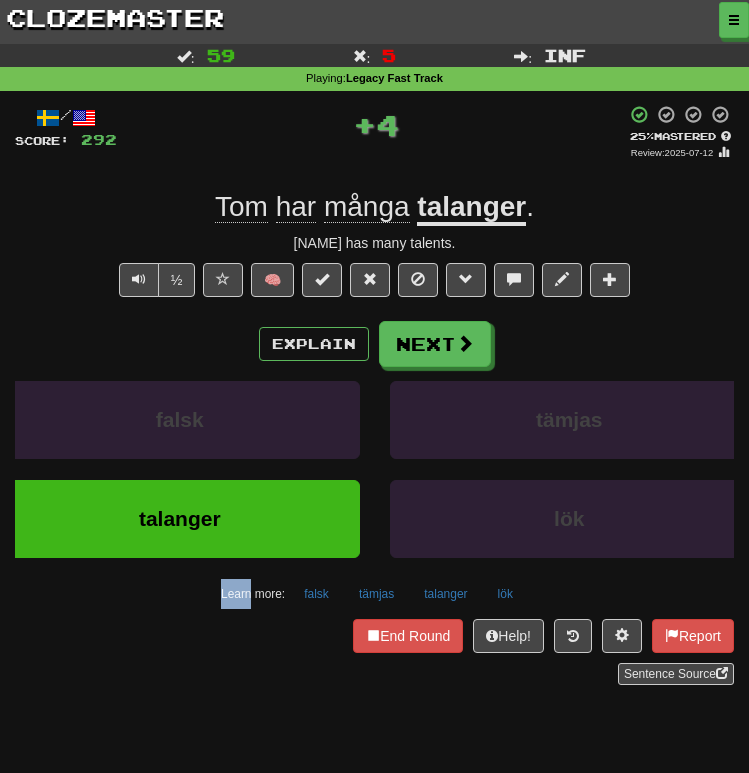 click on "Explain Next falsk tämjas talanger lök Learn more: falsk tämjas talanger lök" at bounding box center (374, 465) 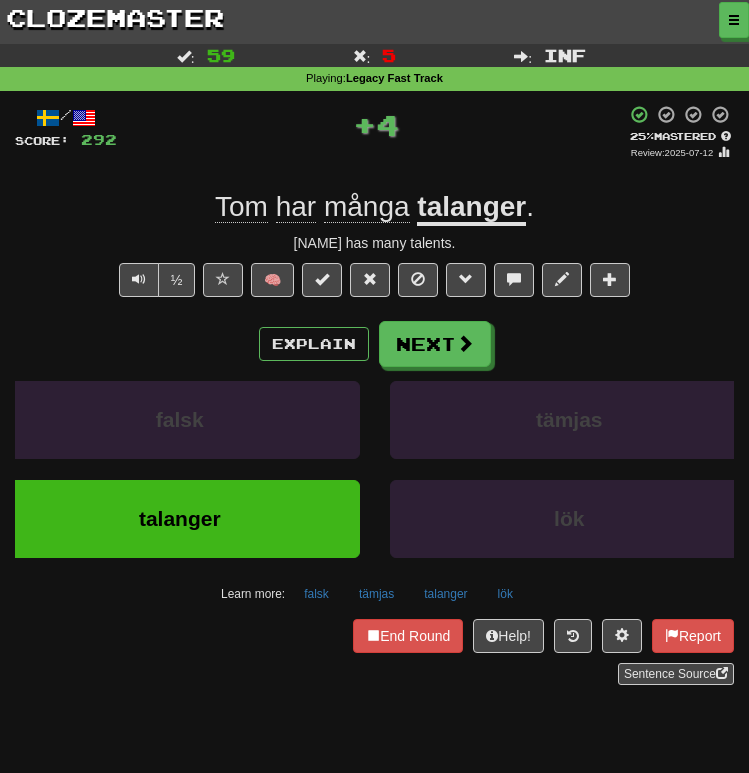 click on "Explain Next falsk tämjas talanger lök Learn more: falsk tämjas talanger lök" at bounding box center (374, 465) 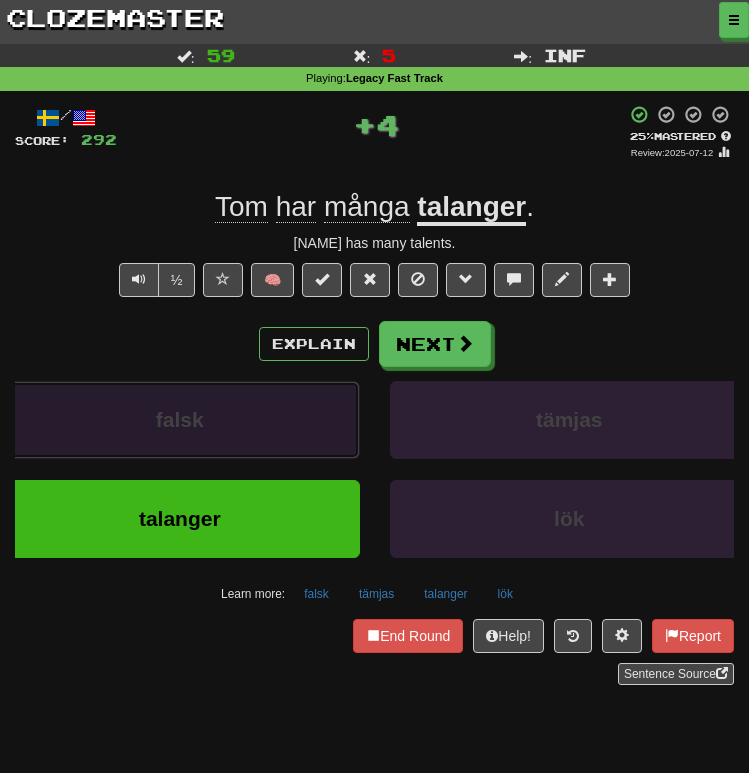click on "falsk" at bounding box center (180, 420) 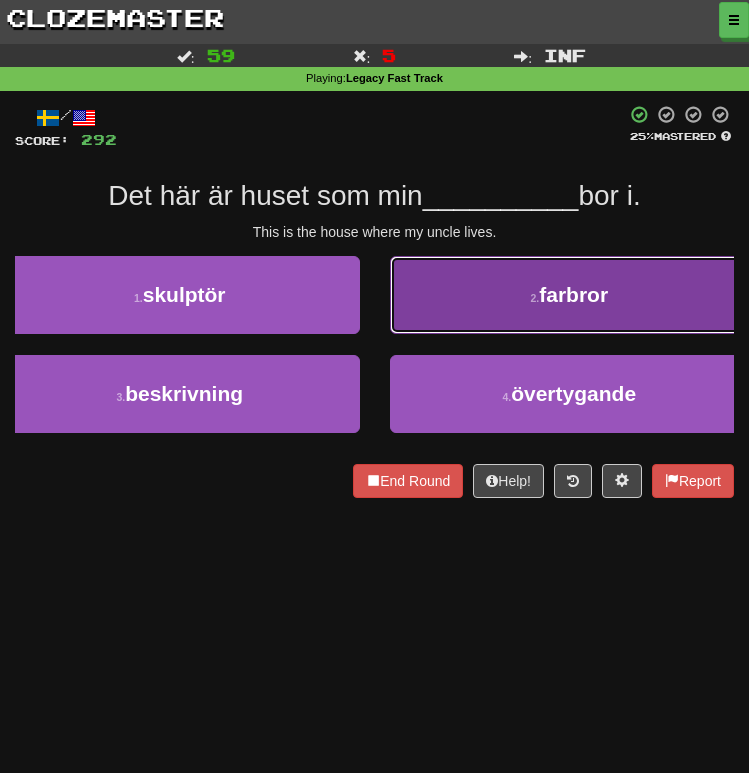 click on "2 .  farbror" at bounding box center (570, 295) 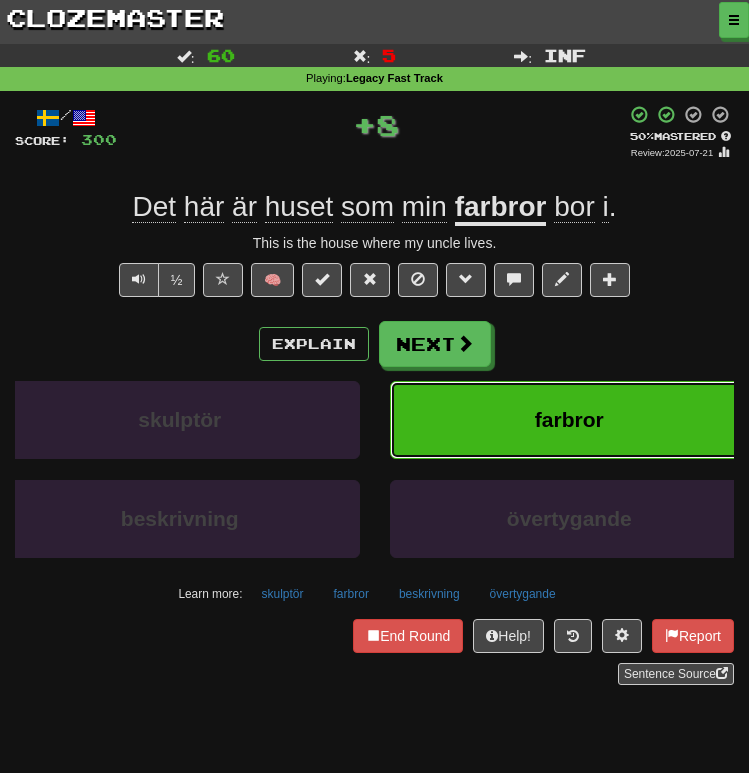 click on "farbror" at bounding box center (569, 419) 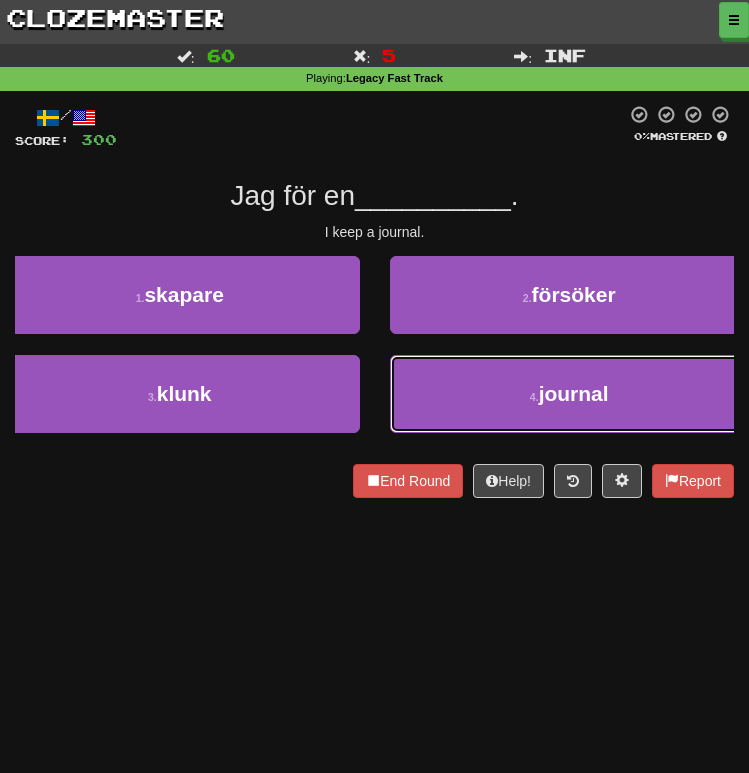 click on "4 .  journal" at bounding box center (570, 394) 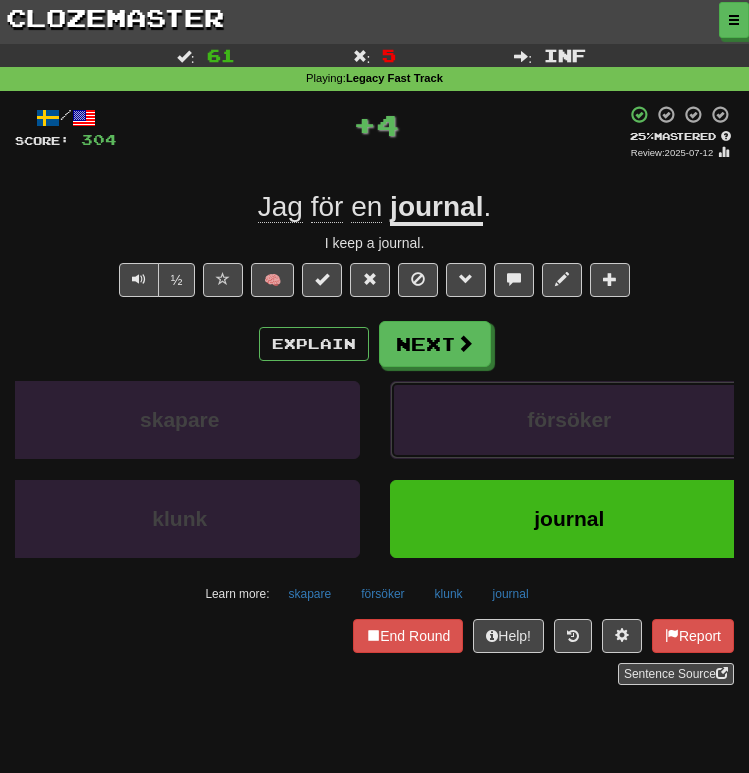 click on "försöker" at bounding box center (569, 419) 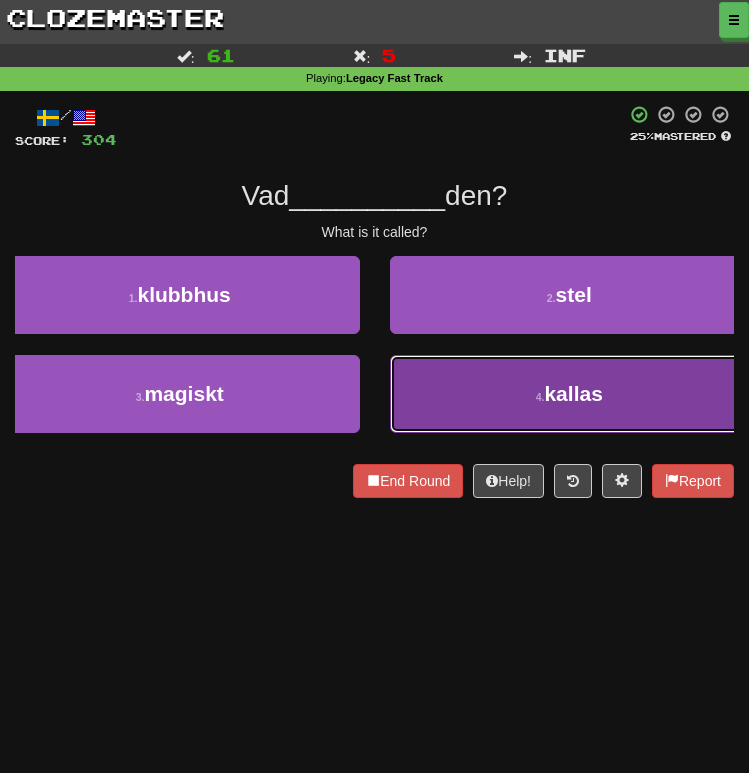 click on "4 .  kallas" at bounding box center (570, 394) 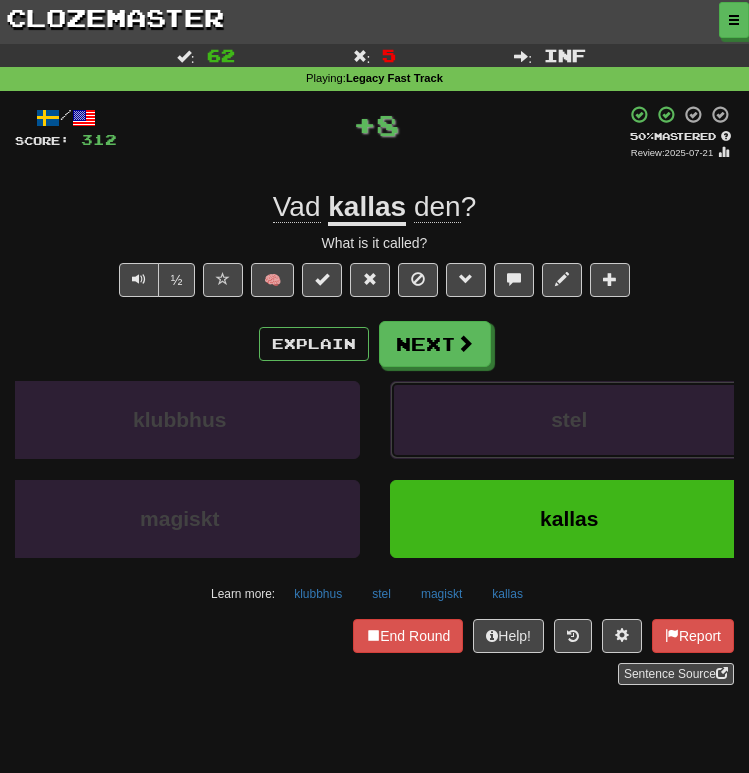 click on "stel" at bounding box center (570, 420) 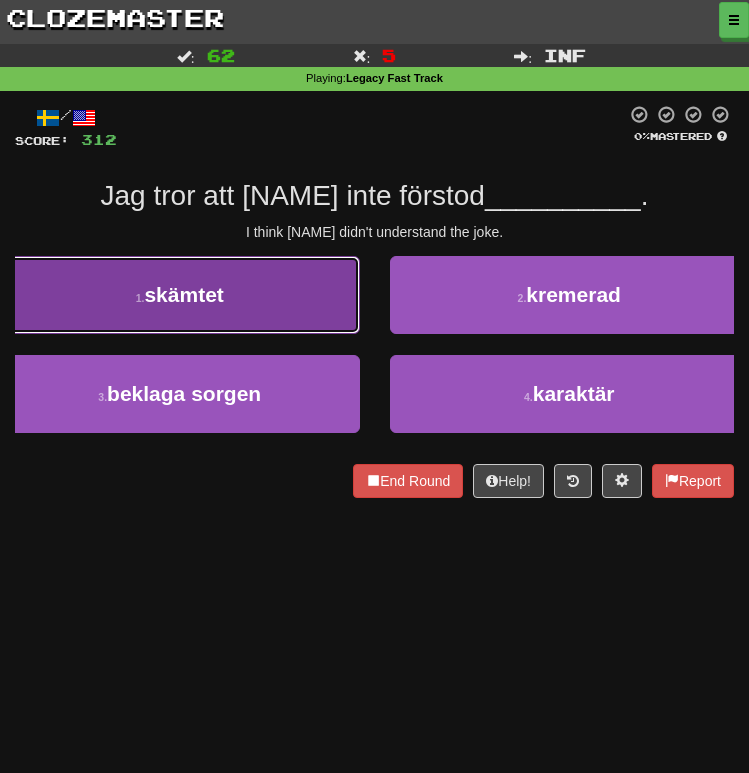 click on "1 .  skämtet" at bounding box center (180, 295) 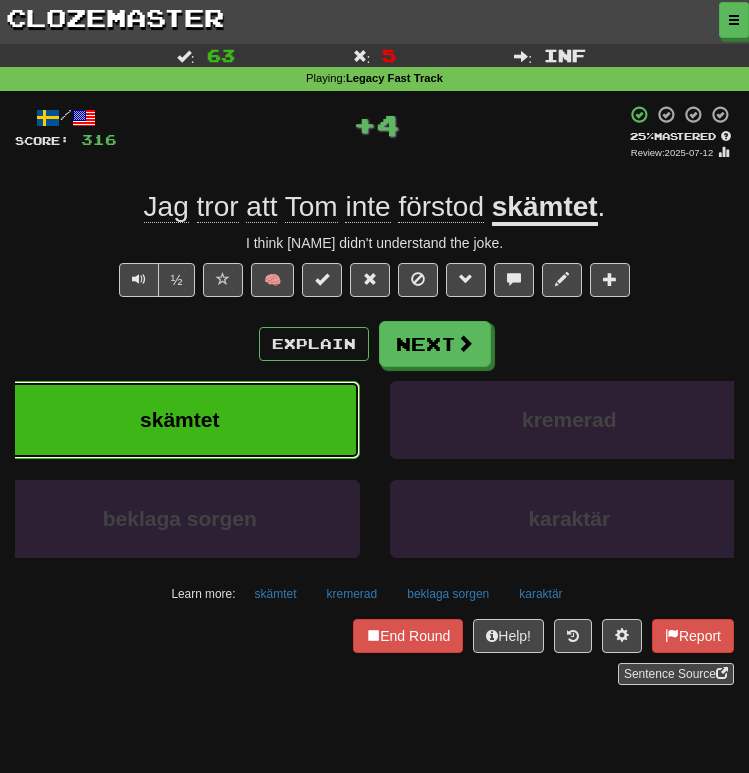 click on "skämtet" at bounding box center [180, 420] 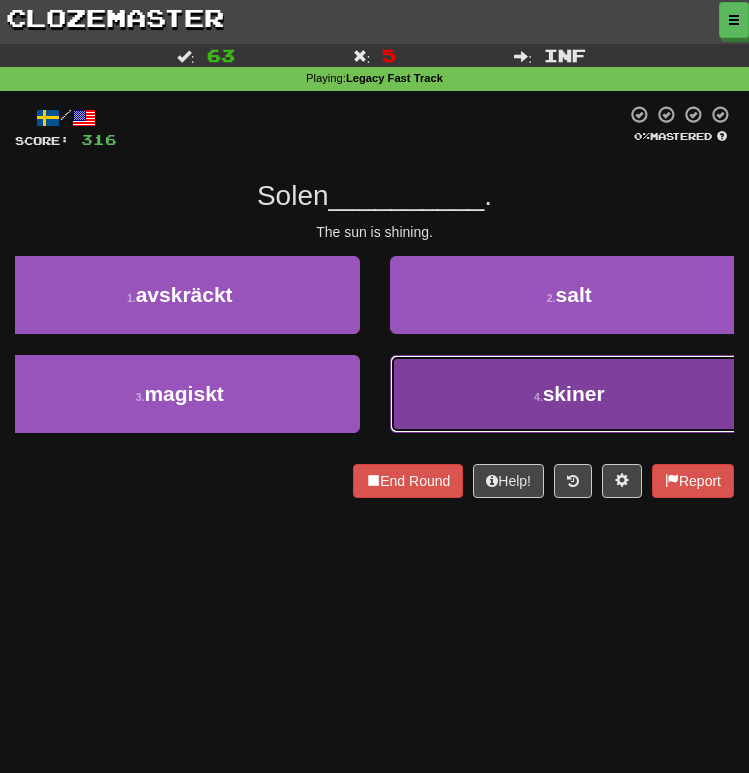 click on "4 .  skiner" at bounding box center (570, 394) 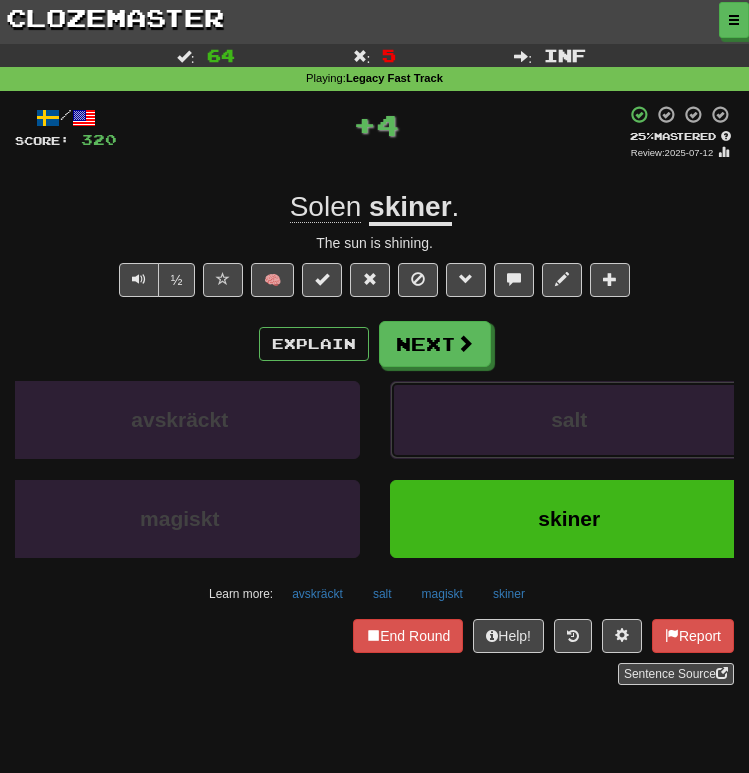 click on "salt" at bounding box center [570, 420] 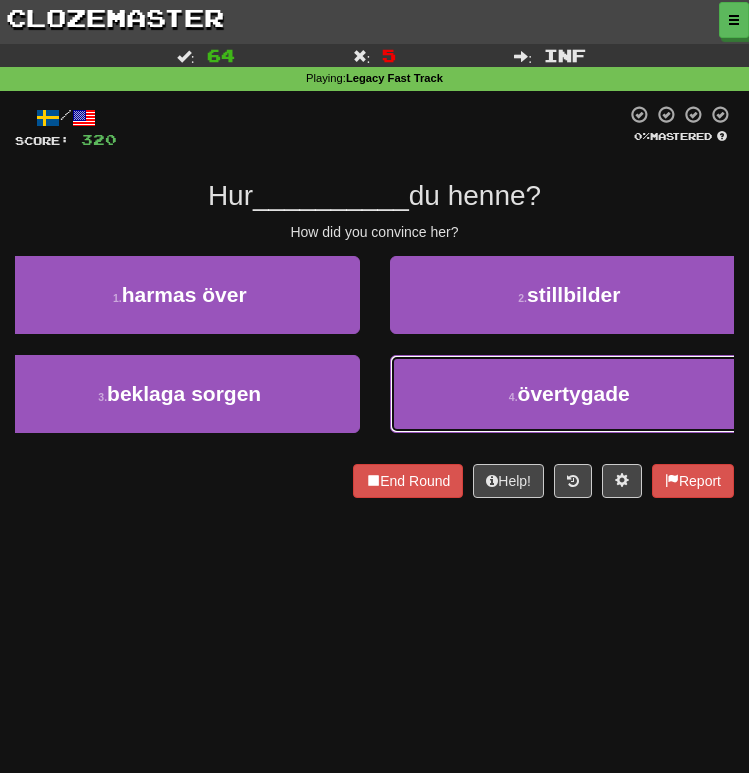 click on "4 .  övertygade" at bounding box center [570, 394] 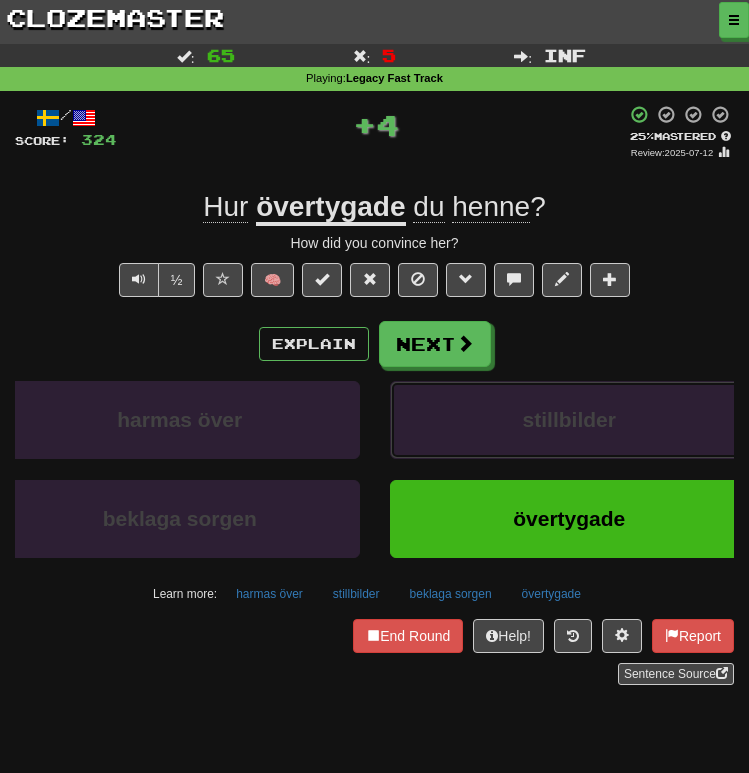 click on "stillbilder" at bounding box center [570, 420] 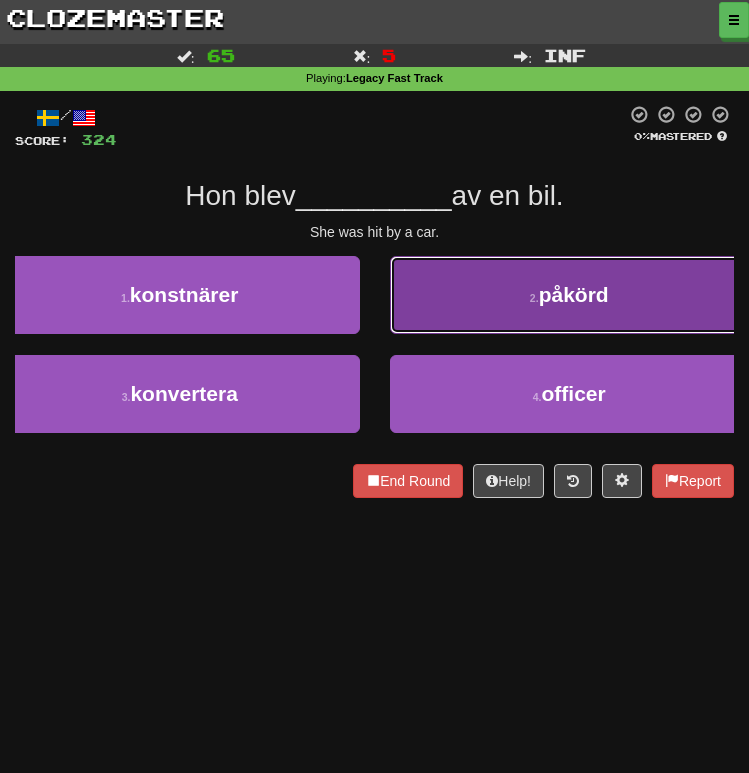 click on "påkörd" at bounding box center (574, 294) 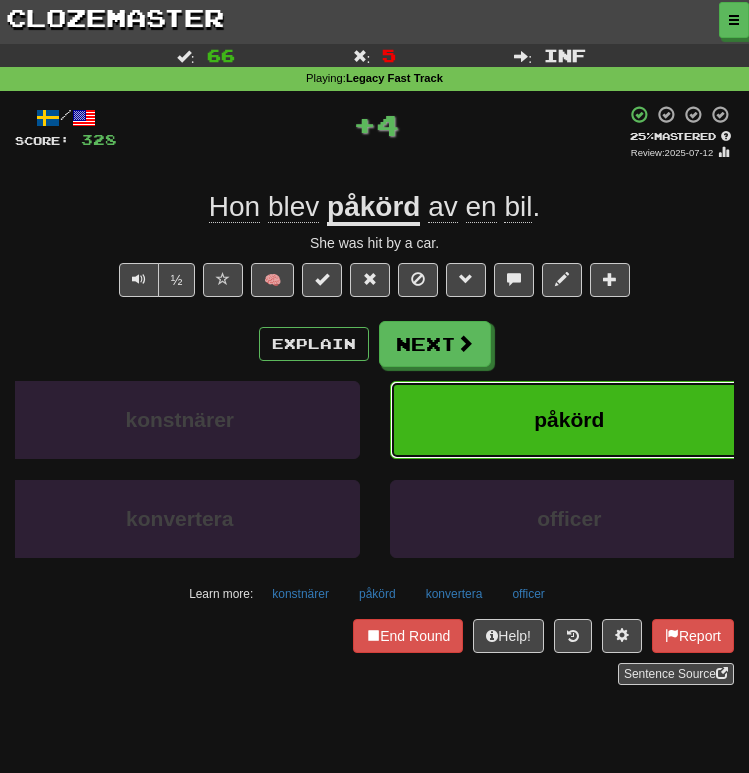 click on "påkörd" at bounding box center [570, 420] 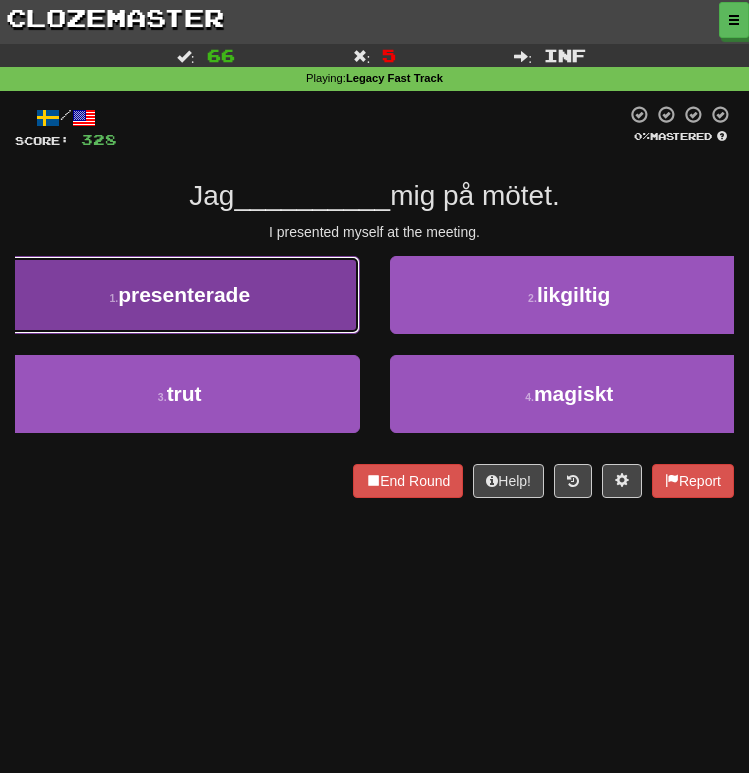 click on "[NUMBER] .  presenterade" at bounding box center (180, 295) 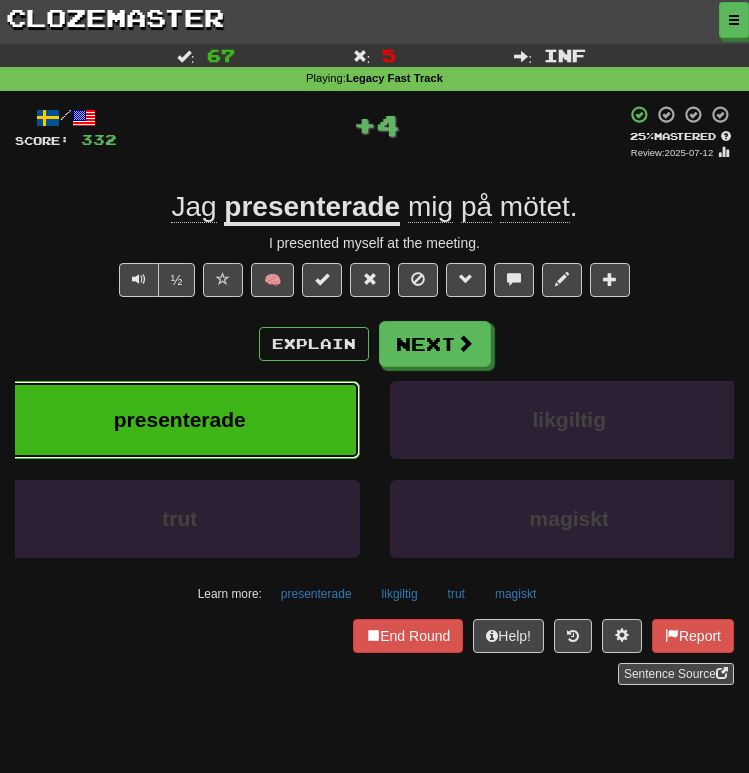 click on "presenterade" at bounding box center (180, 420) 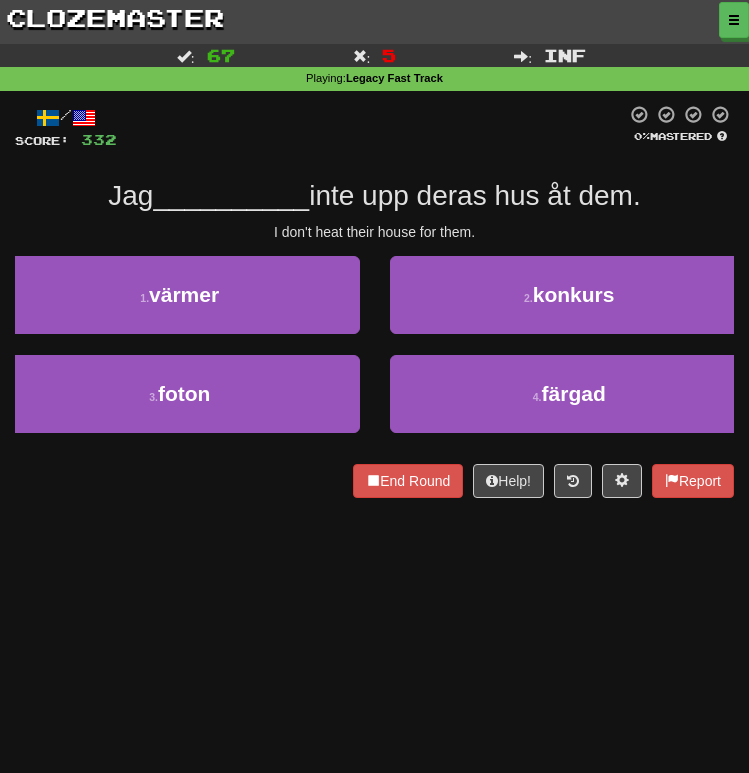 click on "[NUMBER] .  färgad" at bounding box center [570, 404] 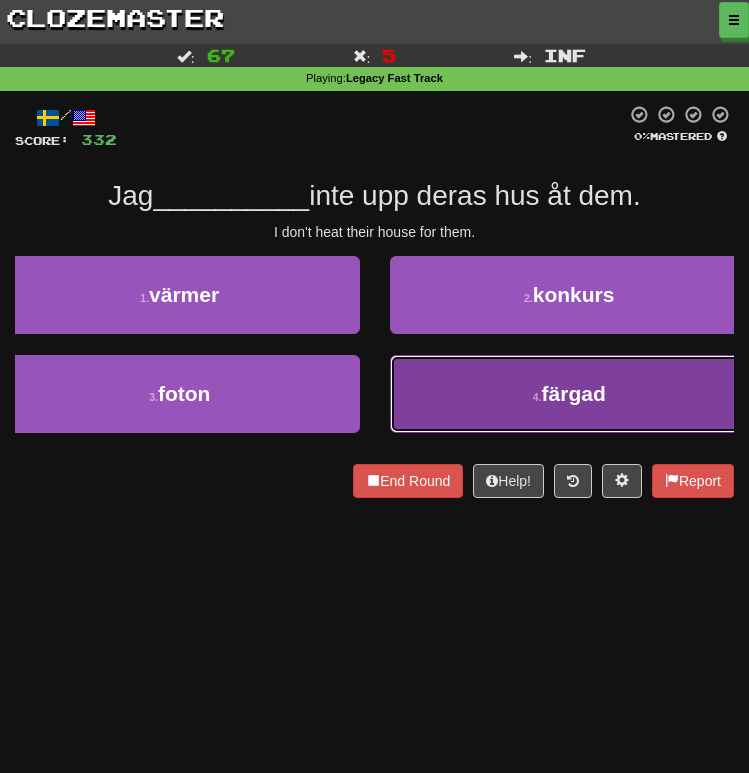 click on "[NUMBER] .  färgad" at bounding box center [570, 394] 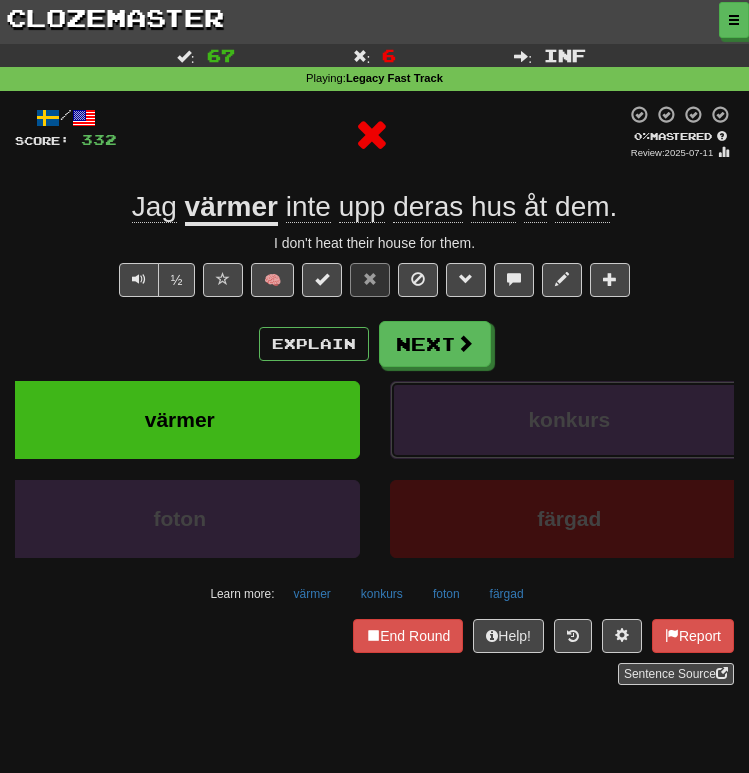 click on "konkurs" at bounding box center (570, 420) 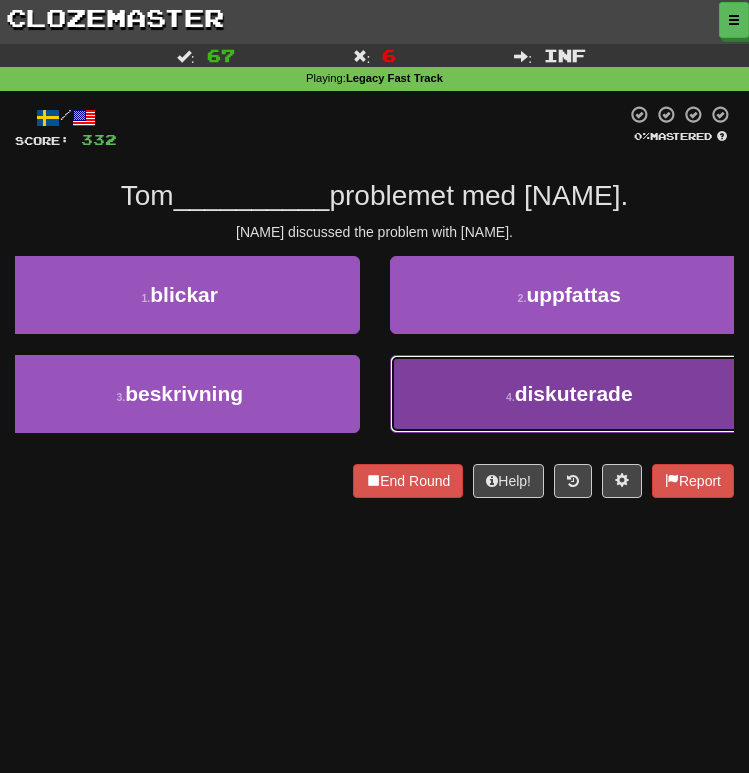 click on "diskuterade" at bounding box center [574, 393] 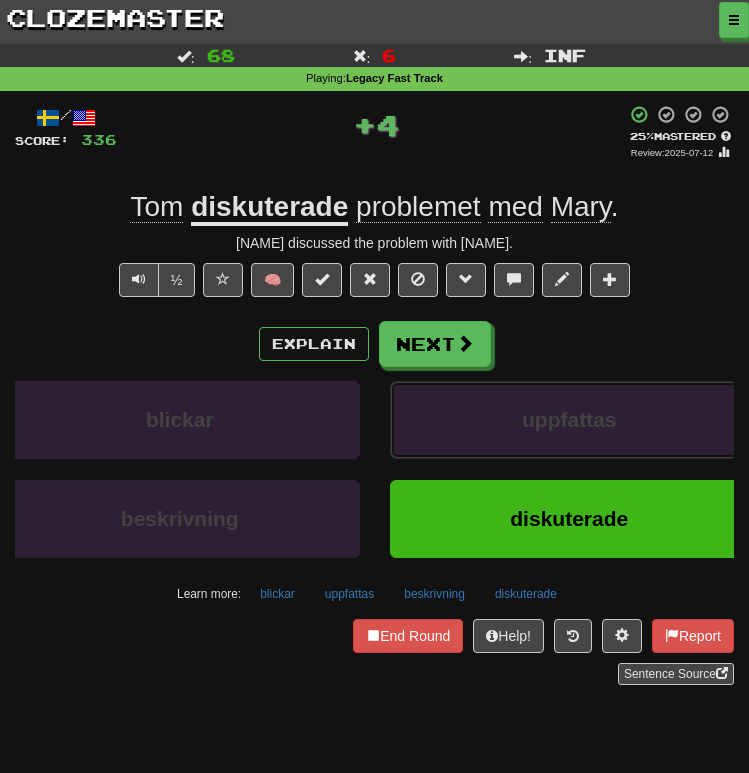 click on "uppfattas" at bounding box center [570, 420] 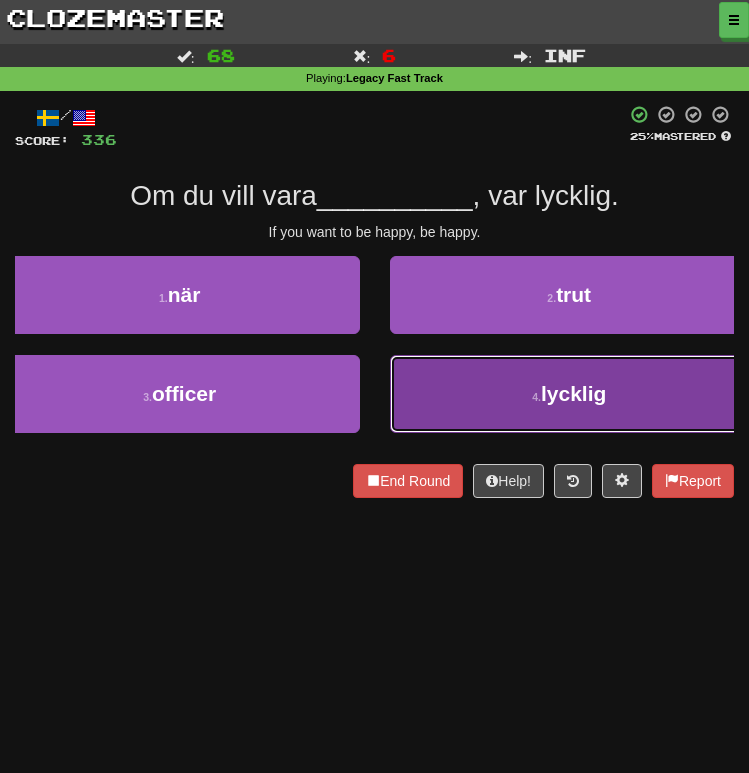 click on "4 .  lycklig" at bounding box center (570, 394) 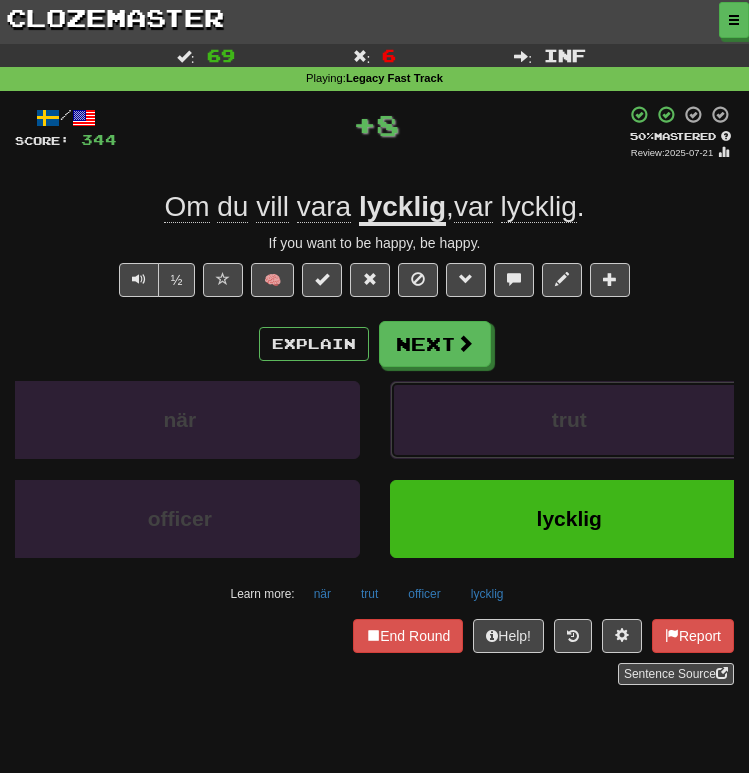 click on "trut" at bounding box center [569, 419] 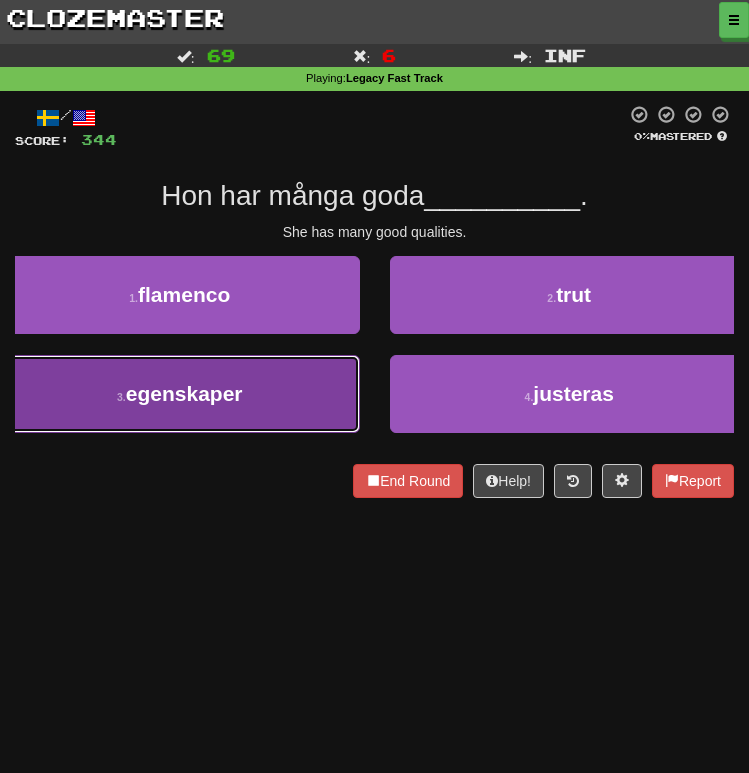 click on "3 .  egenskaper" at bounding box center [180, 394] 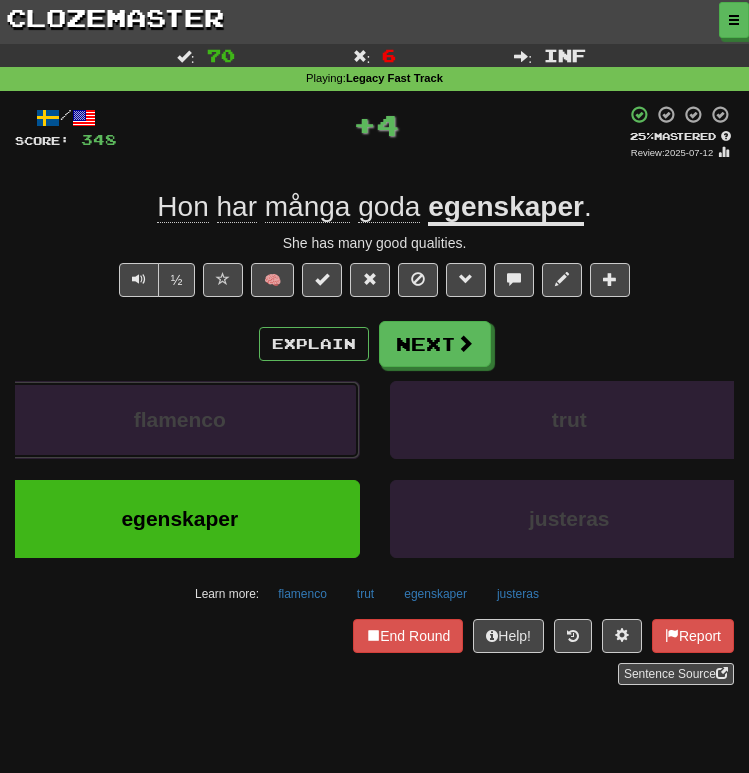 click on "flamenco" at bounding box center (180, 420) 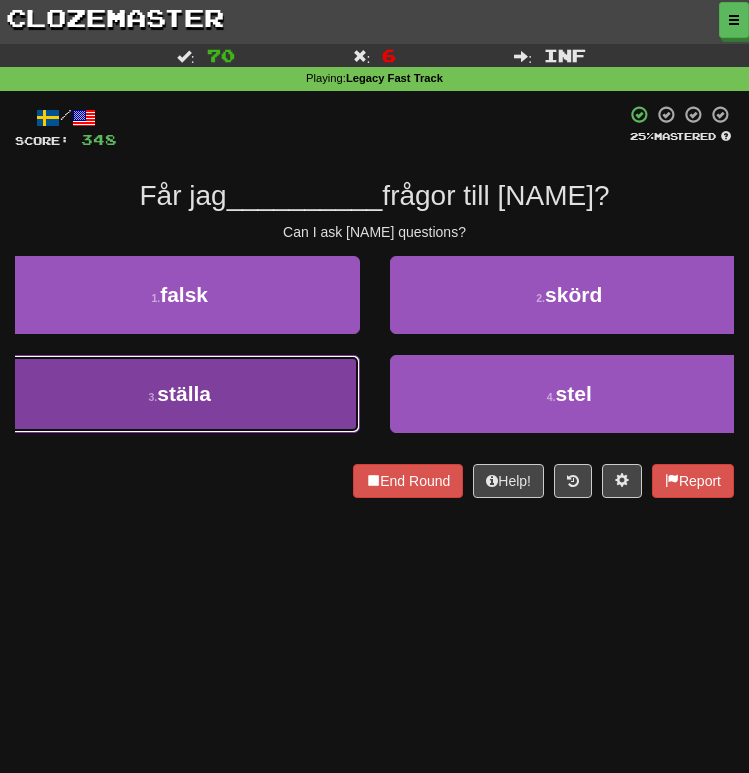click on "3 .  ställa" at bounding box center [180, 394] 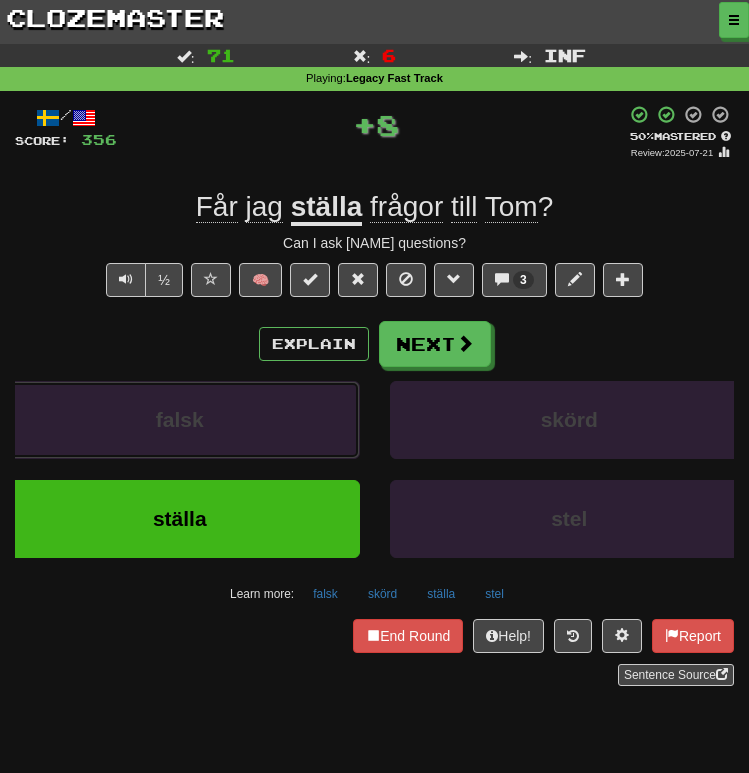 click on "falsk" at bounding box center [180, 420] 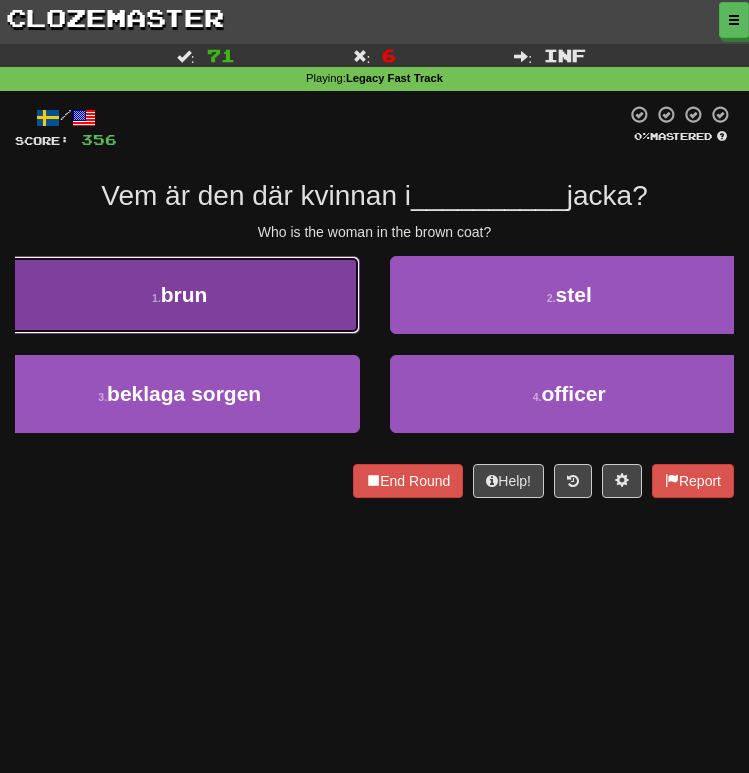 click on "1 .  brun" at bounding box center (180, 295) 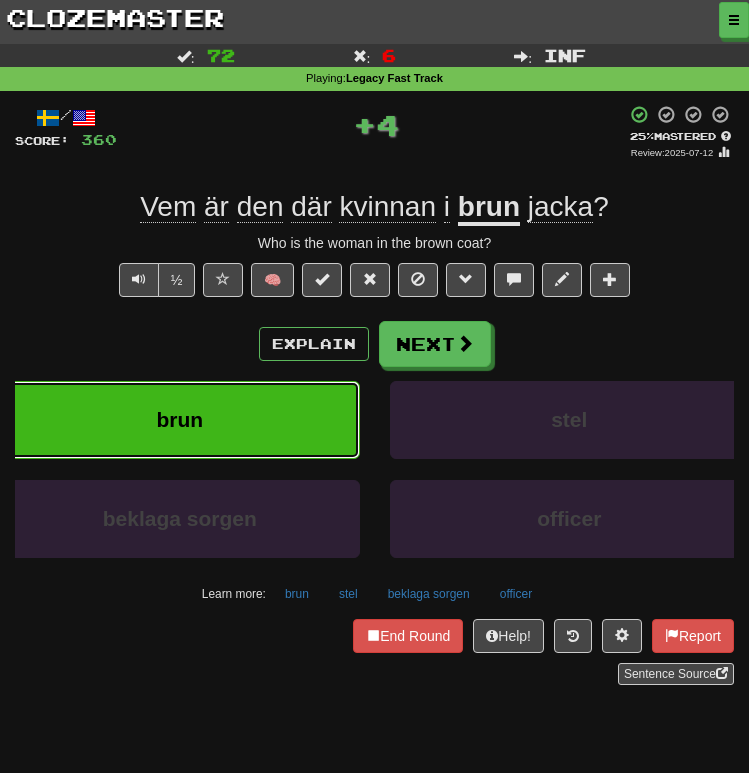 click on "brun" at bounding box center [180, 420] 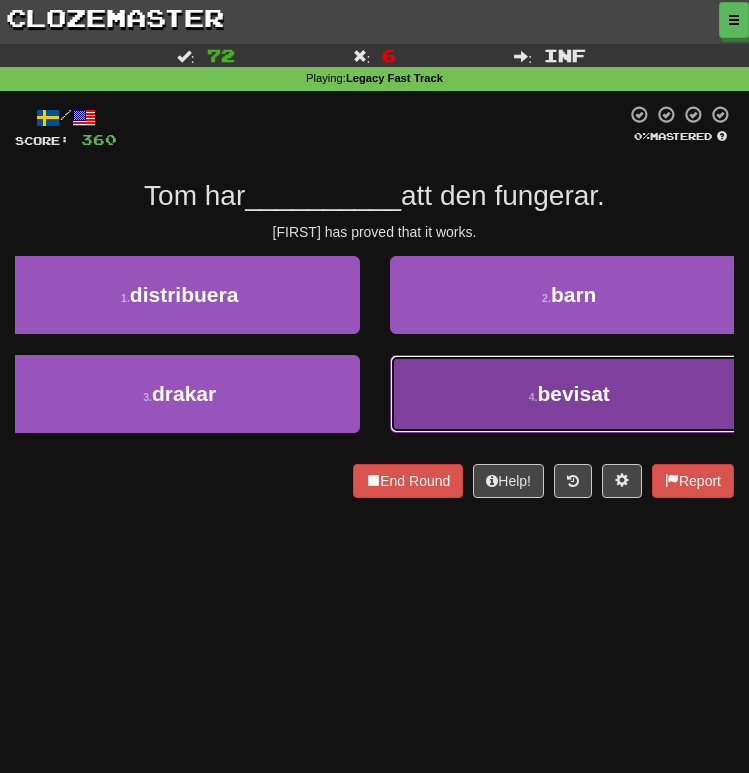 click on "4 .  bevisat" at bounding box center [570, 394] 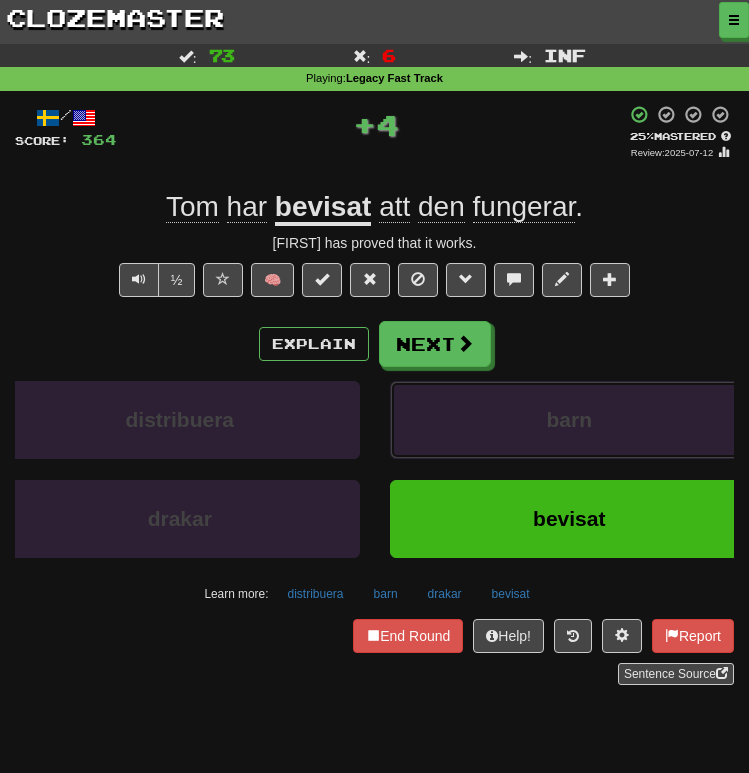 click on "barn" at bounding box center (570, 420) 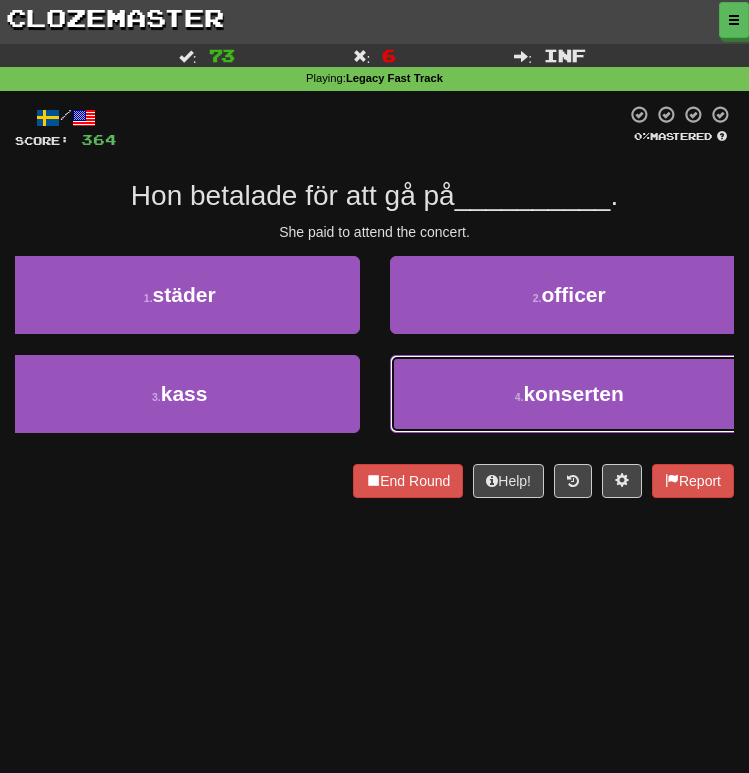 click on "[NUMBER] .  konserten" at bounding box center [570, 394] 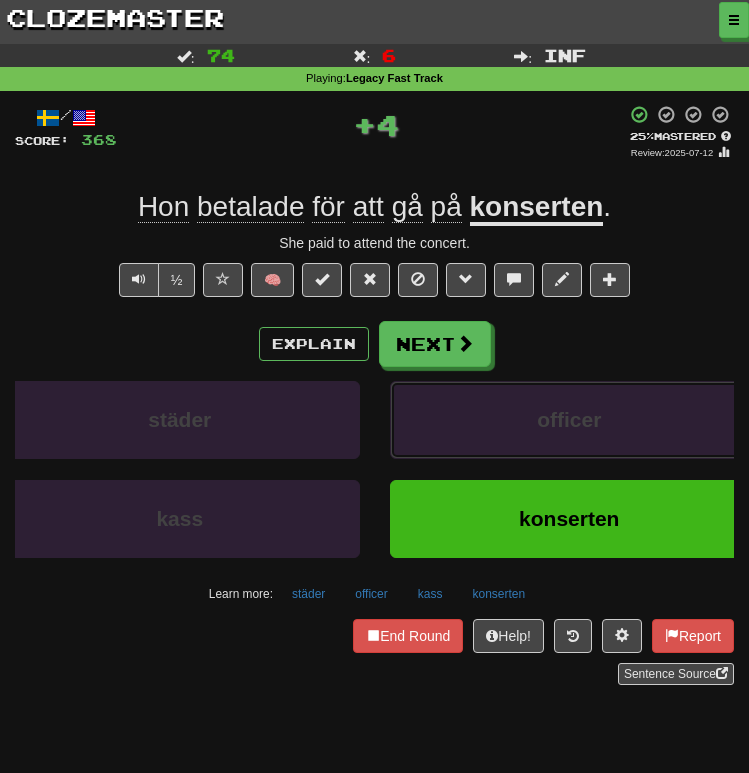 click on "officer" at bounding box center (570, 420) 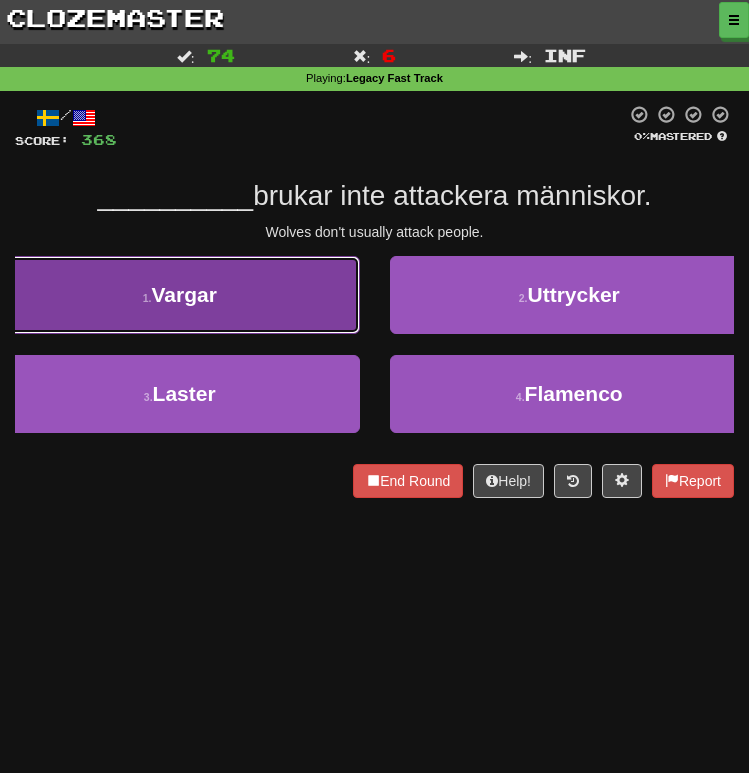 click on "1 .  Vargar" at bounding box center [180, 295] 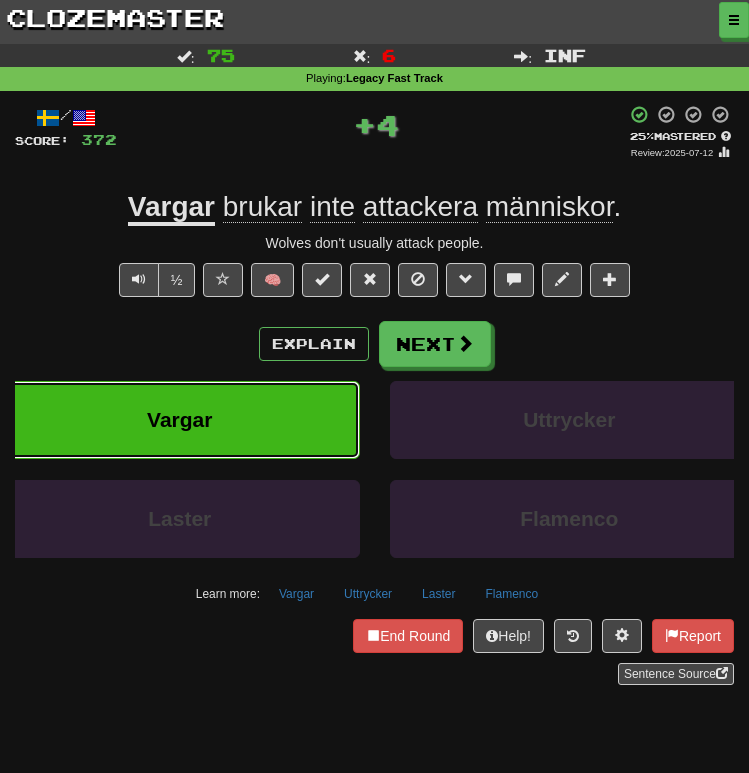 click on "Vargar" at bounding box center (180, 420) 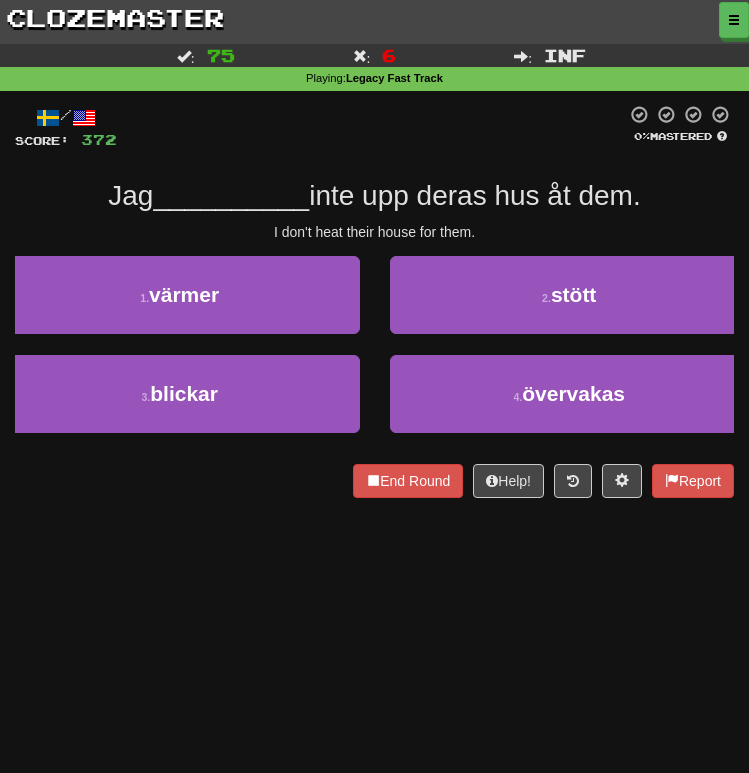 click on "[NUMBER] .  värmer" at bounding box center [180, 305] 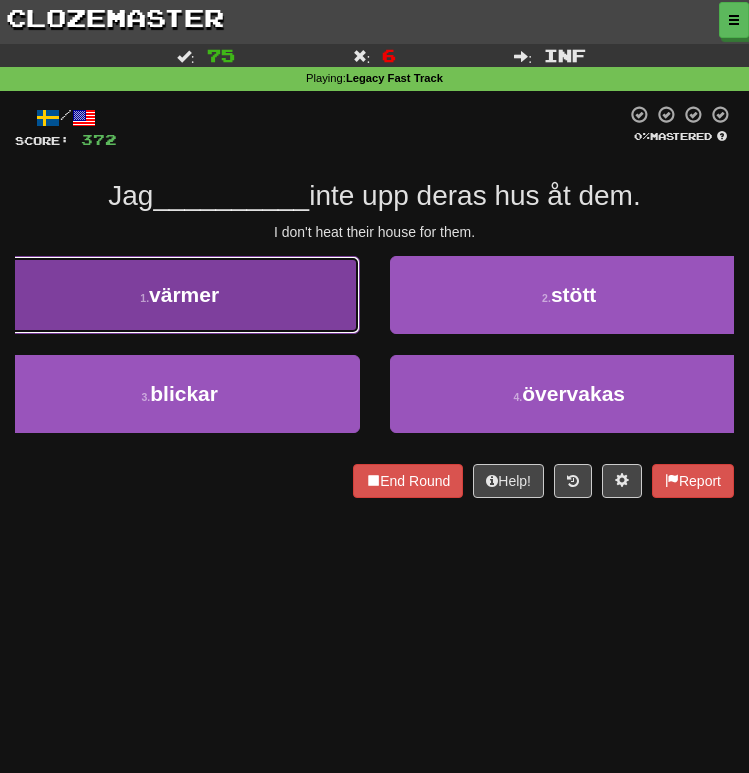 click on "[NUMBER] .  värmer" at bounding box center (180, 295) 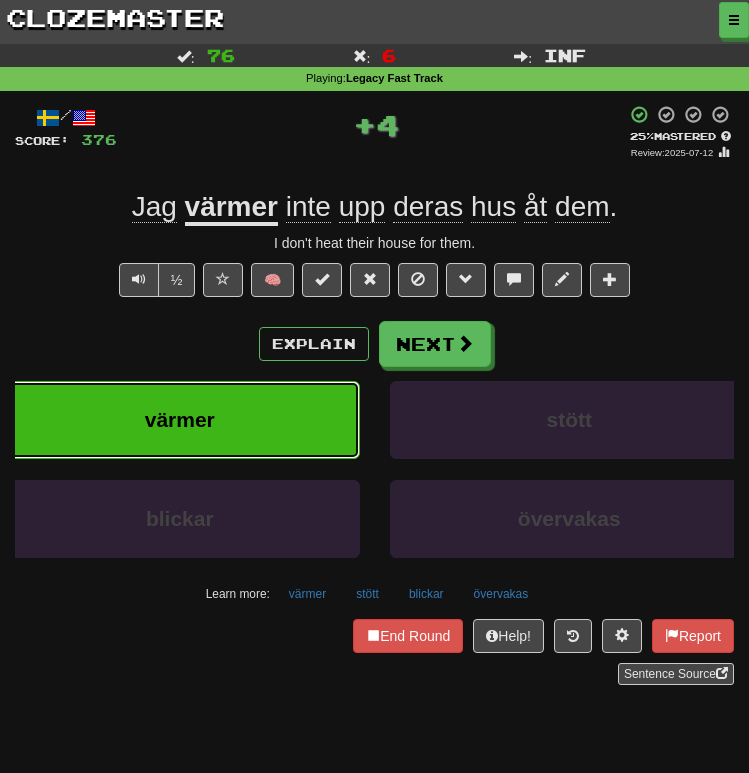 click on "värmer" at bounding box center [180, 420] 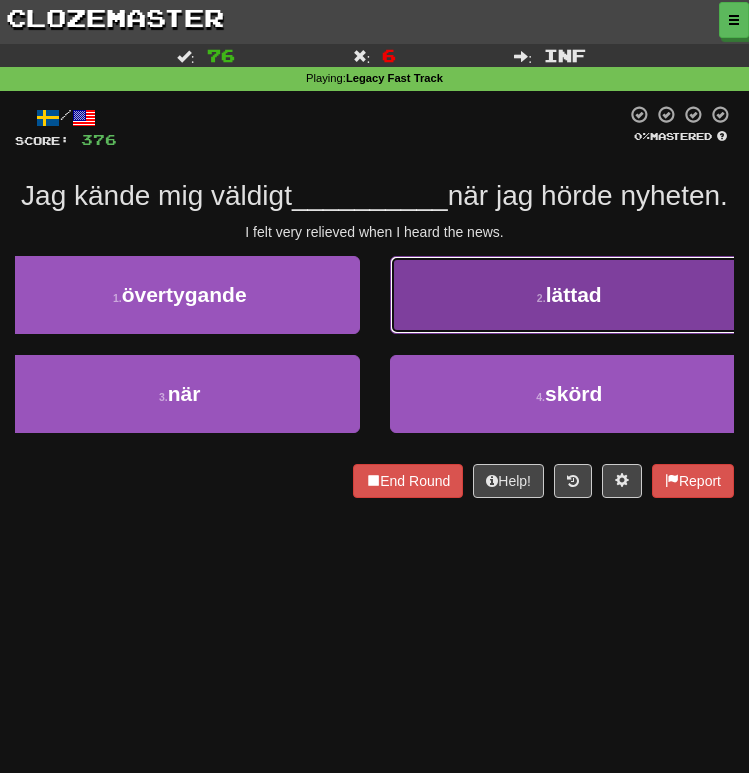 click on "2 .  lättad" at bounding box center [570, 295] 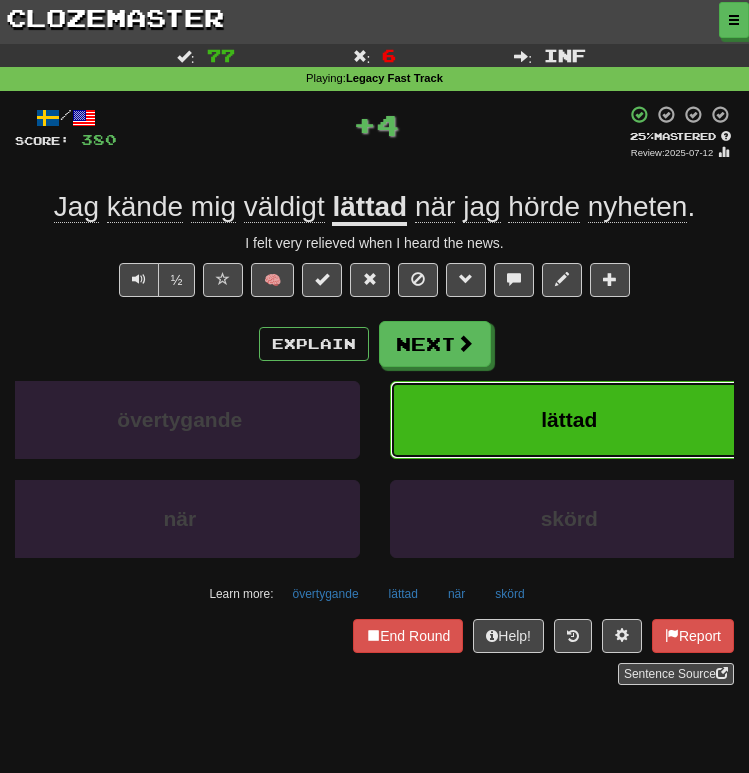 click on "lättad" at bounding box center [570, 420] 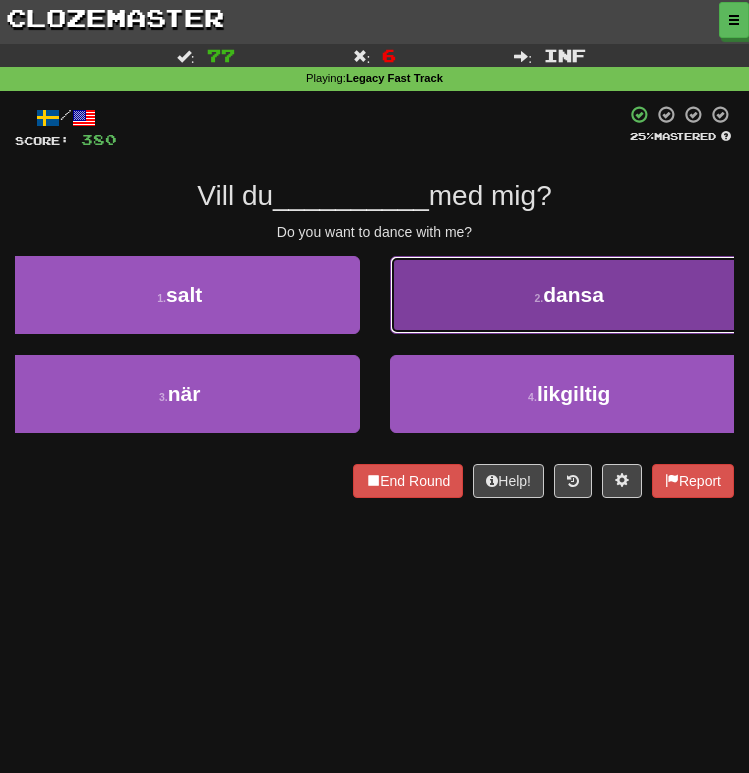 click on "2 .  dansa" at bounding box center [570, 295] 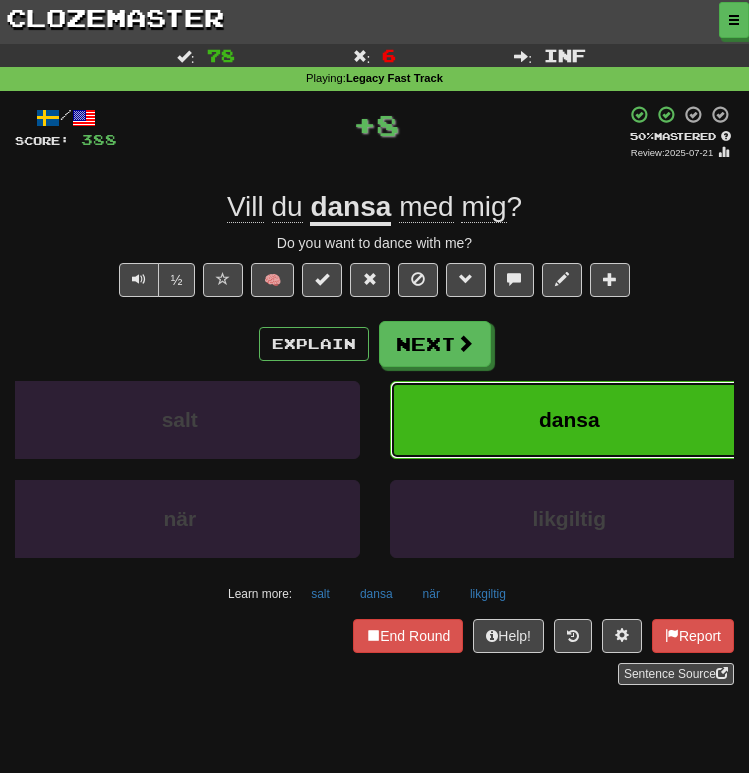click on "dansa" at bounding box center [570, 420] 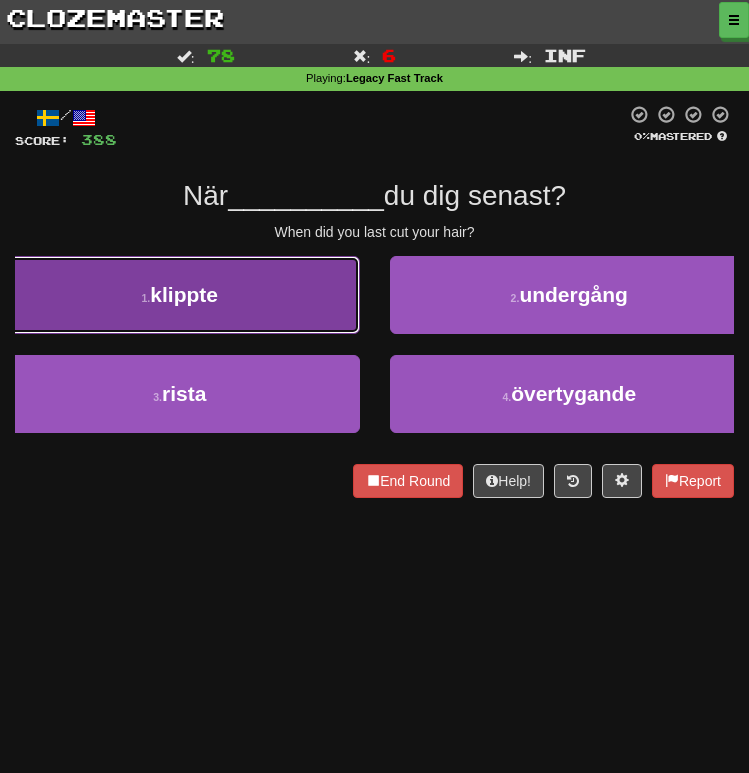 click on "[NUMBER] .  klippte" at bounding box center (180, 295) 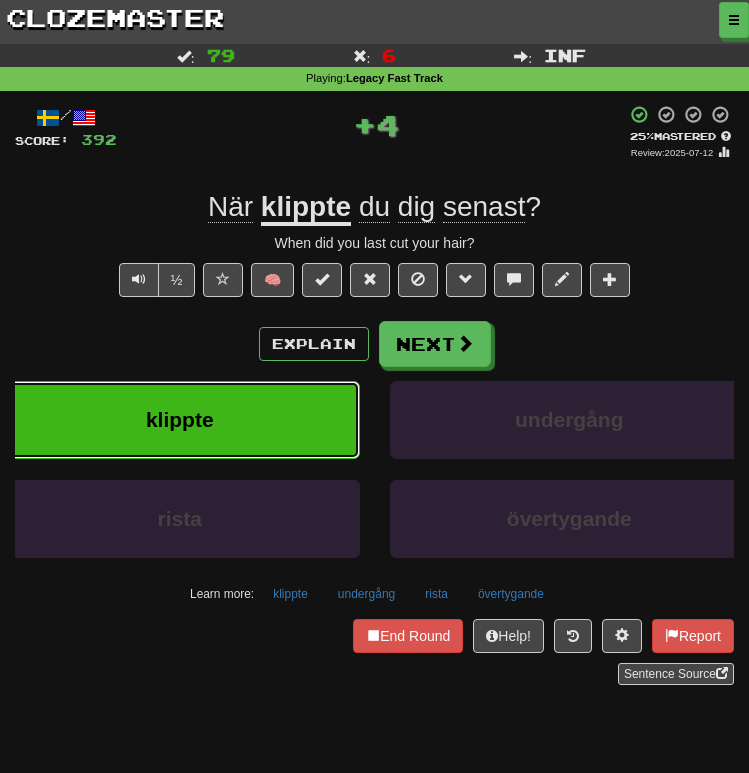 click on "klippte" at bounding box center [180, 420] 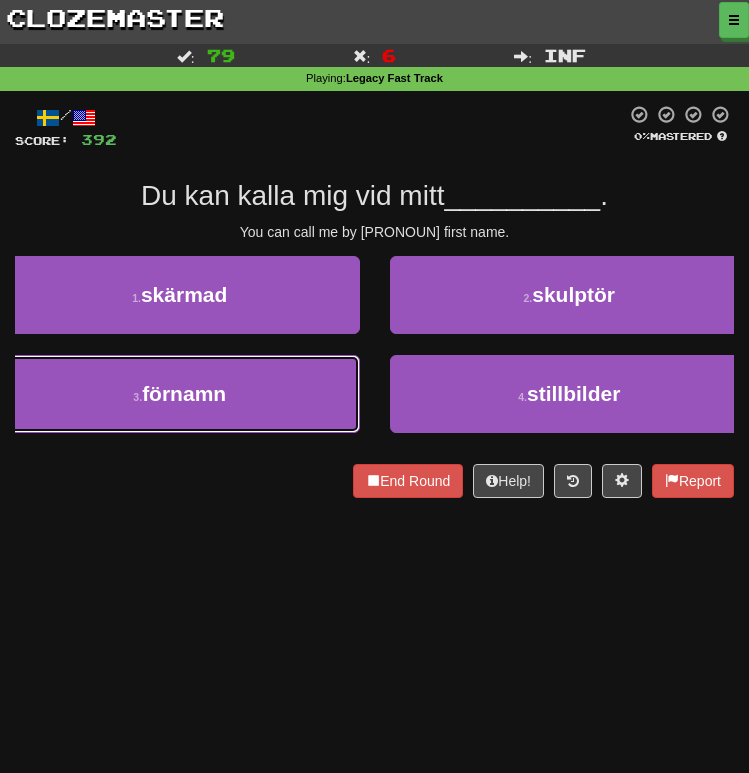 click on "3 .  förnamn" at bounding box center (180, 394) 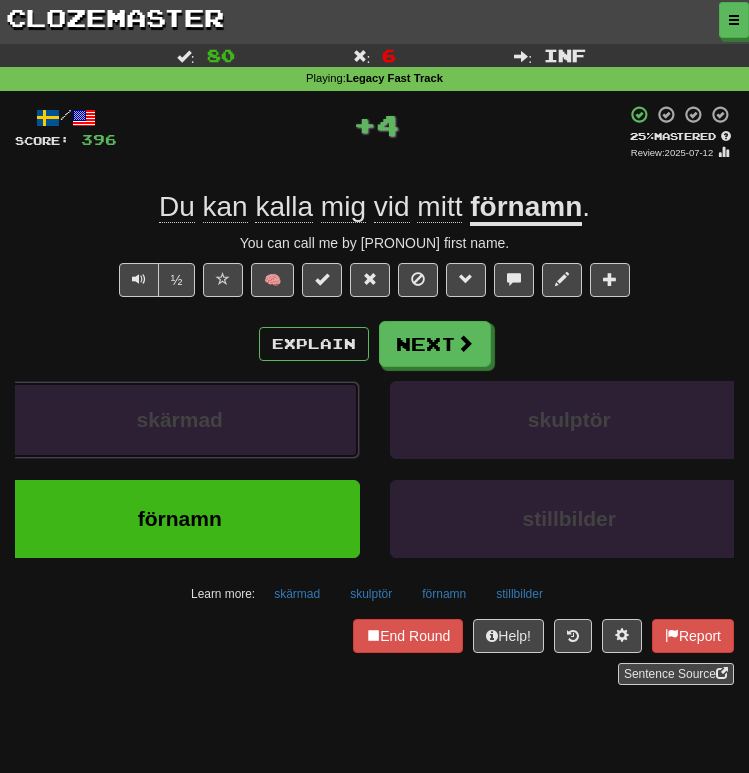click on "skärmad" at bounding box center (180, 420) 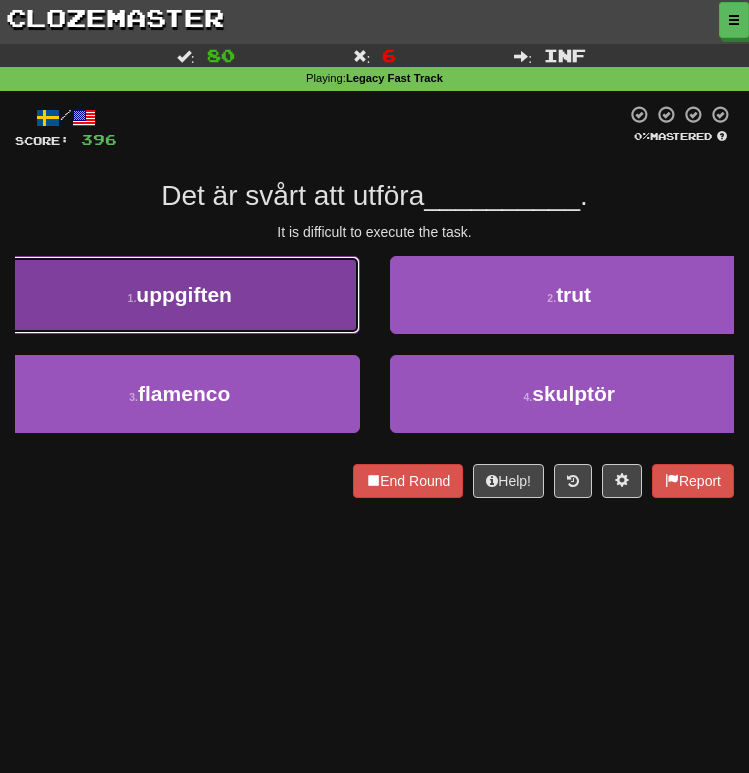 click on "1 .  uppgiften" at bounding box center [180, 295] 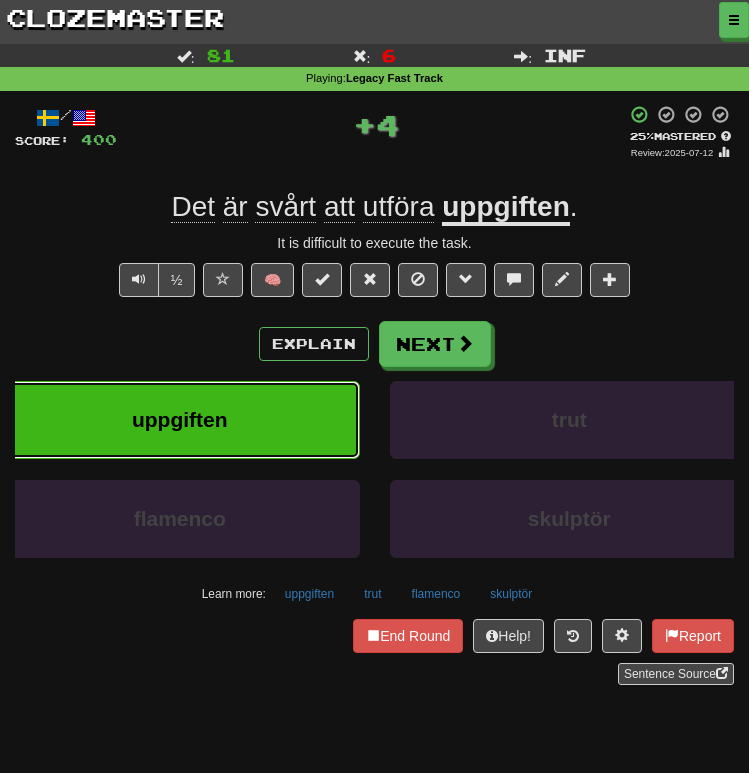 click on "uppgiften" at bounding box center [180, 420] 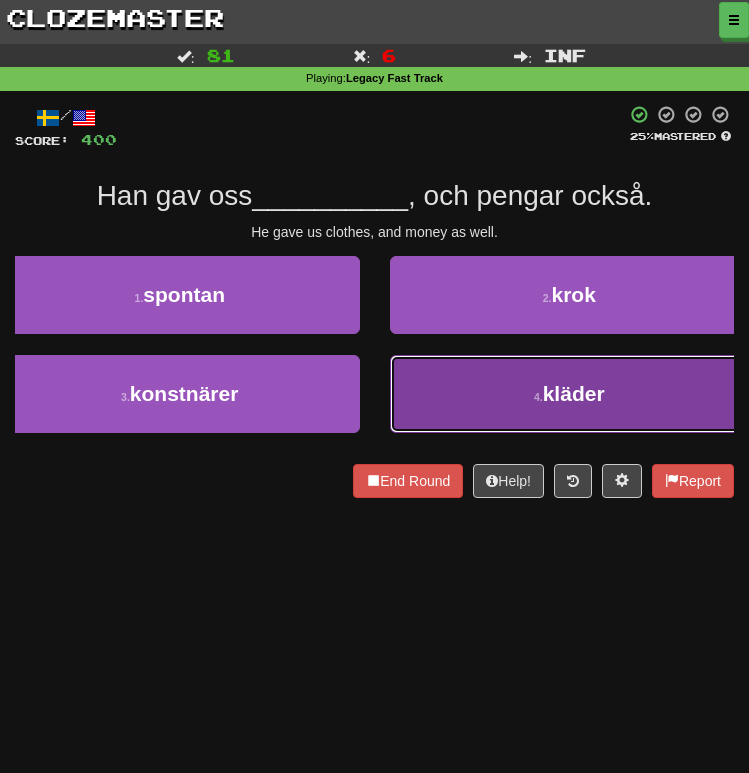click on "[NUMBER] .  kläder" at bounding box center (570, 394) 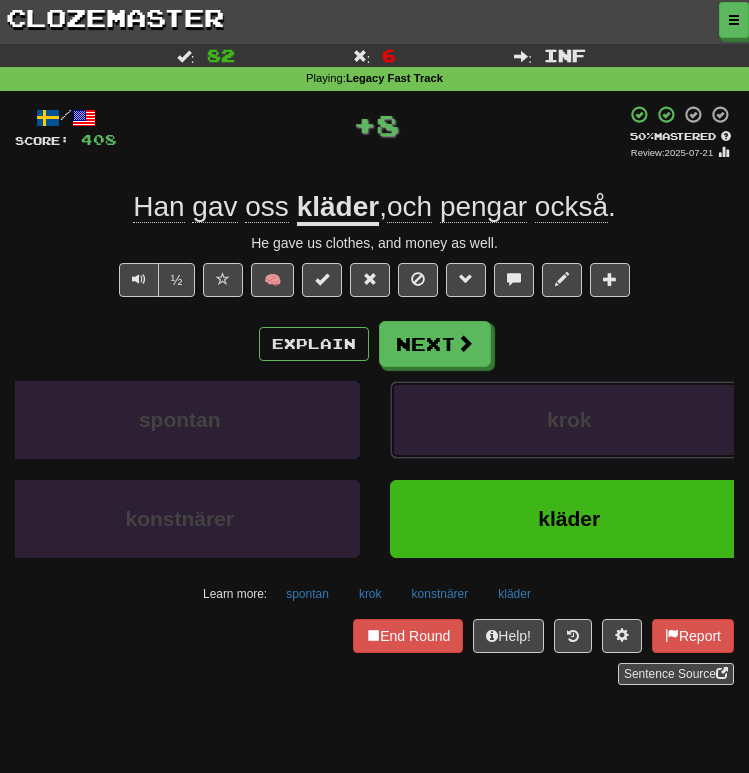click on "krok" at bounding box center (570, 420) 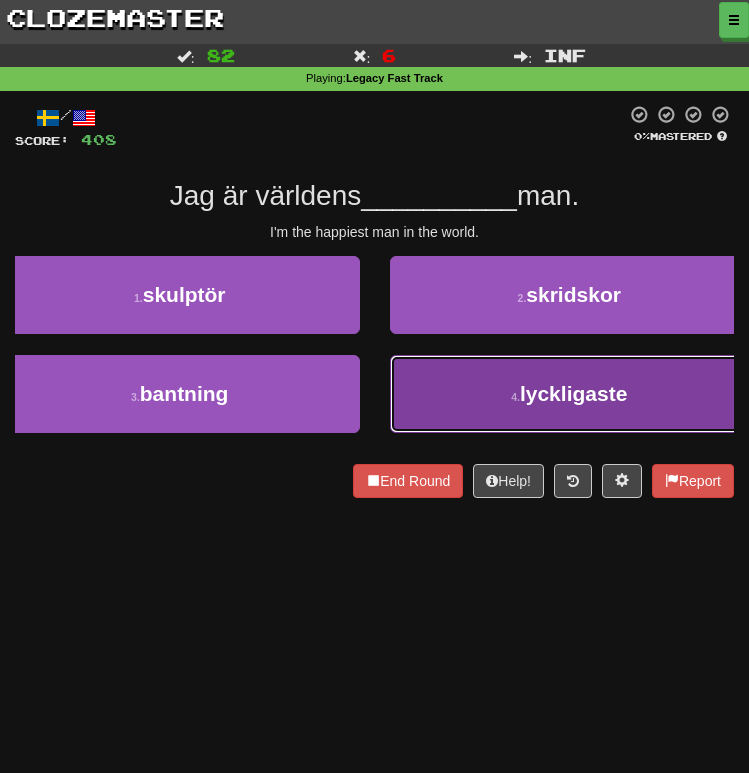 click on "[NUMBER] .  lyckligaste" at bounding box center (570, 394) 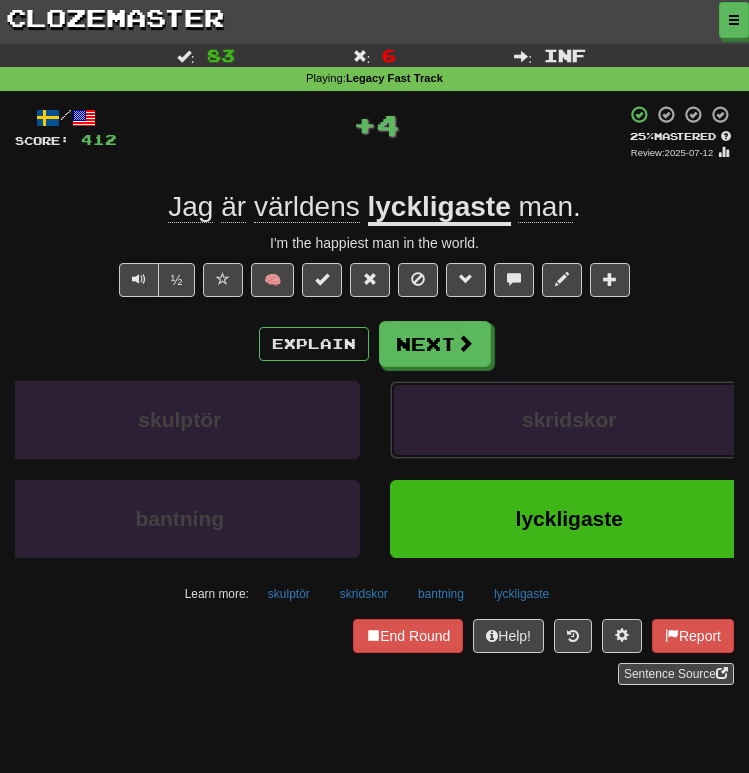 click on "skridskor" at bounding box center (570, 420) 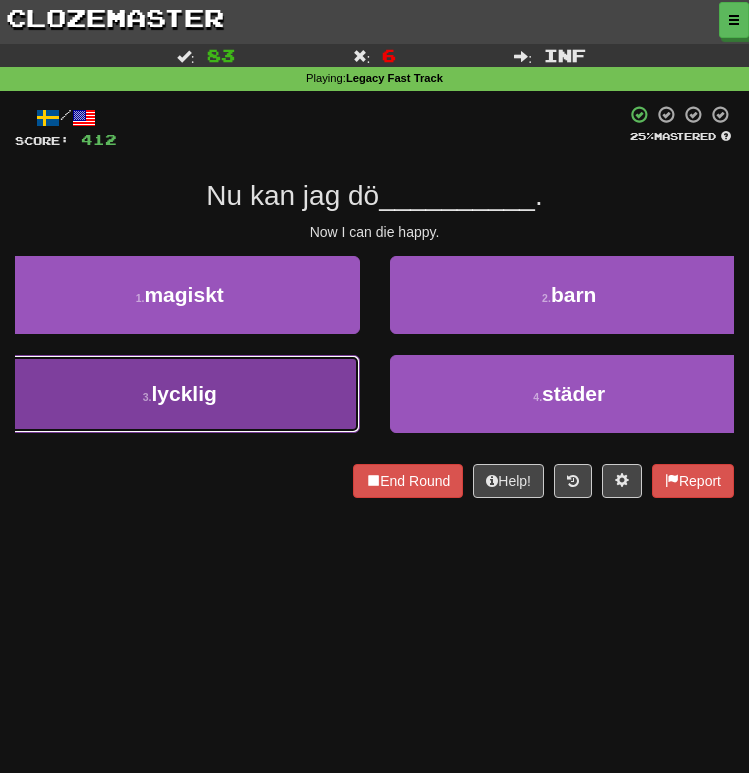 click on "3 .  lycklig" at bounding box center [180, 394] 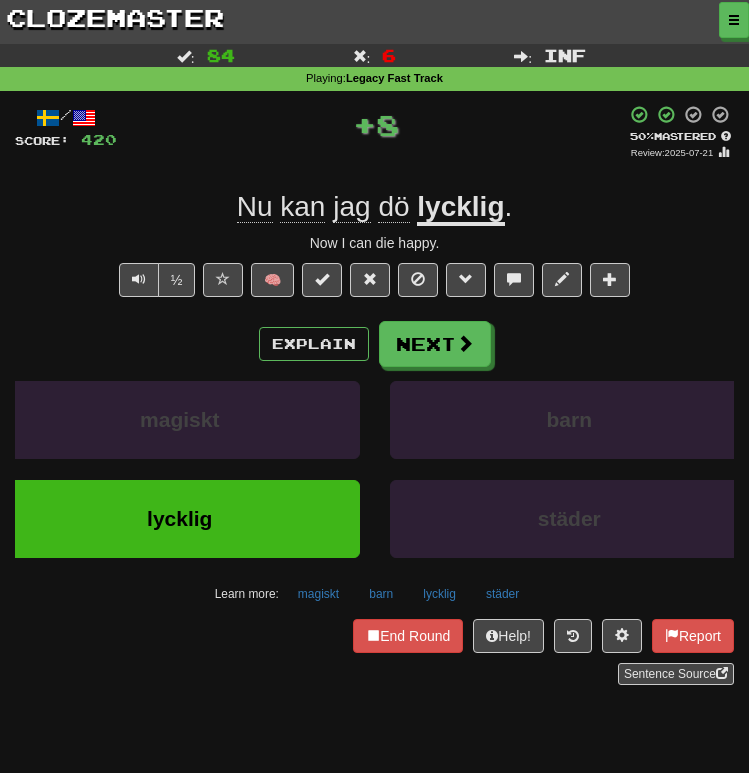 click on "Explain Next" at bounding box center [374, 344] 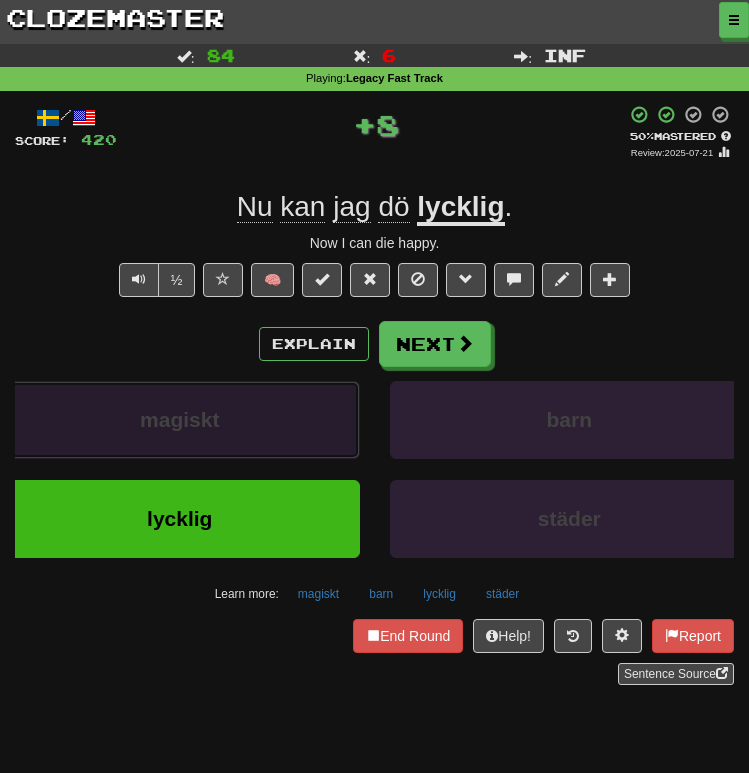 click on "magiskt" at bounding box center [180, 420] 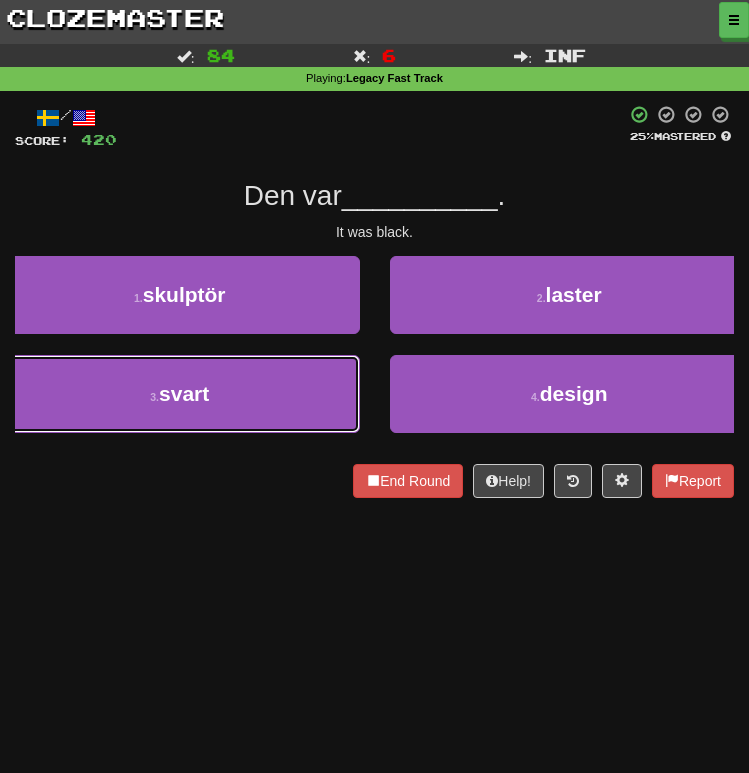 click on "3 .  svart" at bounding box center (180, 394) 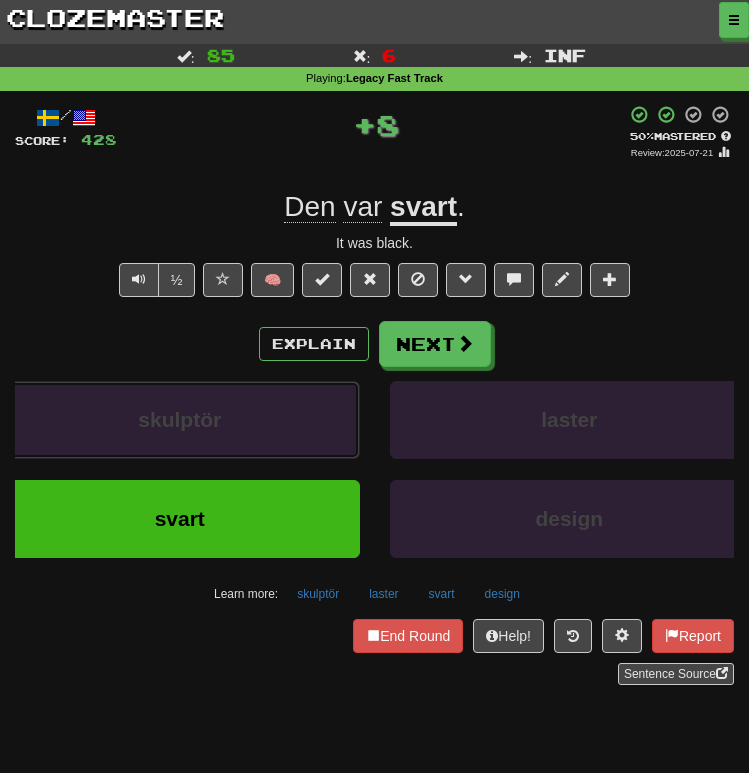 click on "skulptör" at bounding box center [180, 420] 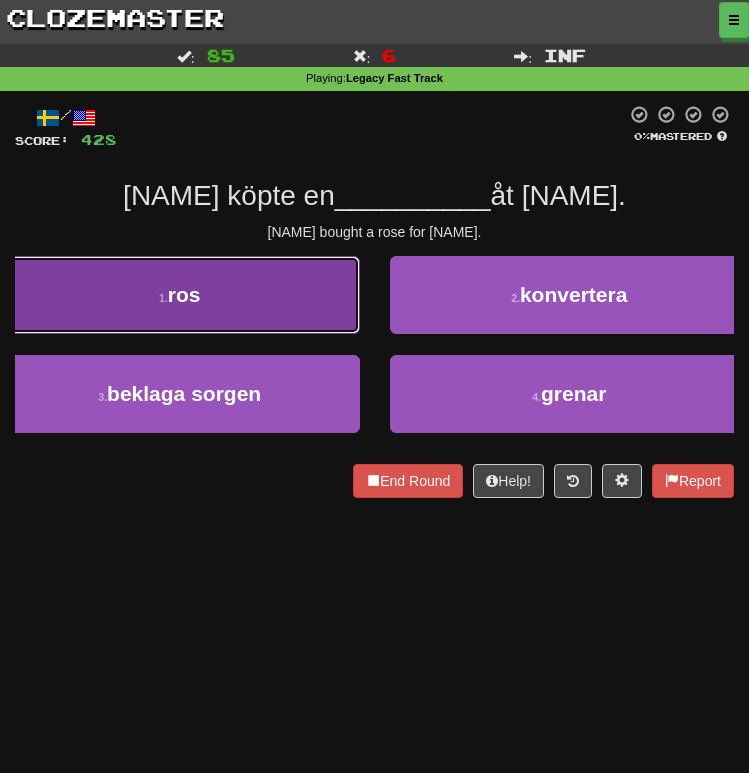 click on "1 .  ros" at bounding box center (180, 295) 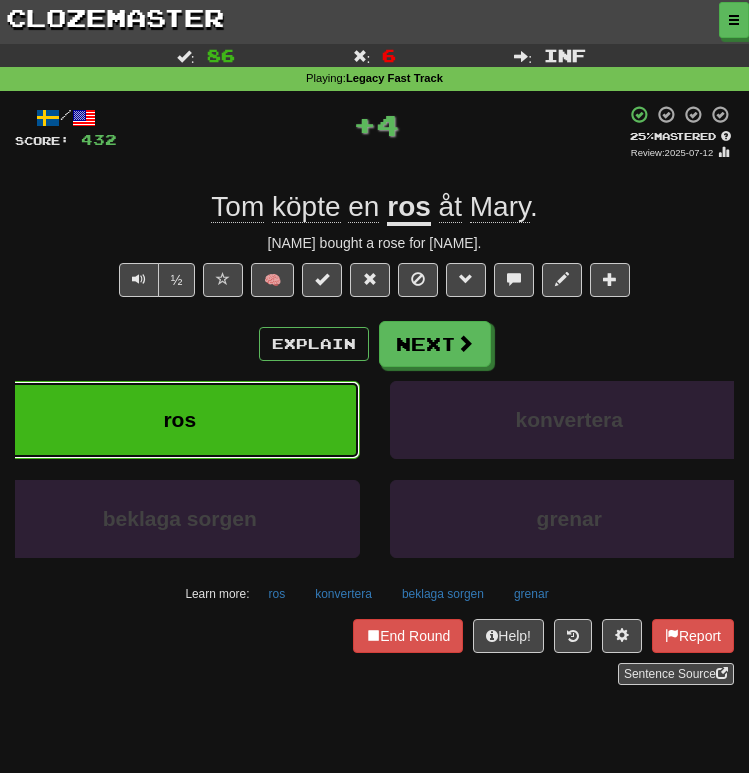 click on "ros" at bounding box center (180, 420) 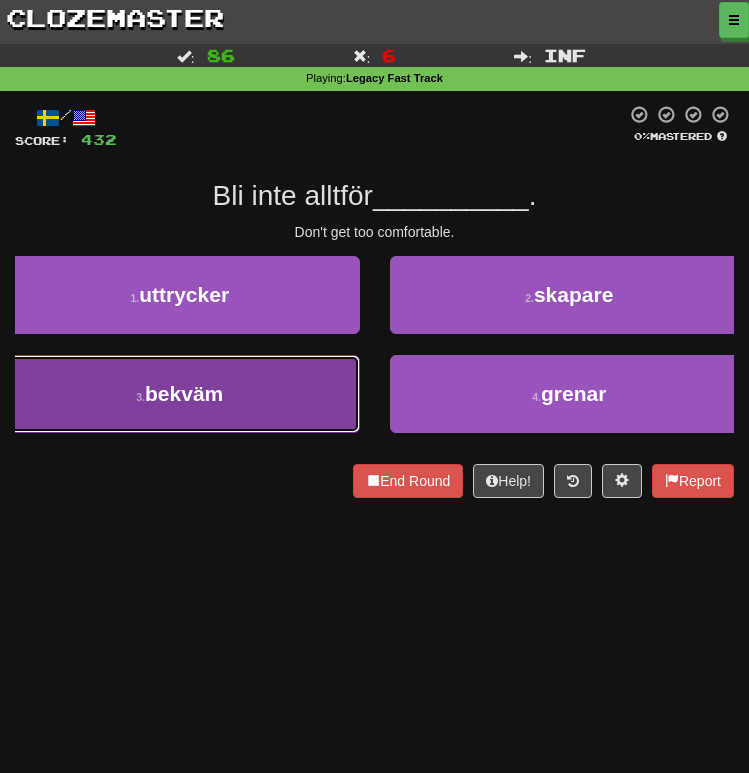 click on "3 .  bekväm" at bounding box center (180, 394) 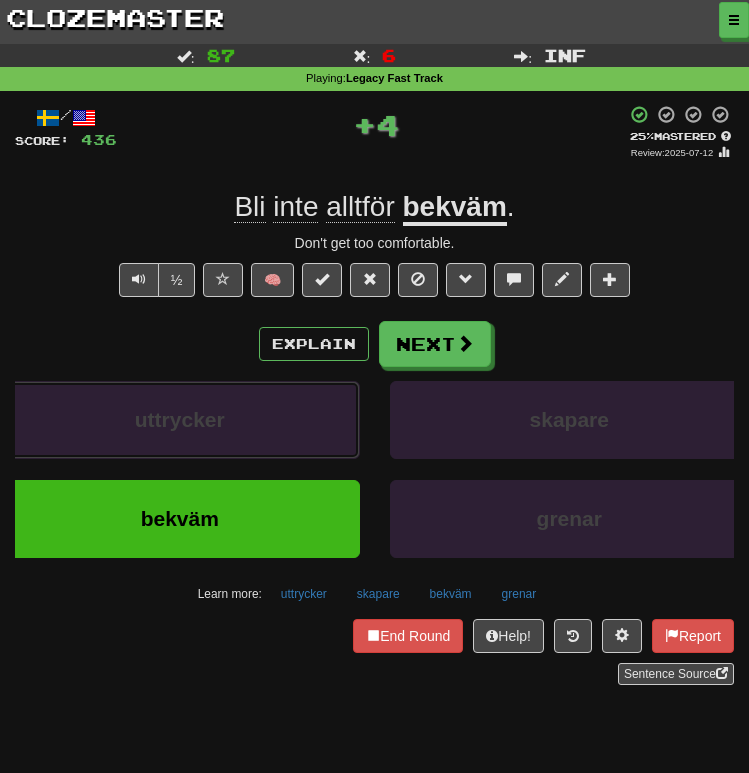 click on "uttrycker" at bounding box center (180, 420) 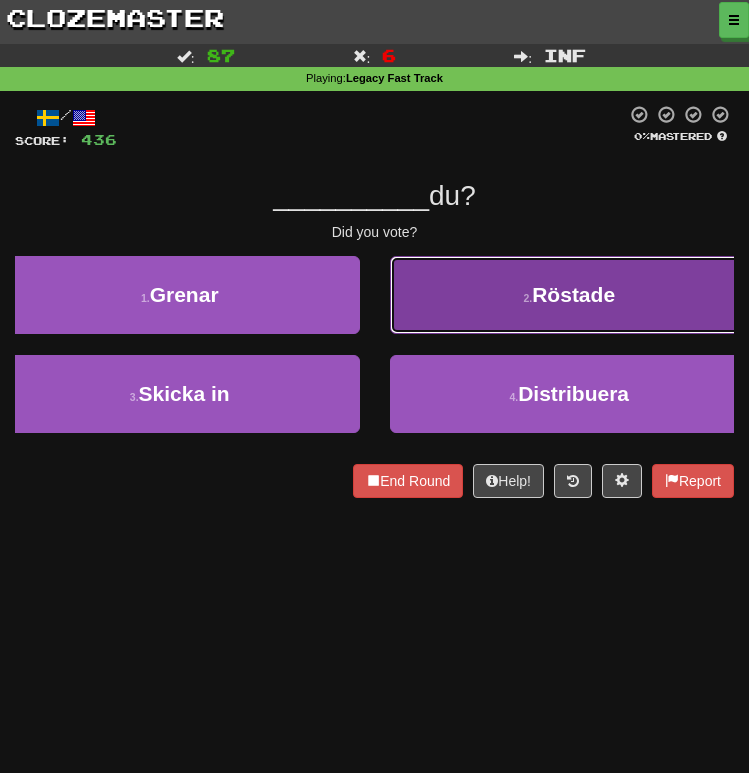click on "2 .  Röstade" at bounding box center [570, 295] 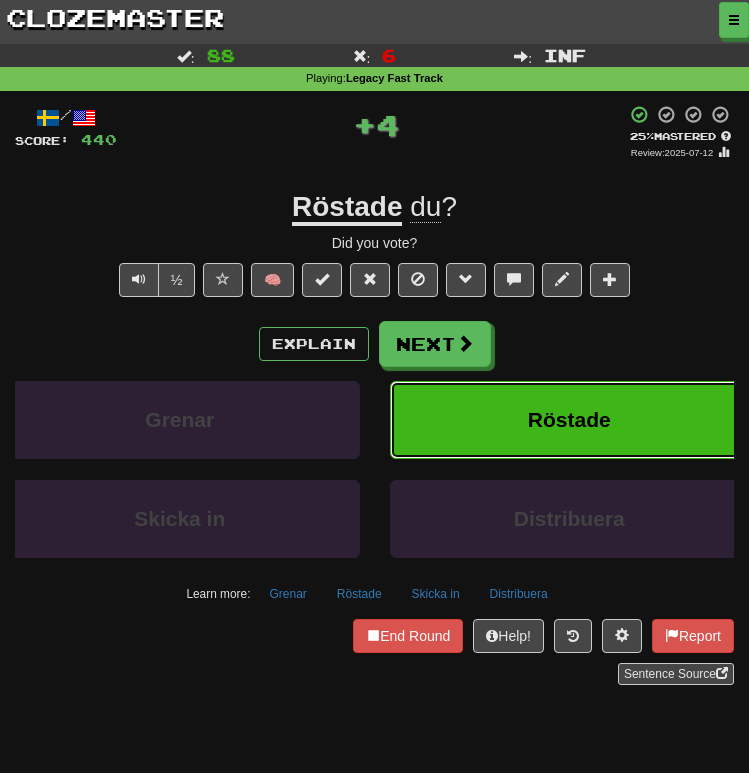 click on "Röstade" at bounding box center (570, 420) 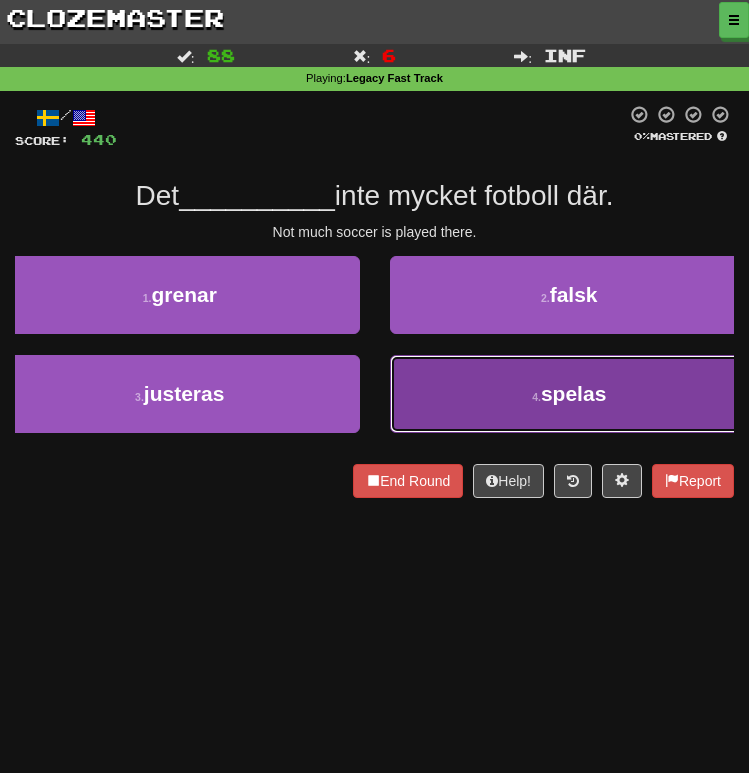 click on "4 .  spelas" at bounding box center [570, 394] 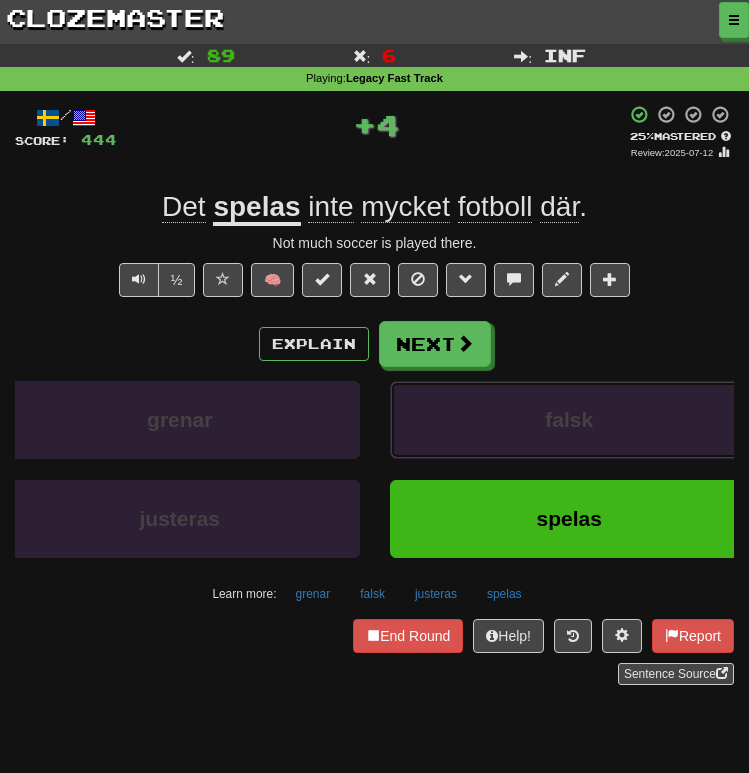 click on "falsk" at bounding box center (570, 420) 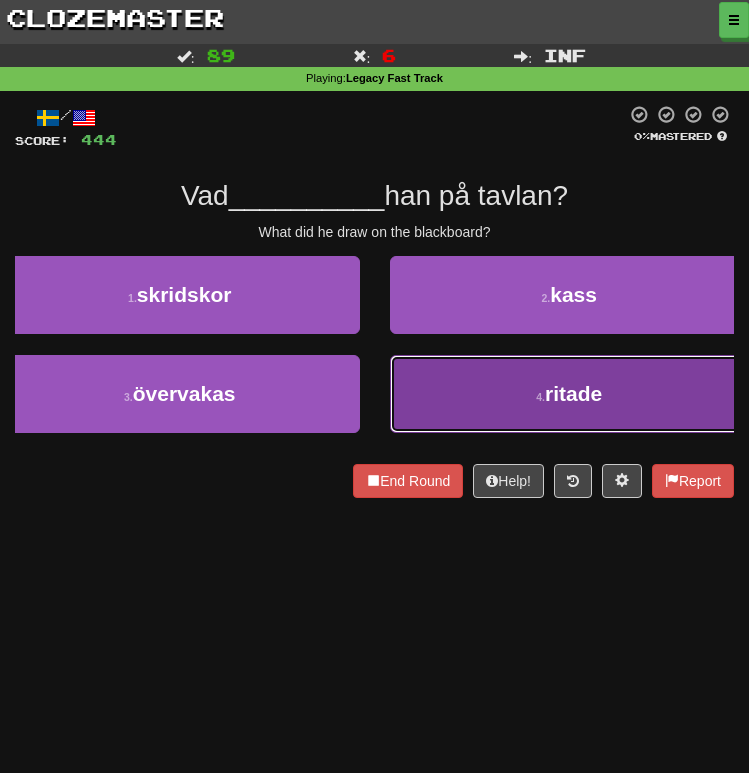 click on "4 .  ritade" at bounding box center [570, 394] 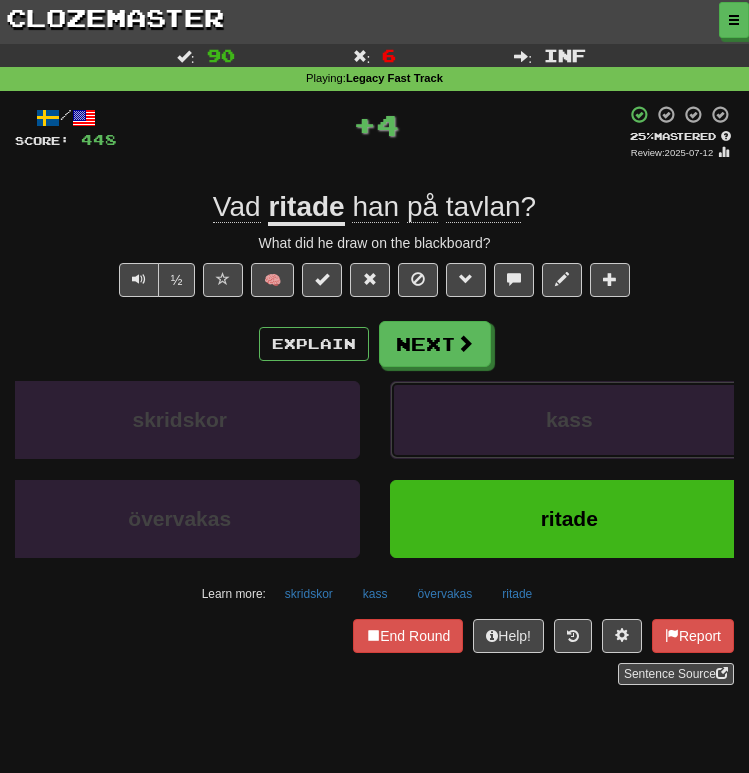click on "kass" at bounding box center (570, 420) 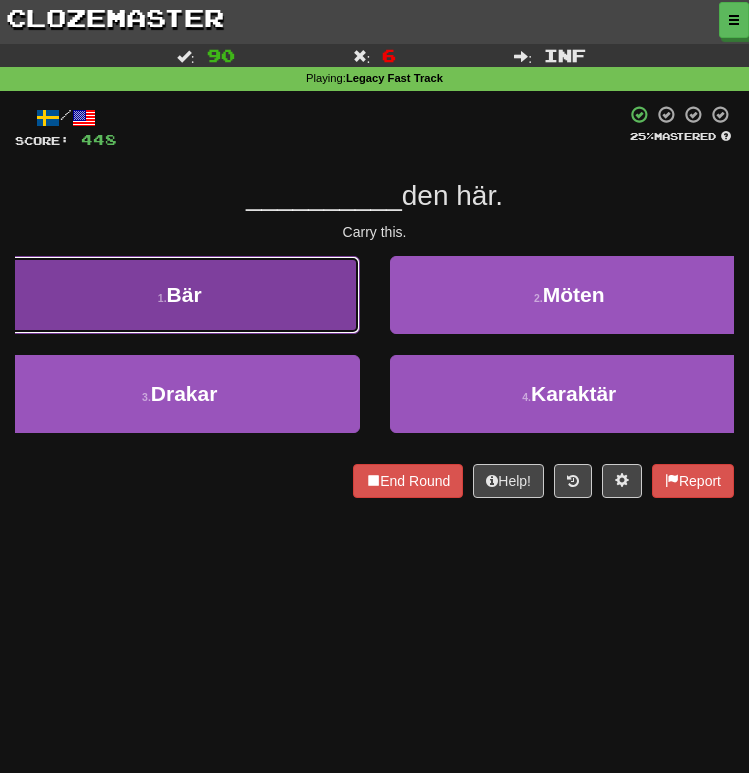 click on "[NUMBER] .  Bär" at bounding box center (180, 295) 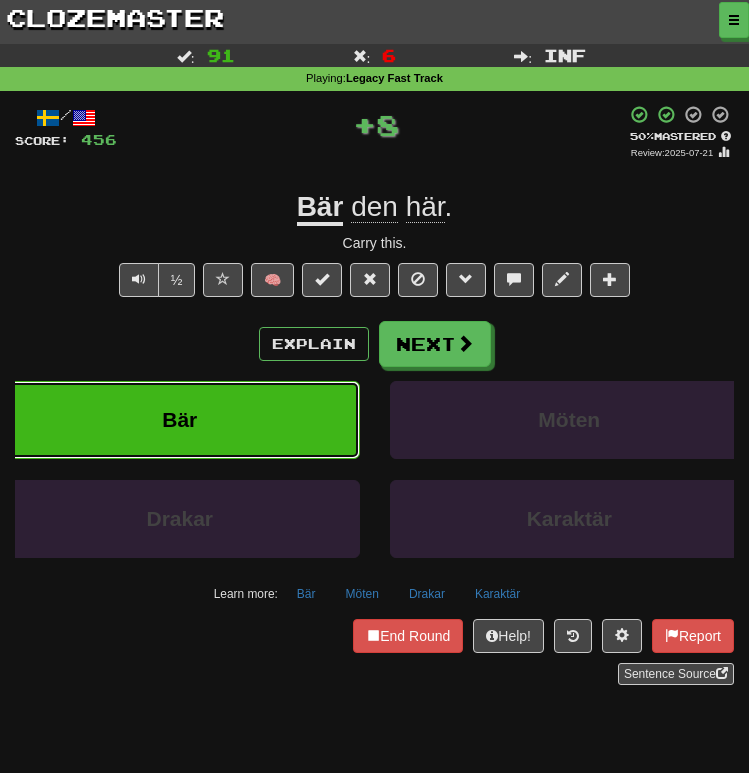 click on "Bär" at bounding box center [180, 420] 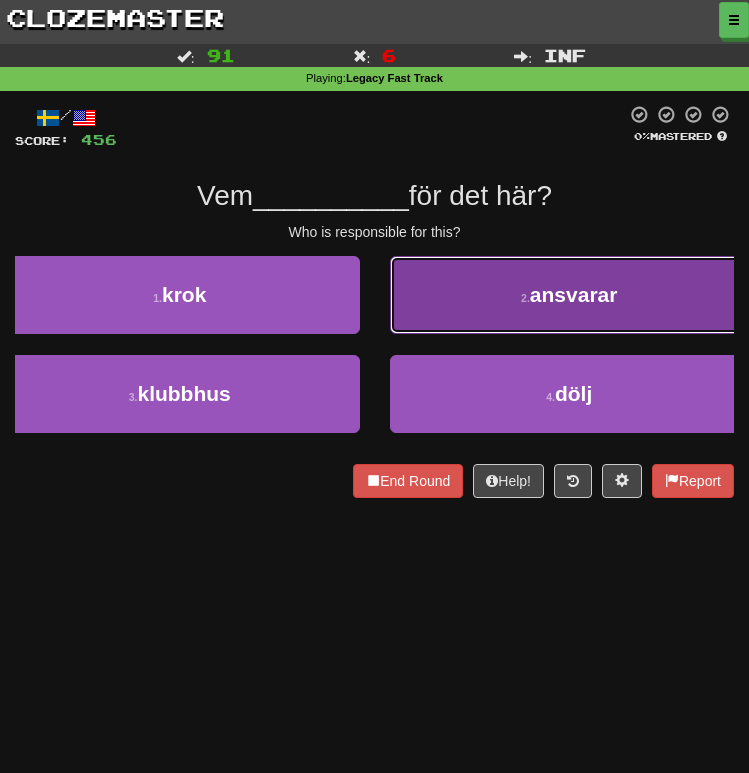 click on "2 .  ansvarar" at bounding box center (570, 295) 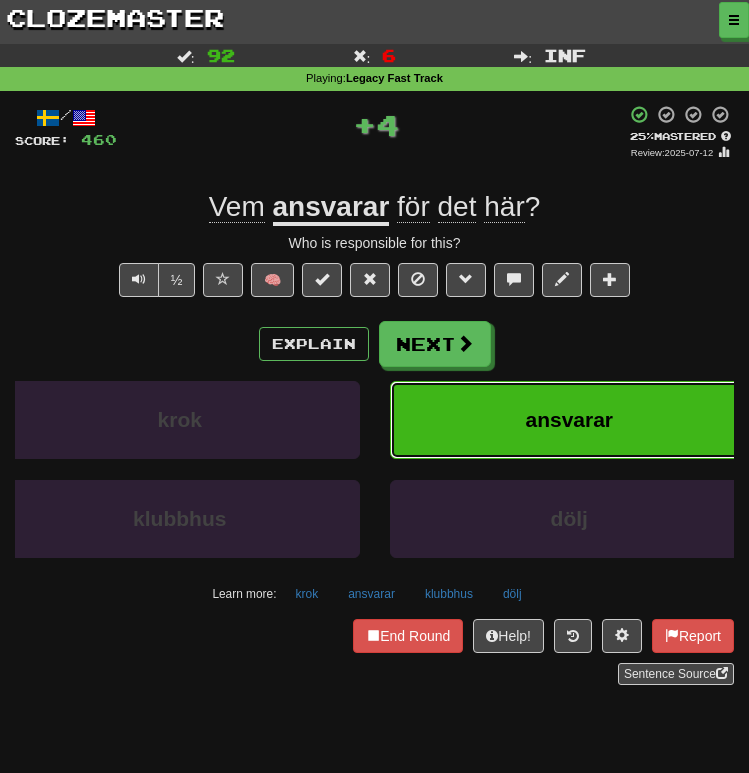 click on "ansvarar" at bounding box center (570, 420) 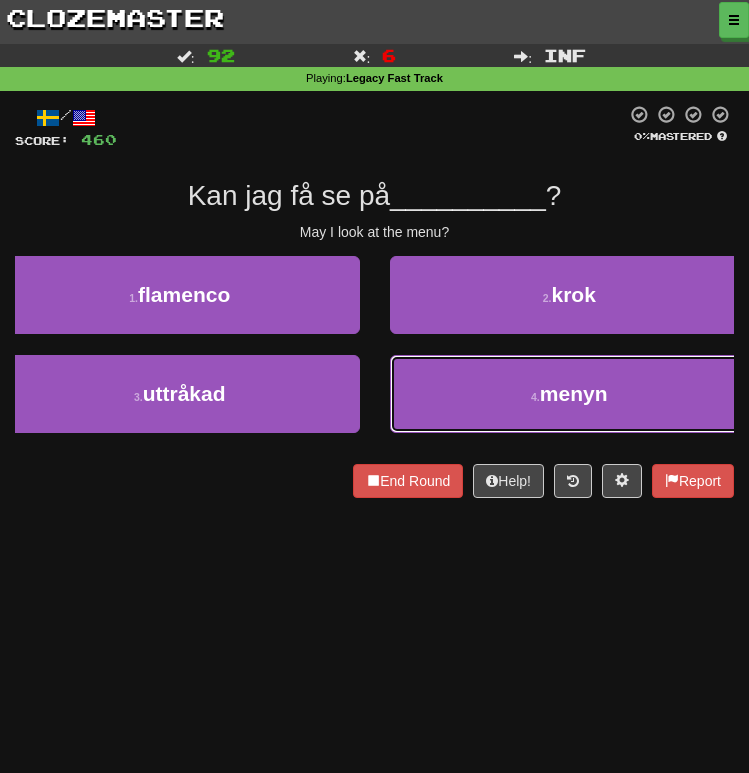 click on "4 .  menyn" at bounding box center (570, 394) 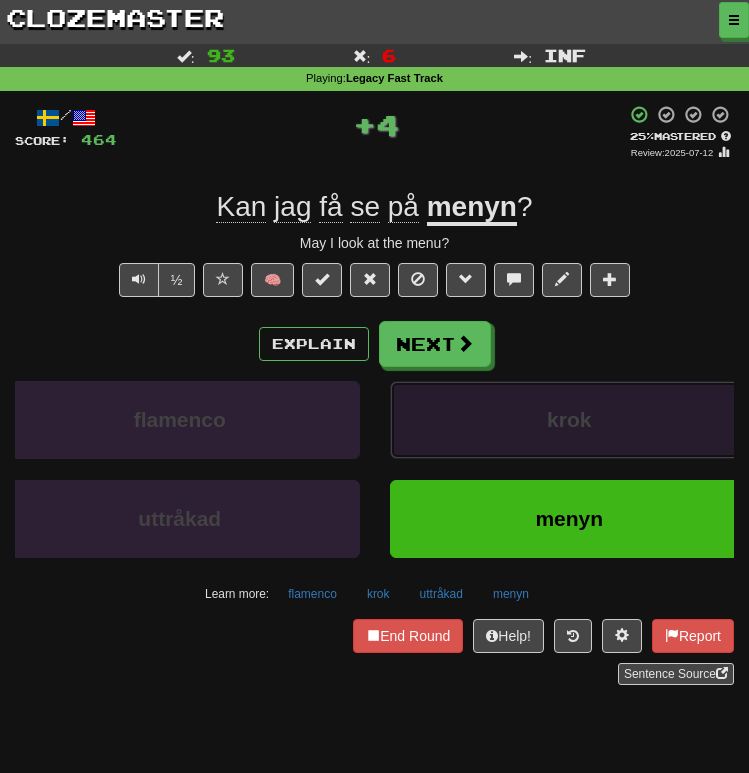 click on "krok" at bounding box center [570, 420] 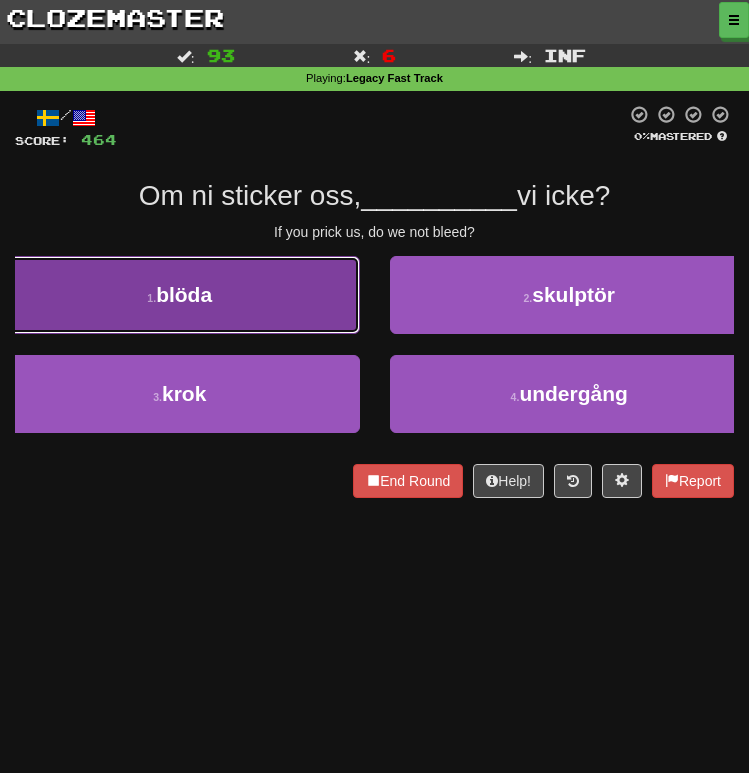 click on "1 .  blöda" at bounding box center (180, 295) 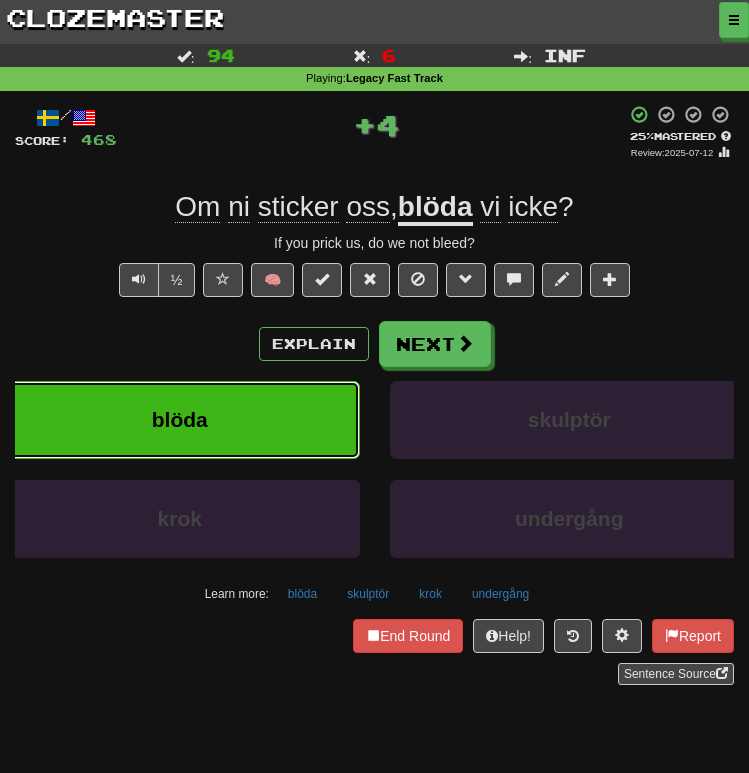click on "blöda" at bounding box center [180, 420] 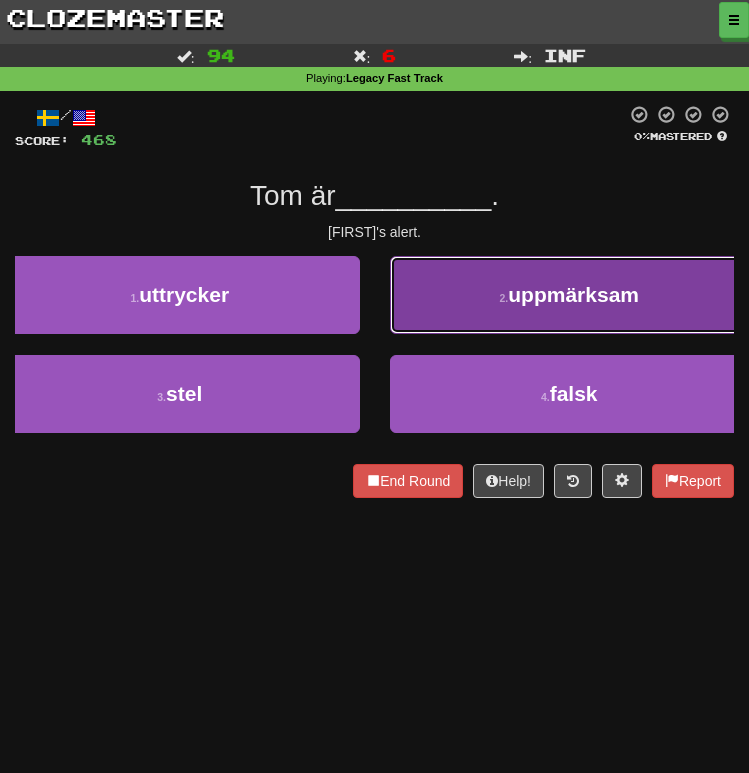 click on "2 .  uppmärksam" at bounding box center (570, 295) 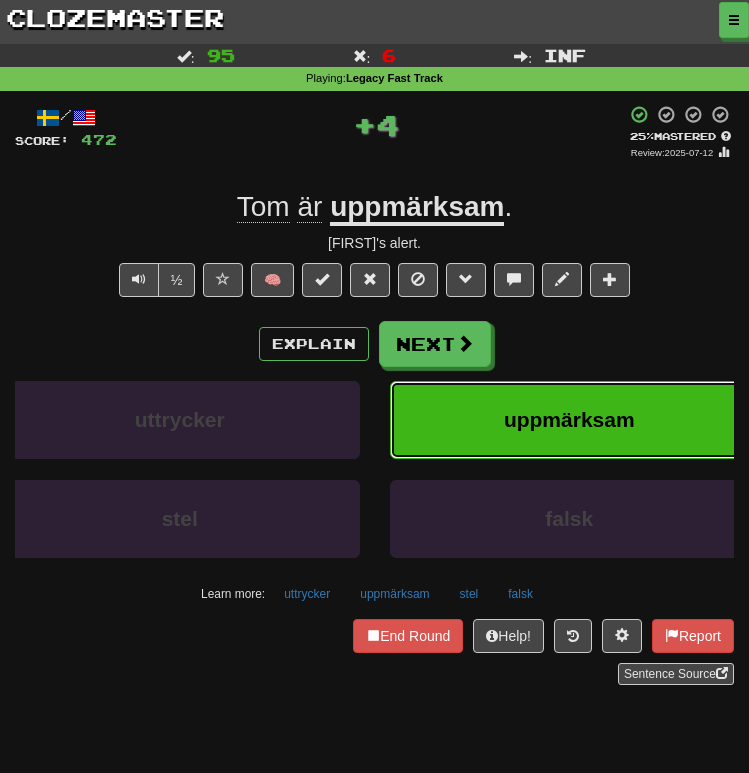 click on "uppmärksam" at bounding box center [569, 419] 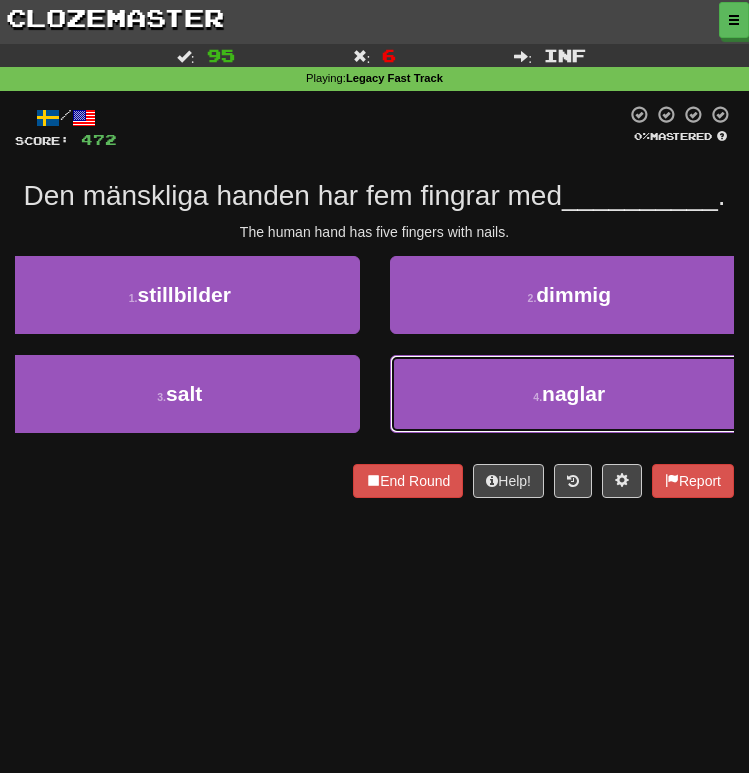 click on "4 .  naglar" at bounding box center [570, 394] 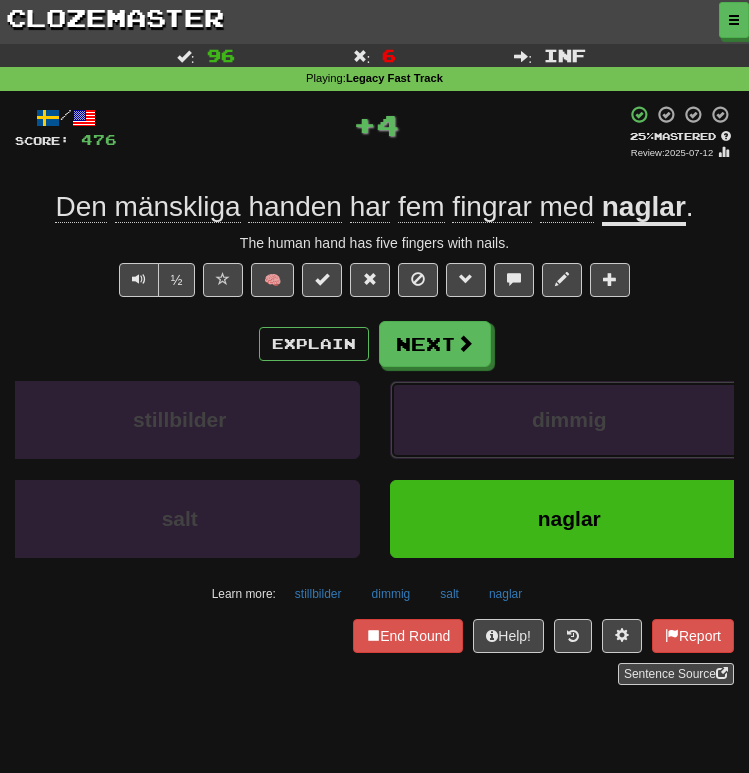 click on "dimmig" at bounding box center (569, 419) 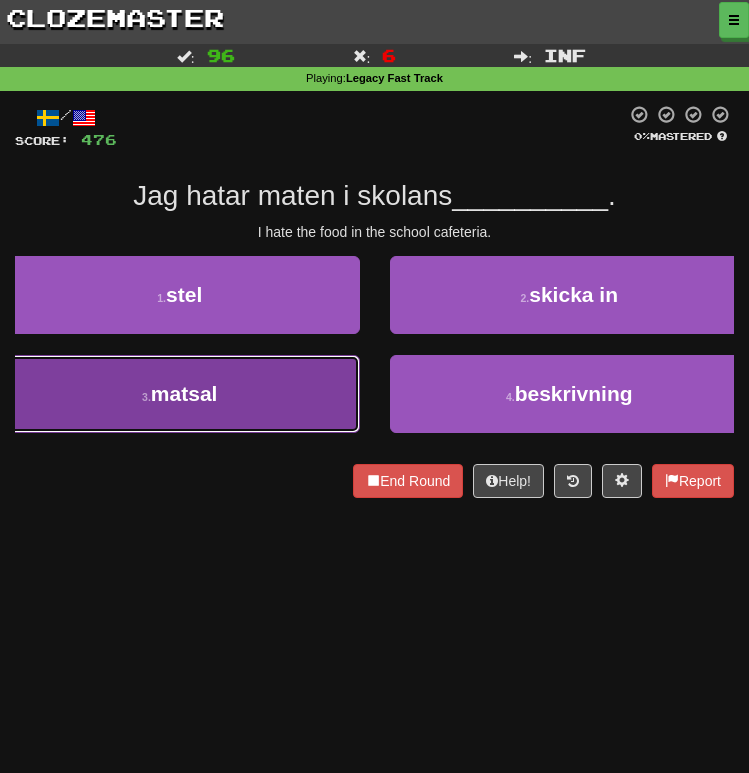 click on "3 .  matsal" at bounding box center [180, 394] 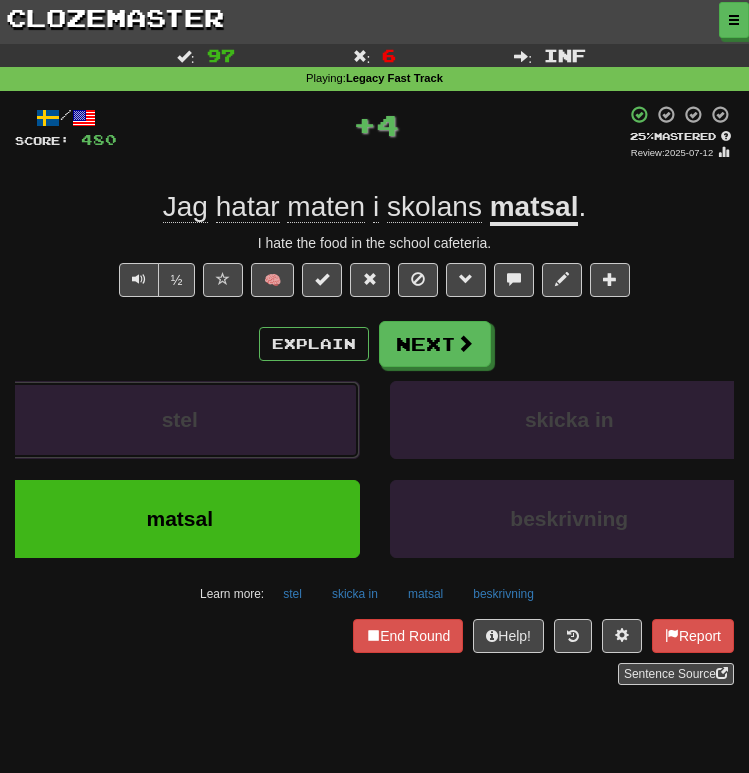 click on "stel" at bounding box center [180, 420] 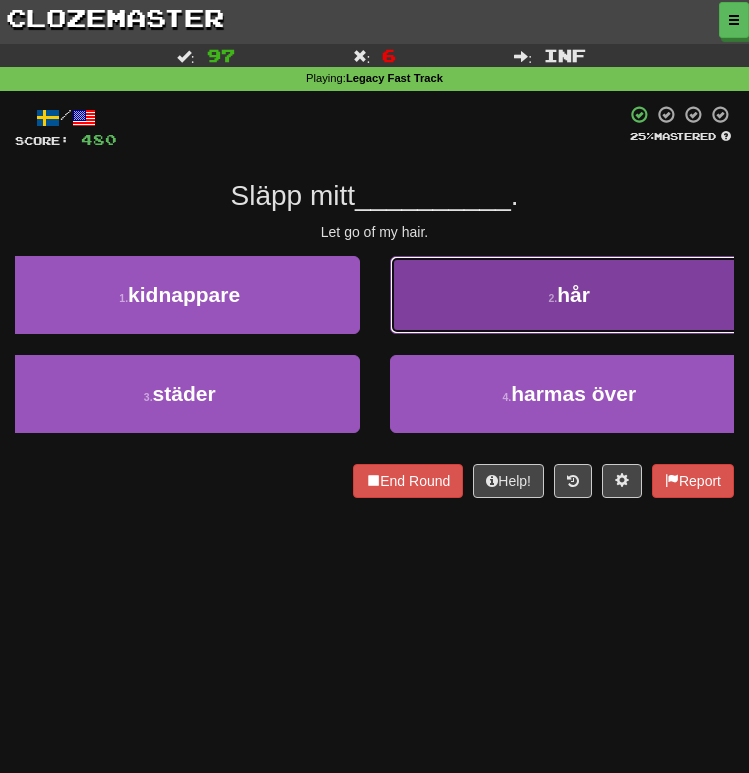 click on "[NUMBER] .  hår" at bounding box center (570, 295) 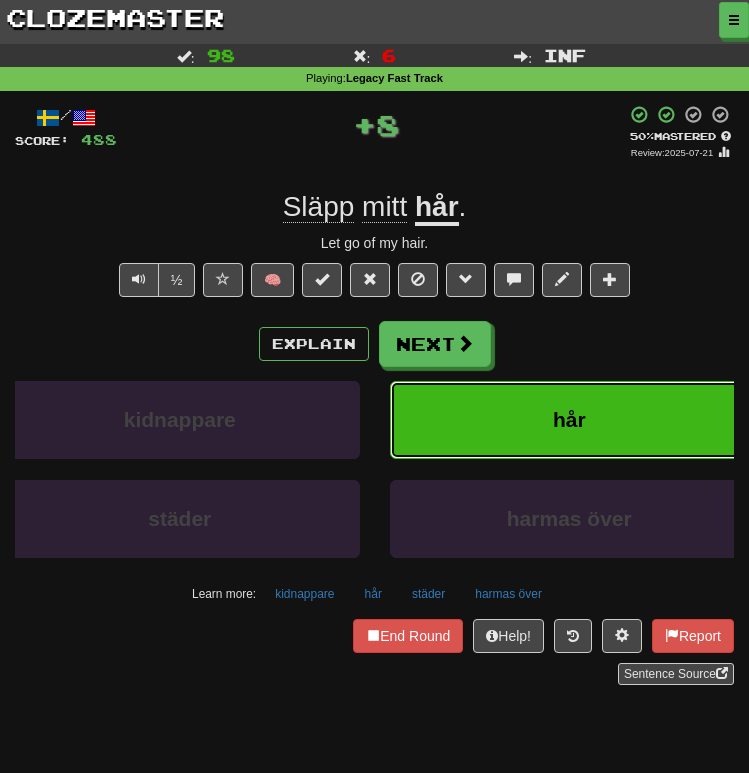 click on "hår" at bounding box center [570, 420] 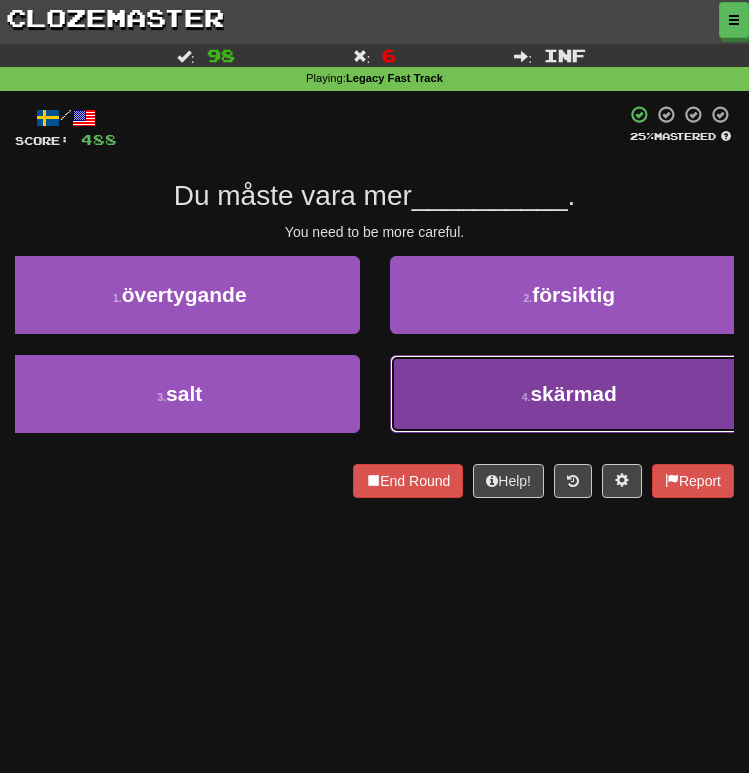 click on "4 .  skärmad" at bounding box center (570, 394) 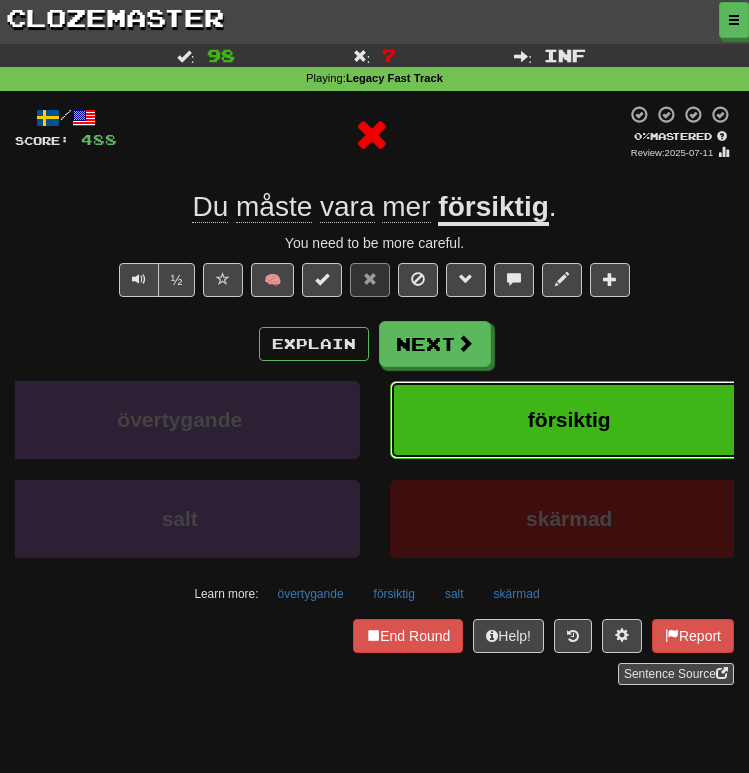 click on "försiktig" at bounding box center (570, 420) 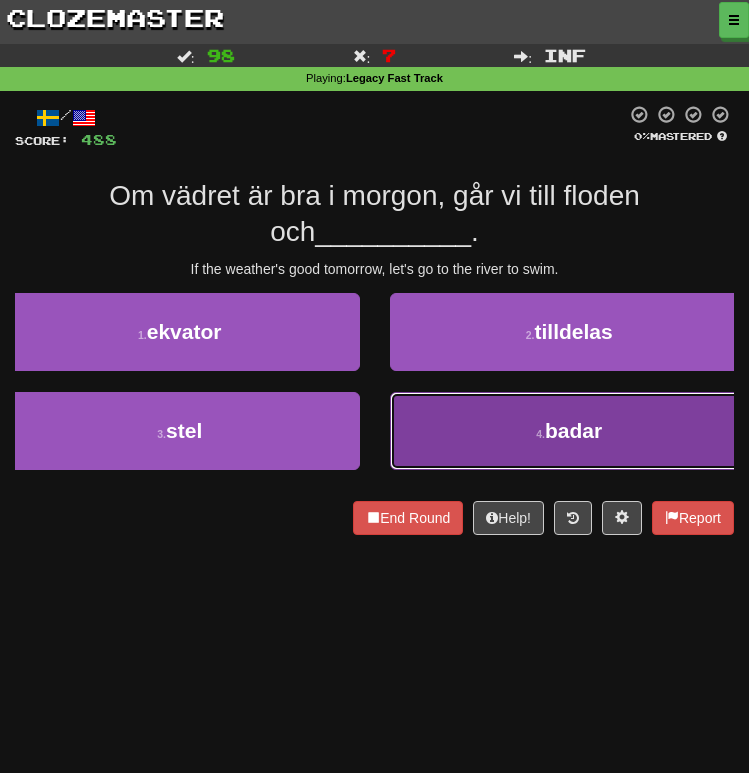 click on "4 .  badar" at bounding box center [570, 431] 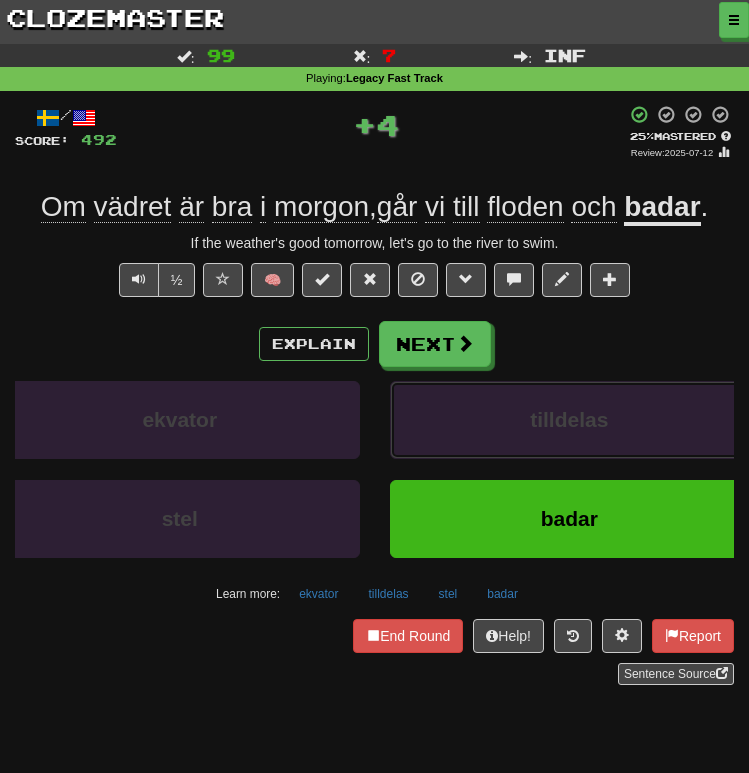 click on "tilldelas" at bounding box center (570, 420) 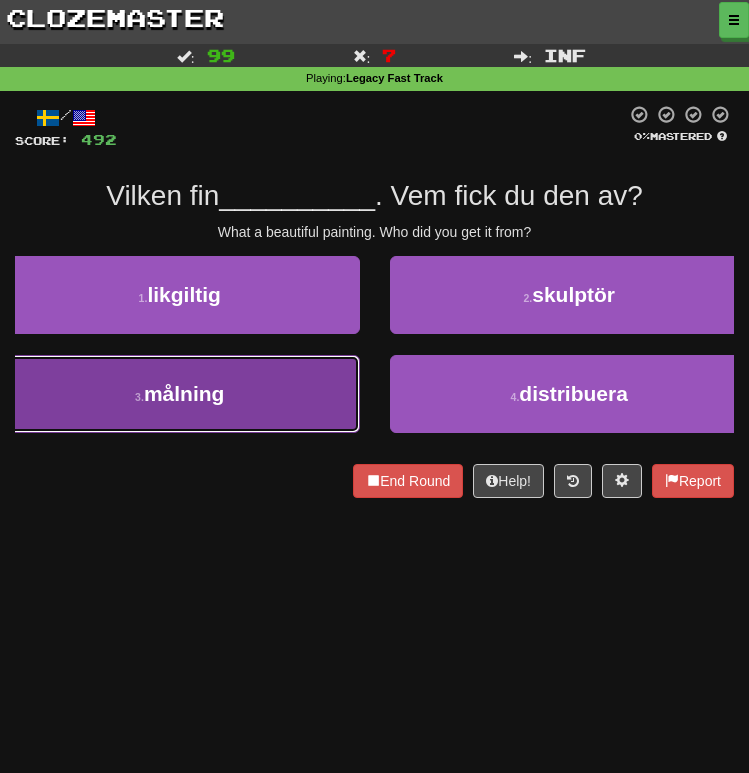 click on "[NUMBER] .  målning" at bounding box center [180, 394] 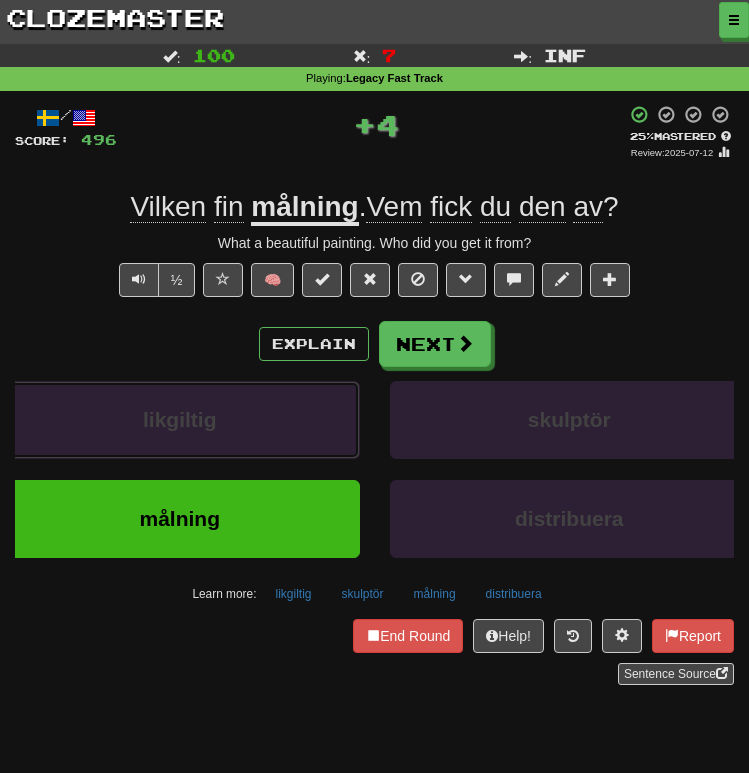 click on "likgiltig" at bounding box center (180, 420) 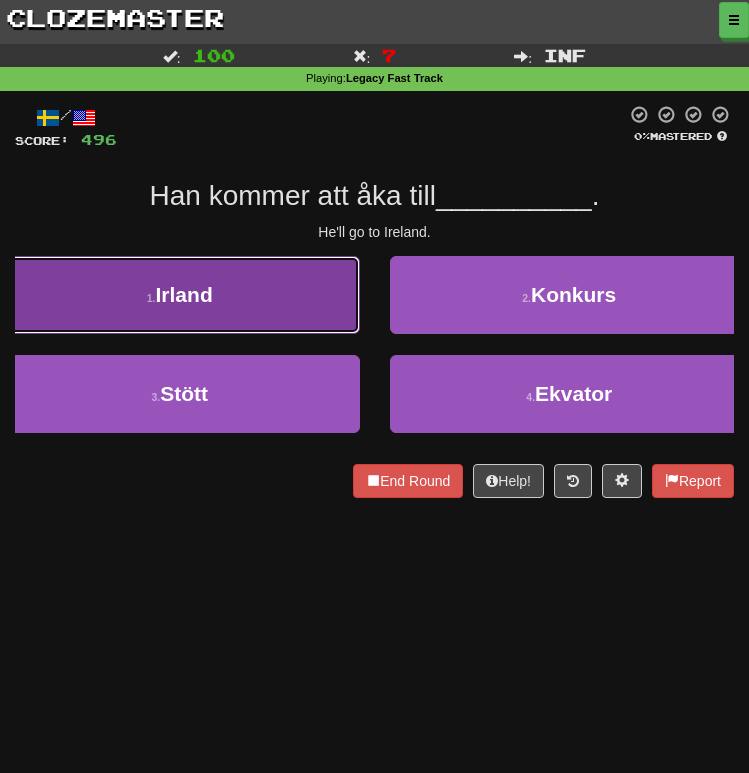 click on "1 .  Irland" at bounding box center [180, 295] 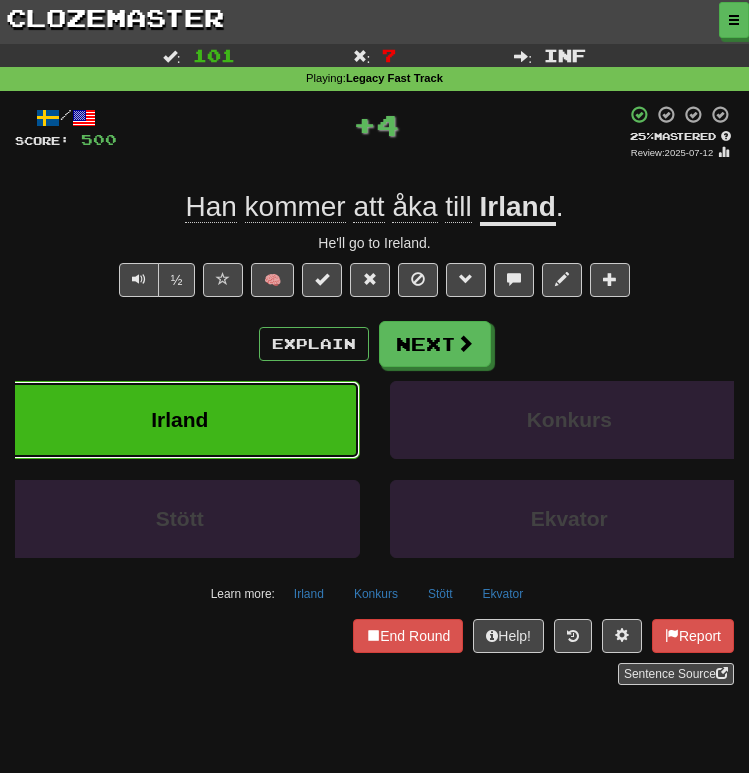 click on "Irland" at bounding box center [180, 420] 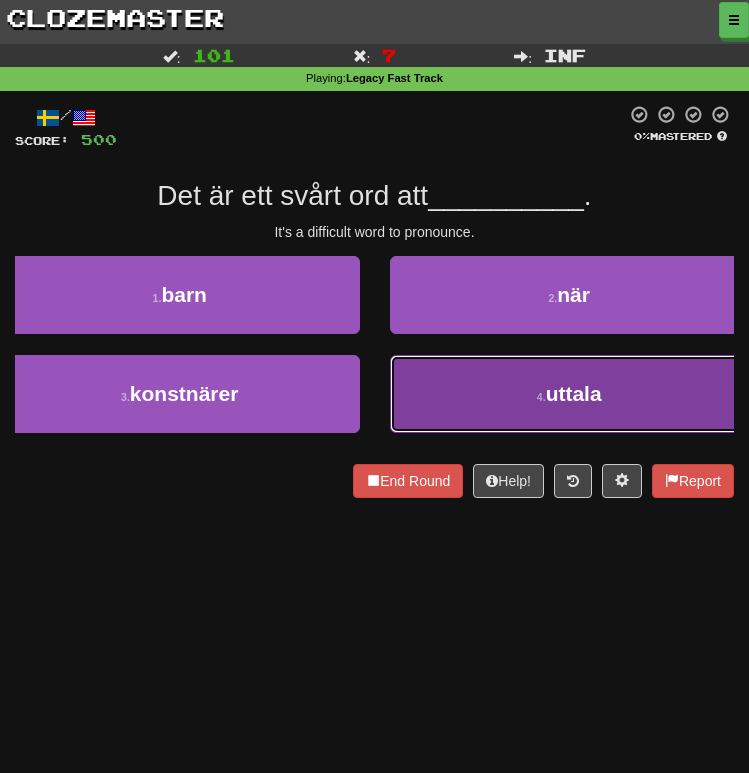 click on "[NUMBER] .  uttala" at bounding box center (570, 394) 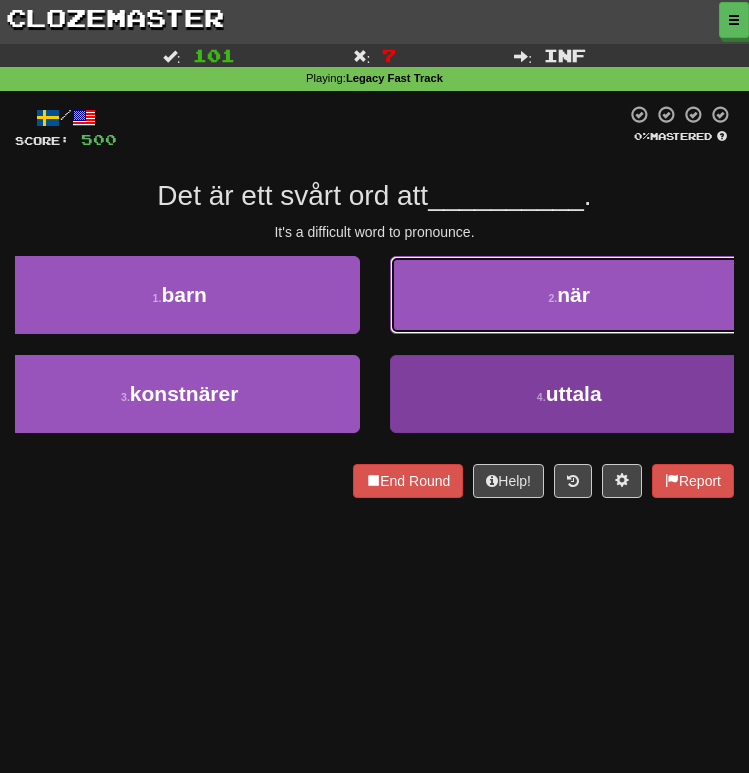 click on "[NUMBER] .  när" at bounding box center [570, 295] 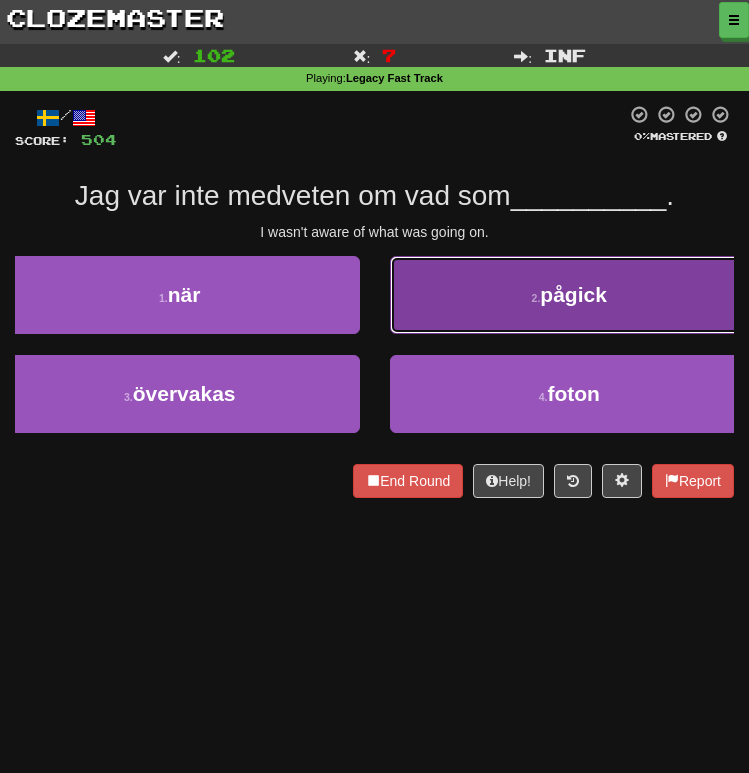 click on "[NUMBER] .  pågick" at bounding box center (570, 295) 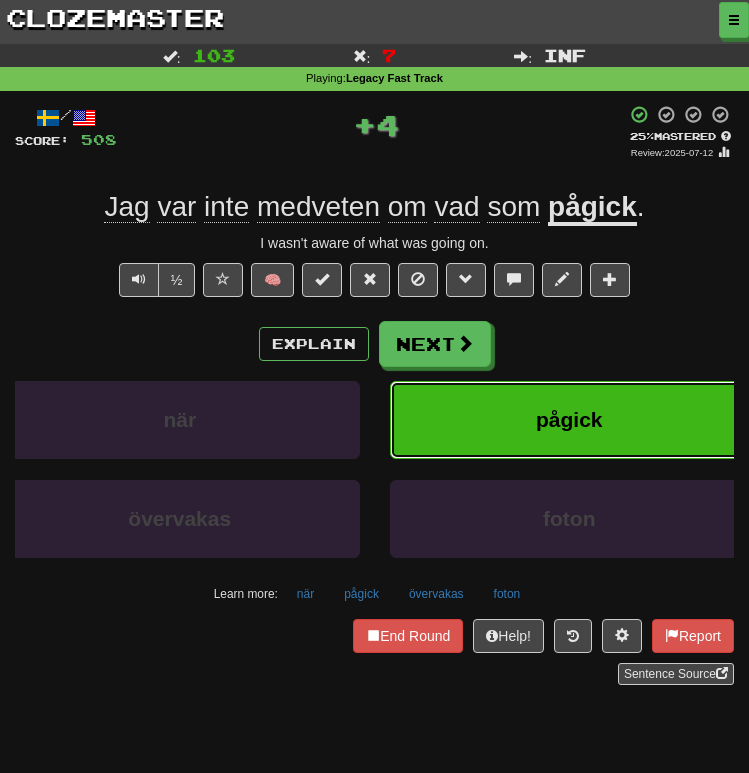 click on "pågick" at bounding box center [570, 420] 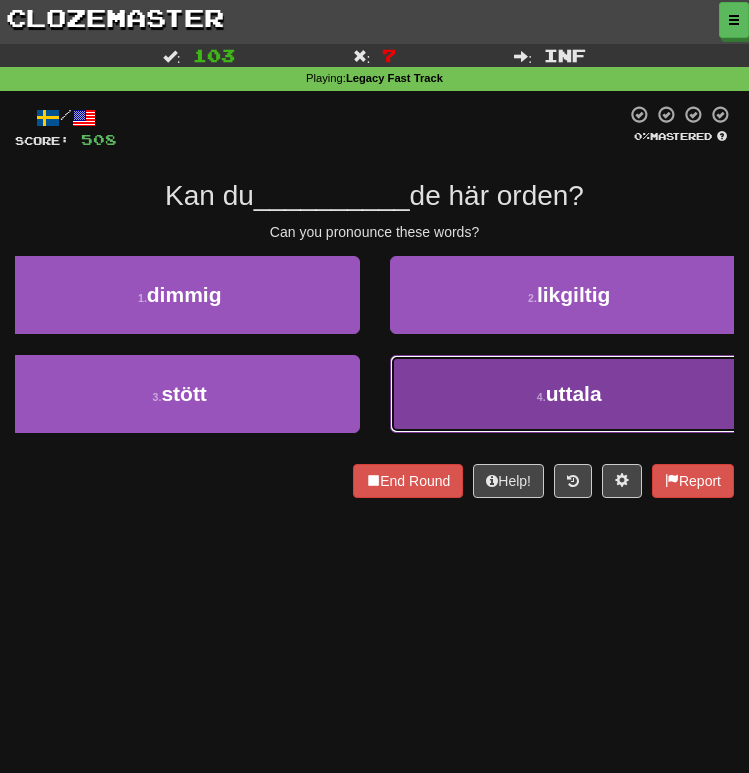 click on "[NUMBER] .  uttala" at bounding box center [570, 394] 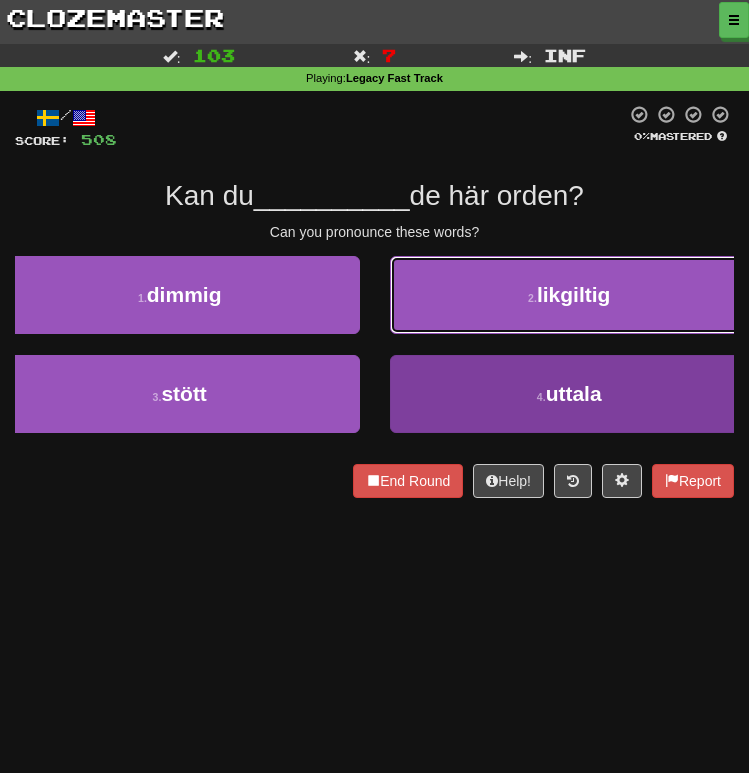 click on "2 .  likgiltig" at bounding box center (570, 295) 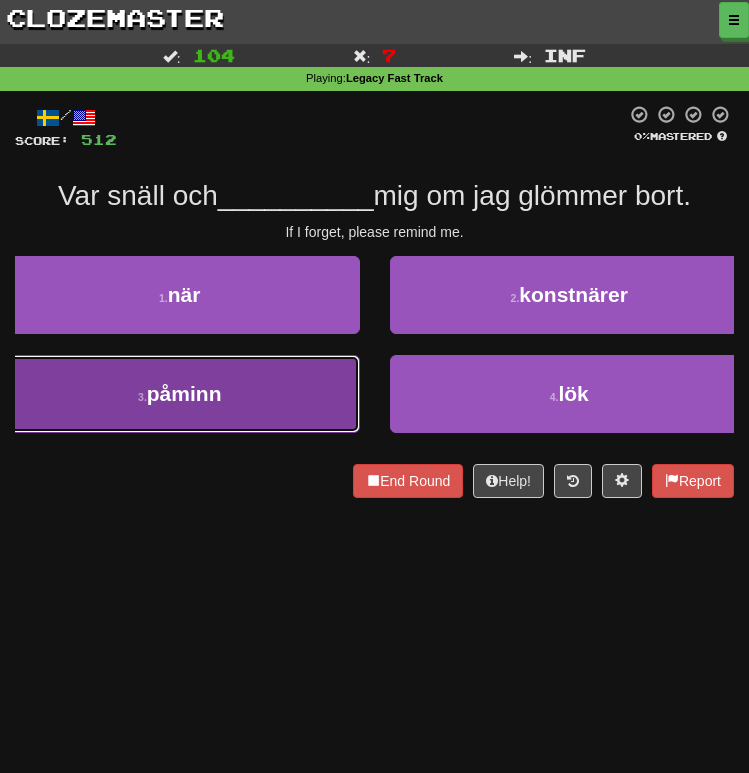 click on "3 .  påminn" at bounding box center [180, 394] 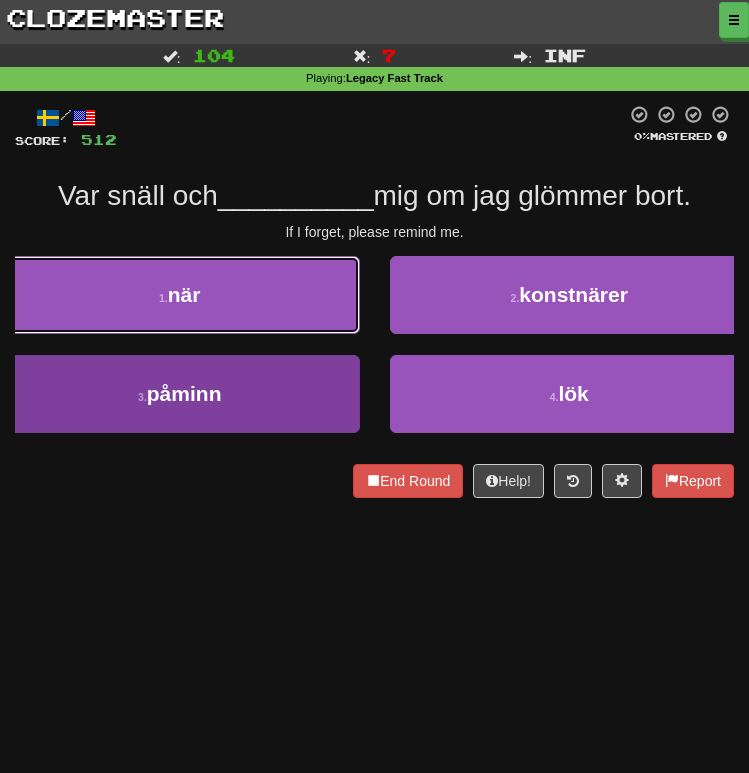 click on "1 .  när" at bounding box center [180, 295] 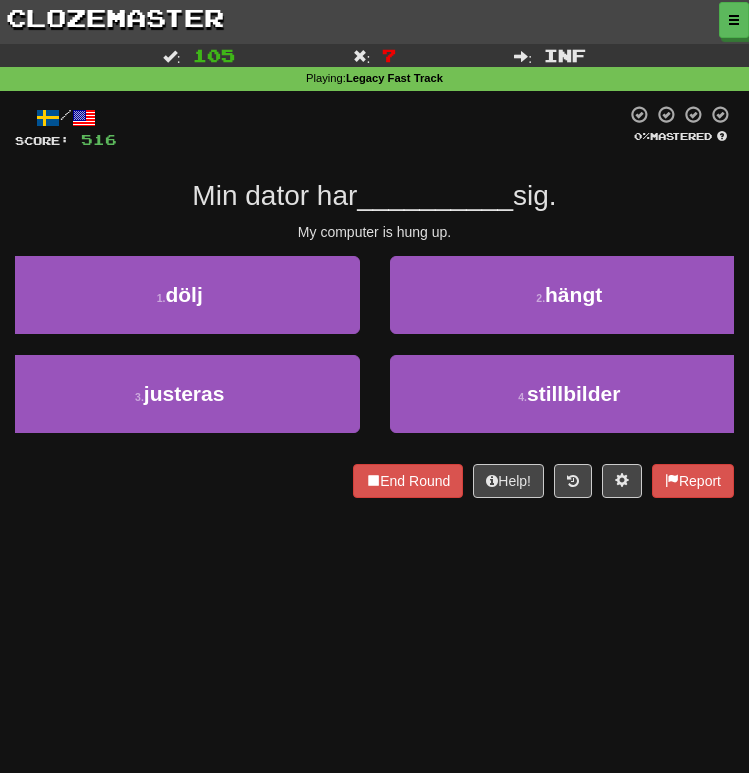 click on "2 .  hängt" at bounding box center [570, 305] 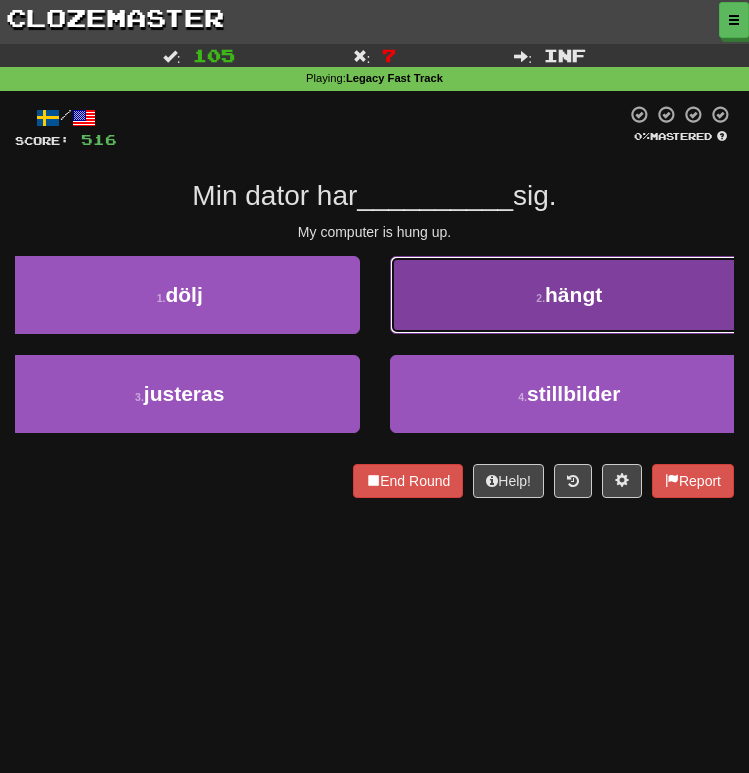 click on "2 .  hängt" at bounding box center [570, 295] 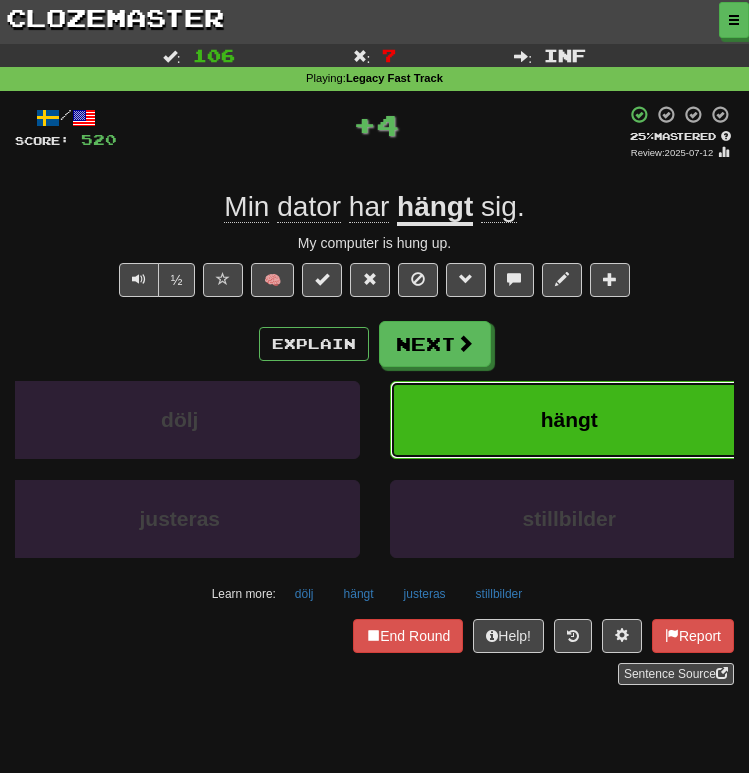 click on "hängt" at bounding box center [569, 419] 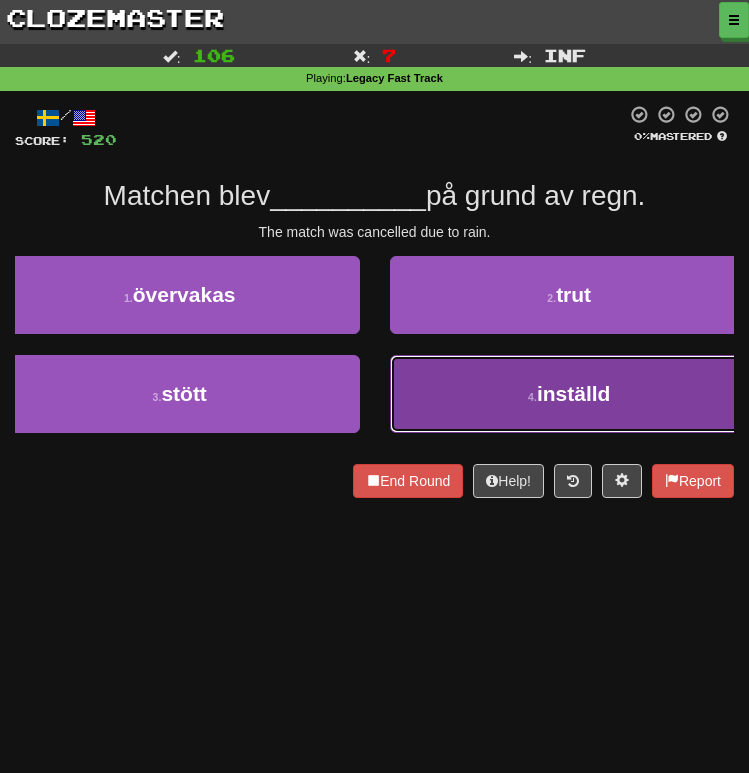 click on "4 .  inställd" at bounding box center [570, 394] 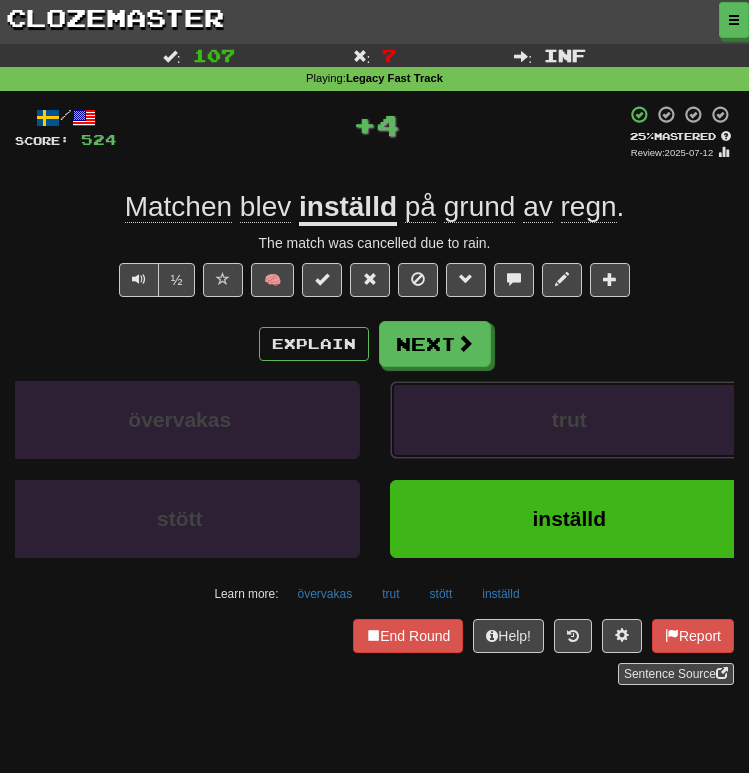 click on "trut" at bounding box center [570, 420] 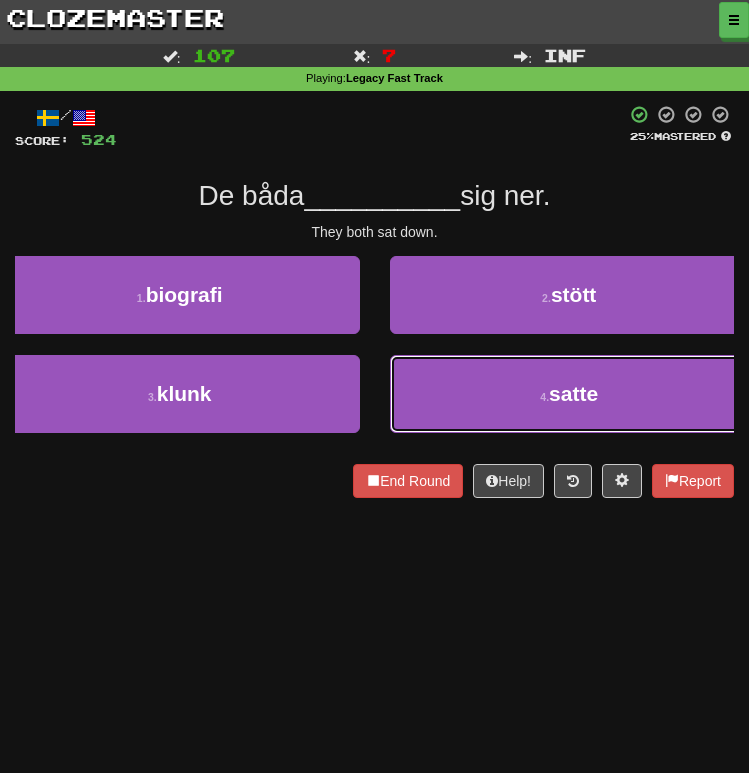 click on "4 .  satte" at bounding box center (570, 394) 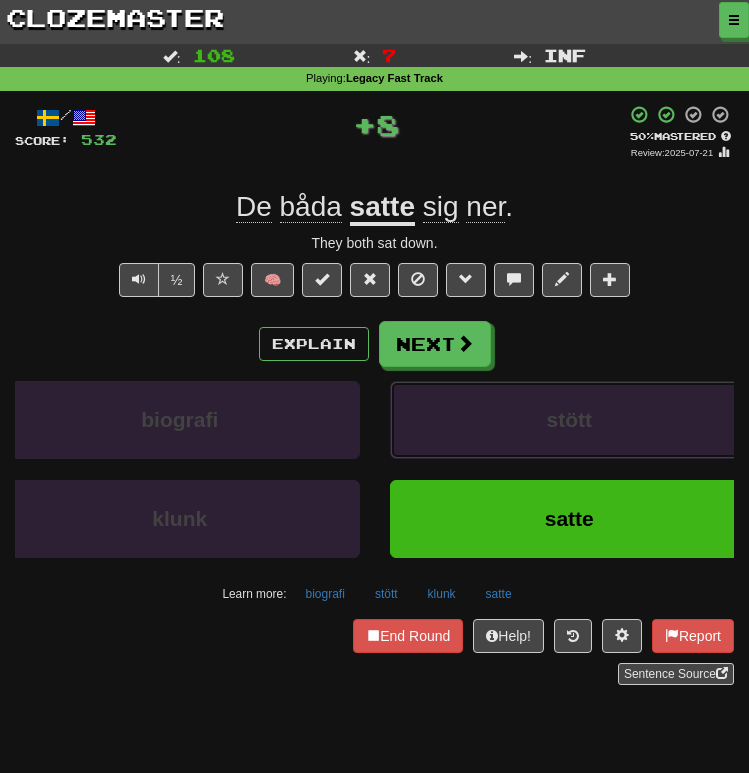 click on "stött" at bounding box center (570, 419) 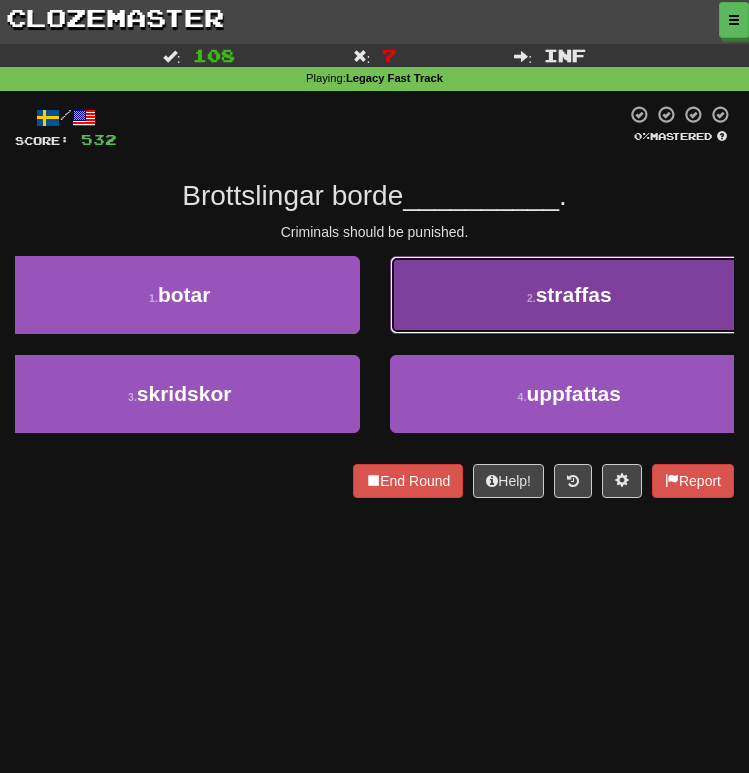 click on "2 .  straffas" at bounding box center [570, 295] 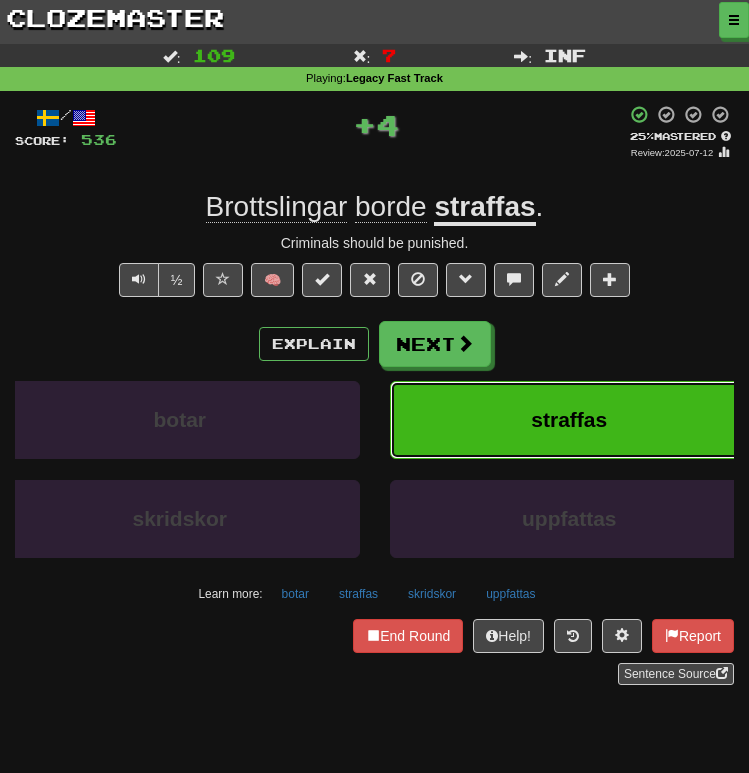 click on "straffas" at bounding box center [570, 420] 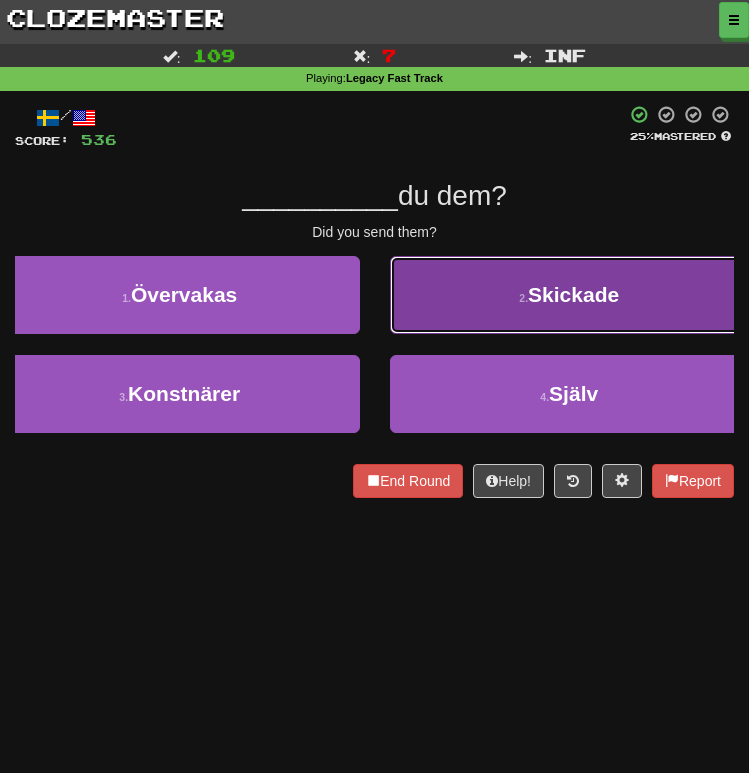 click on "2 .  Skickade" at bounding box center [570, 295] 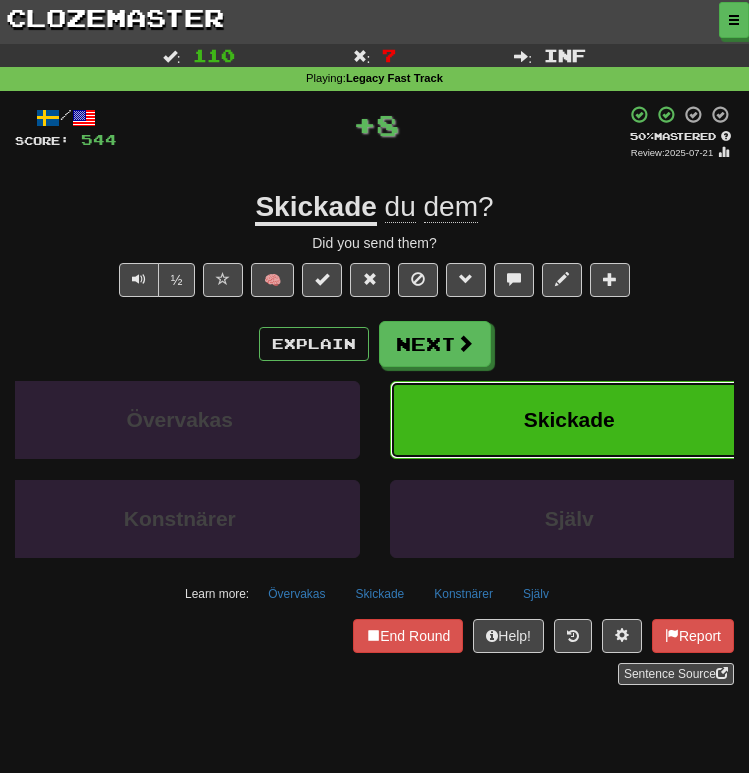 click on "Skickade" at bounding box center (570, 420) 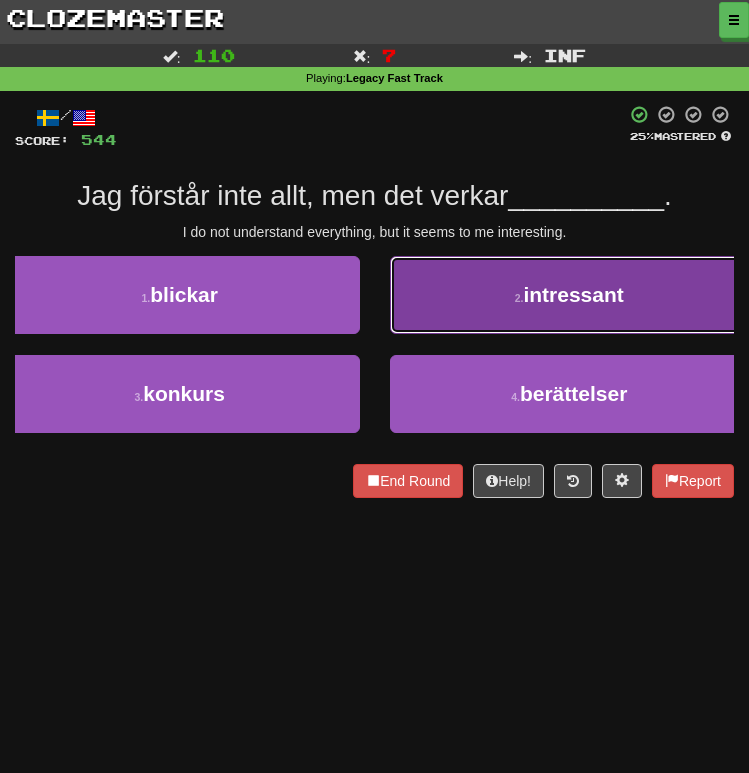 click on "intressant" at bounding box center (573, 294) 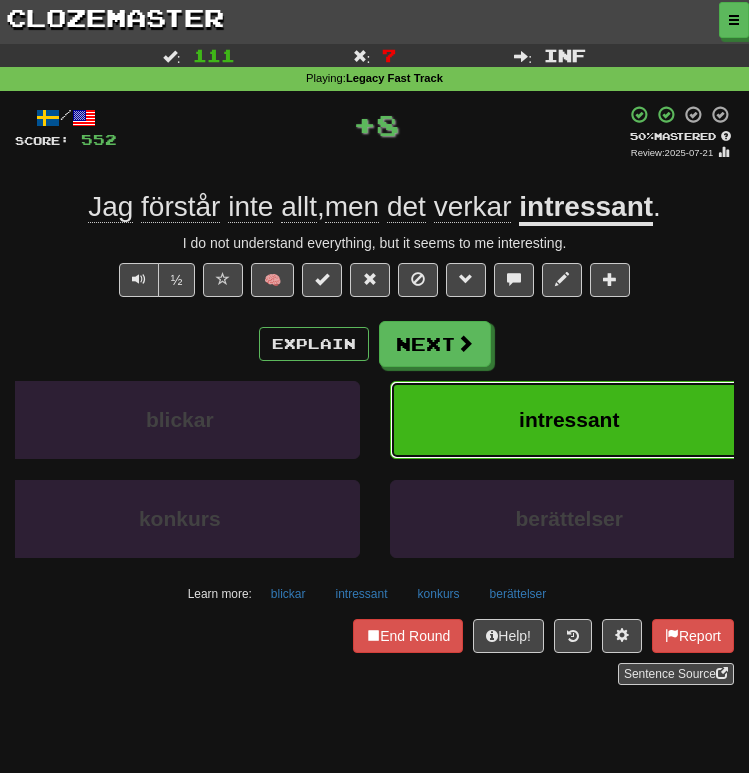 click on "intressant" at bounding box center (570, 420) 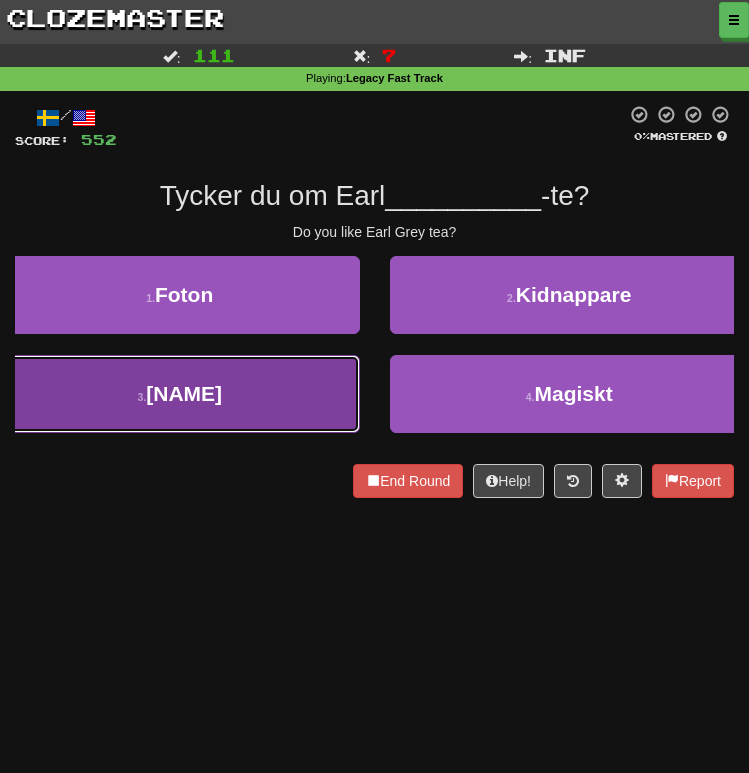 click on "3 .  Grey" at bounding box center [180, 394] 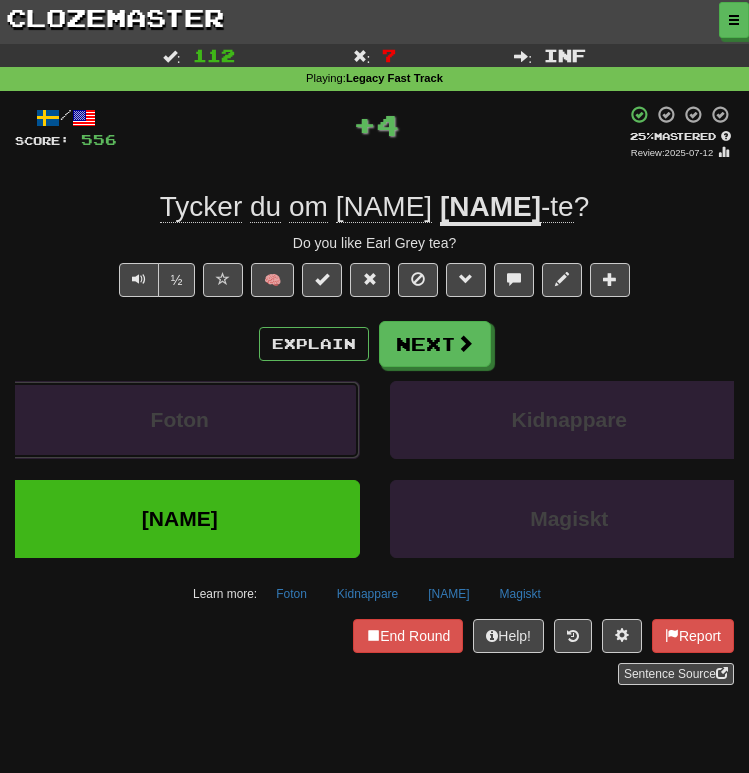 click on "Foton" at bounding box center (180, 420) 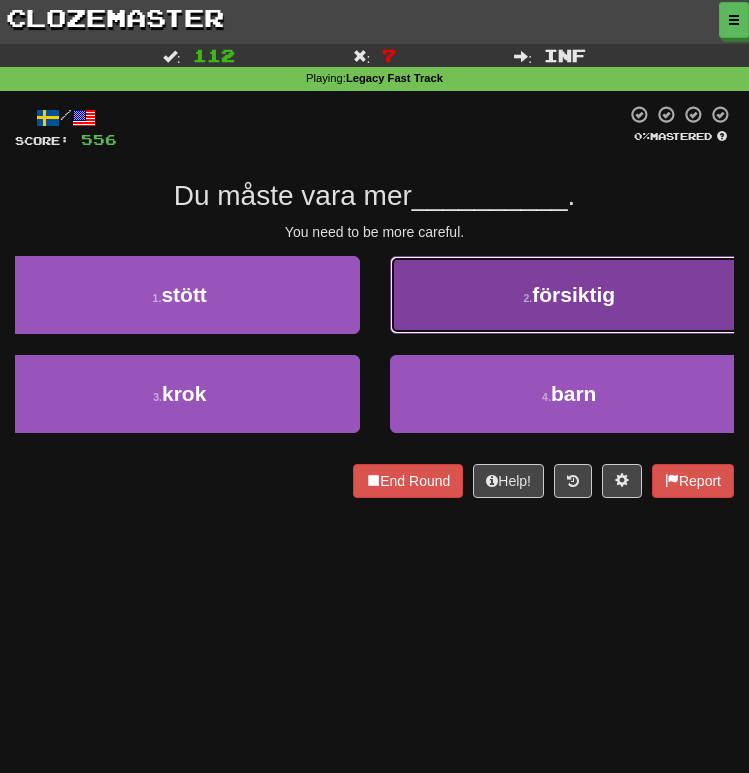 click on "[NUMBER] .  försiktig" at bounding box center [570, 295] 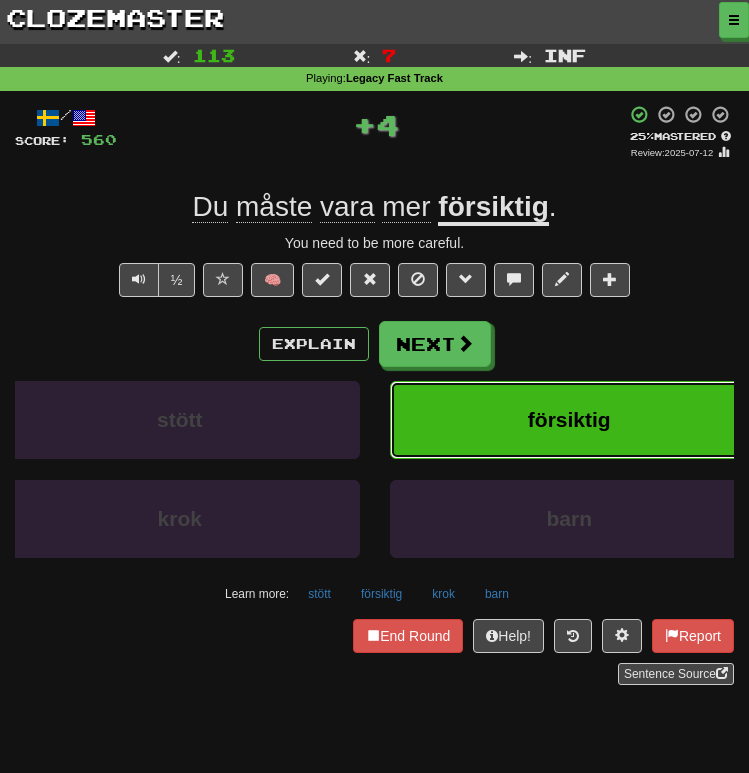 click on "försiktig" at bounding box center [570, 420] 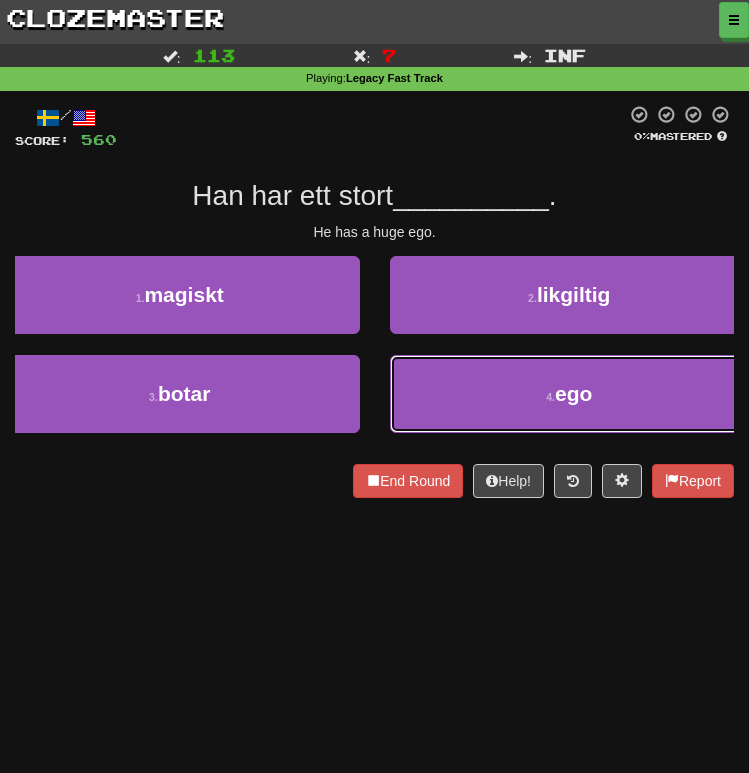 click on "4 .  ego" at bounding box center [570, 394] 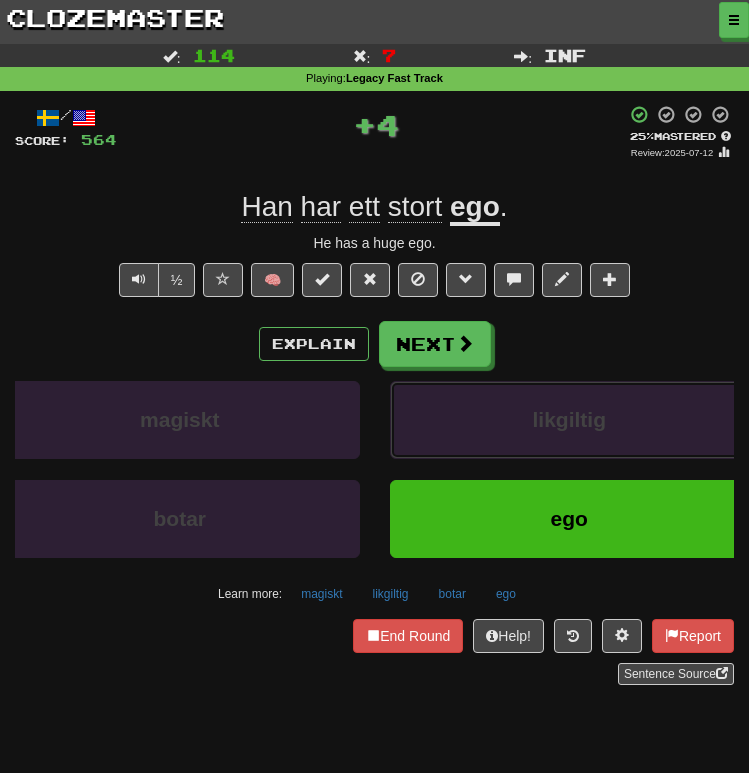 click on "likgiltig" at bounding box center [570, 420] 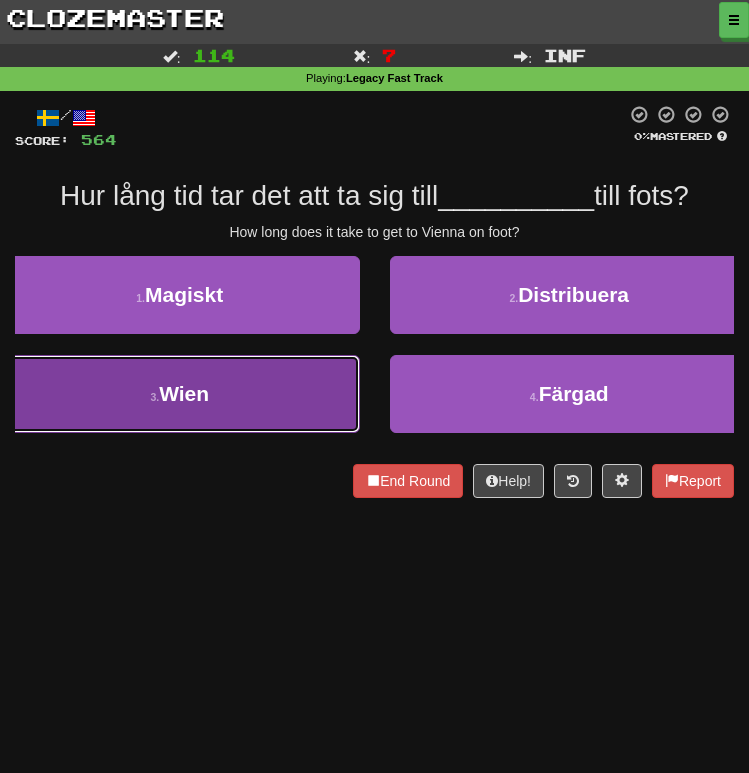 click on "3 .  Wien" at bounding box center (180, 394) 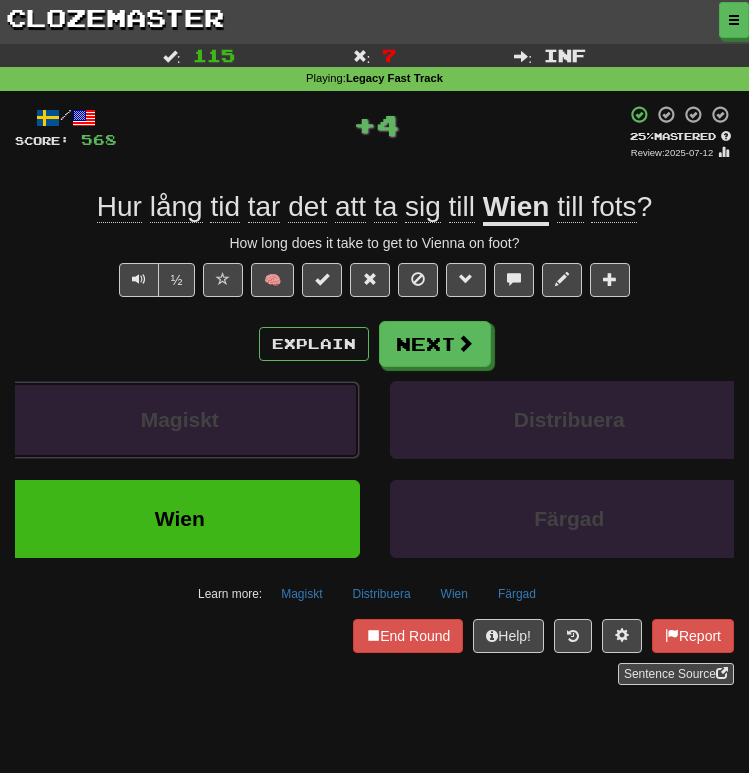 click on "Magiskt" at bounding box center [180, 420] 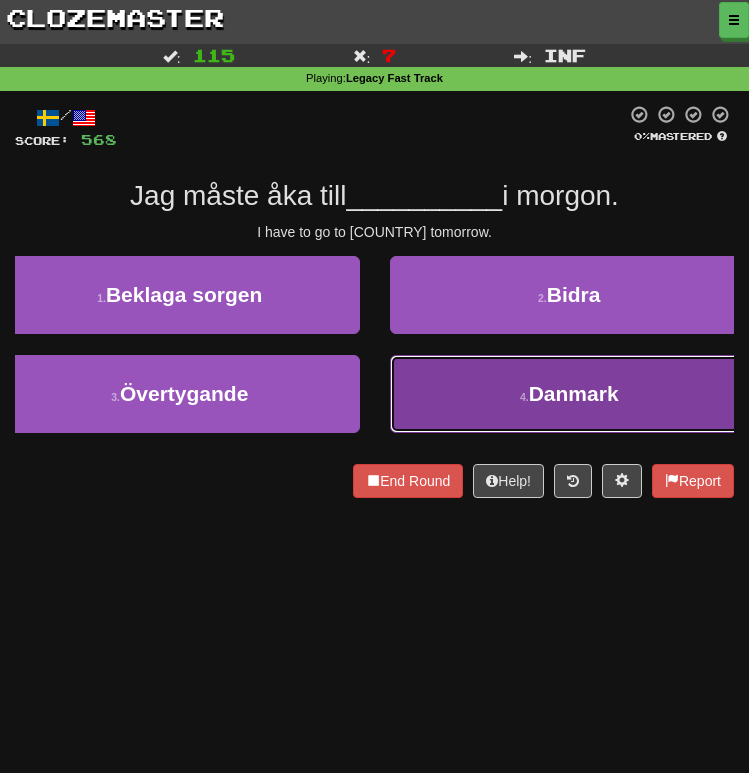click on "4 .  Danmark" at bounding box center [570, 394] 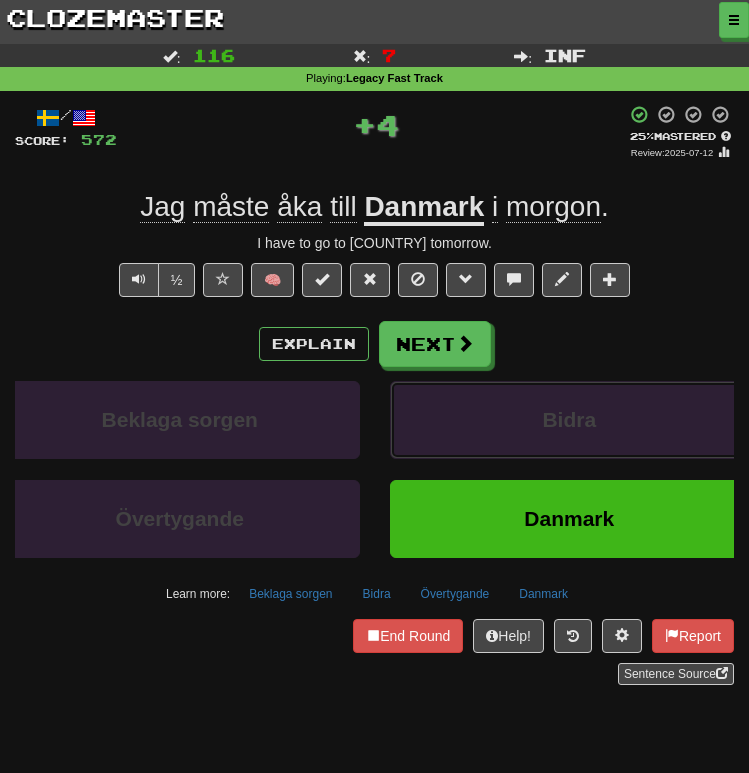 click on "Bidra" at bounding box center [570, 420] 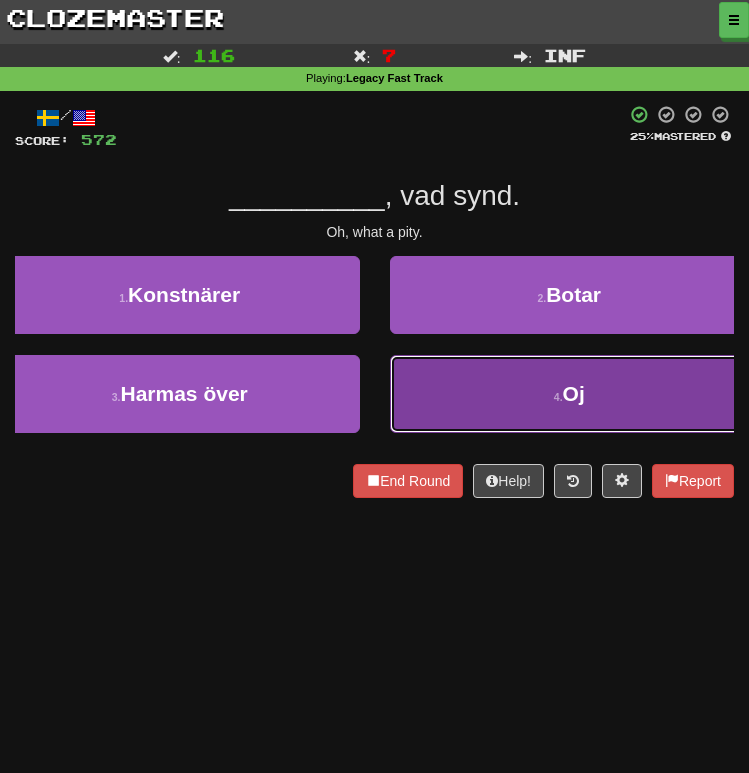 click on "4 .  Oj" at bounding box center (570, 394) 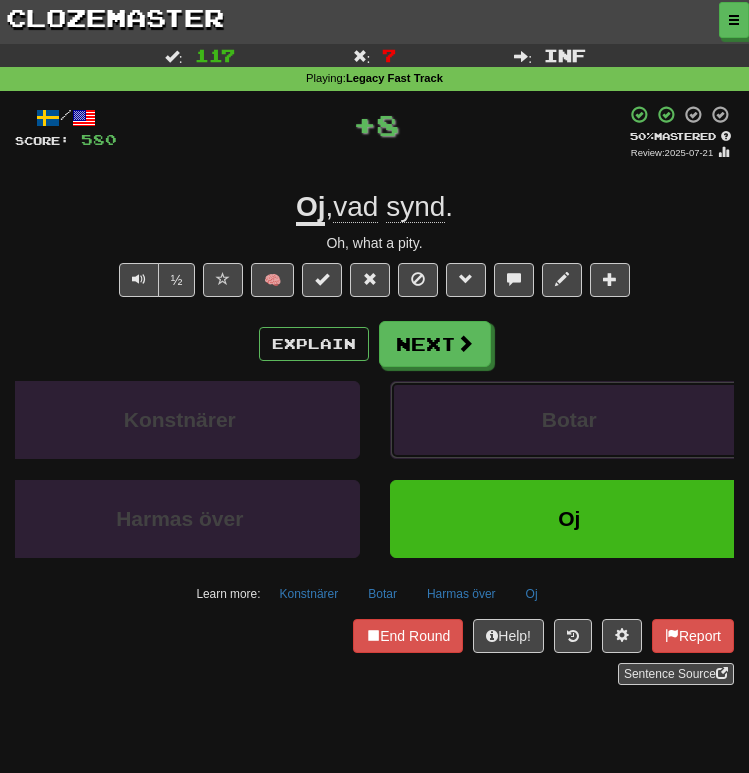 click on "Botar" at bounding box center [570, 420] 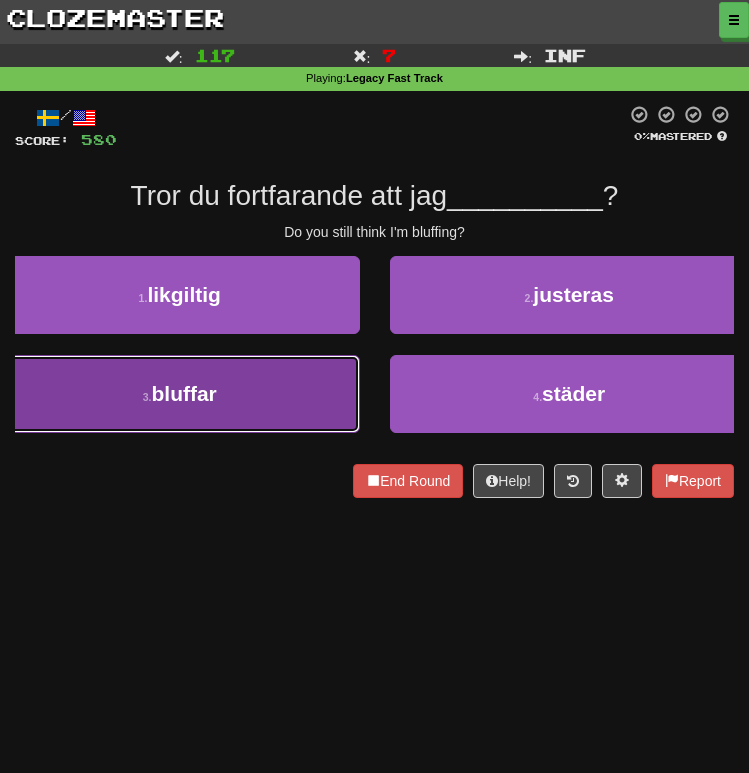 click on "[NUMBER] .  bluffar" at bounding box center (180, 394) 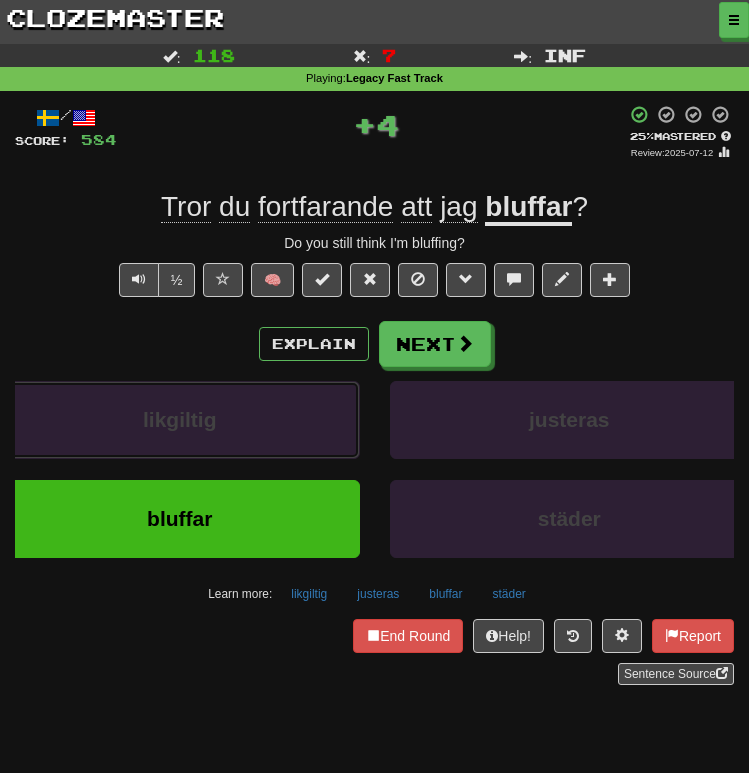 click on "likgiltig" at bounding box center [180, 420] 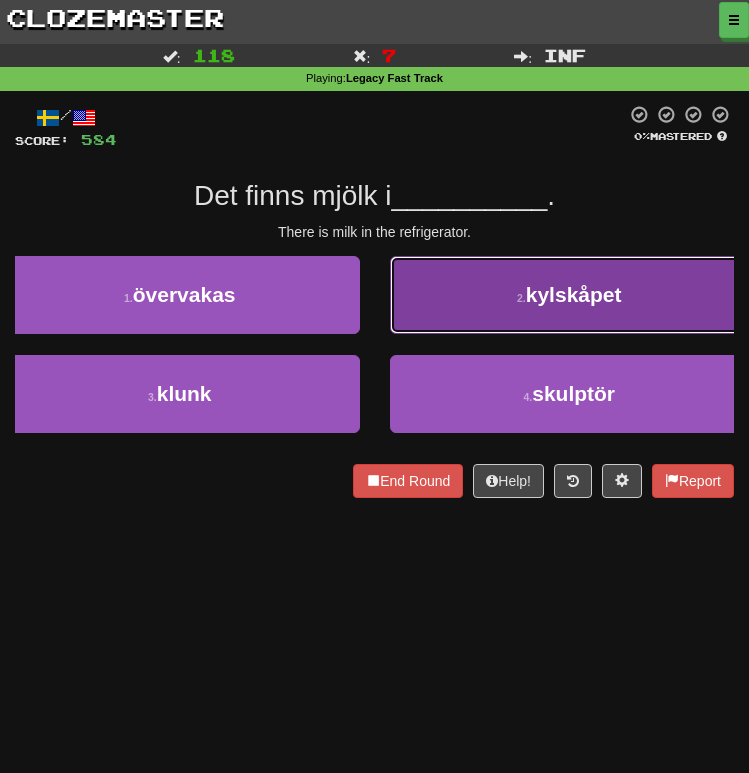 click on "kylskåpet" at bounding box center (574, 294) 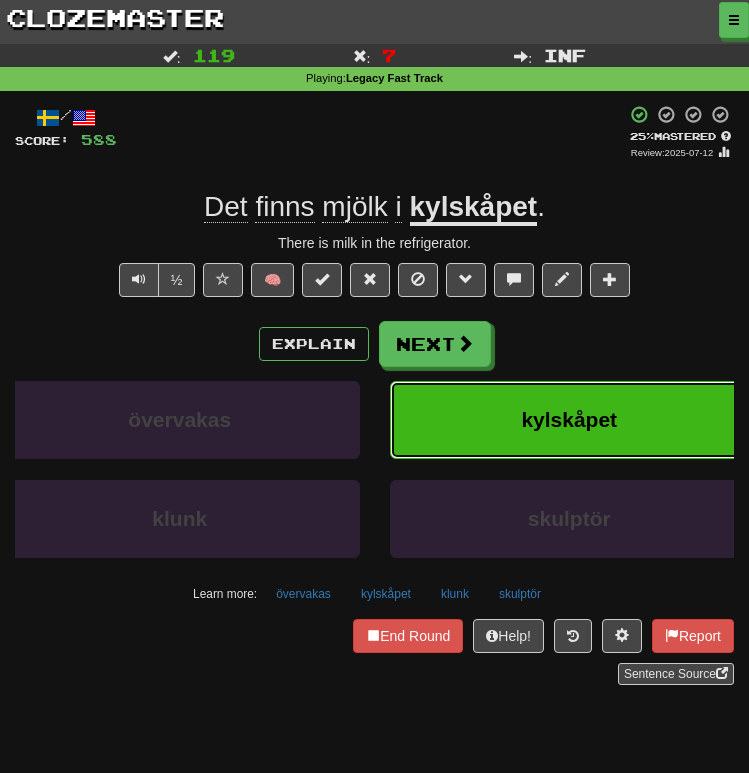 click on "kylskåpet" at bounding box center [569, 419] 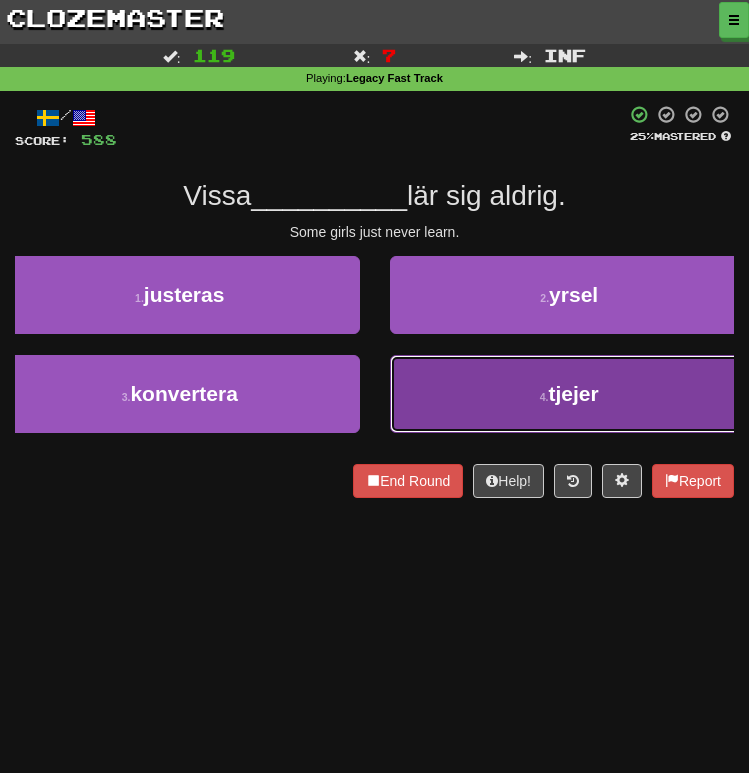 click on "tjejer" at bounding box center (574, 393) 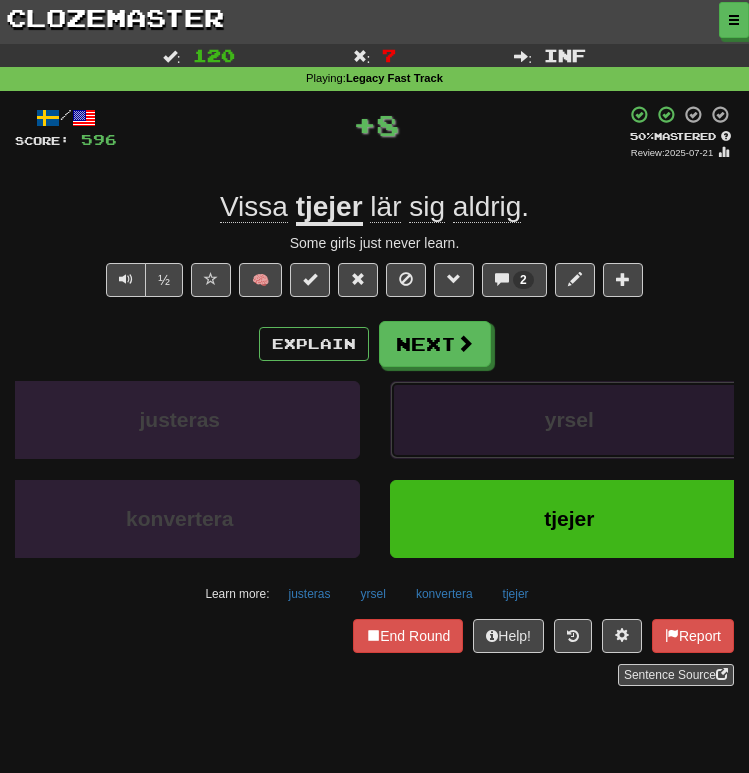 click on "yrsel" at bounding box center (570, 420) 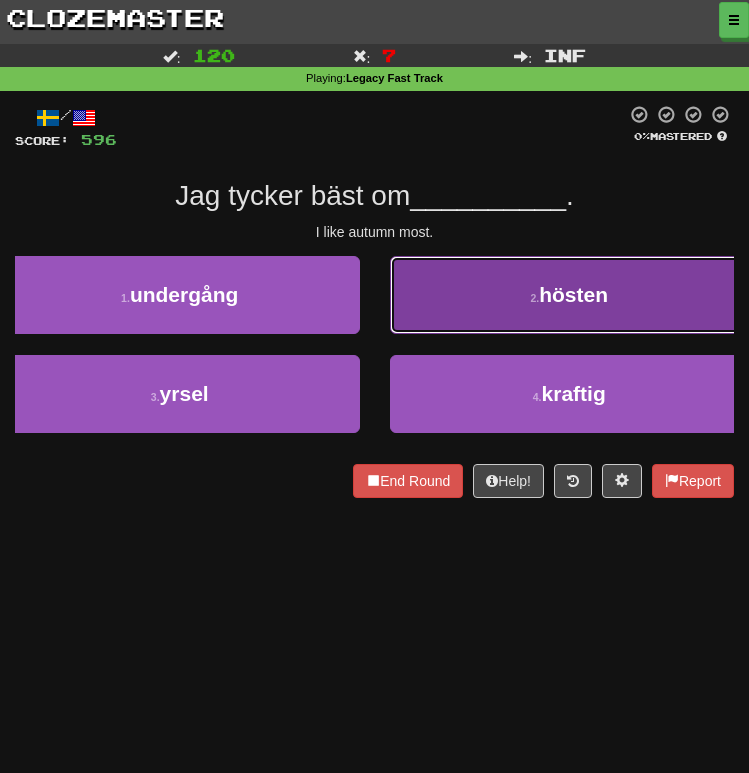 click on "[NUMBER] .  hösten" at bounding box center (570, 295) 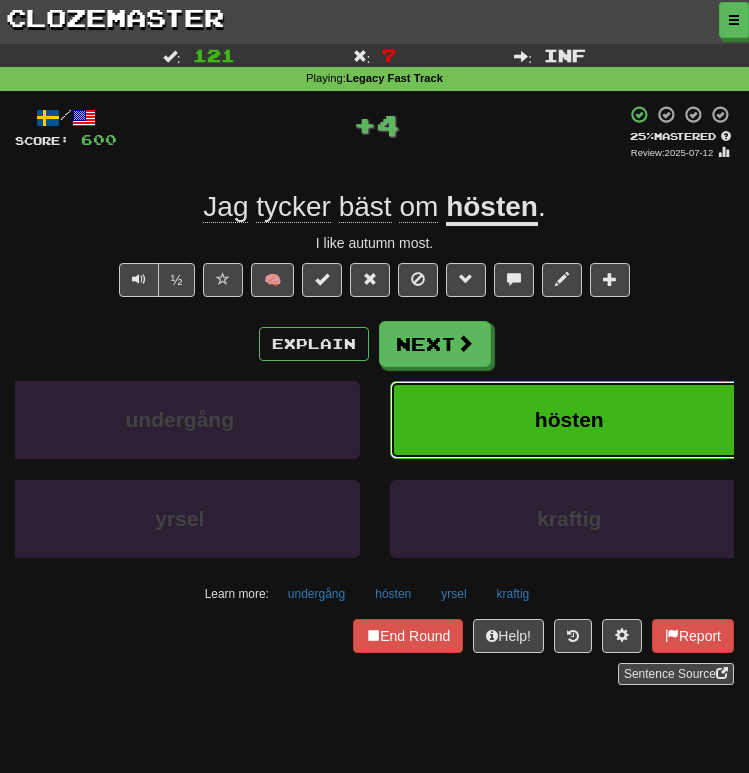 click on "hösten" at bounding box center [570, 420] 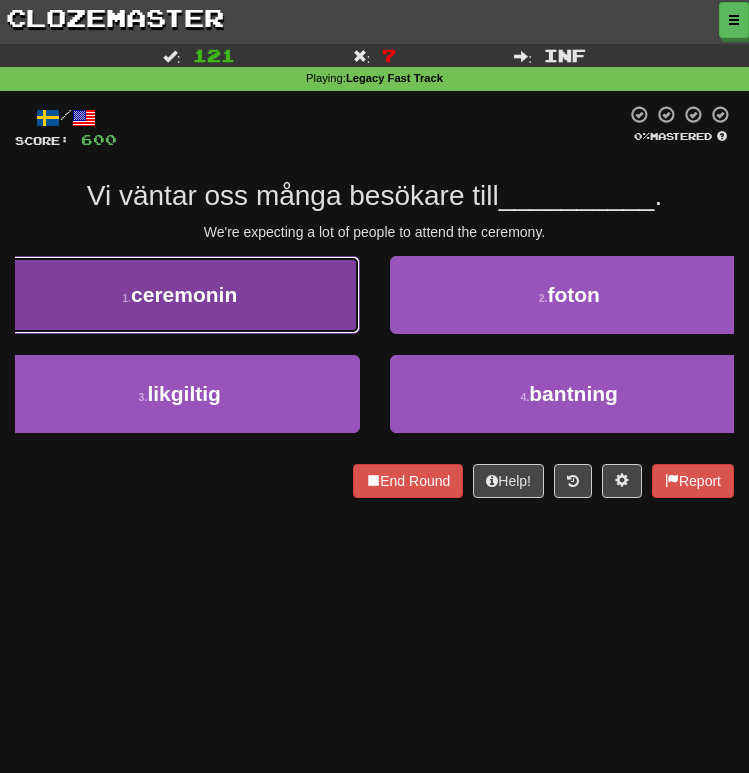 click on "[NUMBER] .  ceremonin" at bounding box center (180, 295) 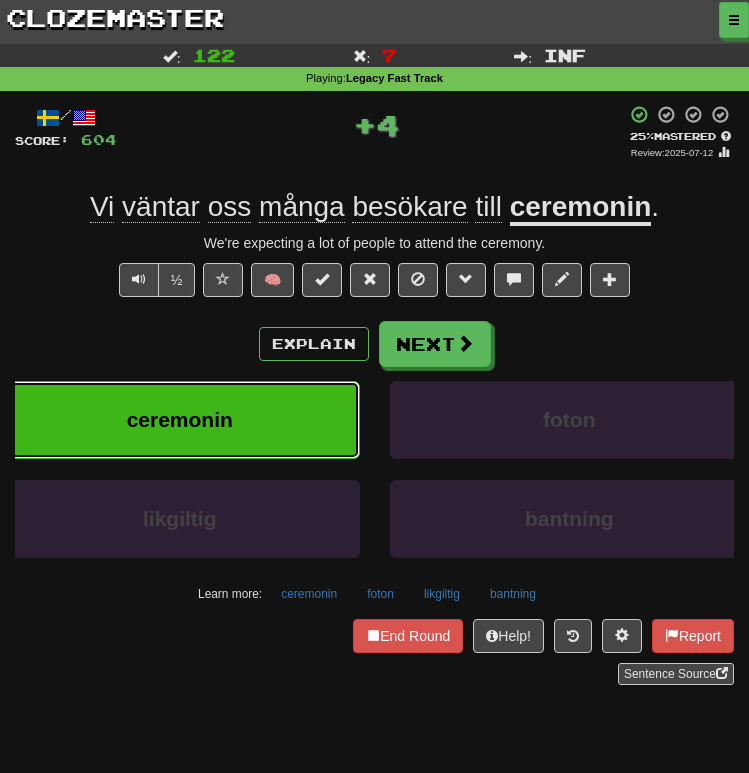 click on "ceremonin" at bounding box center [180, 420] 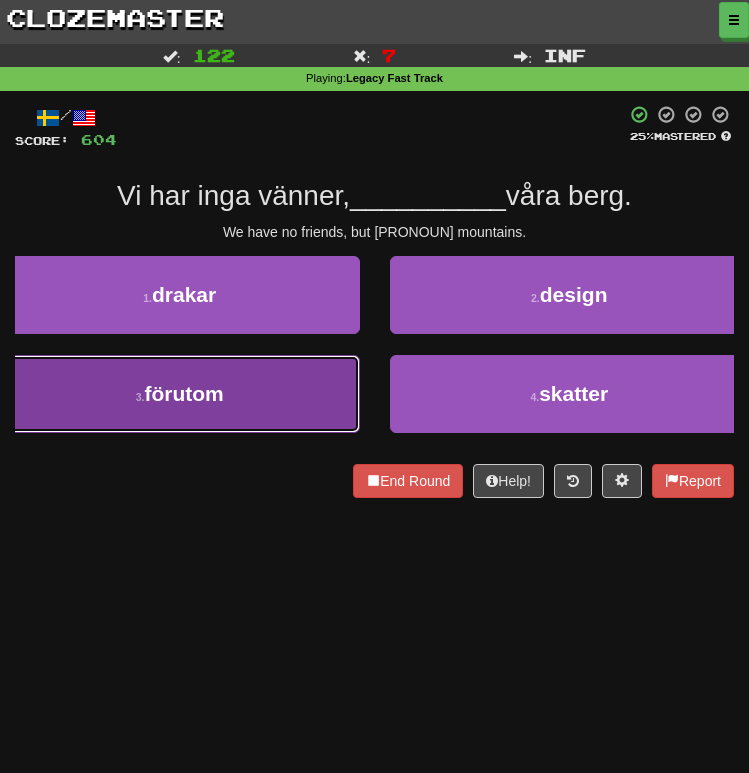 click on "[NUMBER] .  förutom" at bounding box center [180, 394] 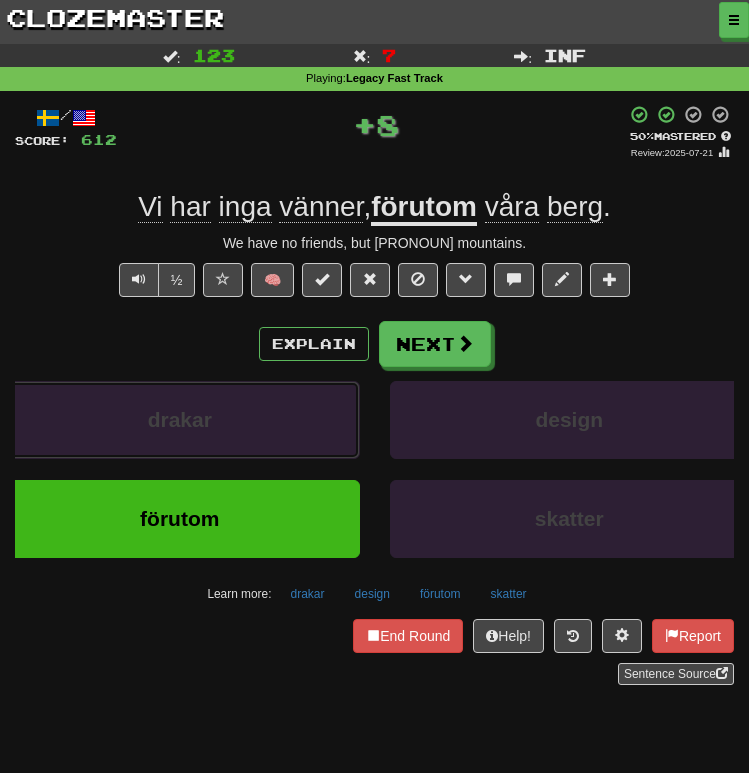 click on "drakar" at bounding box center (180, 420) 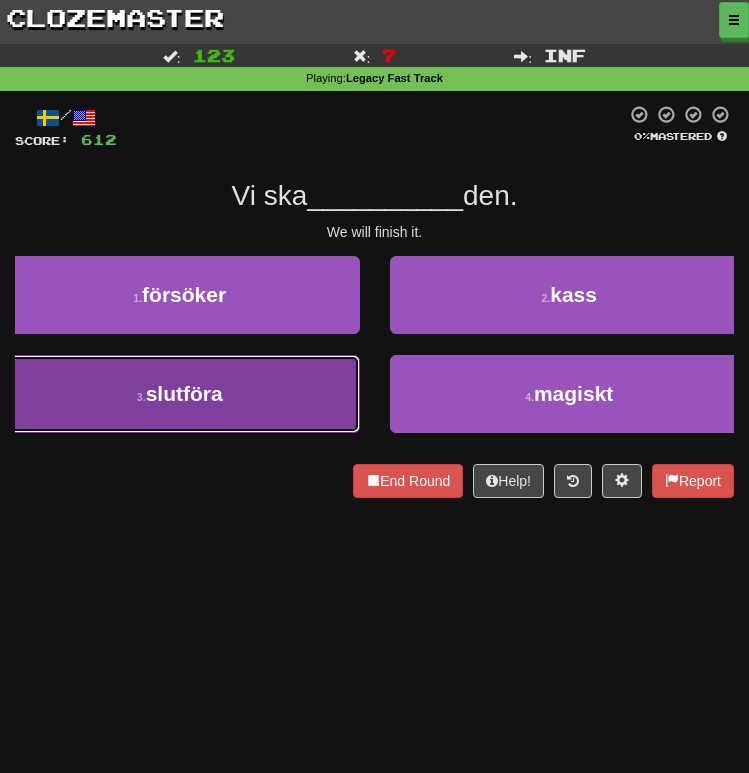 click on "[NUMBER] .  slutföra" at bounding box center [180, 394] 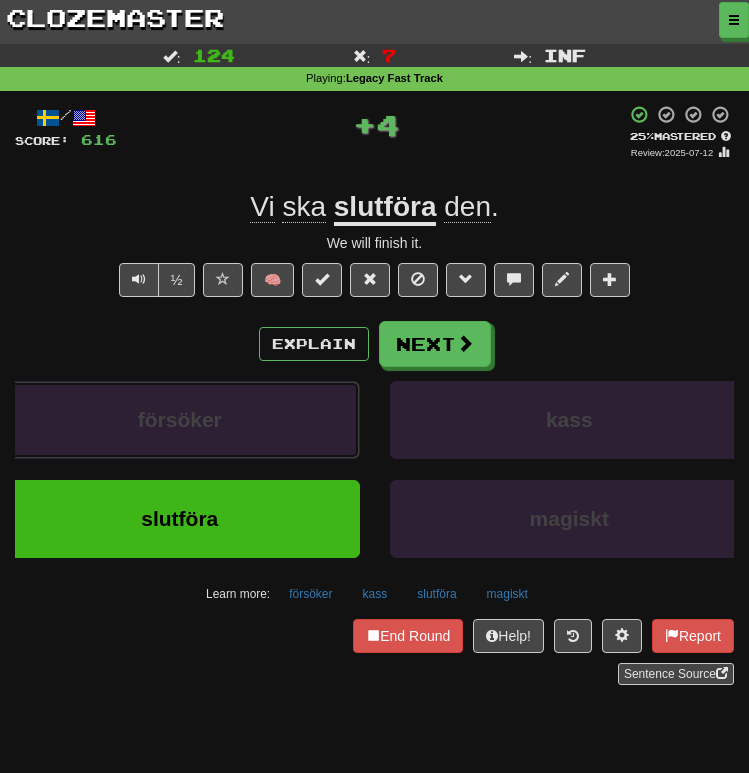 click on "försöker" at bounding box center (180, 420) 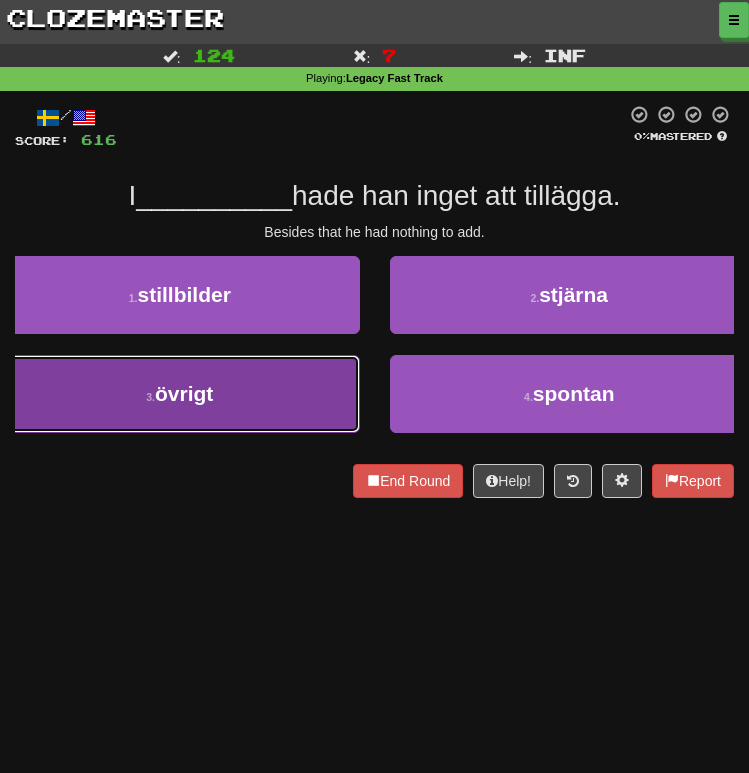 click on "[NUMBER] .  övrigt" at bounding box center [180, 394] 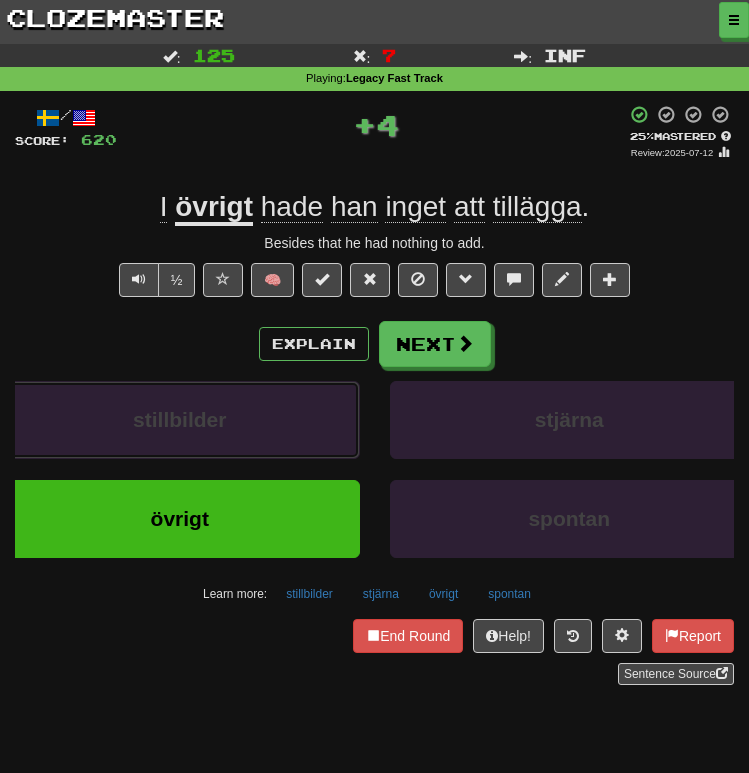 click on "stillbilder" at bounding box center (180, 420) 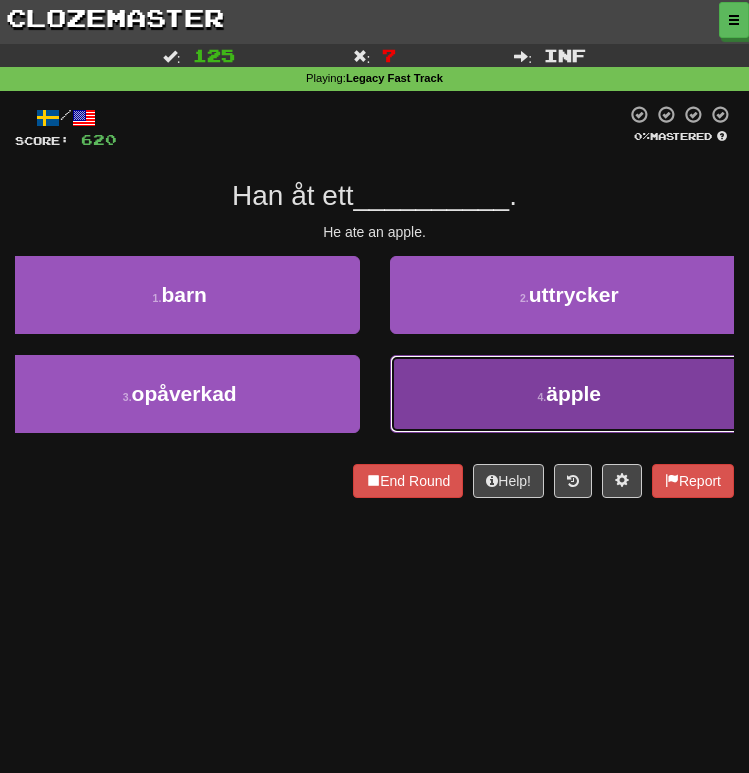 click on "4 .  äpple" at bounding box center (570, 394) 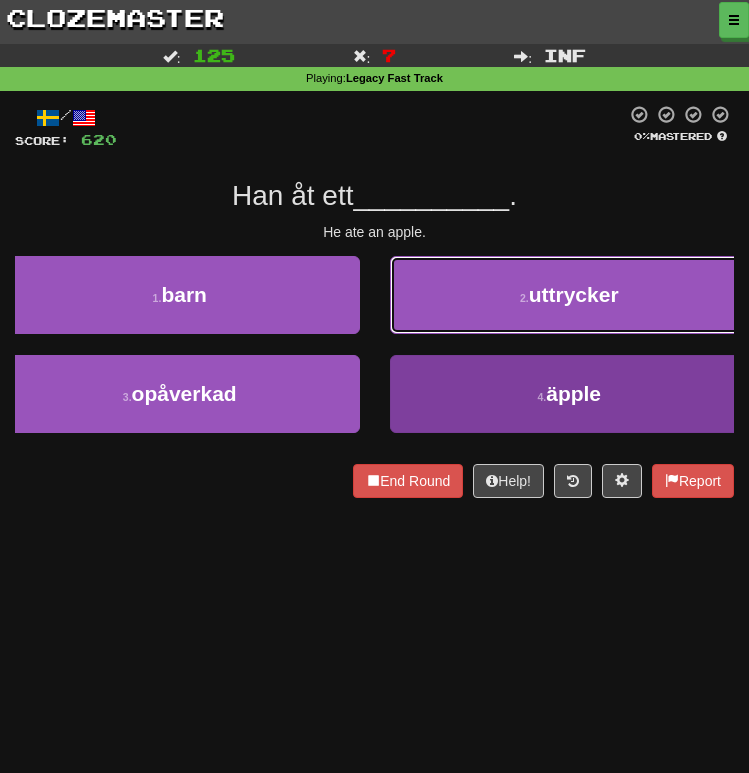 click on "uttrycker" at bounding box center (574, 294) 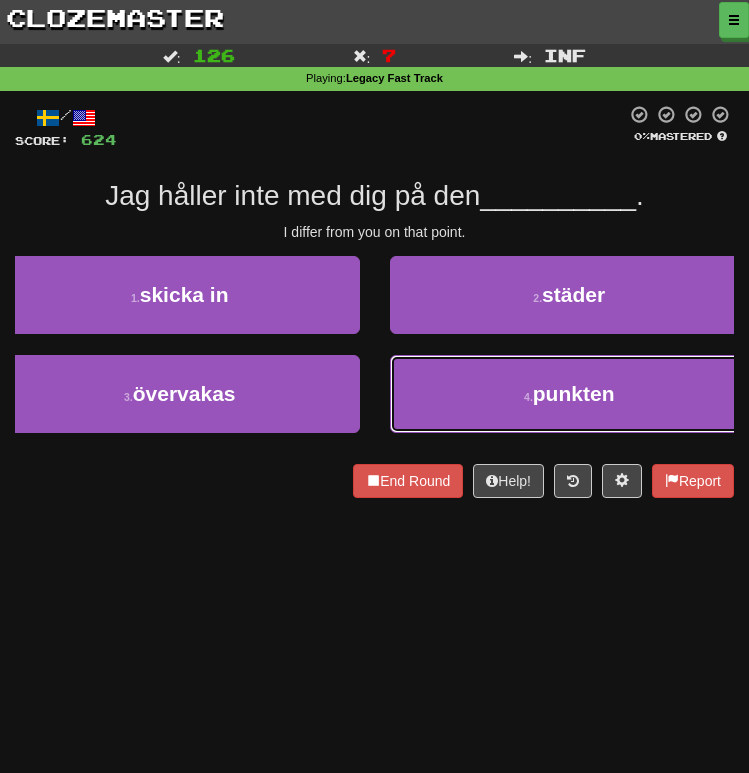 click on "[NUMBER] .  punkten" at bounding box center [570, 394] 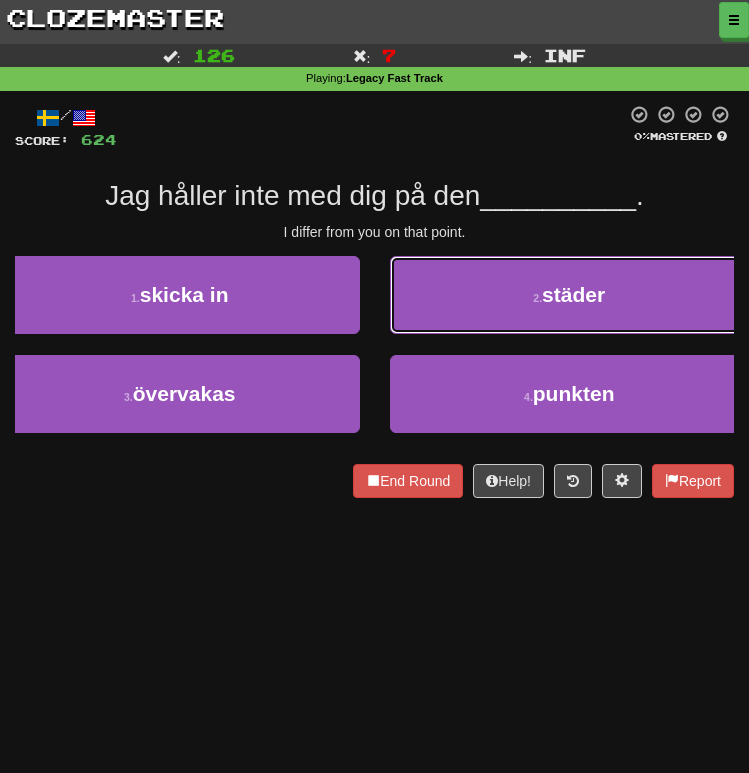 click on "städer" at bounding box center [573, 294] 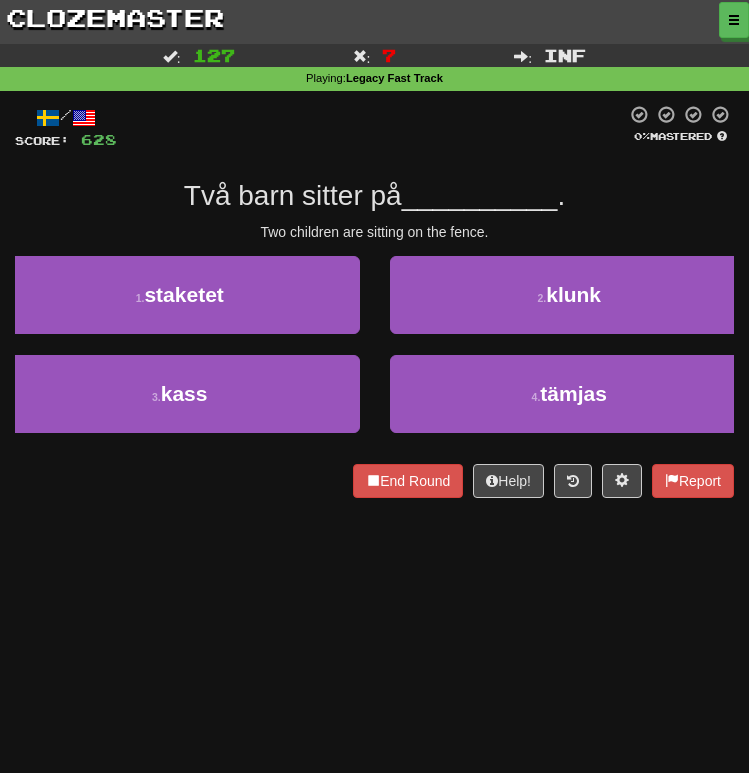 click on "Two children are sitting on the fence." at bounding box center [374, 232] 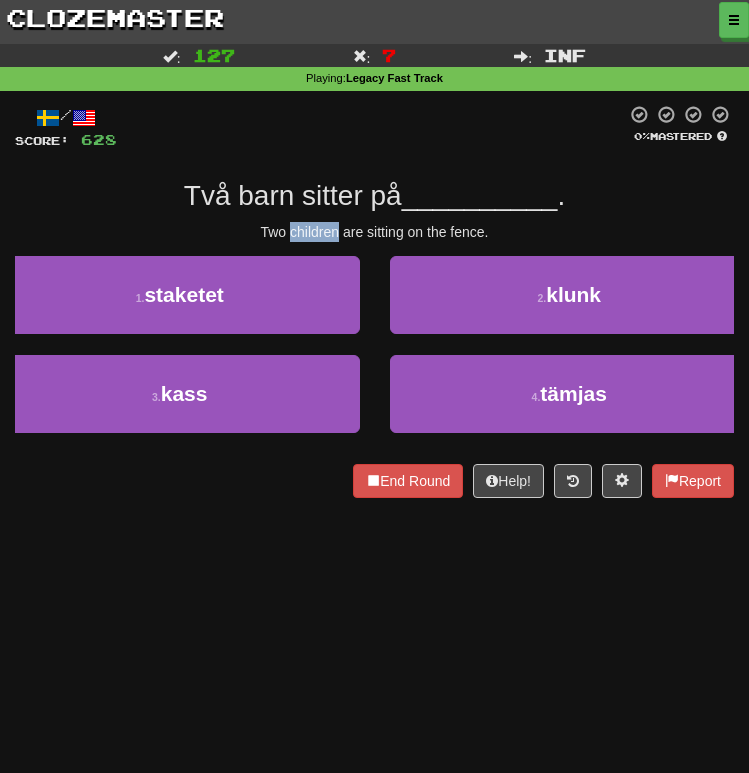 click on "Two children are sitting on the fence." at bounding box center (374, 232) 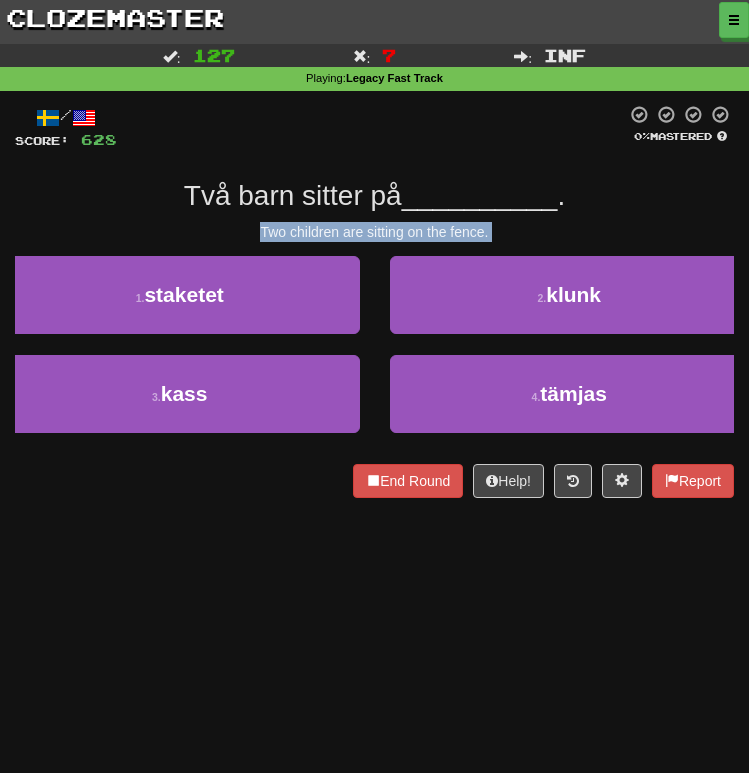 click on "Two children are sitting on the fence." at bounding box center (374, 232) 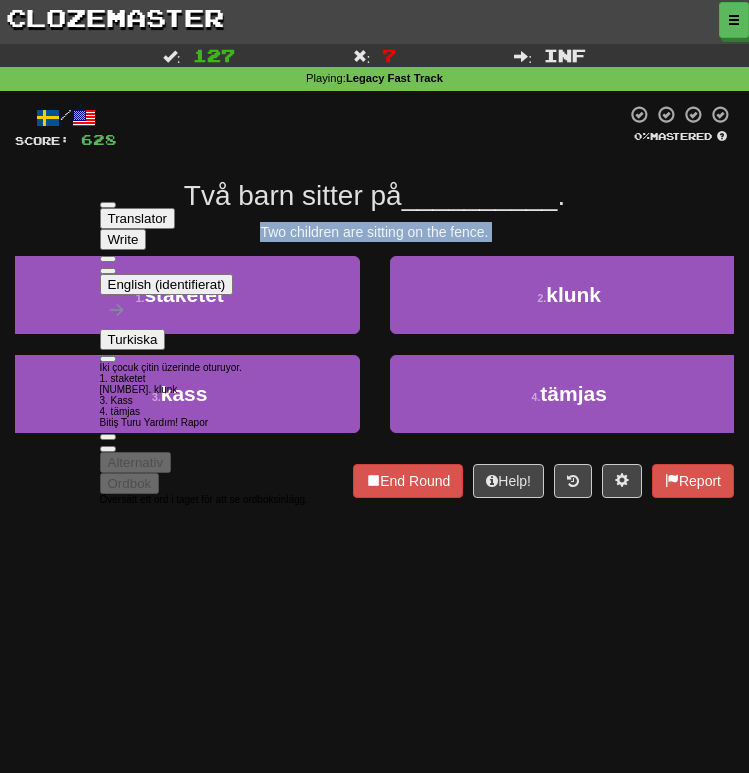 click on "Dashboard
Clozemaster
Erkin40p
/
Toggle Dropdown
Dashboard
Leaderboard
Activity Feed
Notifications
3
Profile
Discussions
Svenska
/
English
Streak:
1
Review:
26,844
Daily Goal:  0 /1000
Languages
Account
Logout
Erkin40p
/
Toggle Dropdown
Dashboard
Leaderboard
Activity Feed
Notifications
3
Profile
Discussions
Svenska
/
English
Streak:
1
Review:
26,844
Daily Goal:  0 /1000
Languages
Account
Logout
clozemaster
Correct   :   127 Incorrect   :   7 To go   :   Inf Playing :  Legacy Fast Track  /  Score:   628 0 %  Mastered Två barn sitter på  __________ . Two children are sitting on the fence. 1 .  staketet 2 .  klunk 3 .  kass" at bounding box center (374, 386) 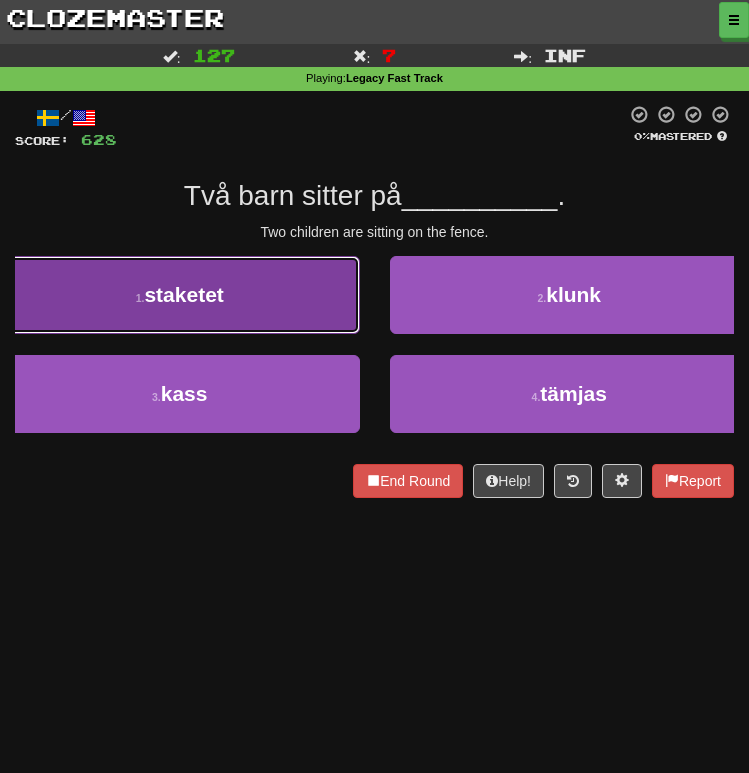 click on "1 .  staketet" at bounding box center [180, 295] 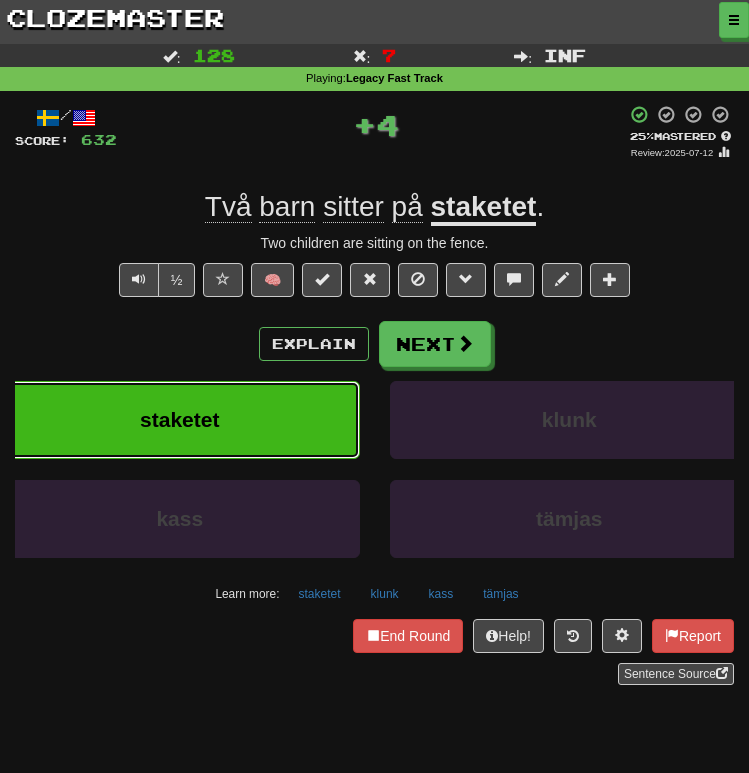 click on "staketet" at bounding box center (180, 420) 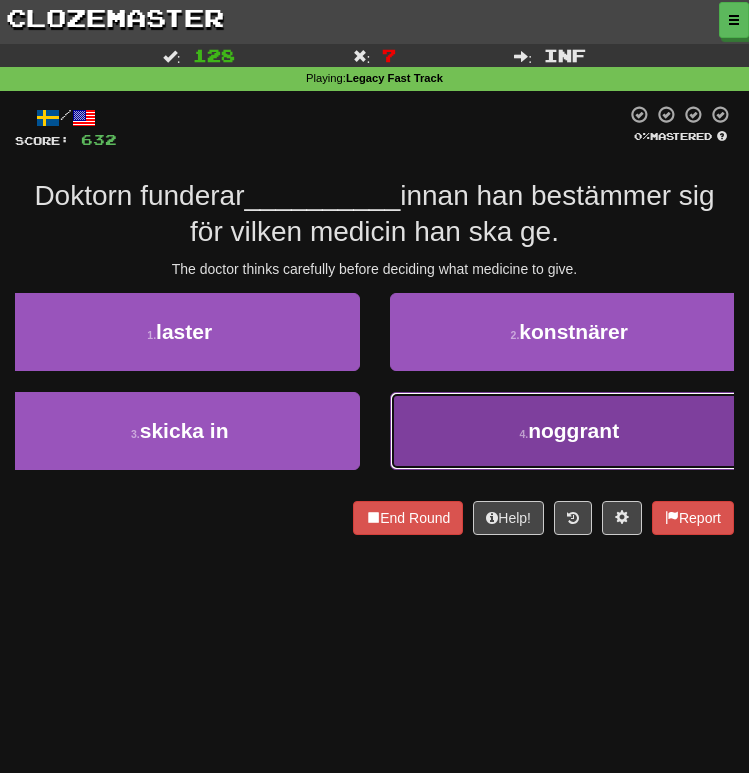 click on "noggrant" at bounding box center [573, 430] 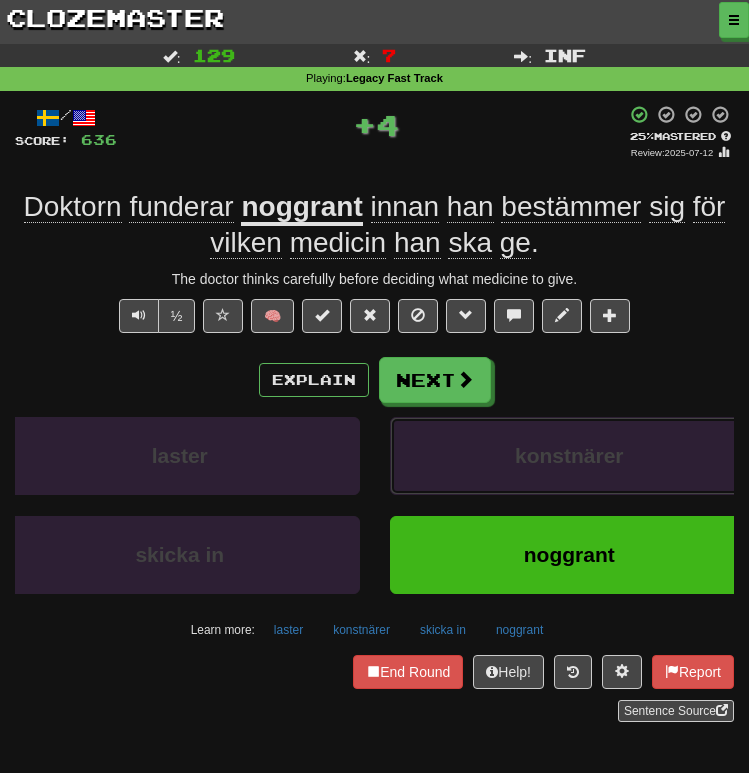 click on "konstnärer" at bounding box center [570, 456] 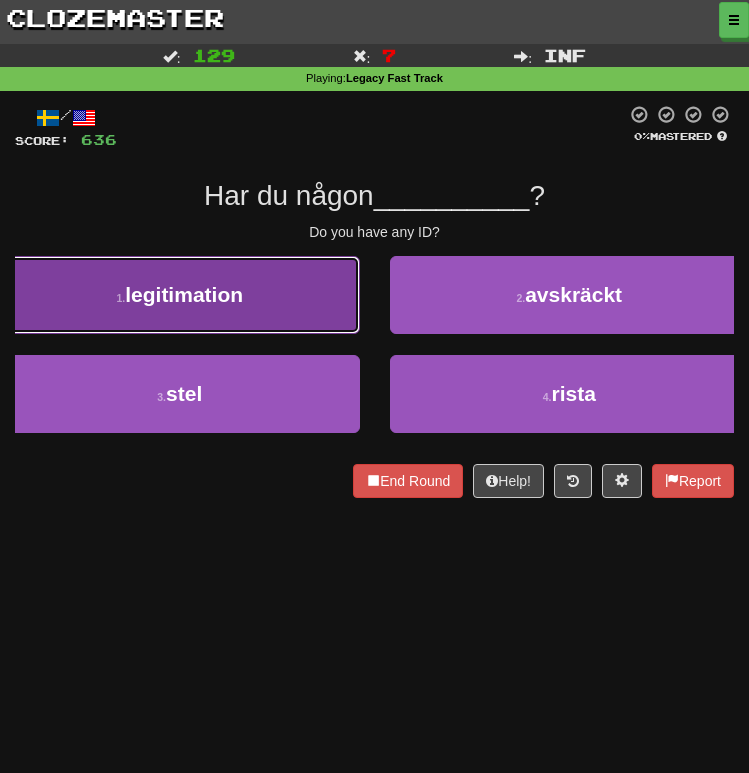 click on "1 .  legitimation" at bounding box center [180, 295] 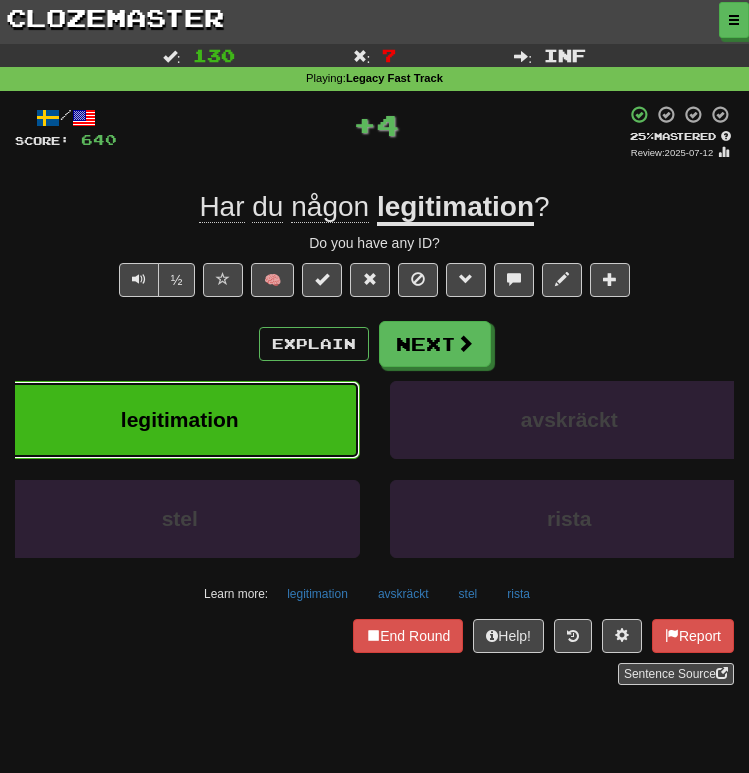 click on "legitimation" at bounding box center [180, 420] 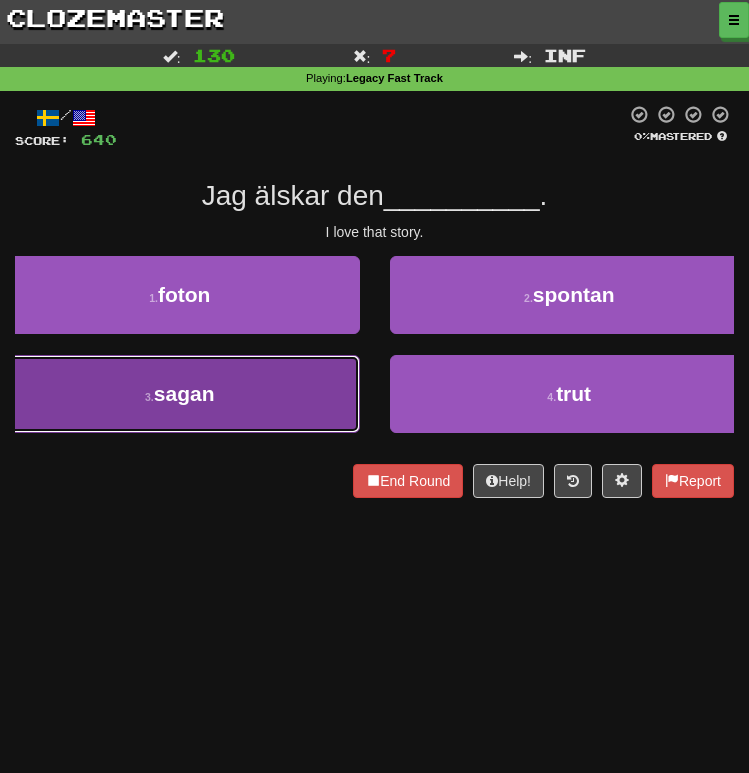 click on "3 .  sagan" at bounding box center (180, 394) 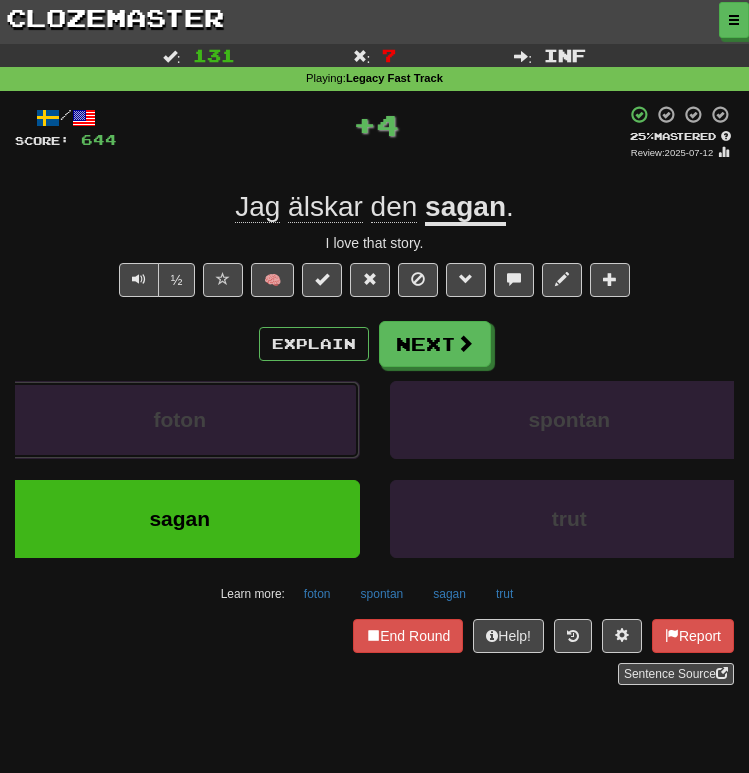 click on "foton" at bounding box center (180, 420) 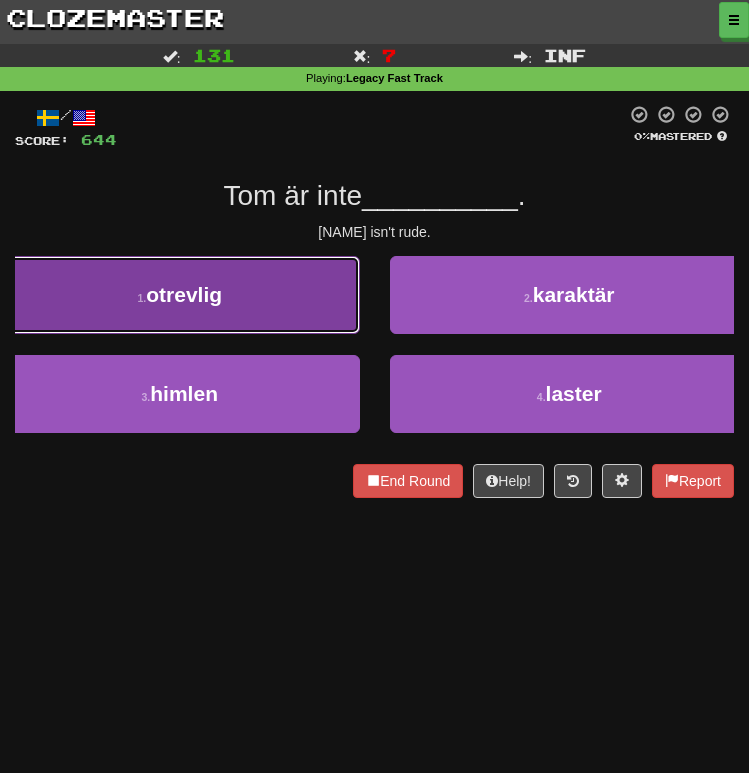 click on "[NUMBER] .  otrevlig" at bounding box center (180, 295) 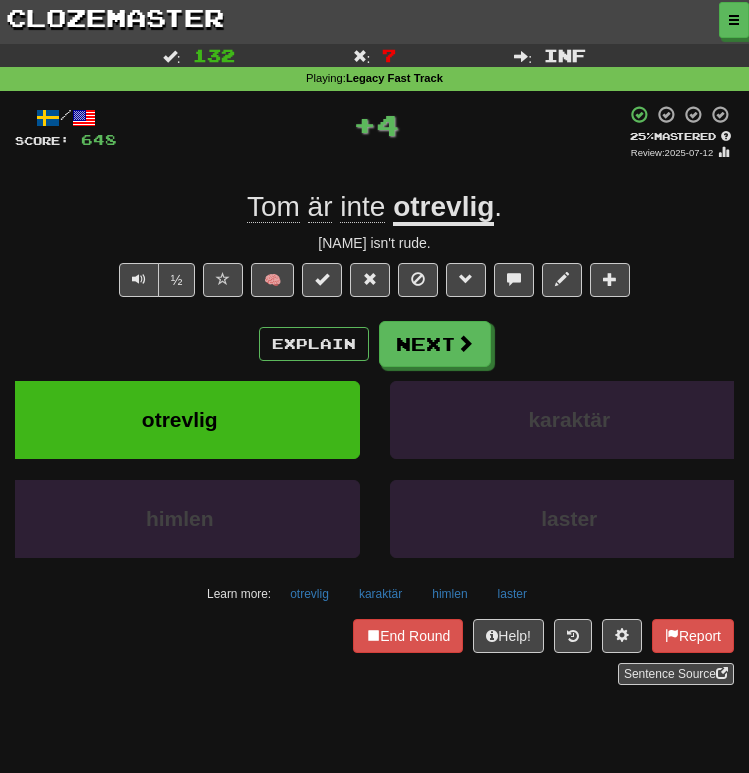 click on "otrevlig" at bounding box center (180, 430) 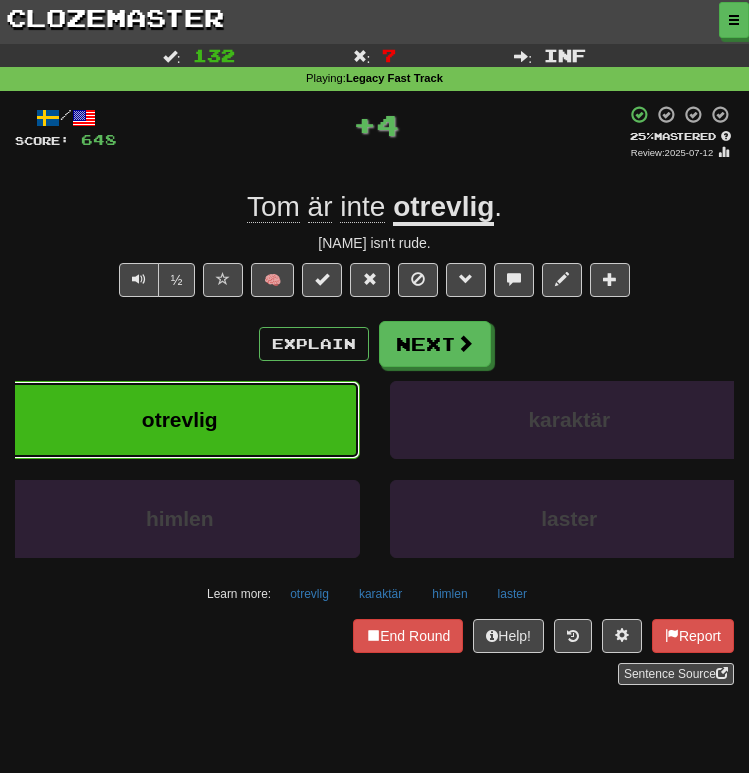 click on "otrevlig" at bounding box center (180, 420) 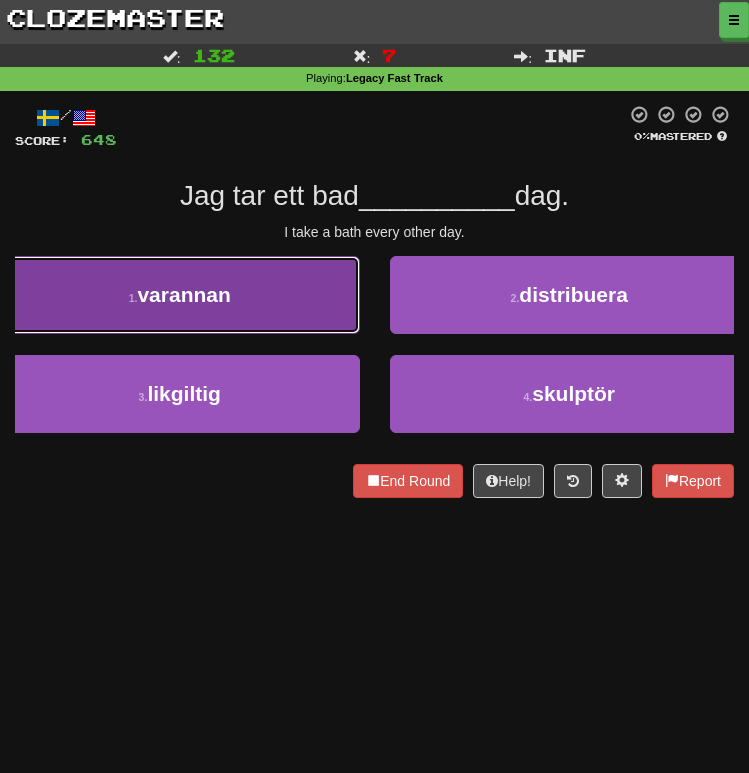 click on "[NUMBER] .  varannan" at bounding box center (180, 295) 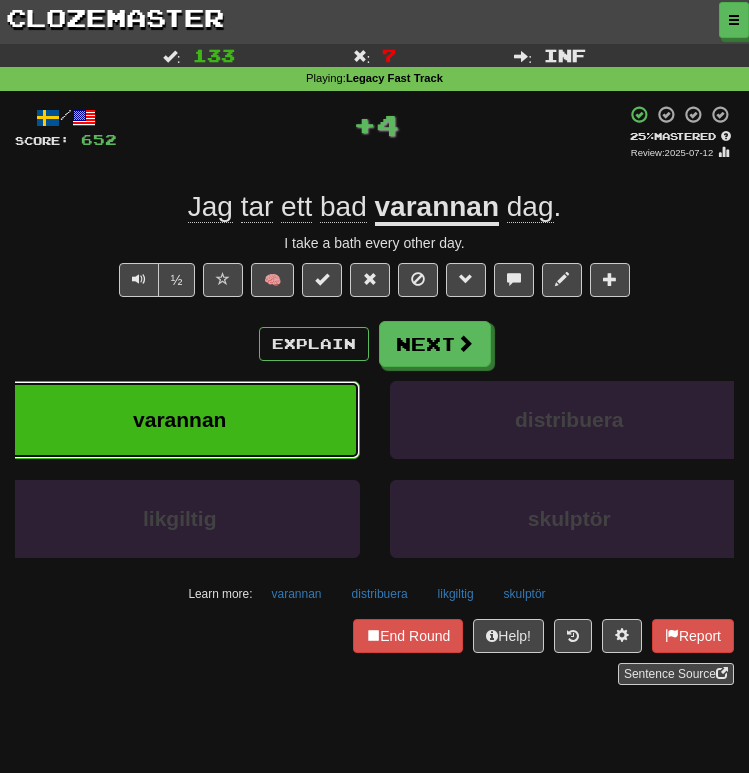 click on "varannan" at bounding box center (180, 420) 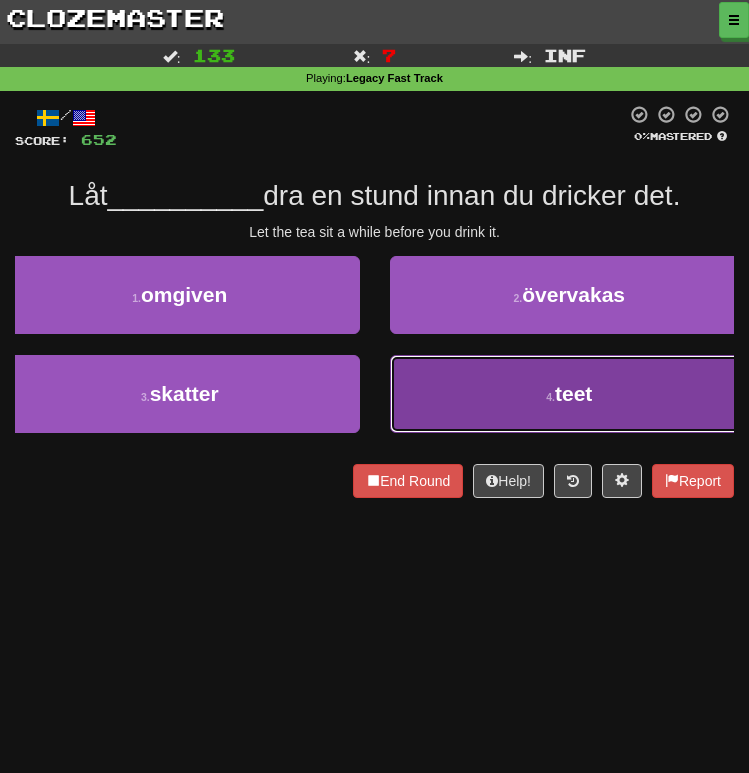 click on "4 .  teet" at bounding box center [570, 394] 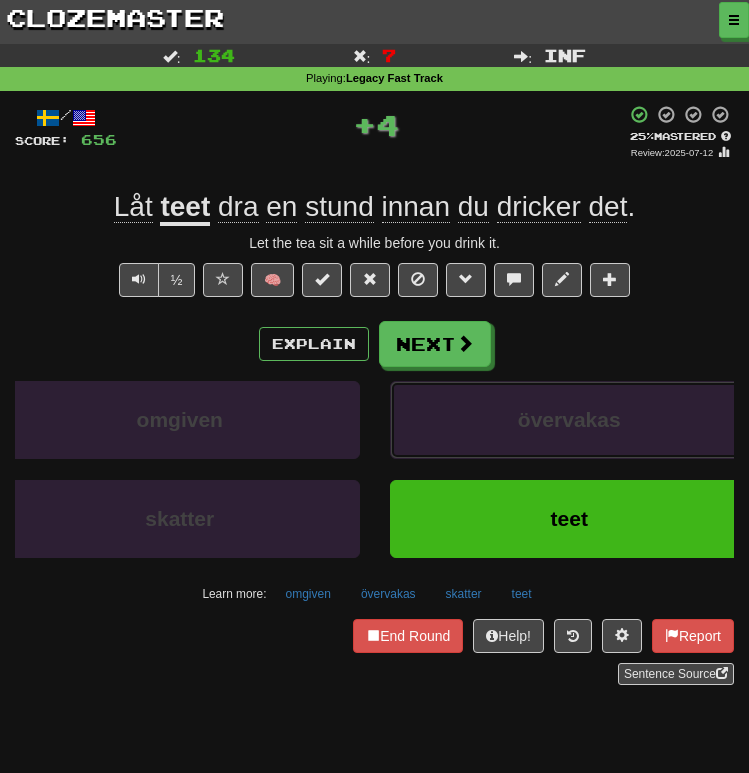 click on "övervakas" at bounding box center (569, 419) 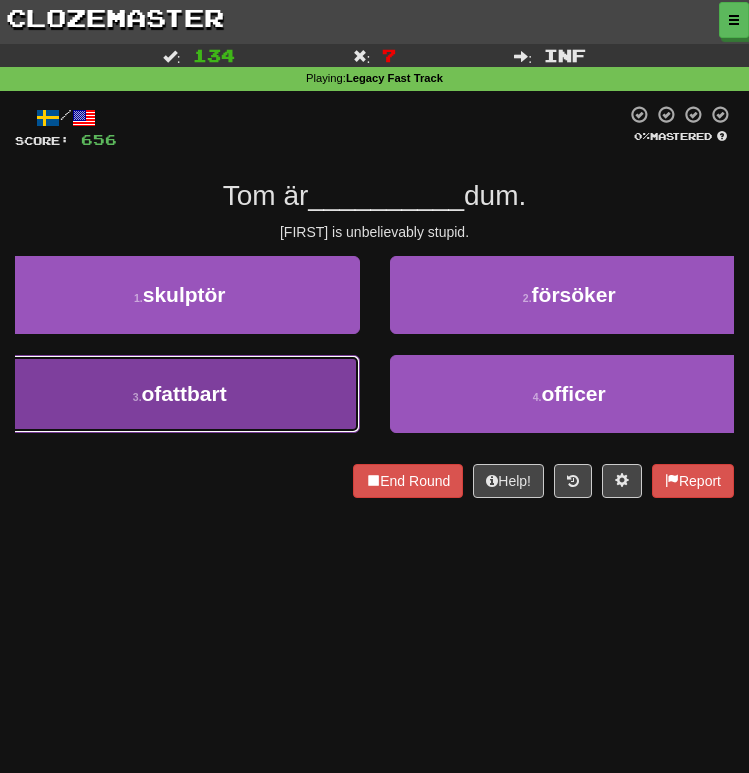 click on "3 .  ofattbart" at bounding box center [180, 394] 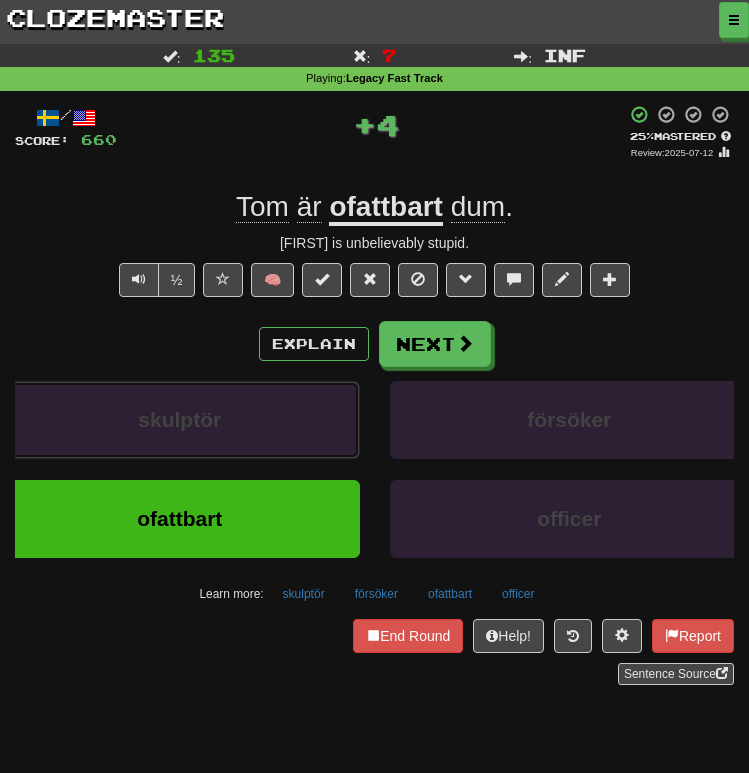 click on "skulptör" at bounding box center (180, 420) 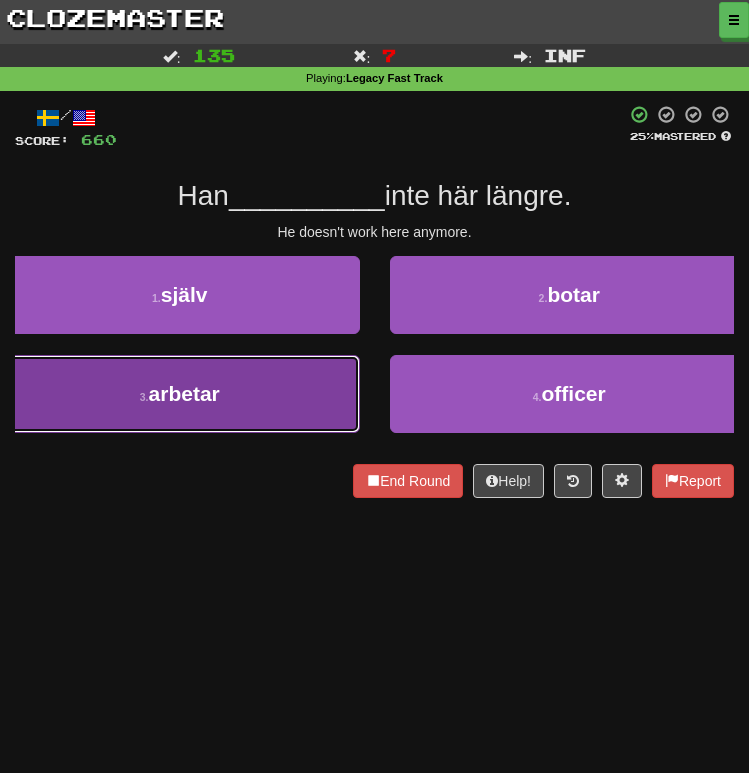 click on "[NUMBER] .  arbetar" at bounding box center (180, 394) 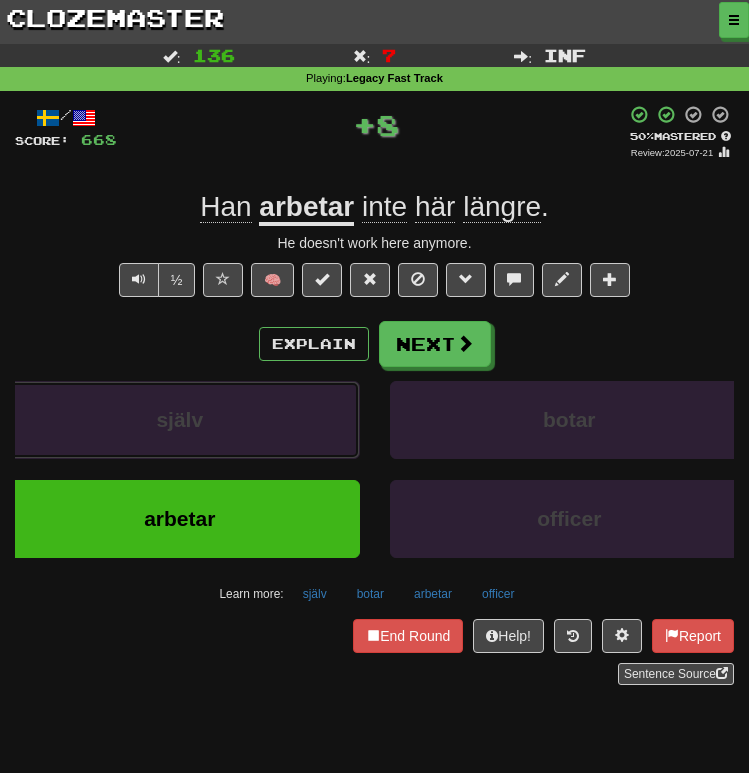 click on "själv" at bounding box center (180, 420) 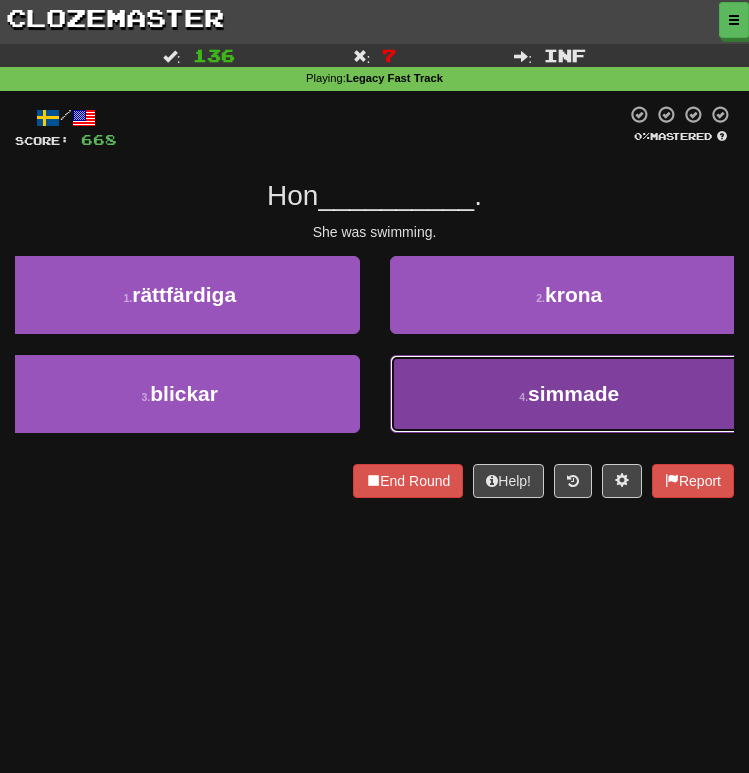 click on "4 .  simmade" at bounding box center [570, 394] 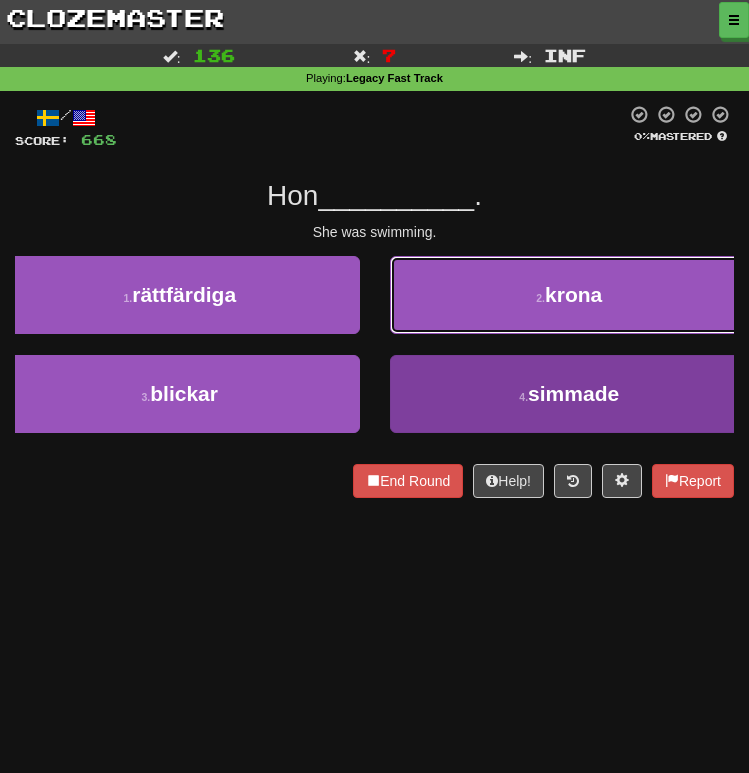 click on "2 .  krona" at bounding box center [570, 295] 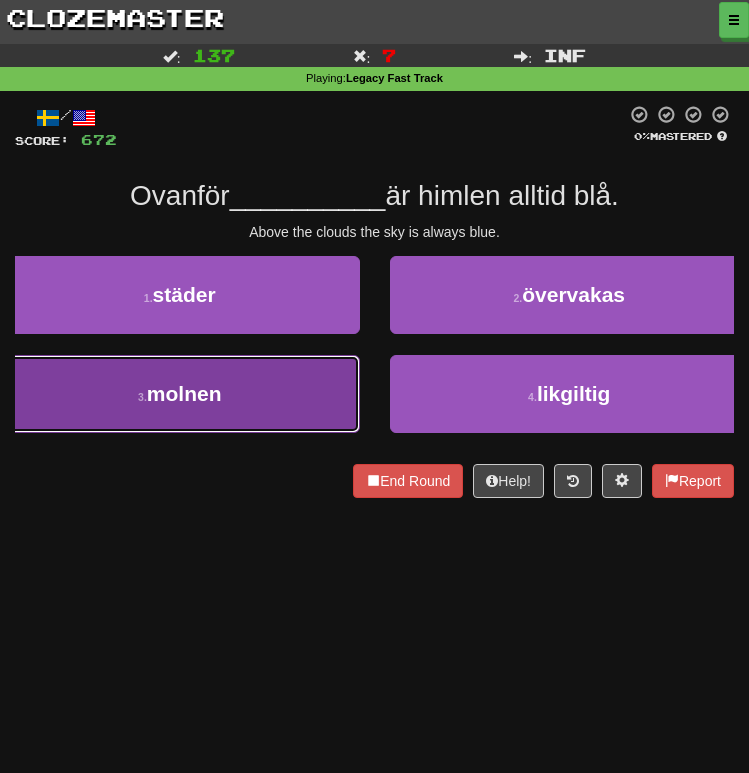 click on "[NUMBER] .  molnen" at bounding box center (180, 394) 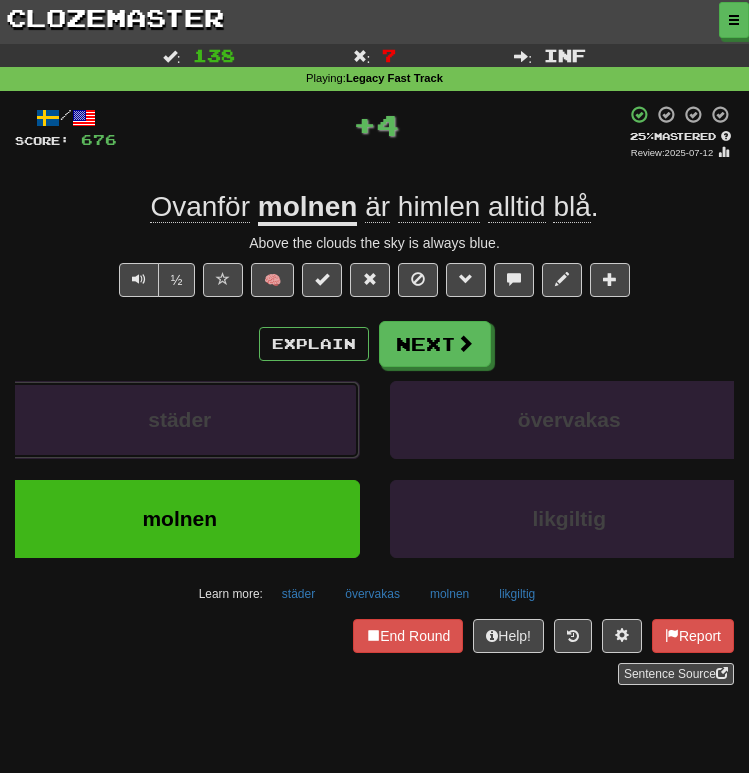 click on "städer" at bounding box center (180, 420) 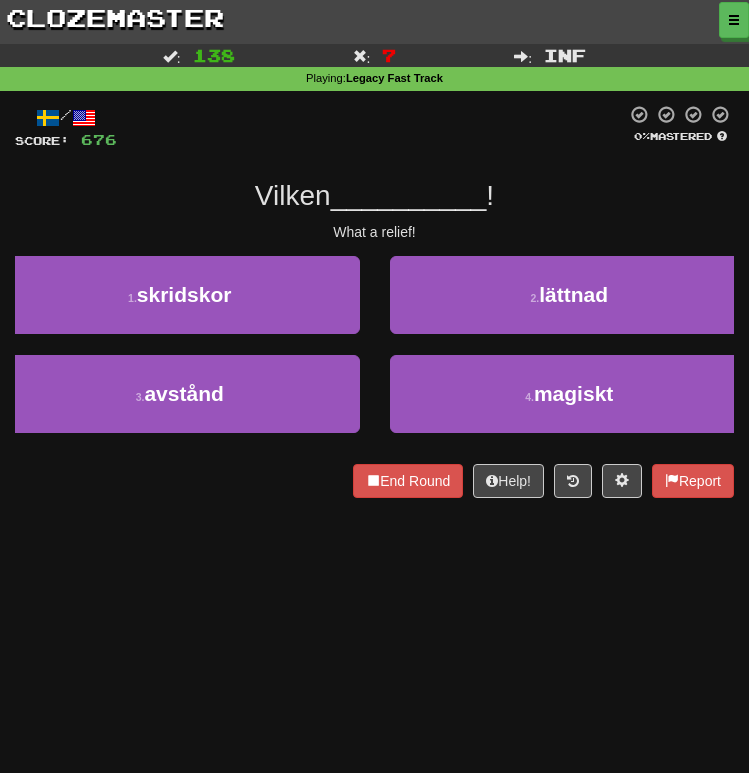 click on "What a relief!" at bounding box center (374, 232) 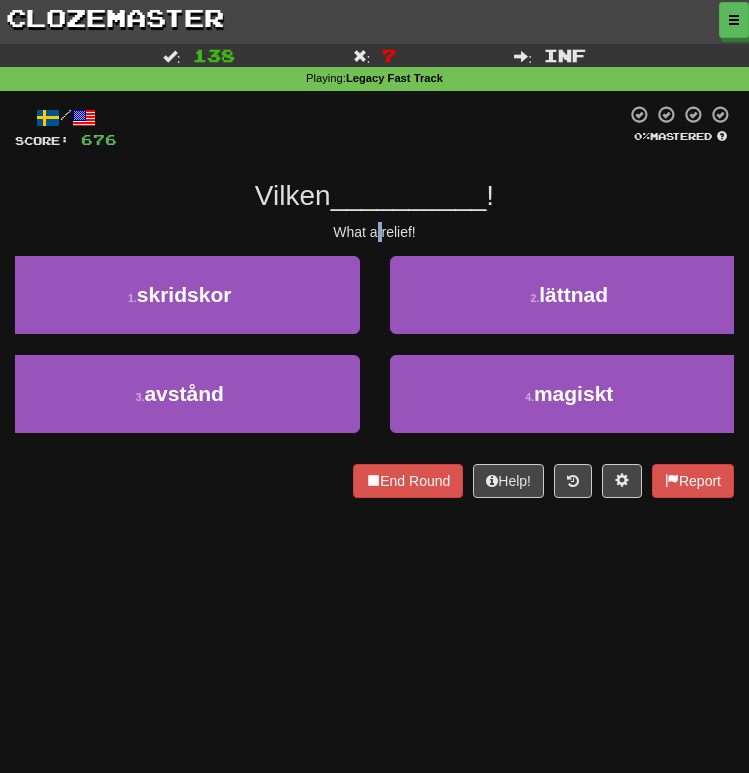 click on "What a relief!" at bounding box center [374, 232] 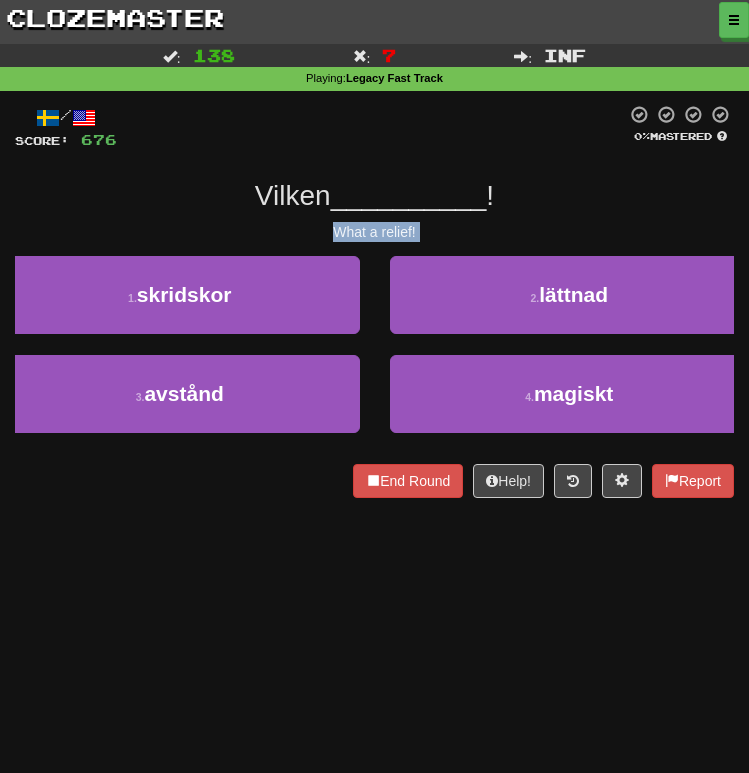 click on "What a relief!" at bounding box center (374, 232) 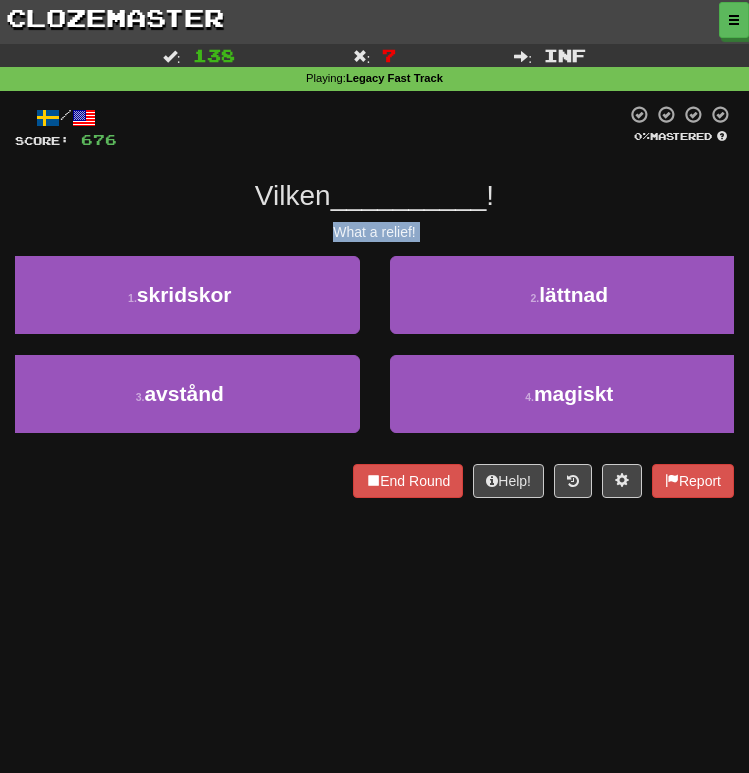 click 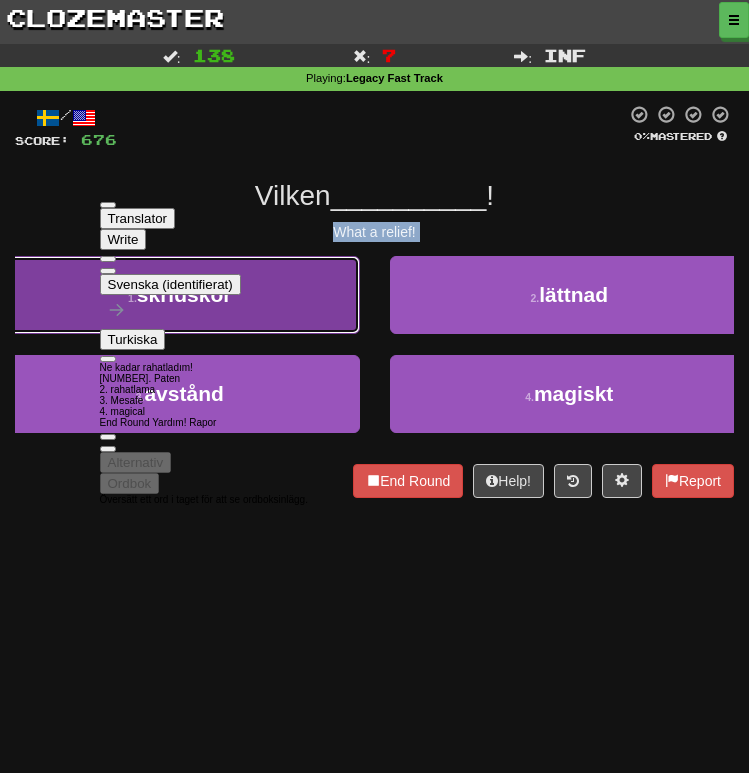 click on "1 .  skridskor" at bounding box center [180, 295] 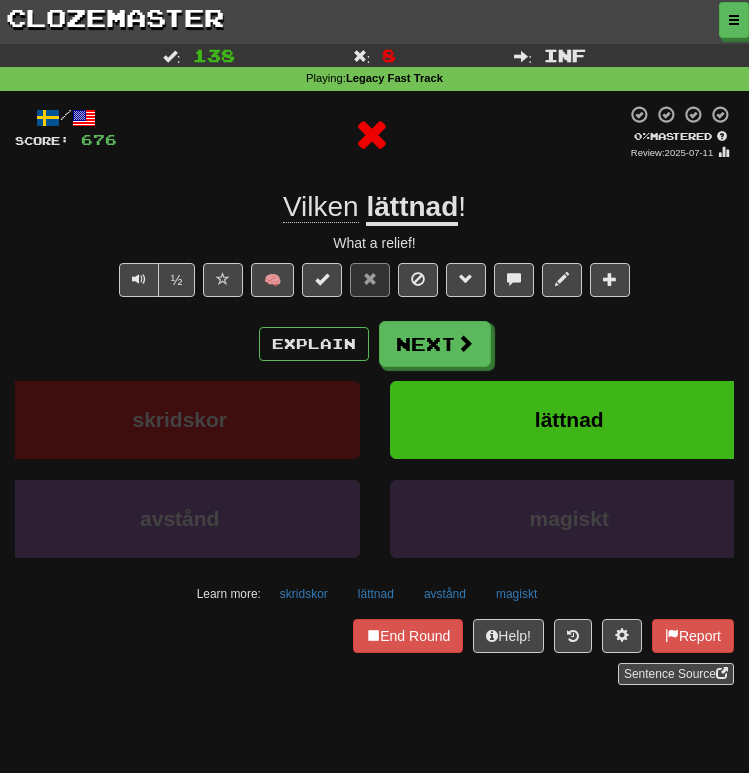 click on "Vilken   lättnad !" at bounding box center [374, 207] 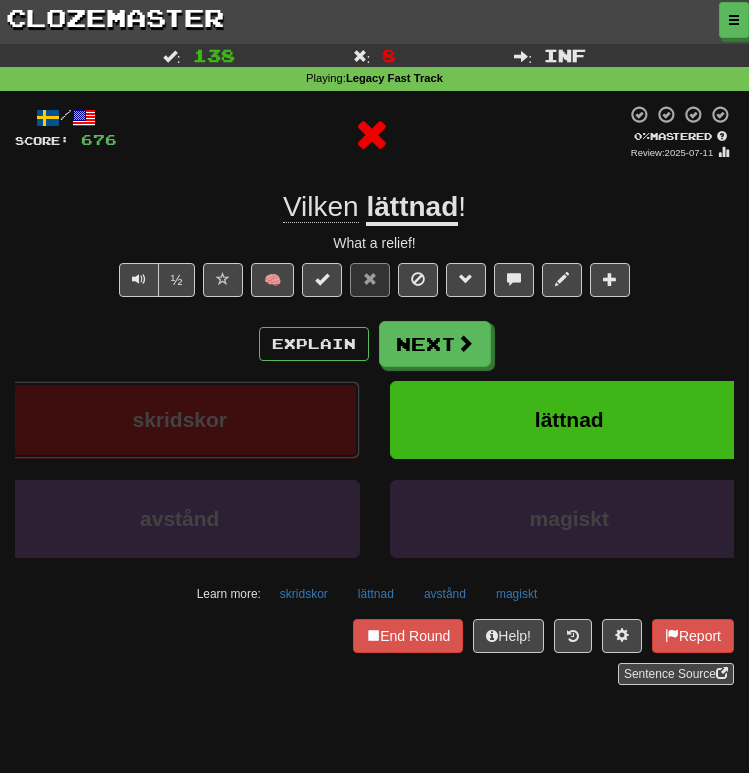 click on "skridskor" at bounding box center (180, 420) 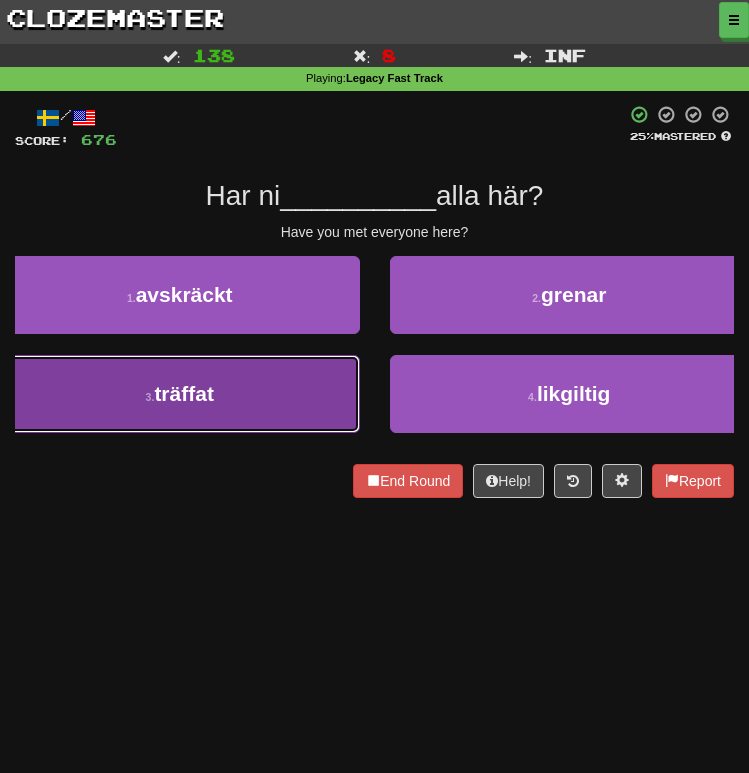 click on "träffat" at bounding box center (184, 393) 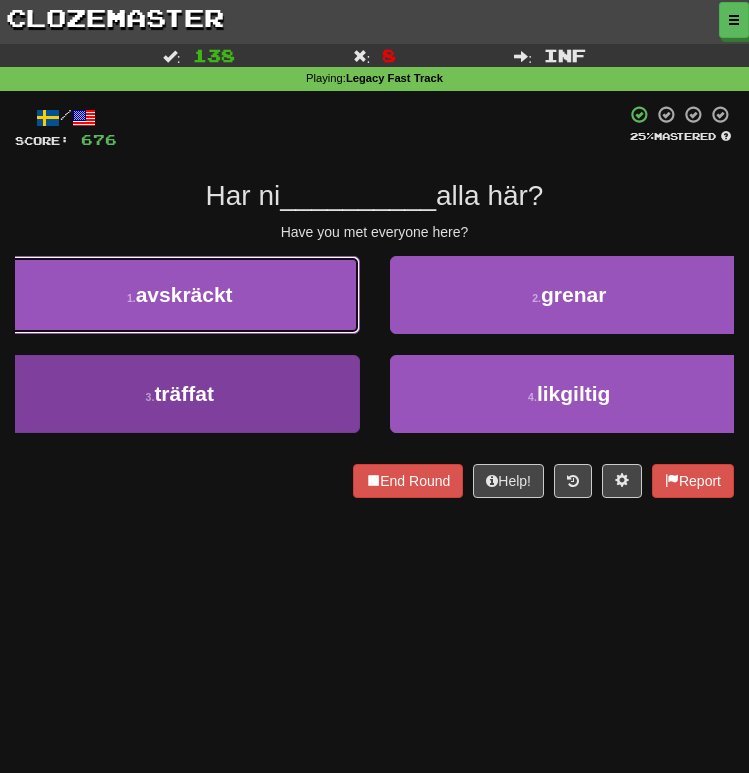 click on "1 .  avskräckt" at bounding box center (180, 295) 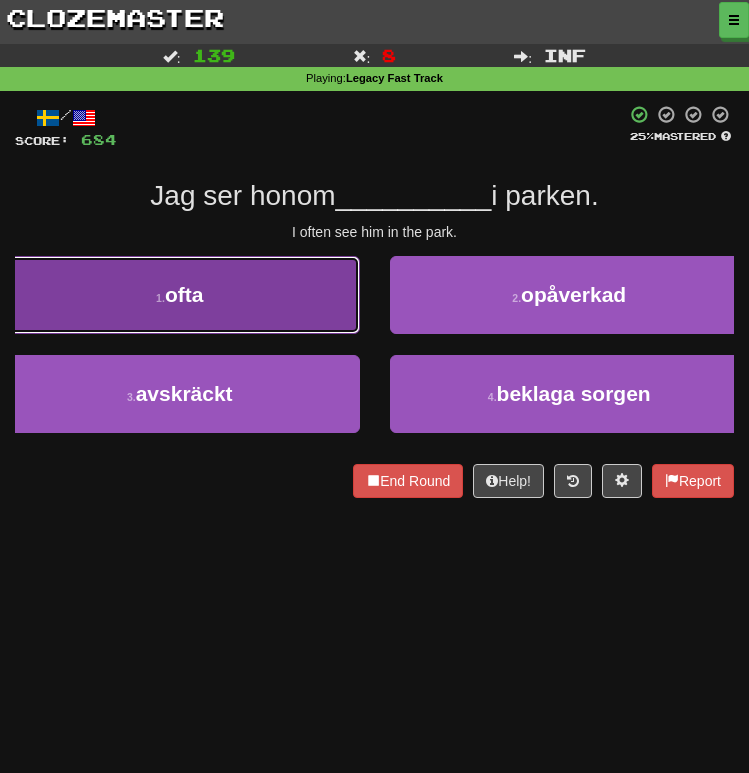 click on "1 .  ofta" at bounding box center (180, 295) 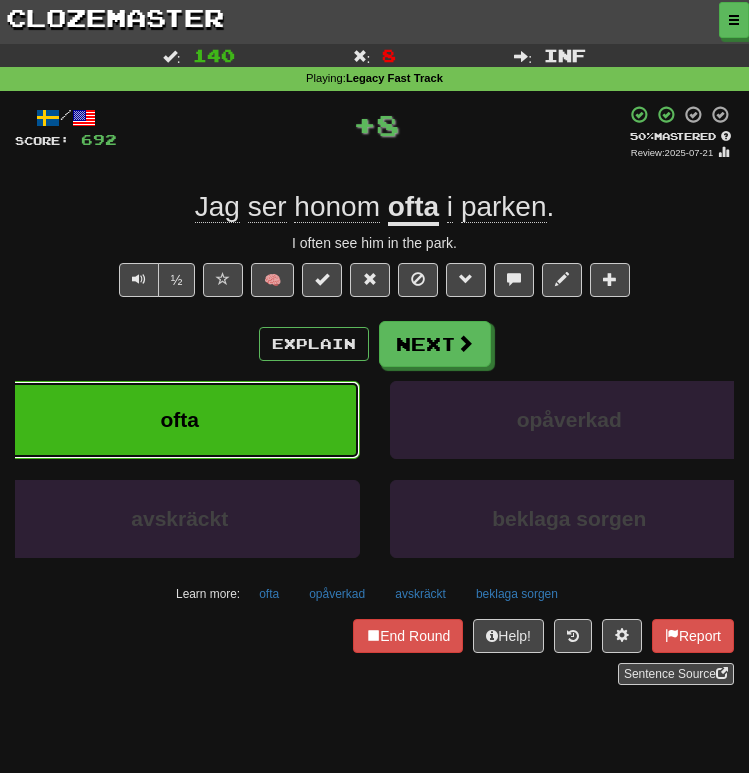 click on "ofta" at bounding box center (180, 419) 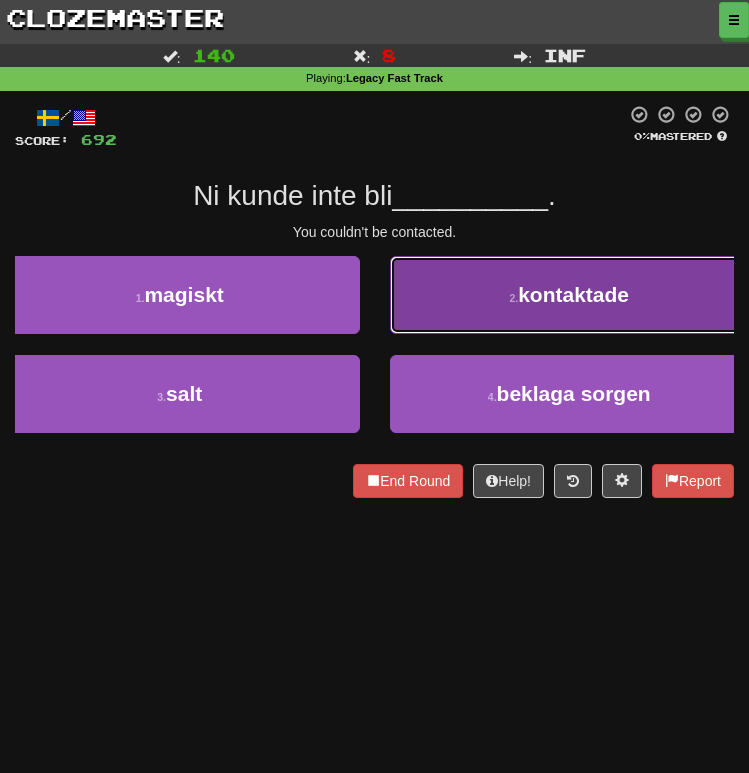 click on "2 .  kontaktade" at bounding box center (570, 295) 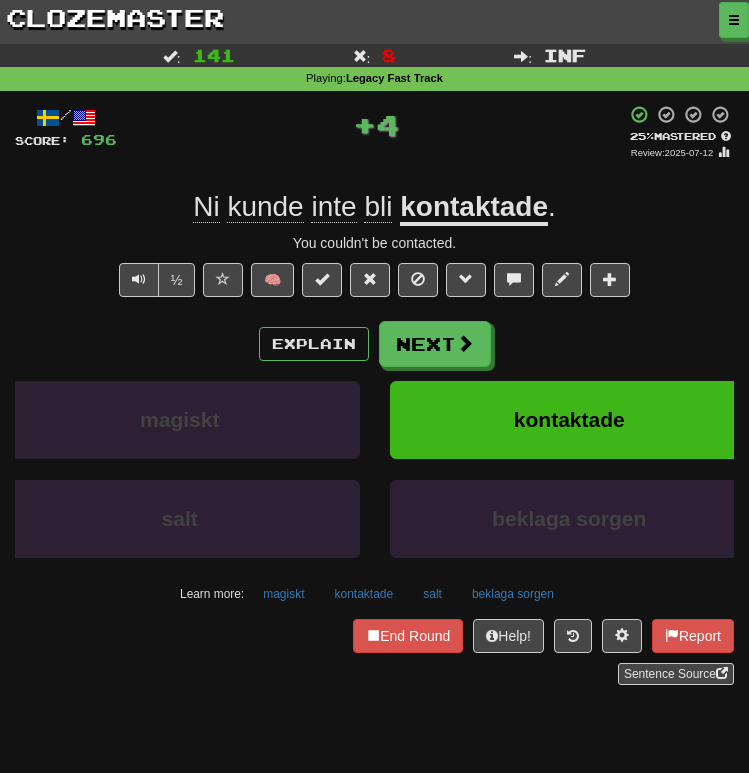click on "kontaktade" at bounding box center (570, 430) 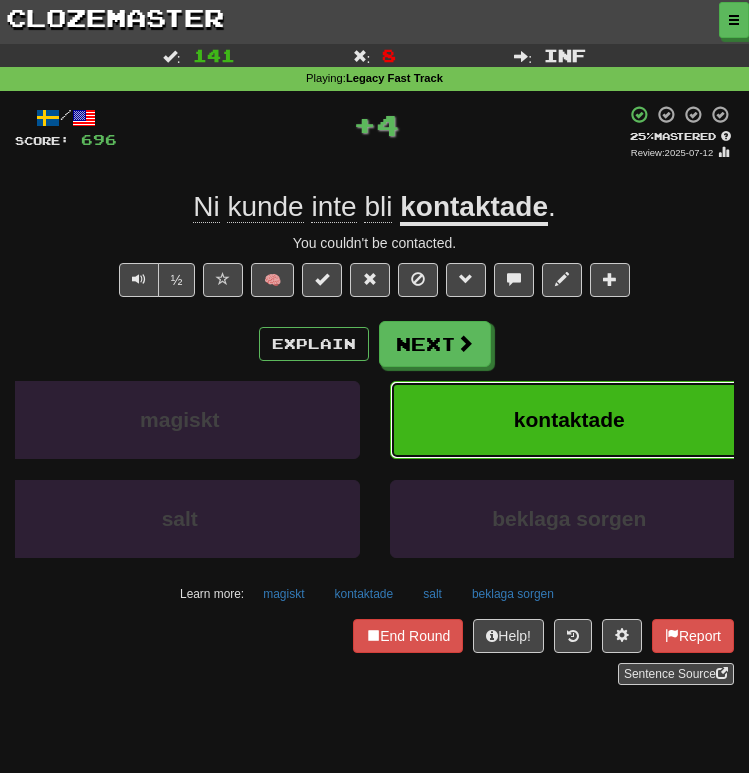 click on "kontaktade" at bounding box center (570, 420) 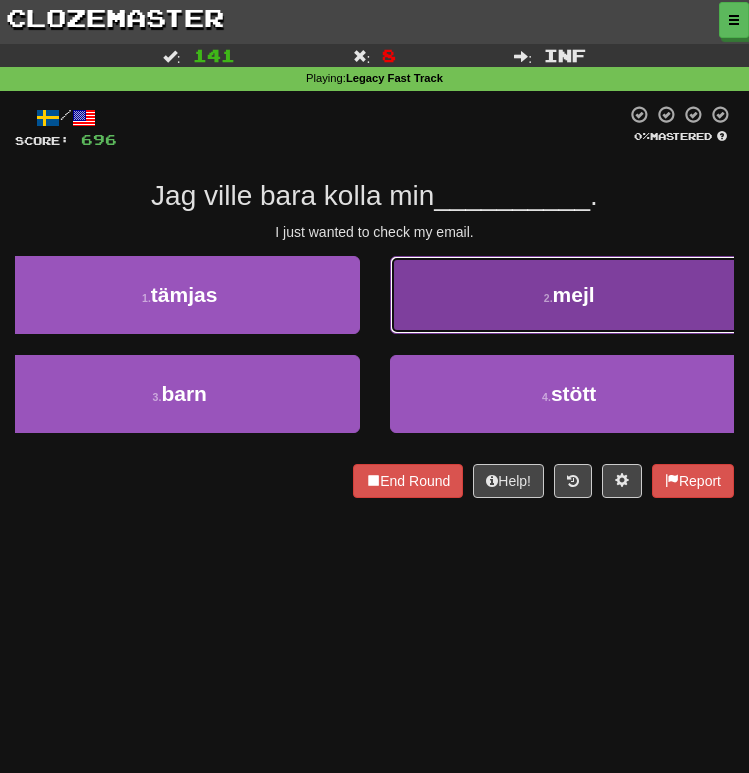 click on "[NUMBER] .  mejl" at bounding box center (570, 295) 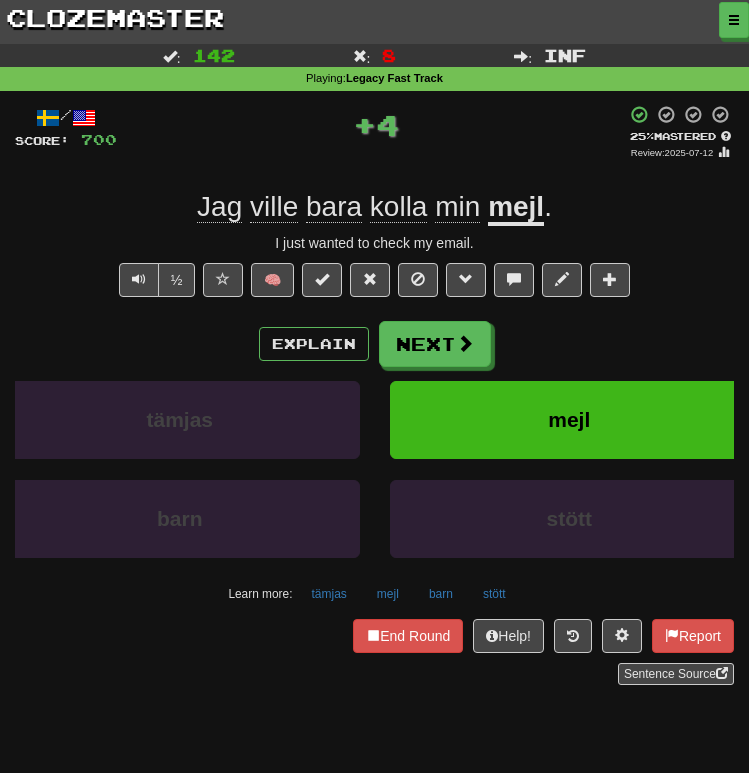 click on "Explain Next tämjas mejl barn stött Learn more: tämjas mejl barn stött" at bounding box center (374, 465) 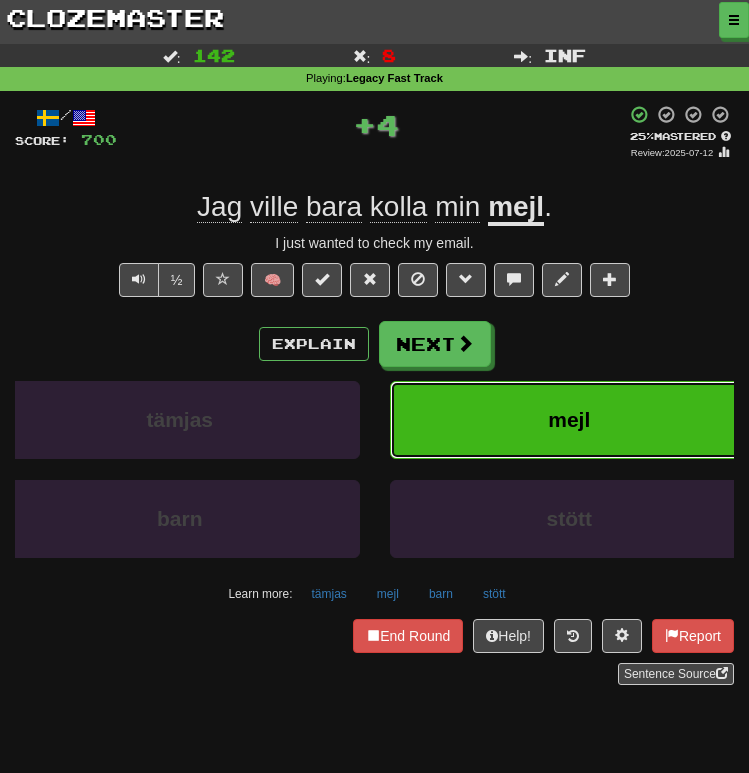 click on "mejl" at bounding box center (570, 420) 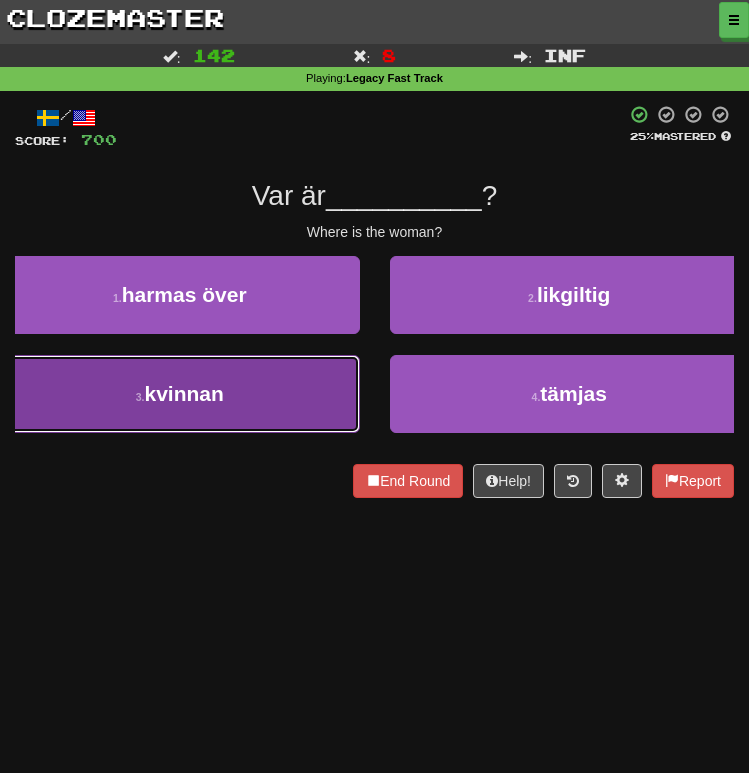 click on "3 .  kvinnan" at bounding box center (180, 394) 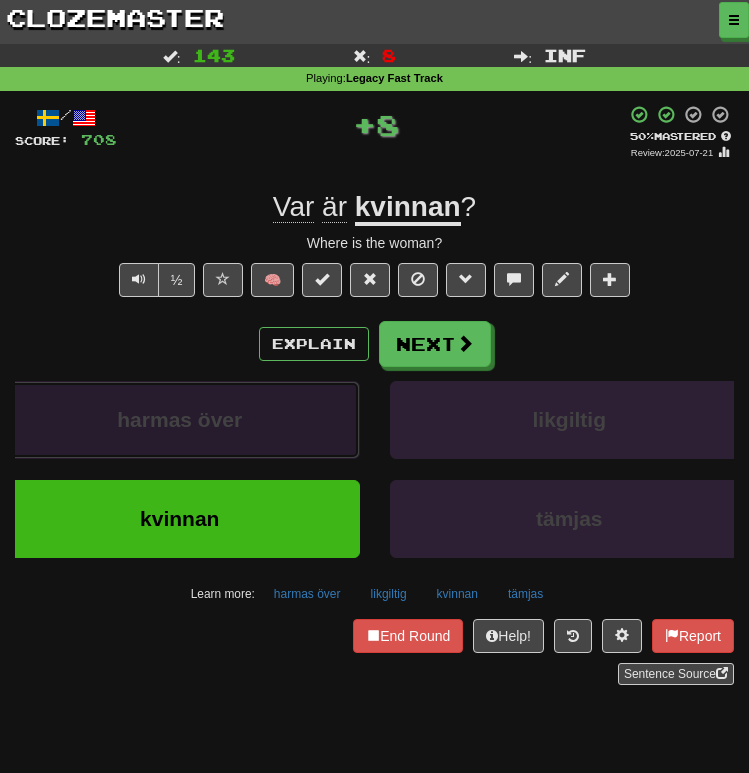 click on "harmas över" at bounding box center [180, 420] 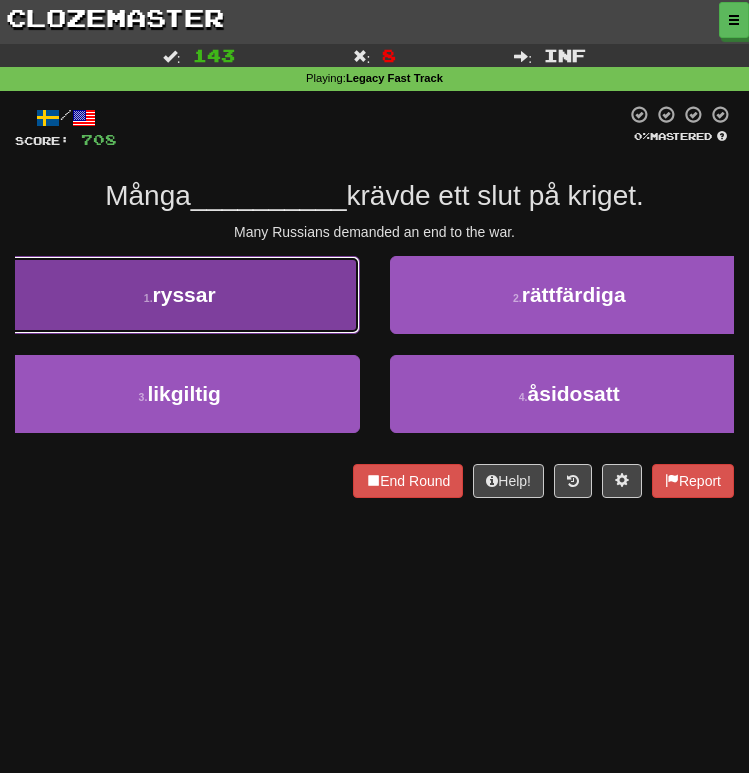 click on "1 .  ryssar" at bounding box center [180, 295] 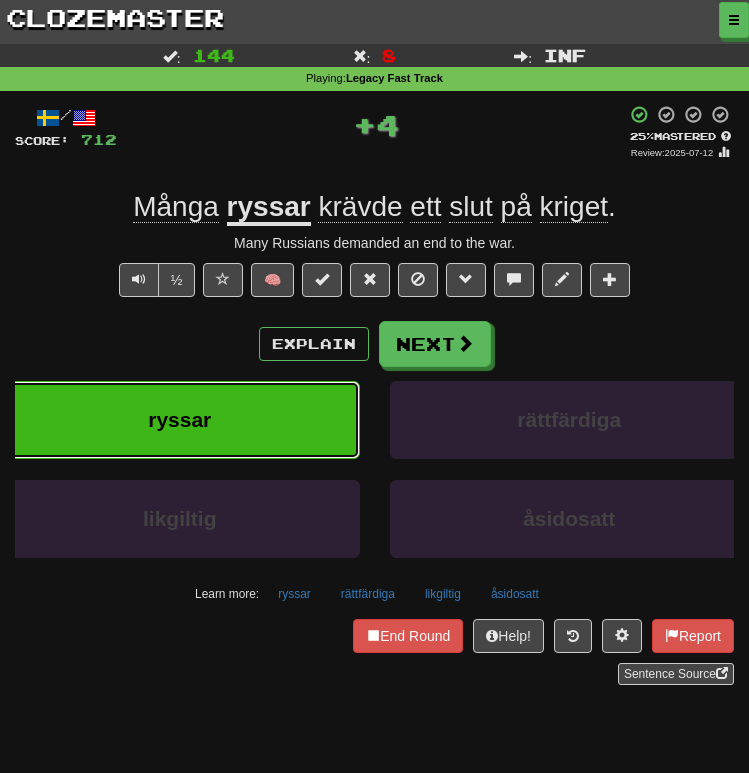 click on "ryssar" at bounding box center [180, 420] 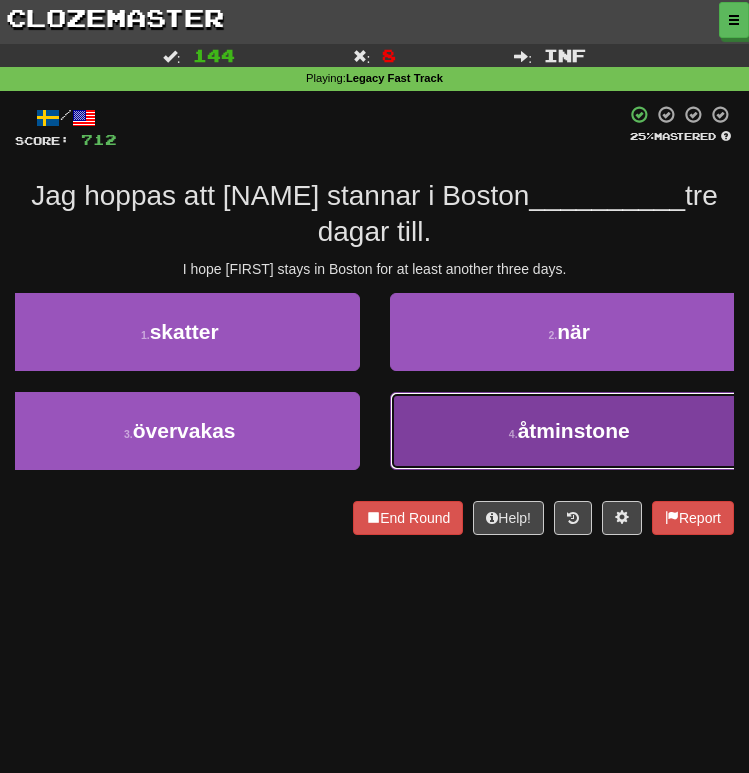 click on "4 .  åtminstone" at bounding box center (570, 431) 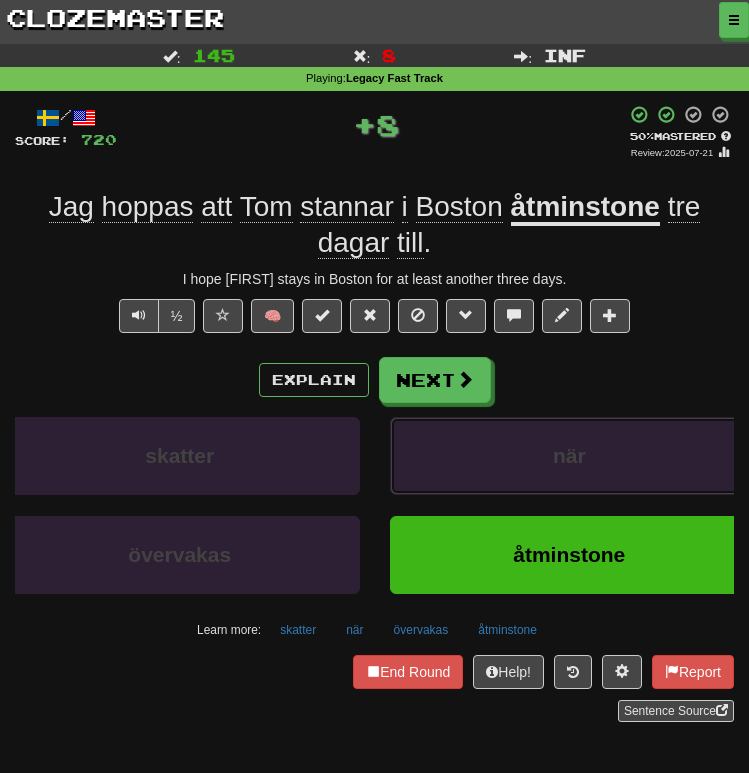 click on "när" at bounding box center (570, 456) 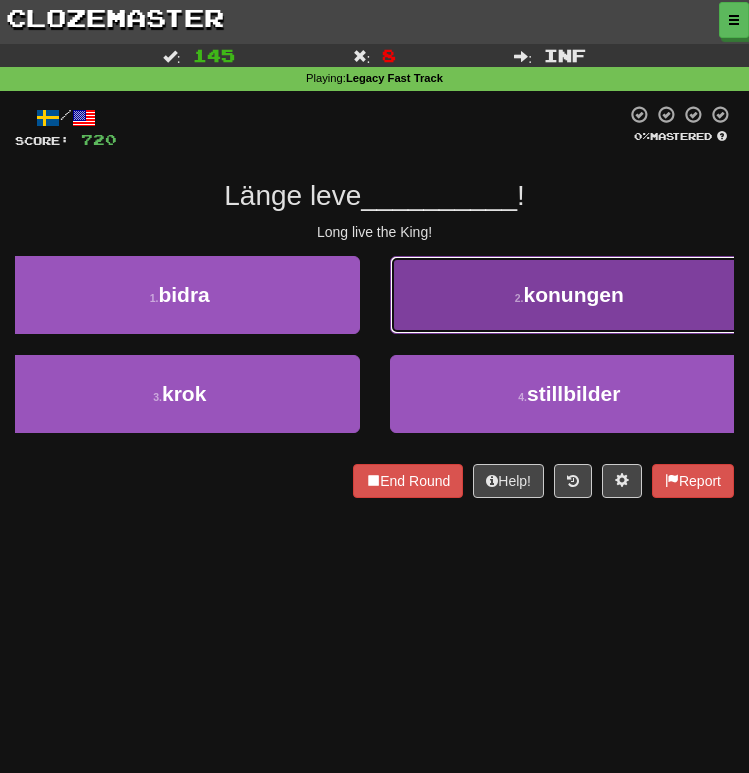 click on "2 .  konungen" at bounding box center [570, 295] 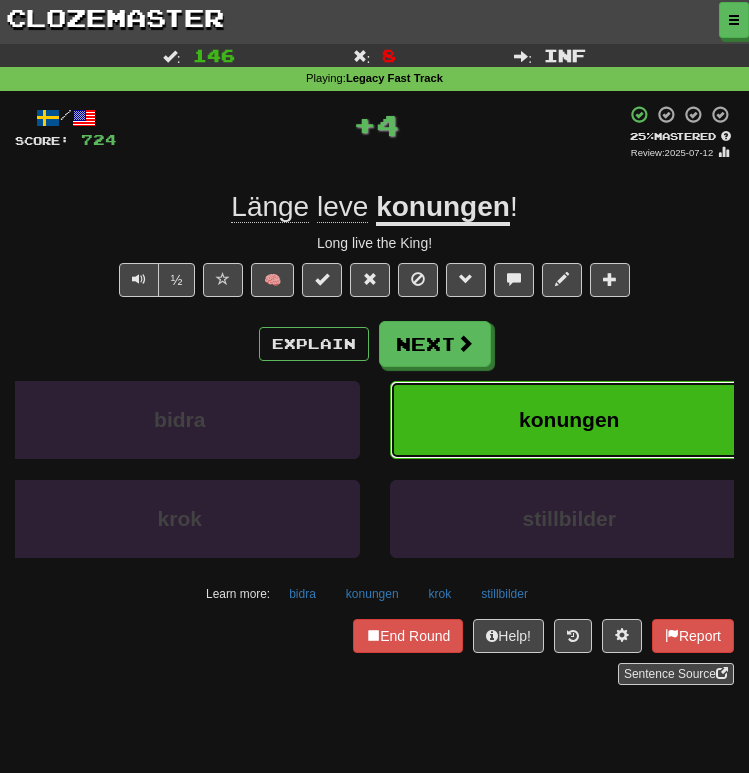 click on "konungen" at bounding box center [569, 419] 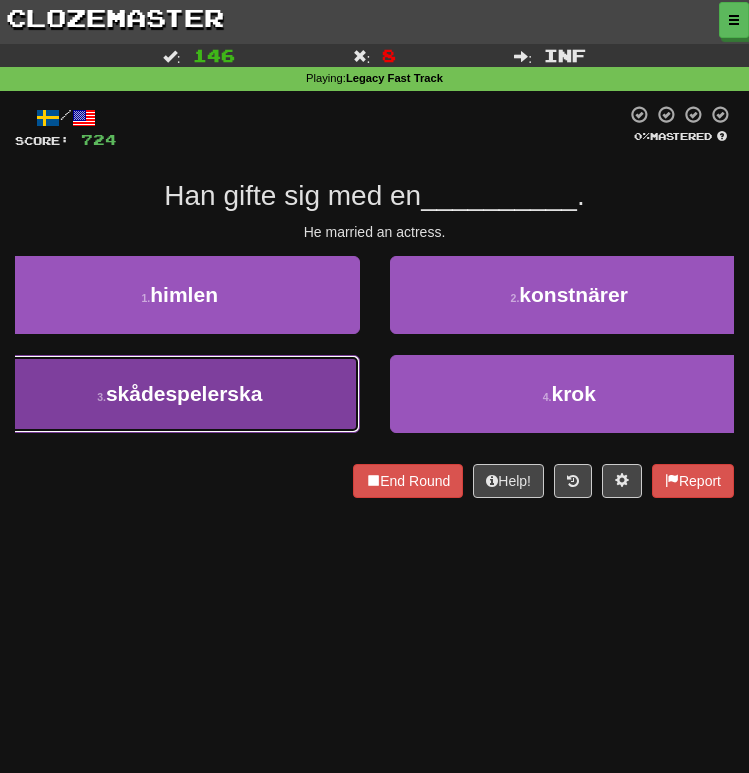 click on "skådespelerska" at bounding box center (184, 393) 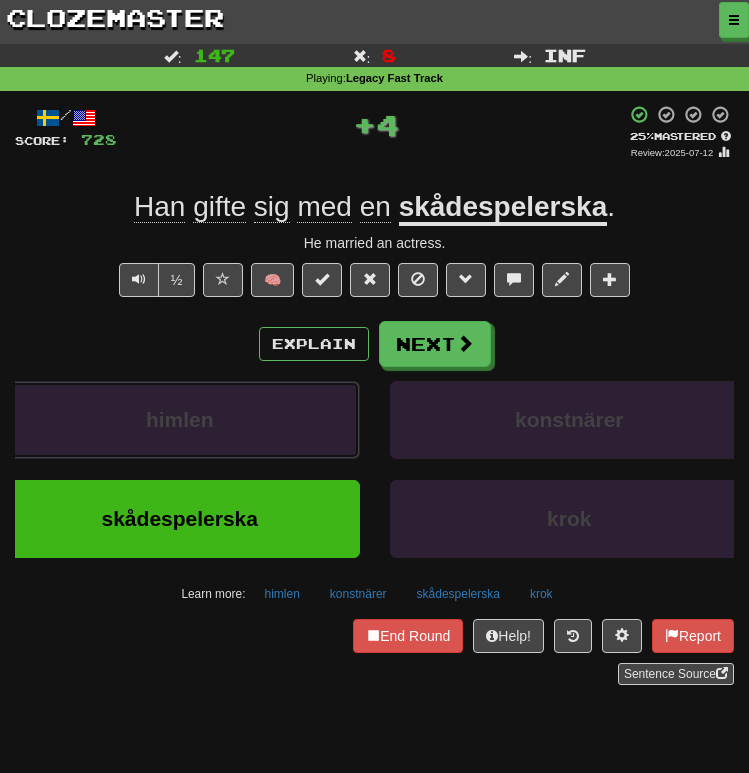 click on "himlen" at bounding box center (180, 420) 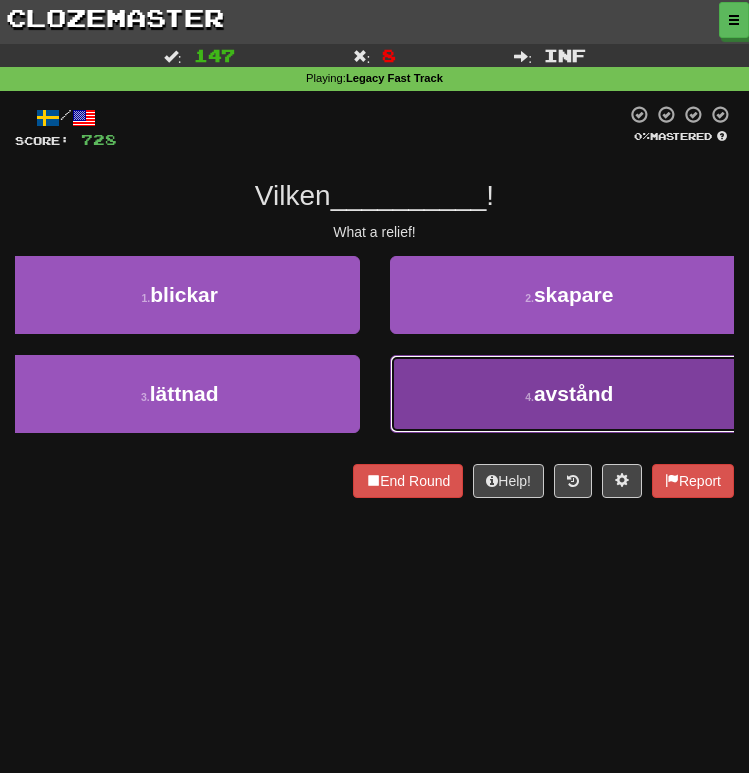 click on "avstånd" at bounding box center [573, 393] 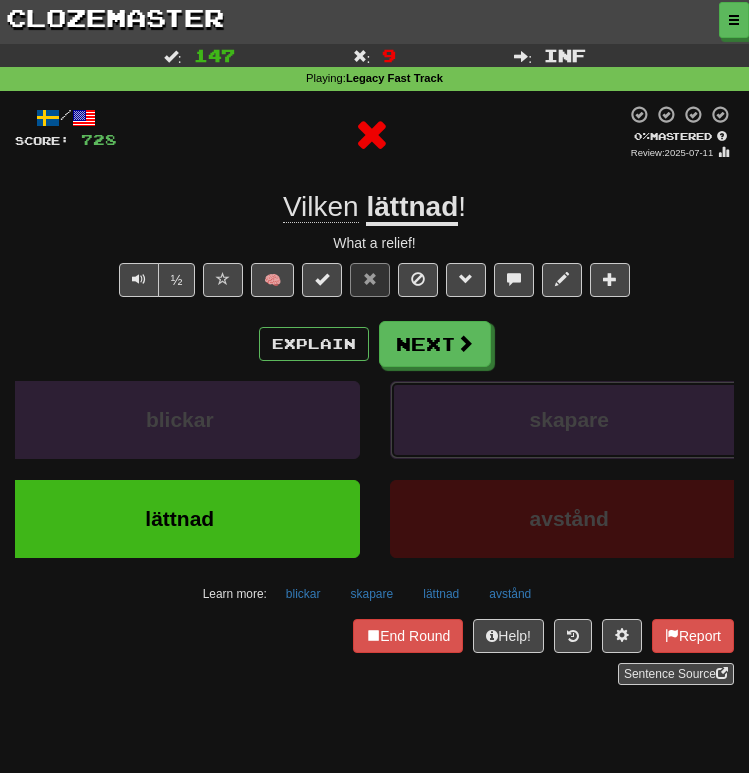 click on "skapare" at bounding box center [570, 420] 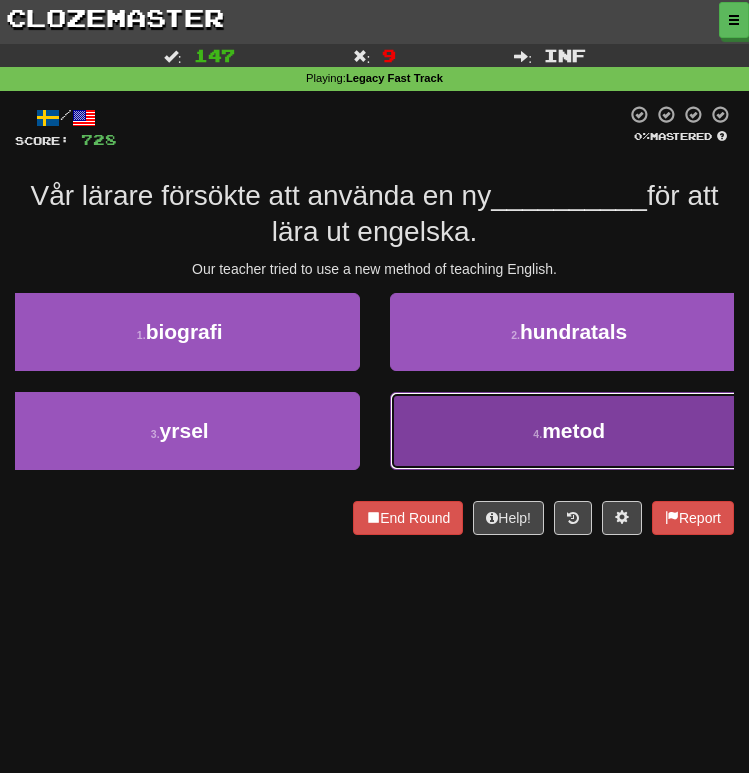 click on "[NUMBER] .  metod" at bounding box center [570, 431] 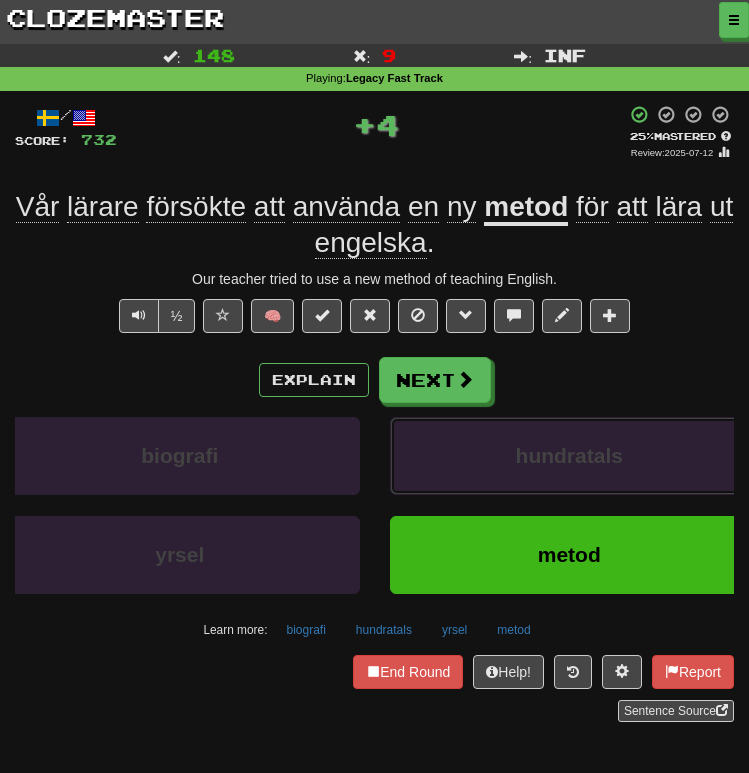 click on "hundratals" at bounding box center (570, 456) 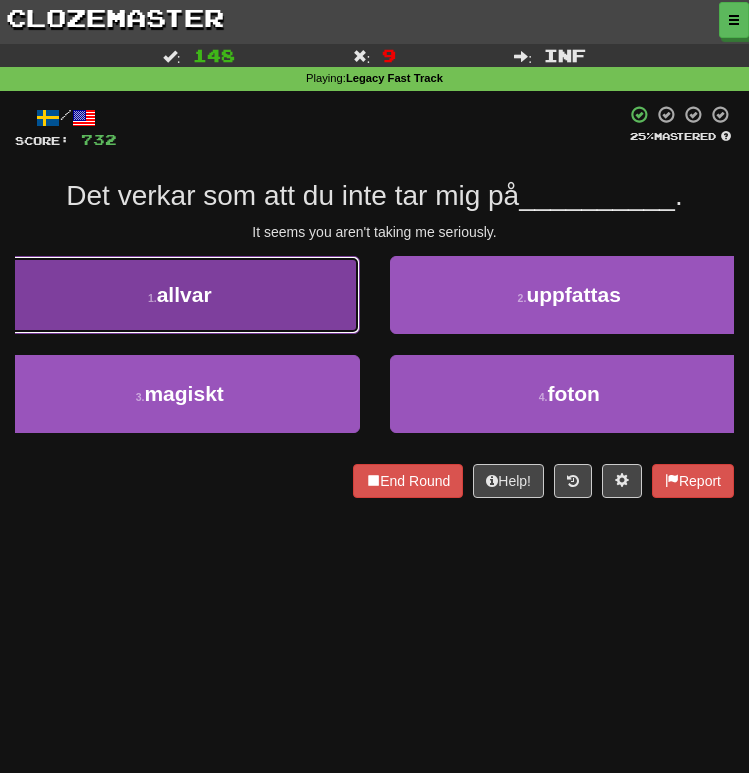 click on "1 .  allvar" at bounding box center (180, 295) 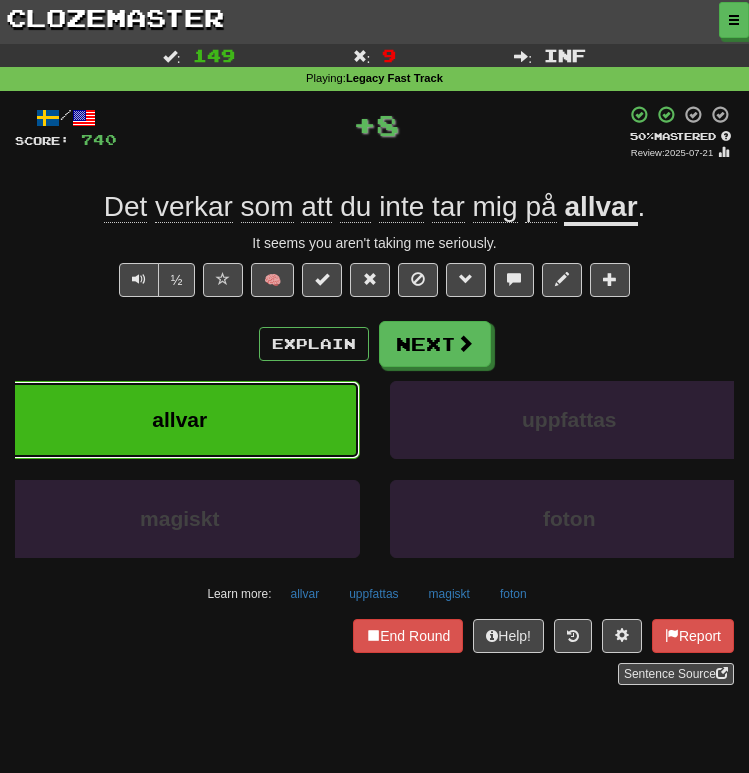 click on "allvar" at bounding box center [180, 420] 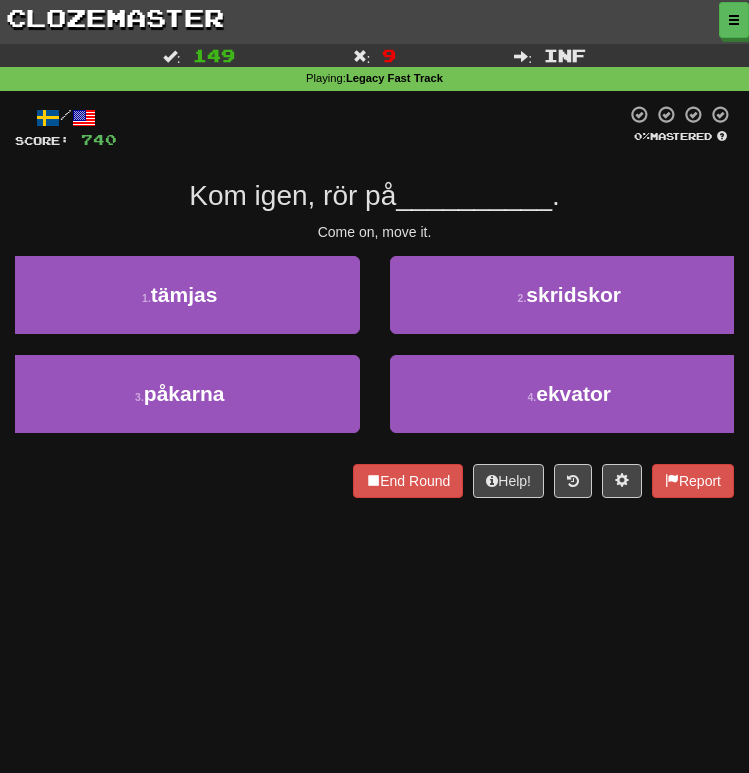 click on "[NUMBER] .  påkarna" at bounding box center [180, 404] 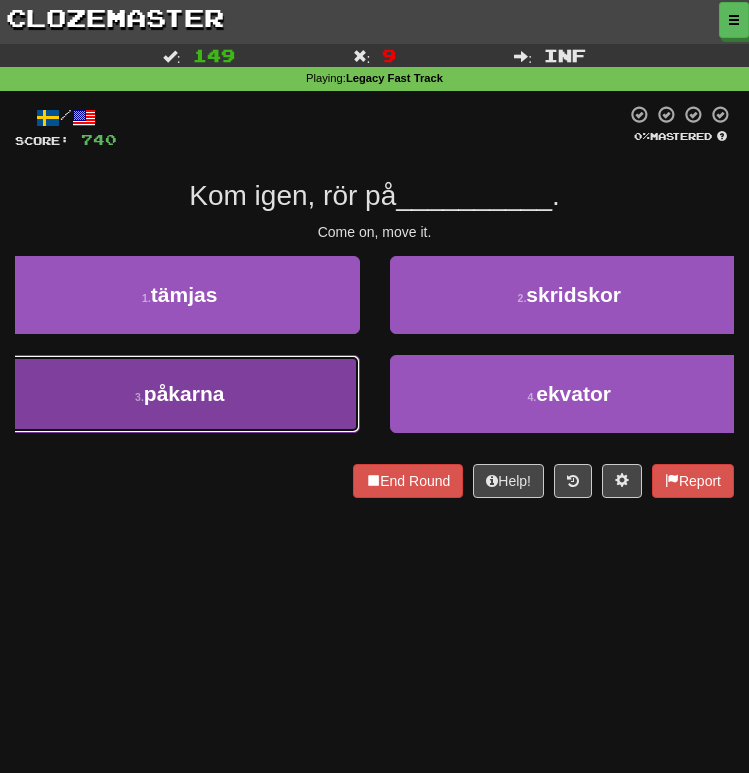 click on "[NUMBER] .  påkarna" at bounding box center (180, 394) 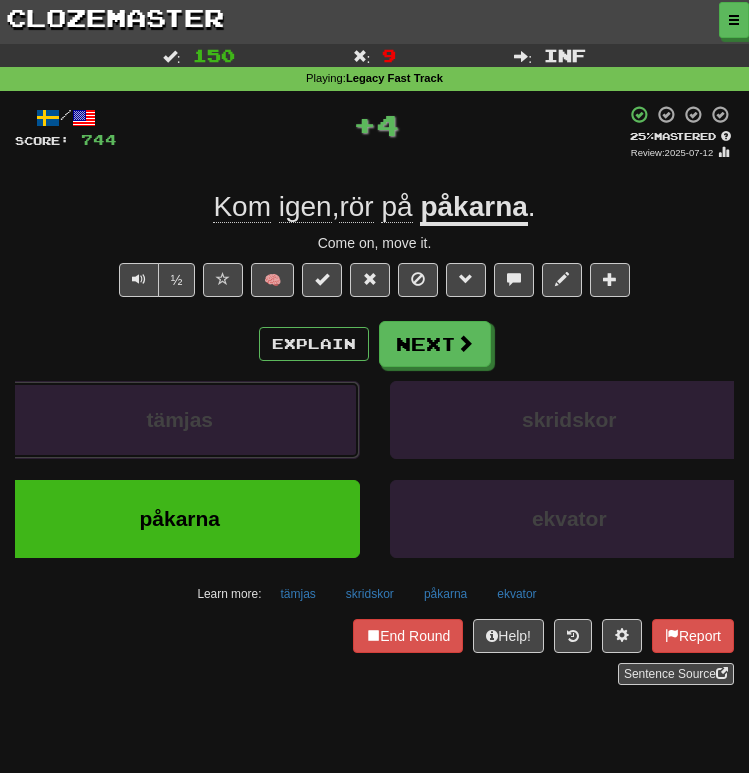 click on "tämjas" at bounding box center [180, 420] 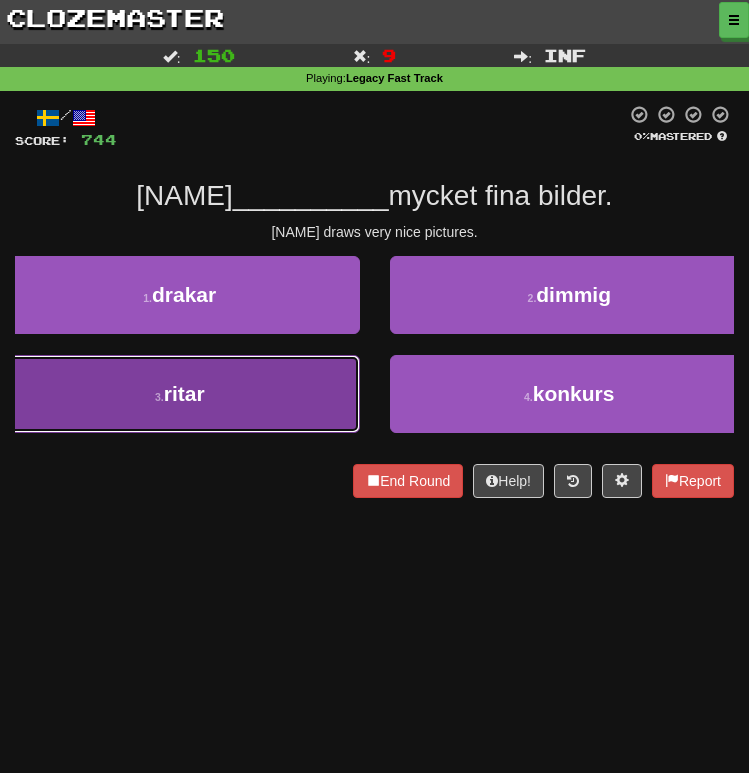 click on "3 .  ritar" at bounding box center (180, 394) 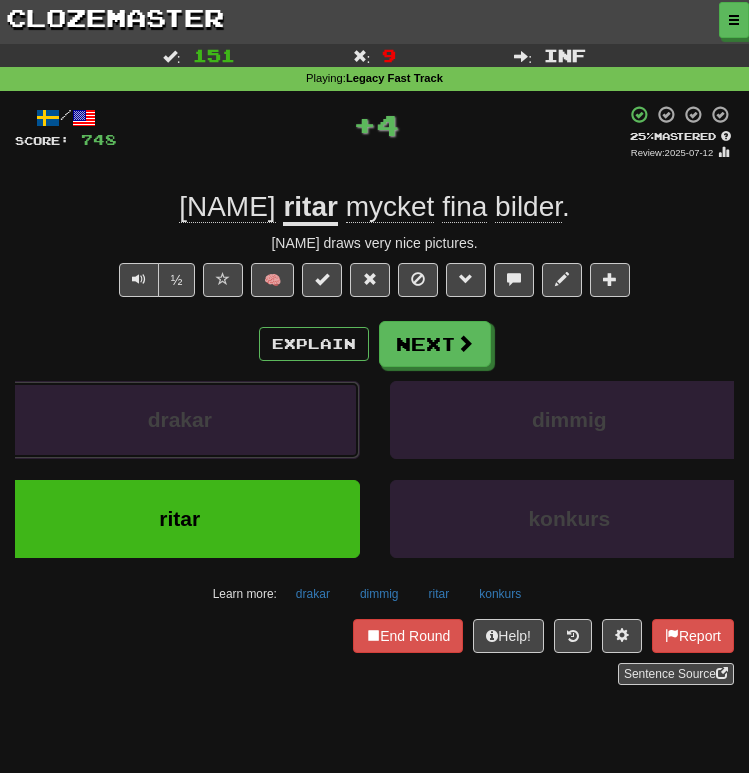 click on "drakar" at bounding box center [180, 420] 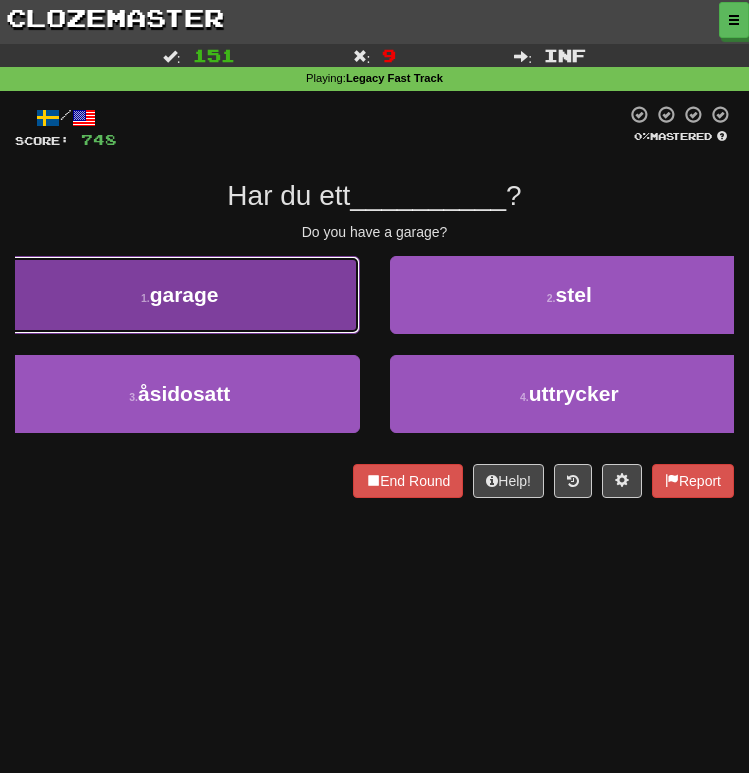 click on "1 .  garage" at bounding box center (180, 295) 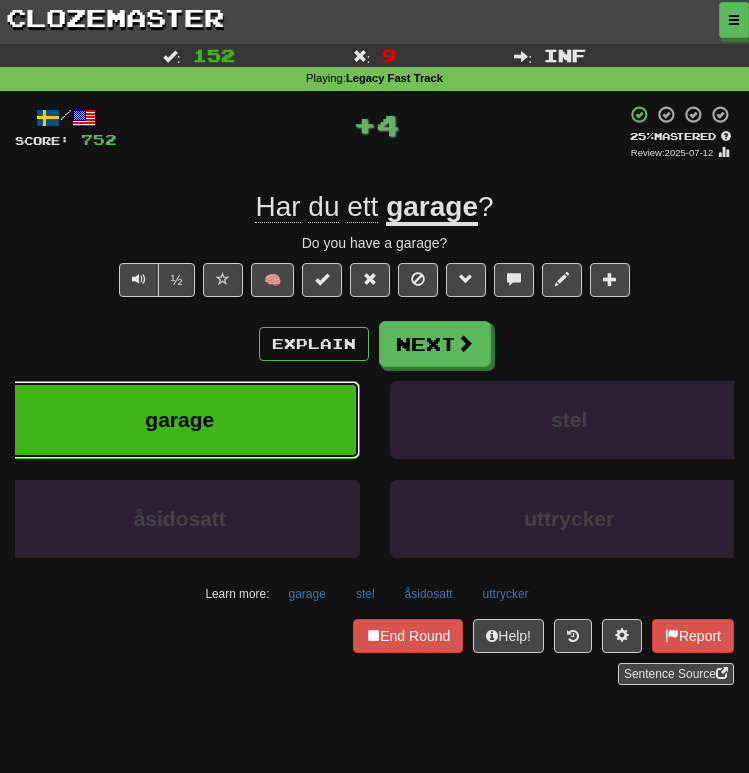 click on "garage" at bounding box center (180, 420) 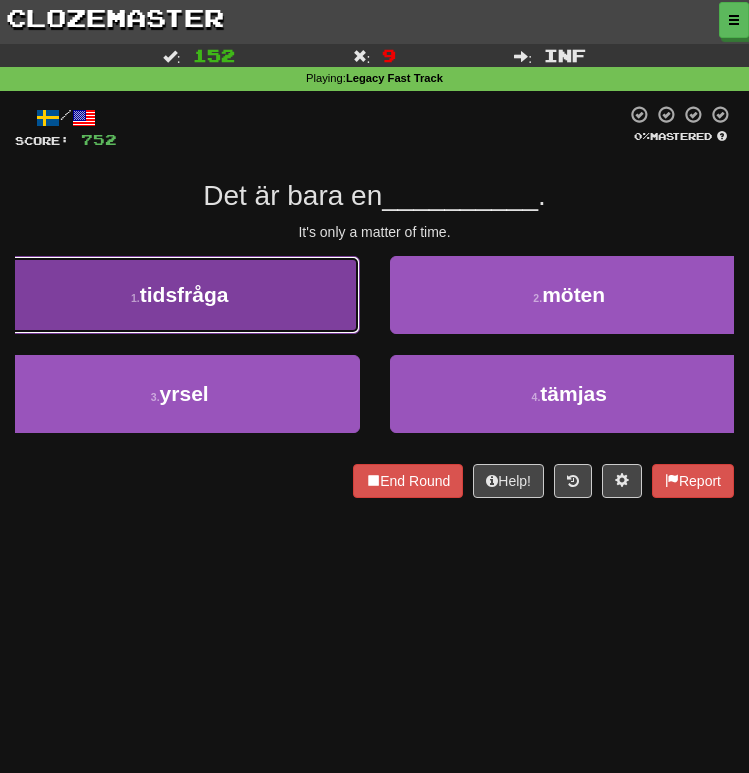 click on "1 .  tidsfråga" at bounding box center (180, 295) 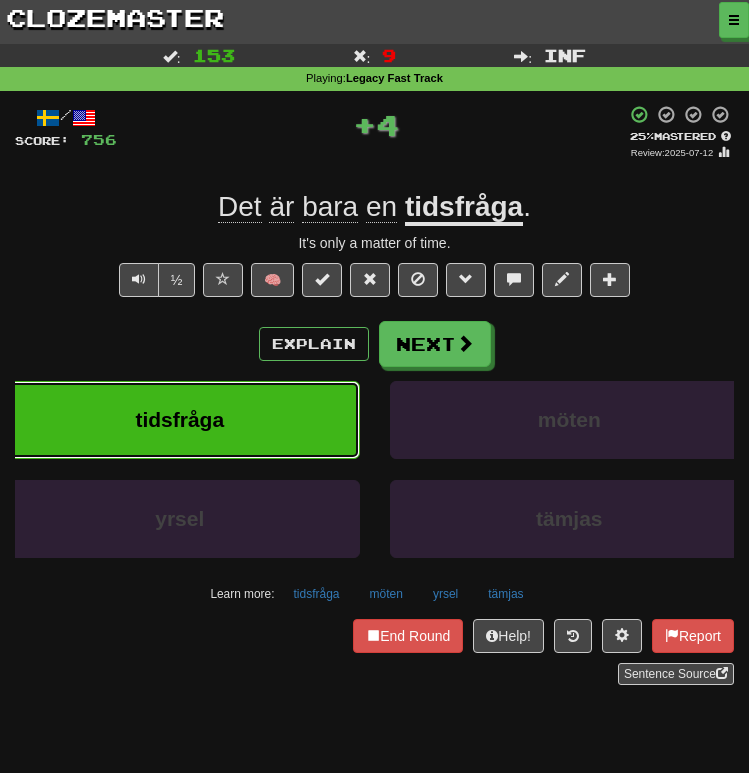click on "tidsfråga" at bounding box center [180, 420] 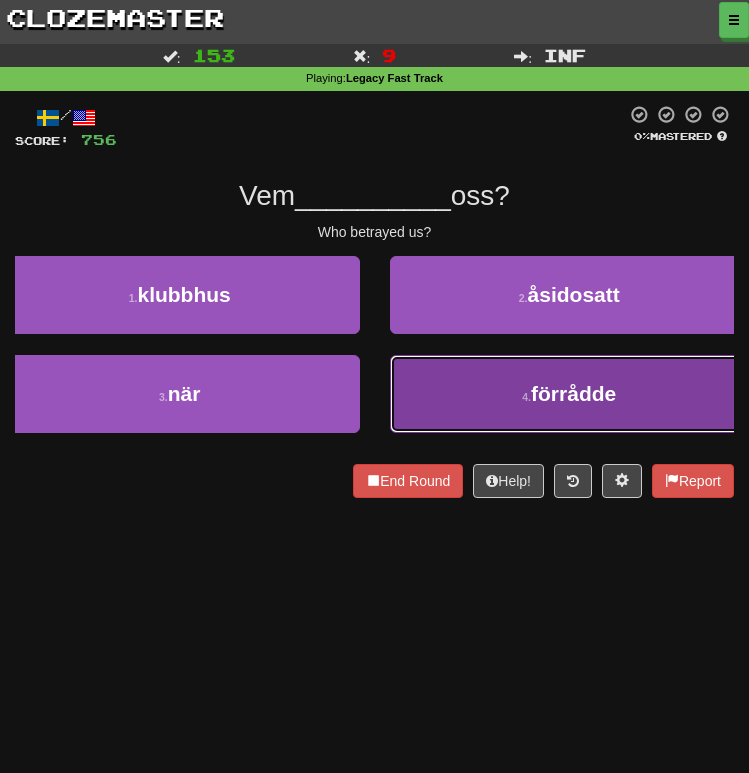 click on "4 .  förrådde" at bounding box center [570, 394] 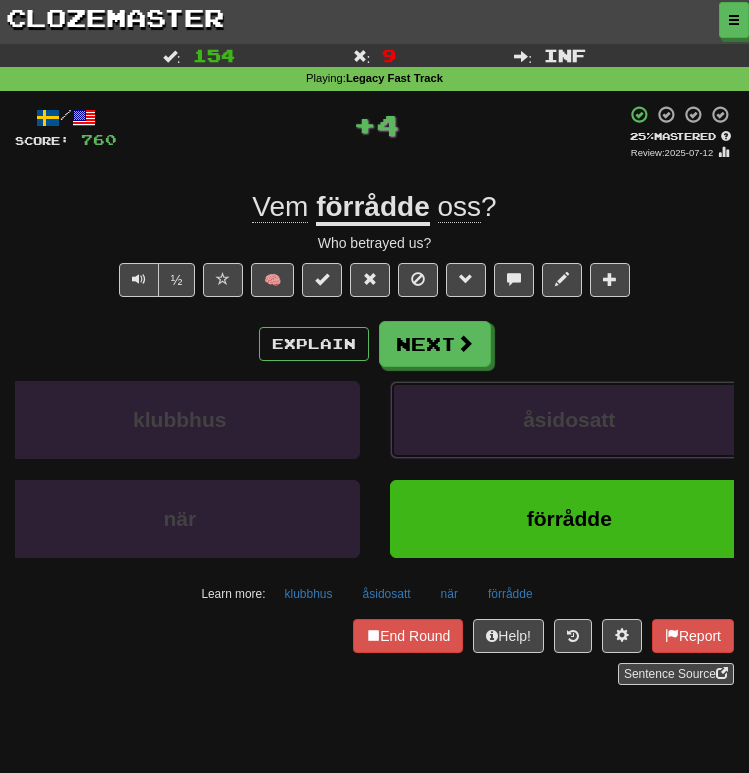 click on "åsidosatt" at bounding box center [570, 420] 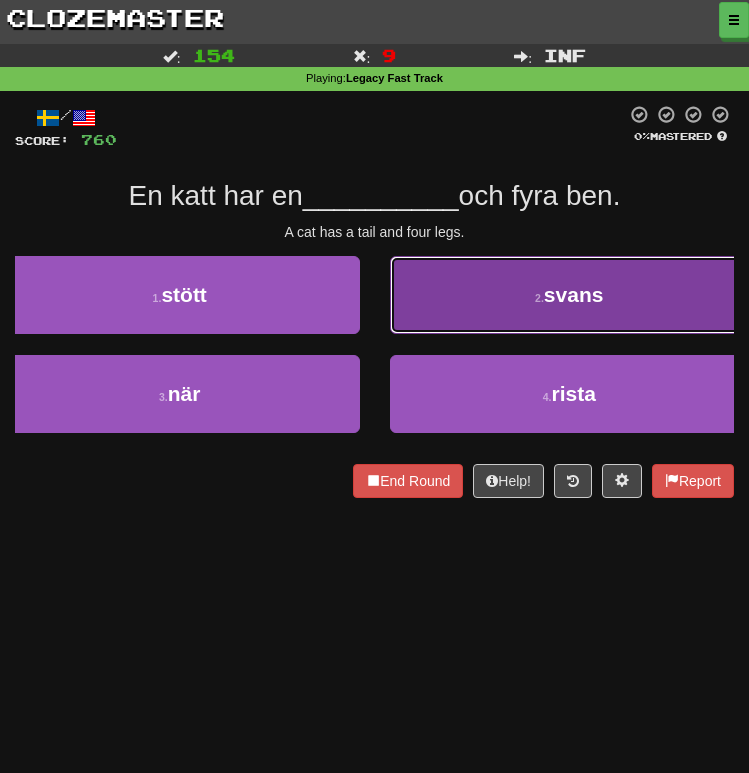 click on "2 .  svans" at bounding box center (570, 295) 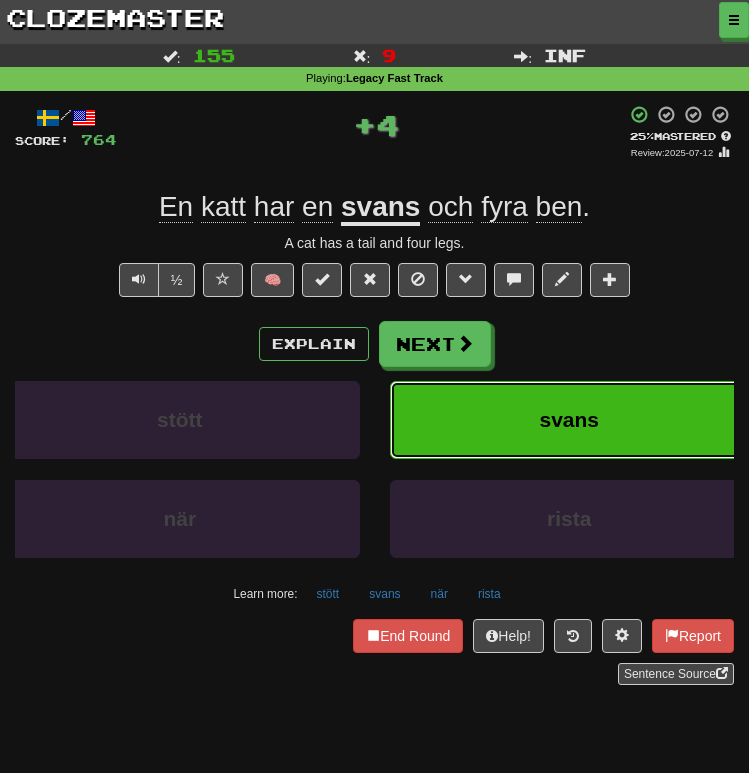 click on "svans" at bounding box center [570, 420] 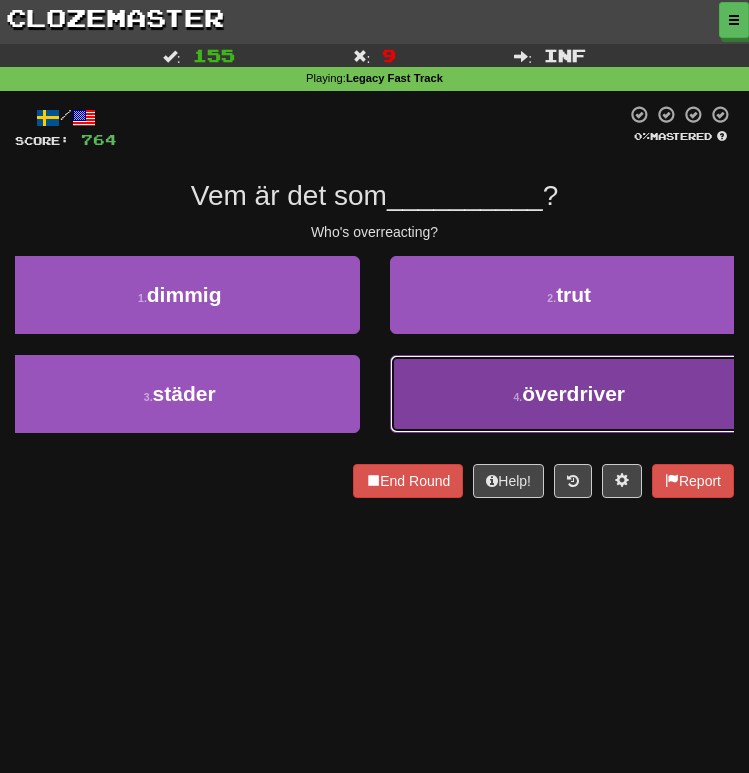 click on "[NUMBER] .  överdriver" at bounding box center (570, 394) 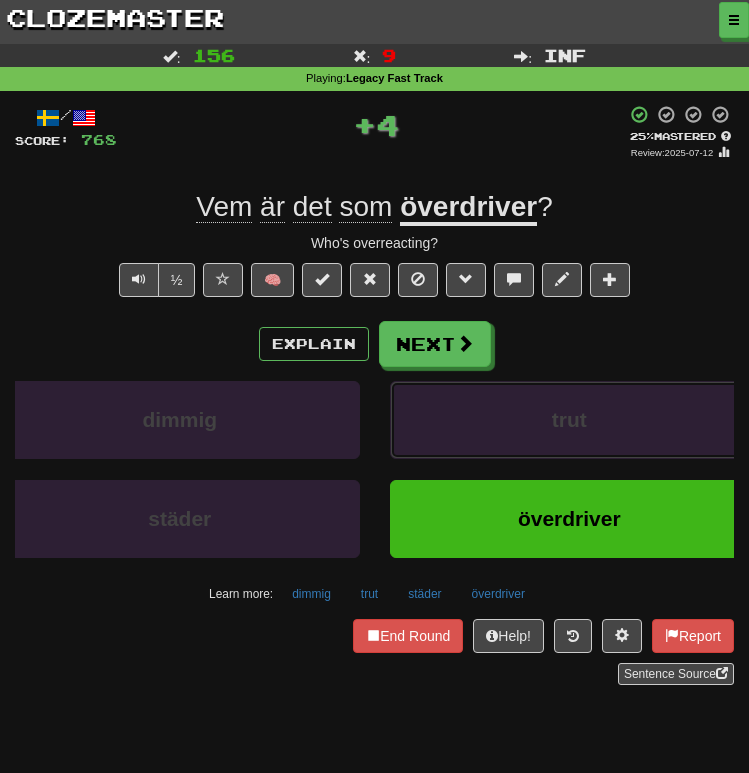 click on "trut" at bounding box center (570, 420) 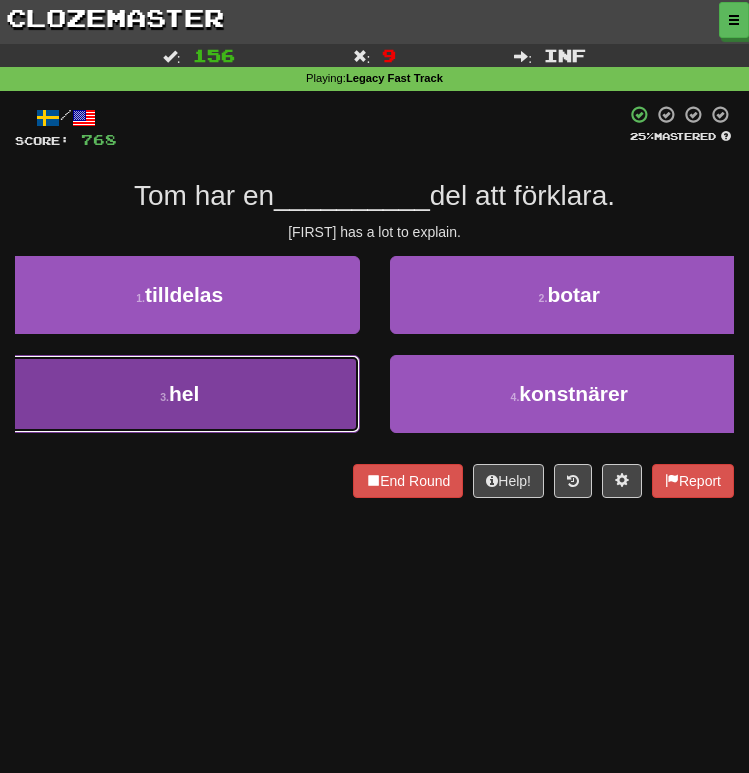 click on "3 .  hel" at bounding box center (180, 394) 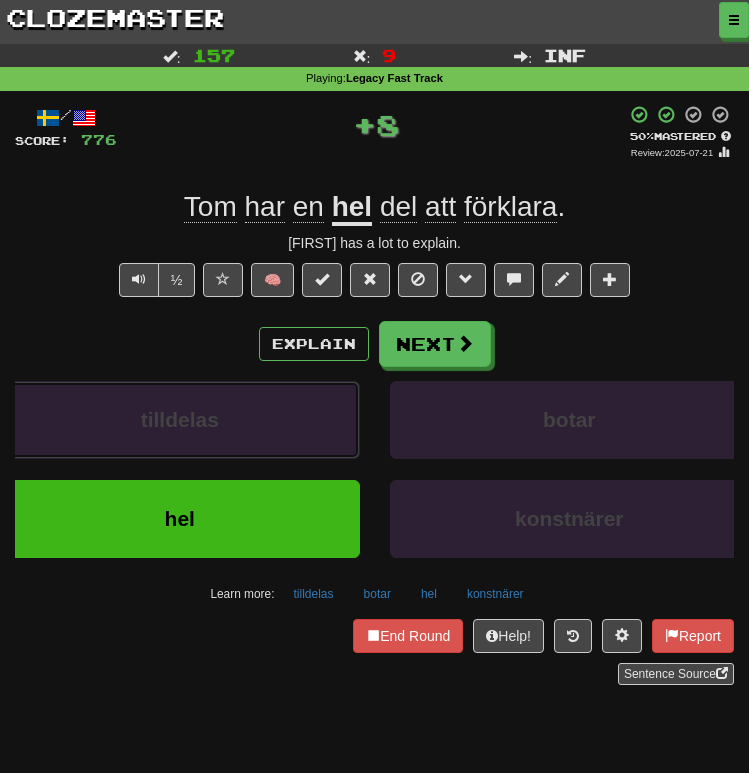 click on "tilldelas" at bounding box center (180, 420) 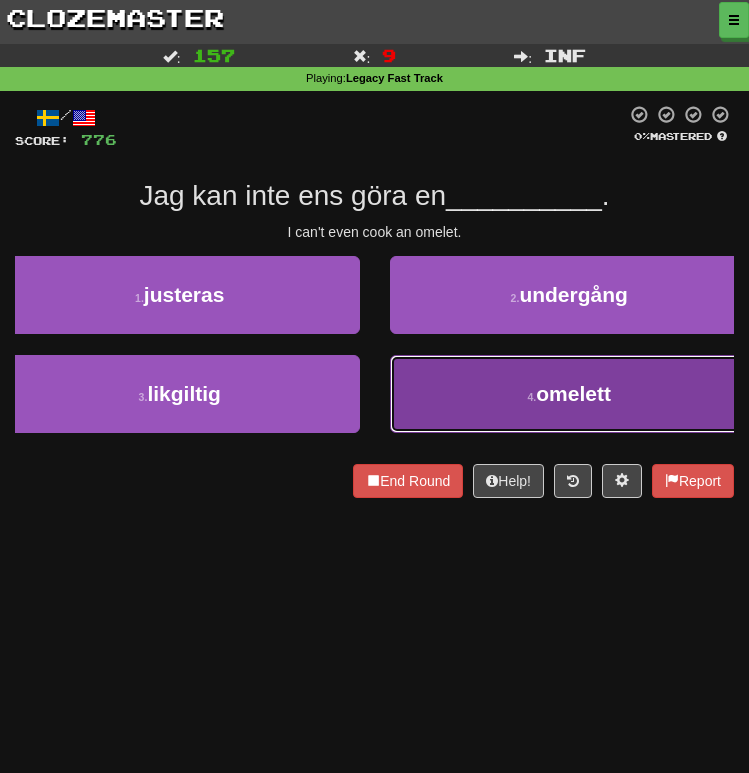 click on "4 .  omelett" at bounding box center (570, 394) 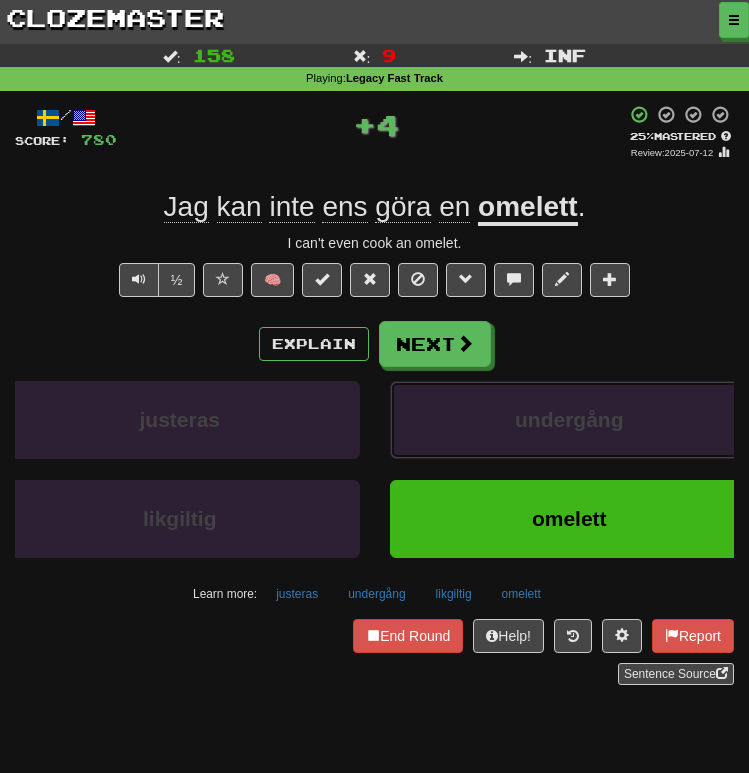 click on "undergång" at bounding box center (570, 420) 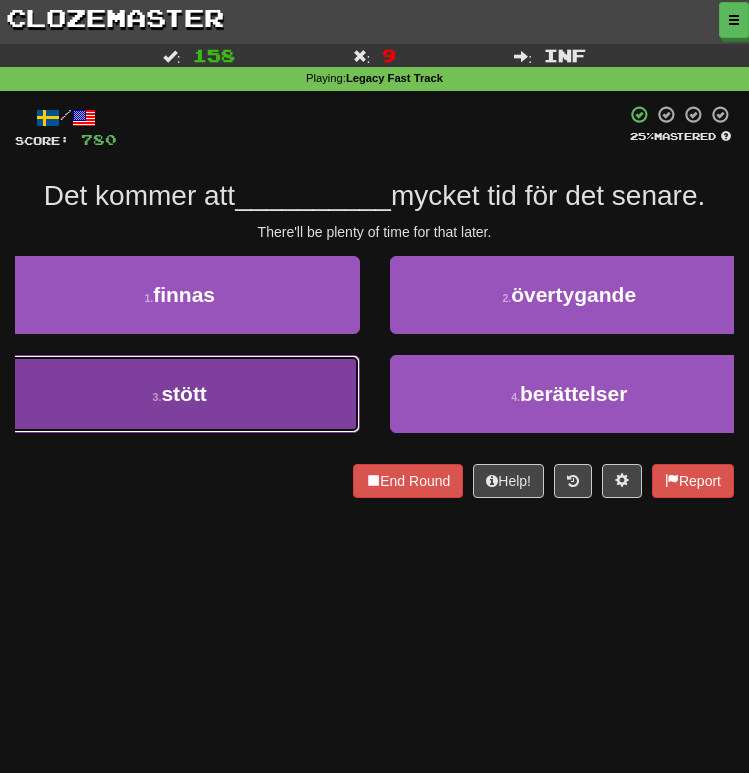 click on "3 .  stött" at bounding box center (180, 394) 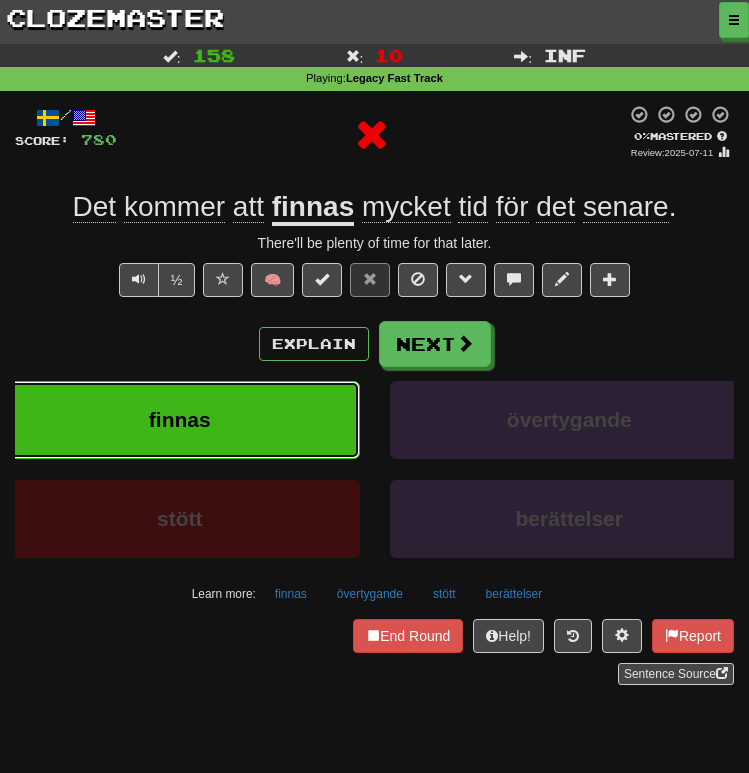 click on "finnas" at bounding box center [180, 420] 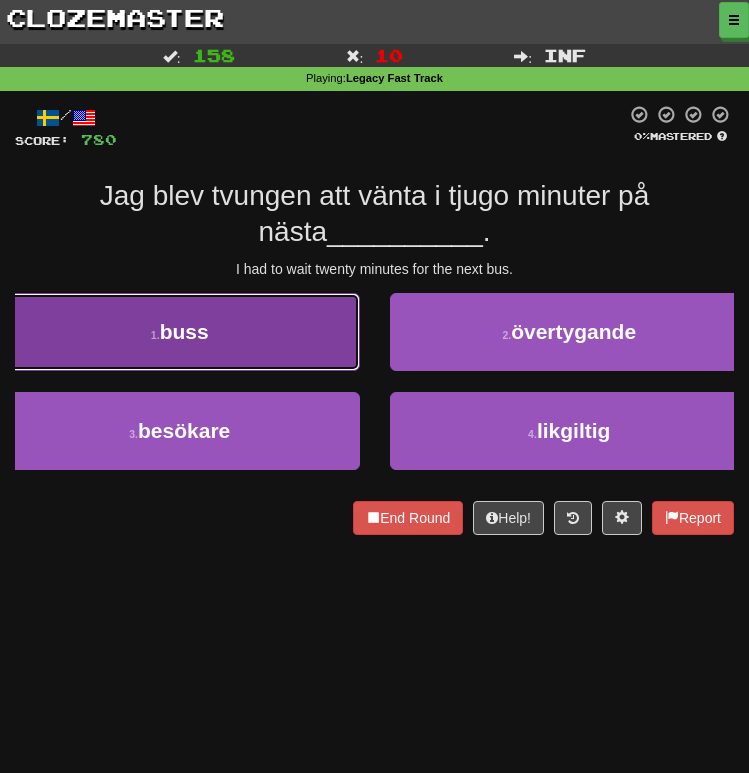 click on "[NUMBER] .  buss" at bounding box center [180, 332] 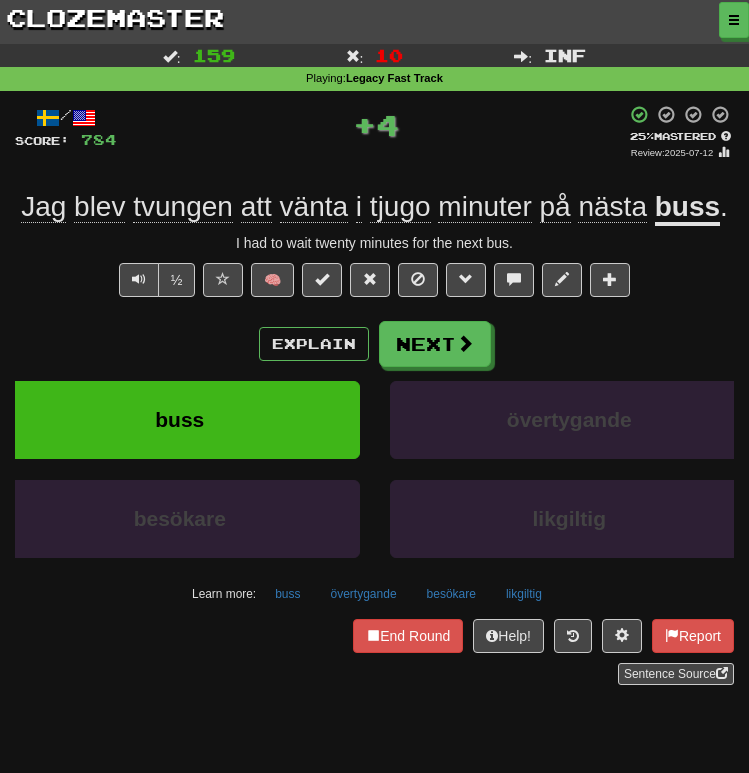 click on "buss" at bounding box center [180, 430] 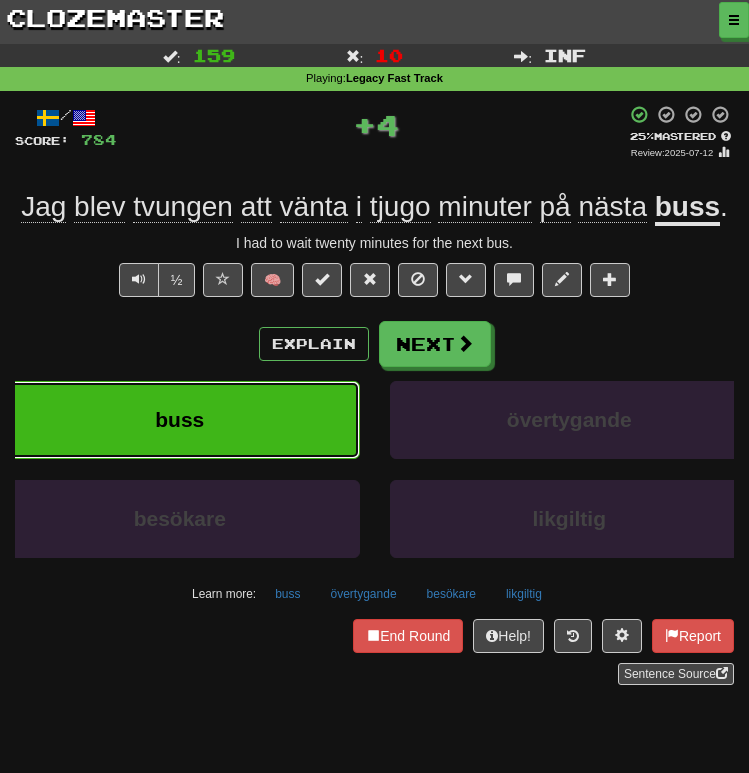 click on "buss" at bounding box center [179, 419] 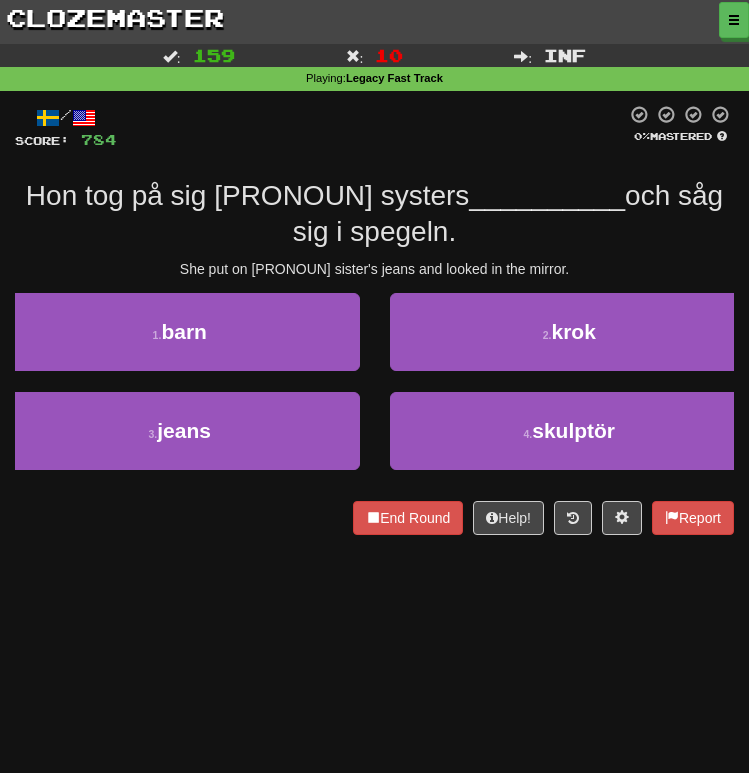 click on "3 .  jeans" at bounding box center [180, 441] 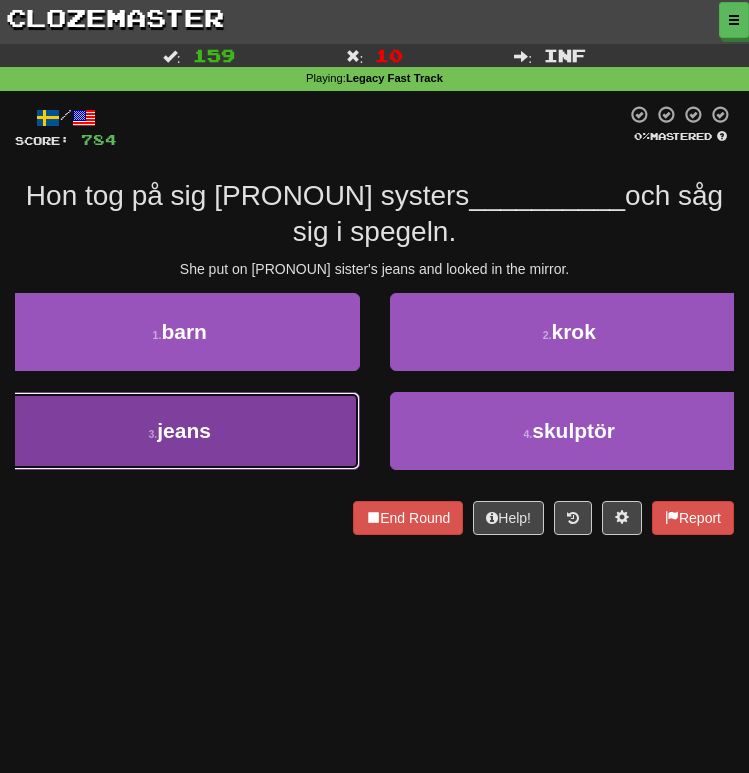click on "3 .  jeans" at bounding box center (180, 431) 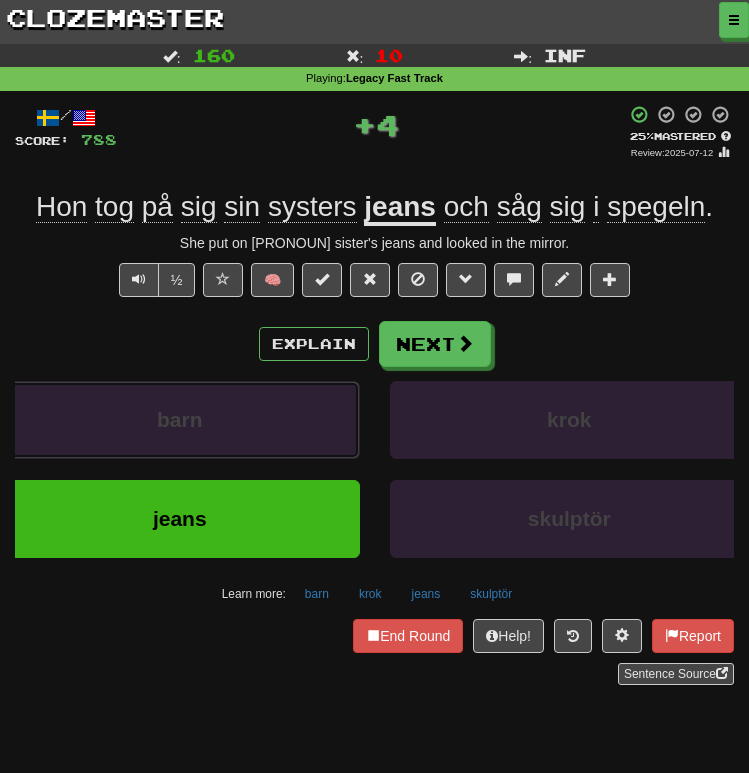 click on "barn" at bounding box center [180, 420] 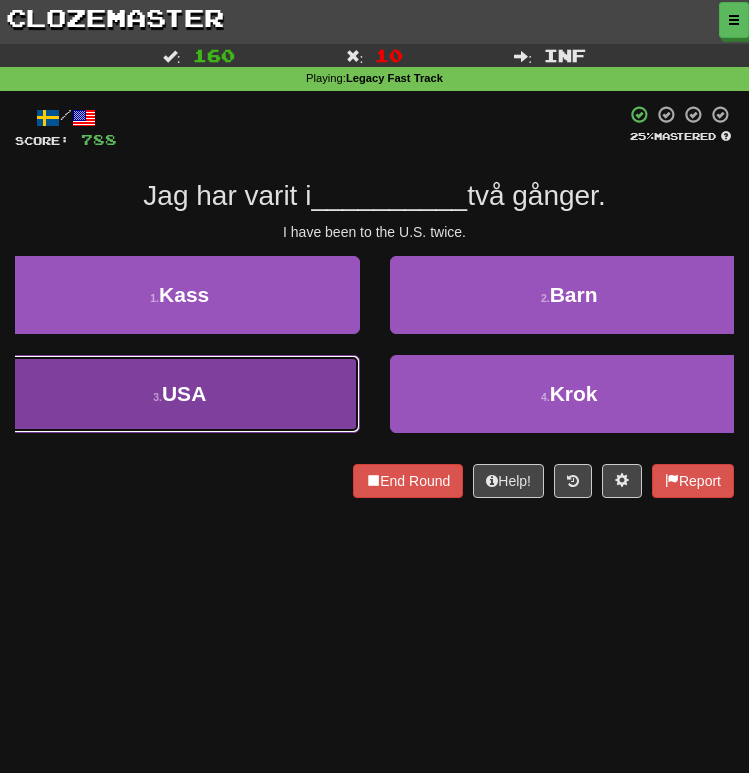 click on "3 .  USA" at bounding box center (180, 394) 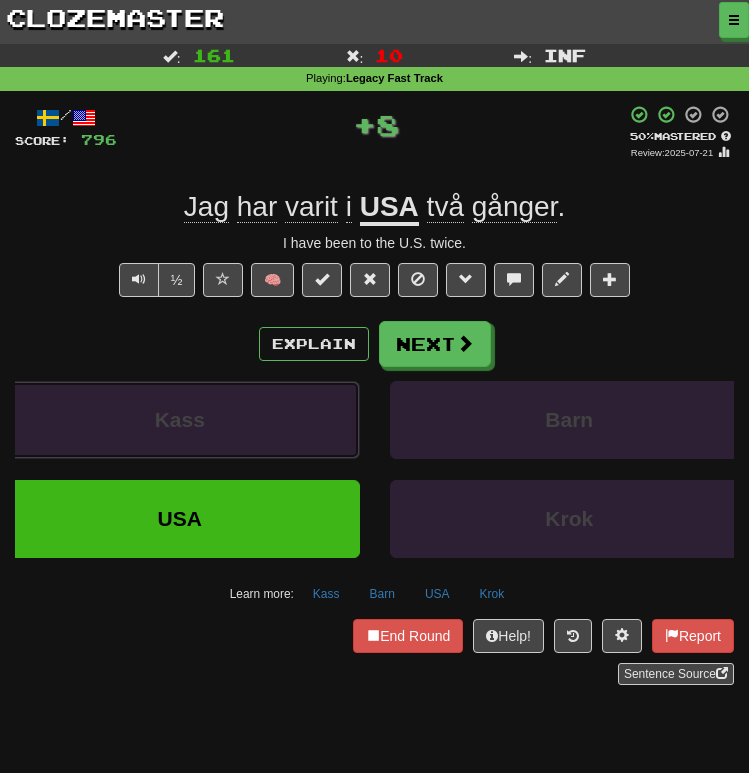 click on "Kass" at bounding box center (180, 420) 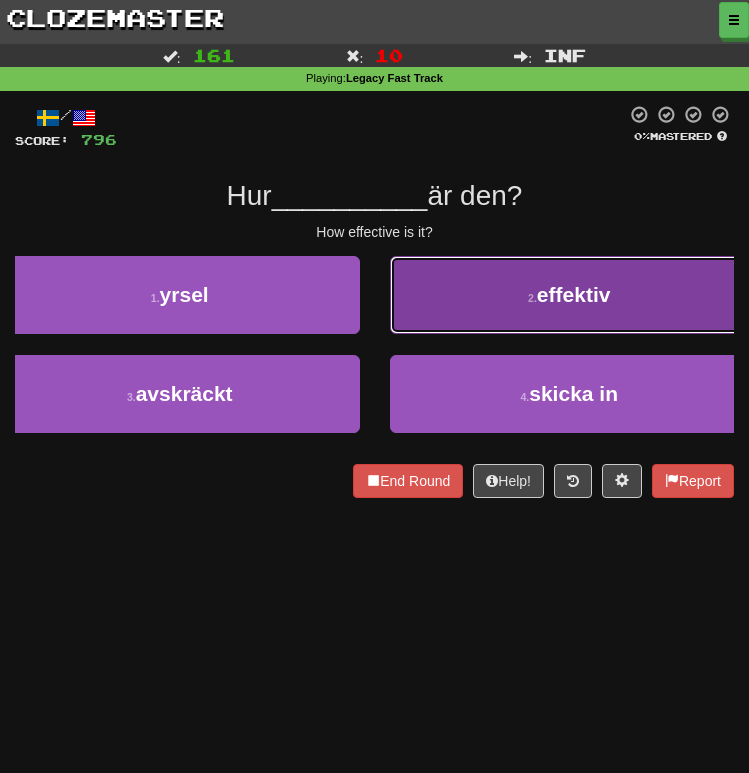 click on "2 .  effektiv" at bounding box center (570, 295) 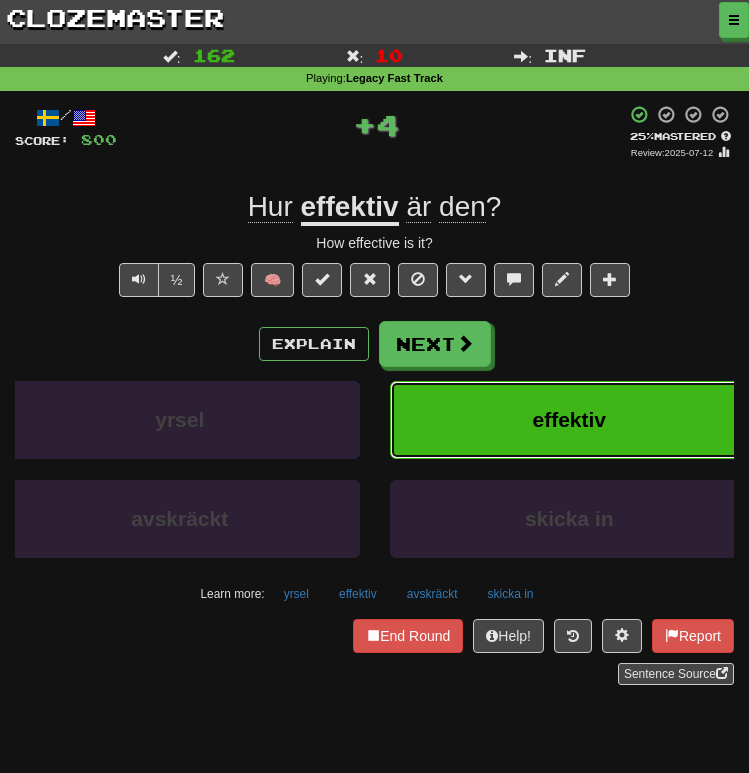click on "effektiv" at bounding box center (570, 420) 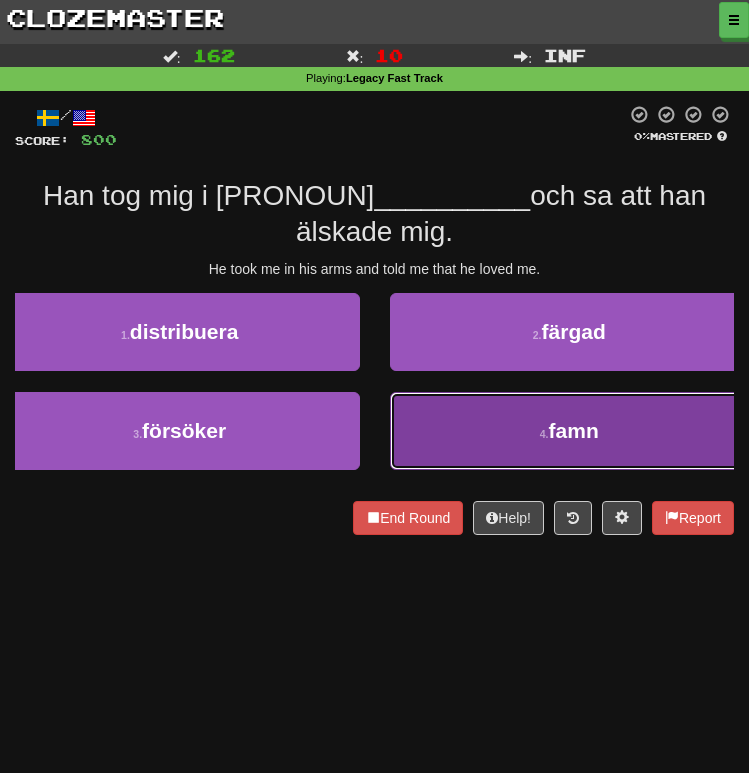 click on "[NUMBER] .  famn" at bounding box center (570, 431) 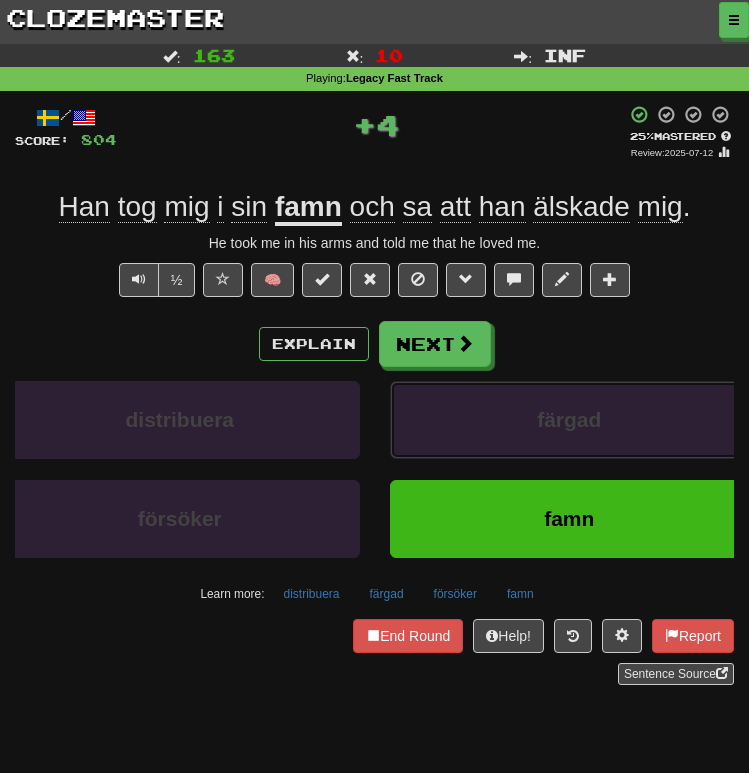 click on "färgad" at bounding box center (570, 420) 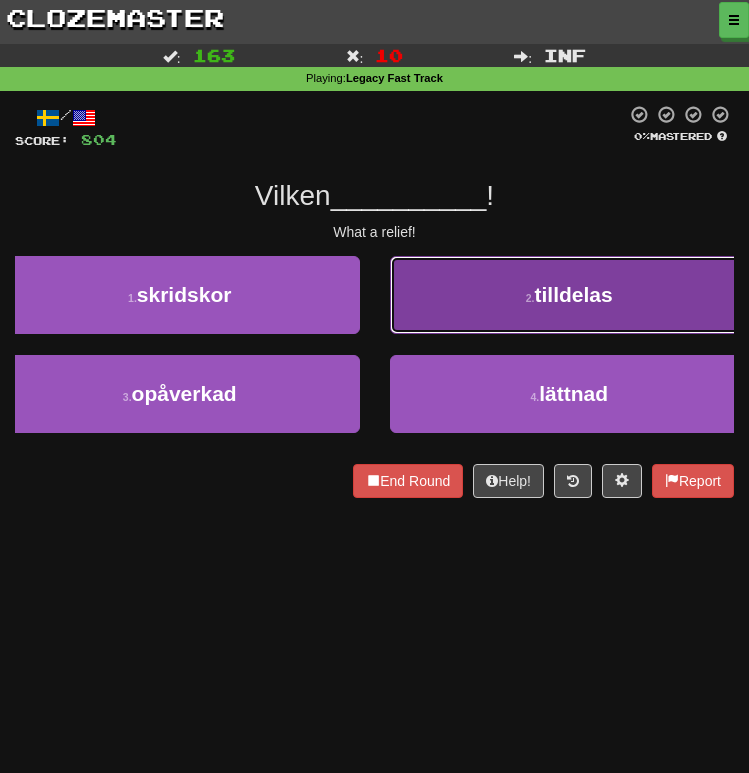 click on "2 .  tilldelas" at bounding box center [570, 295] 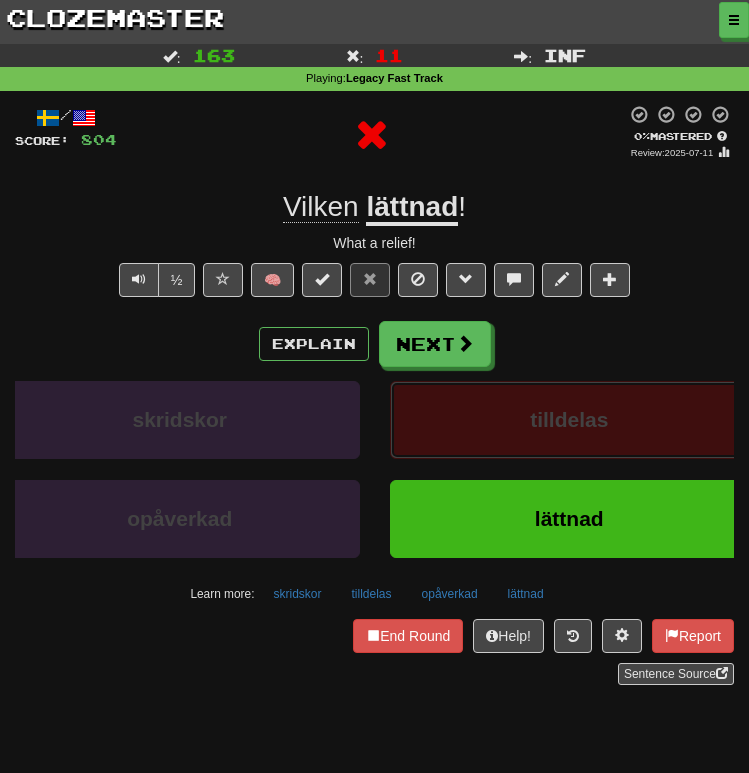 click on "tilldelas" at bounding box center [570, 420] 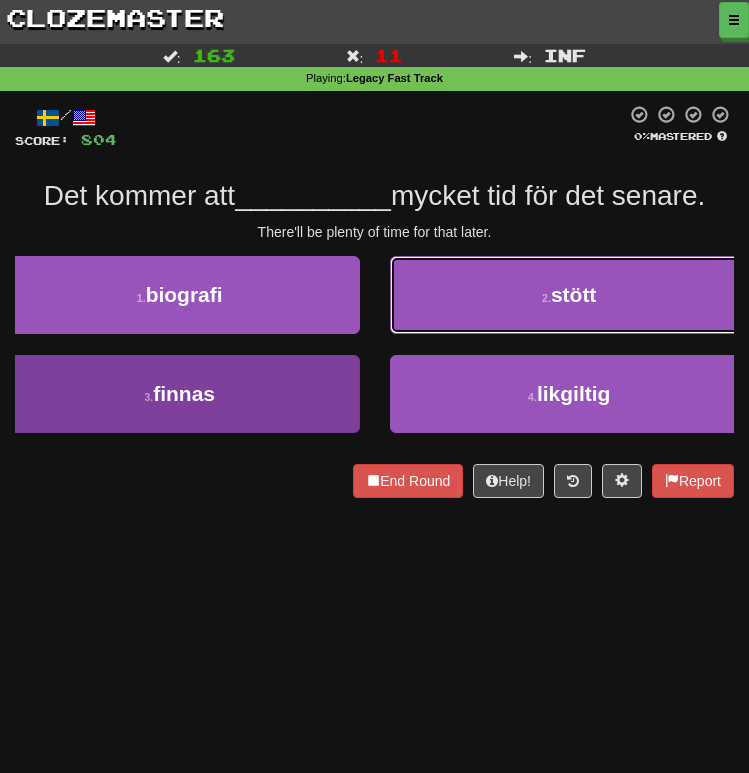 drag, startPoint x: 423, startPoint y: 291, endPoint x: 306, endPoint y: 413, distance: 169.03549 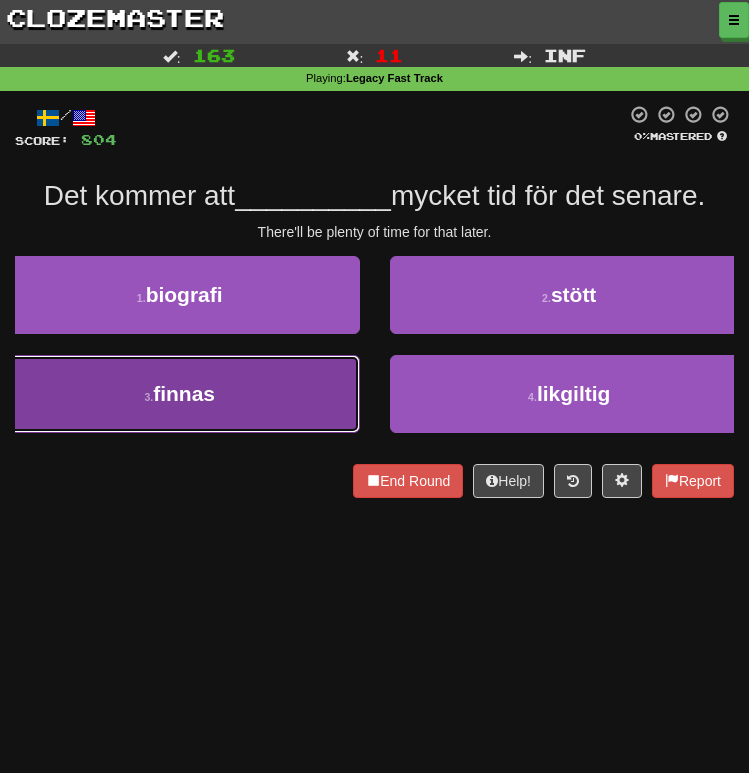 click on "3 .  finnas" at bounding box center [180, 394] 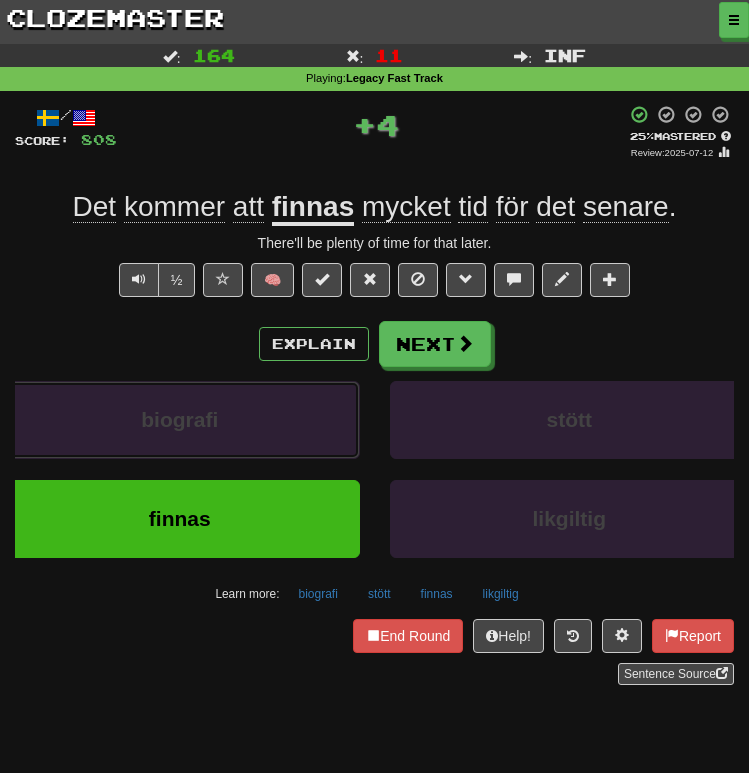 click on "biografi" at bounding box center [180, 420] 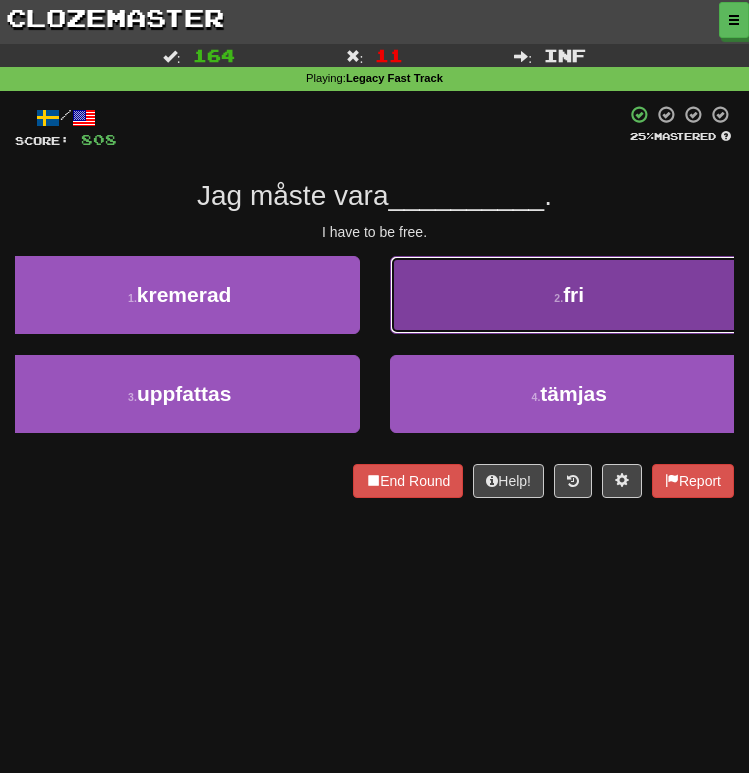 click on "[NUMBER] .  fri" at bounding box center [570, 295] 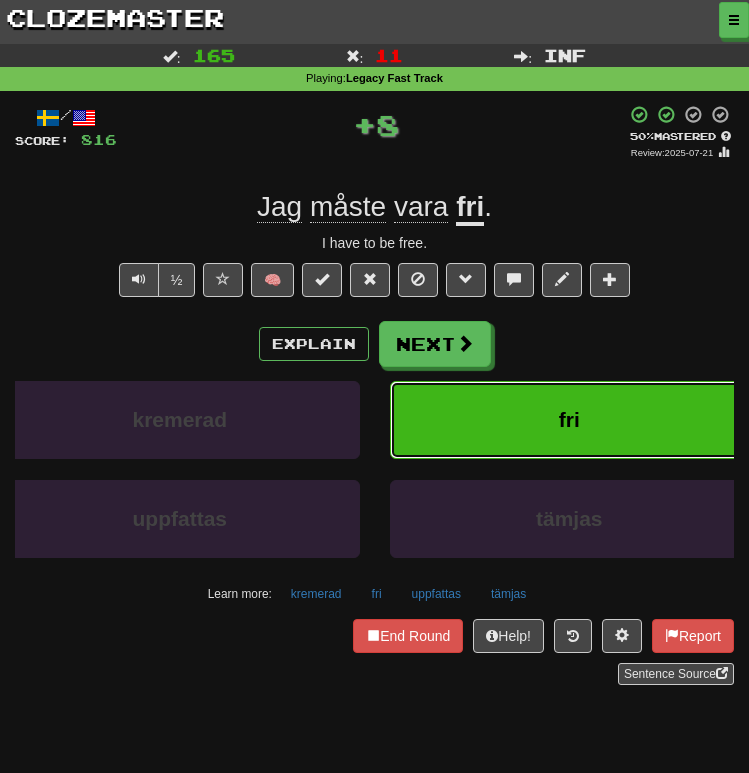 click on "fri" at bounding box center [570, 420] 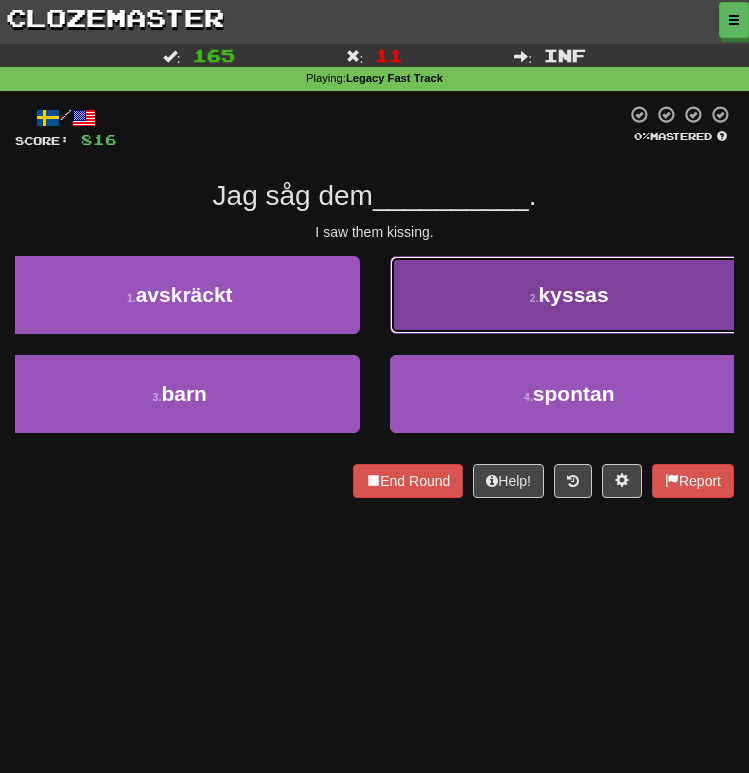 click on "2 ." at bounding box center (534, 298) 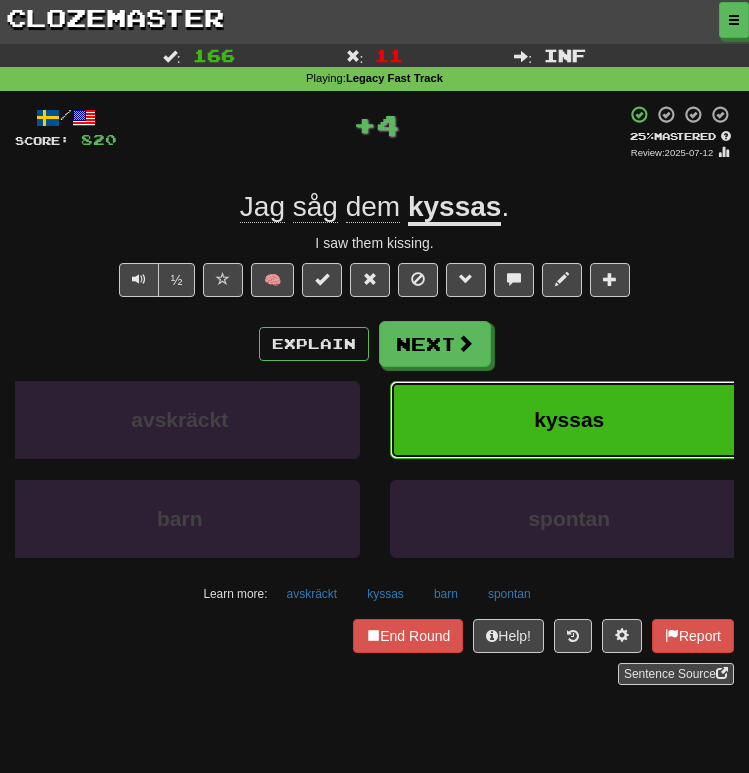click on "kyssas" at bounding box center [570, 420] 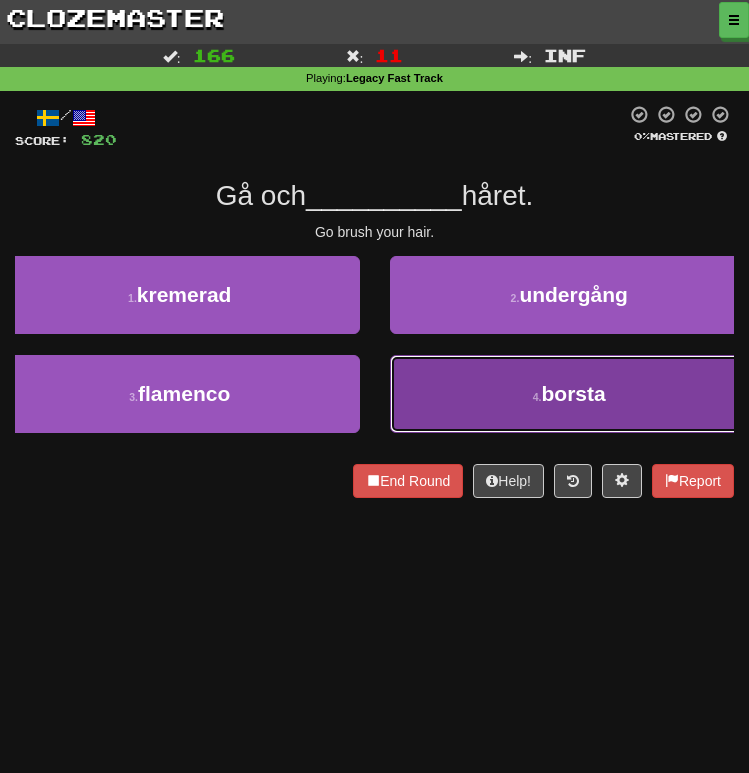 click on "4 .  borsta" at bounding box center [570, 394] 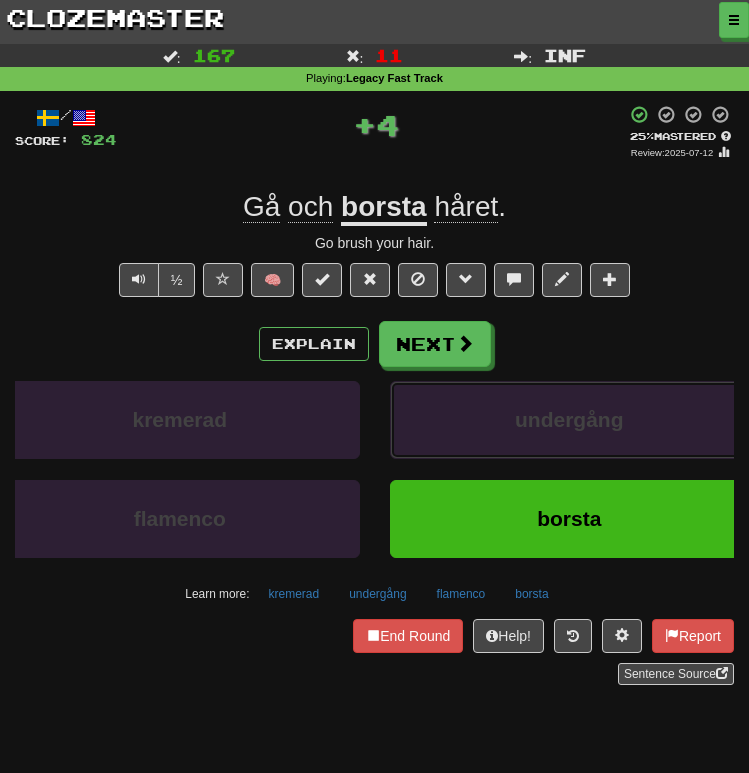 click on "undergång" at bounding box center [570, 420] 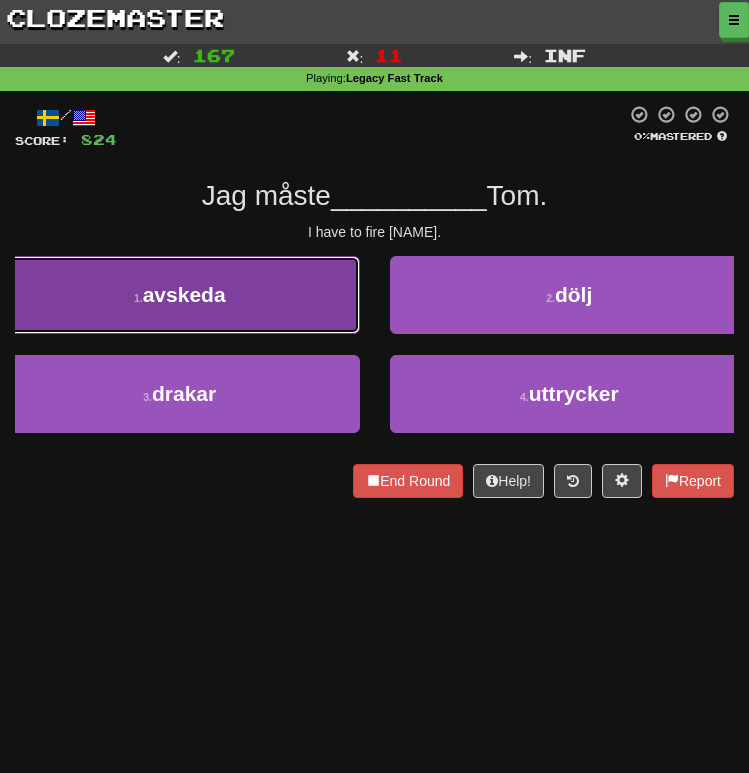 click on "1 .  avskeda" at bounding box center (180, 295) 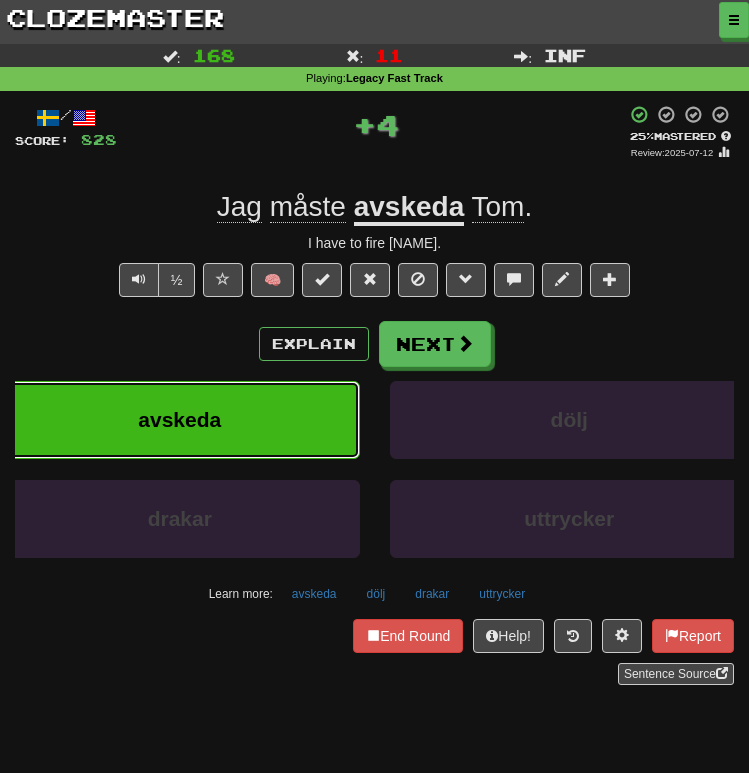 click on "avskeda" at bounding box center [180, 420] 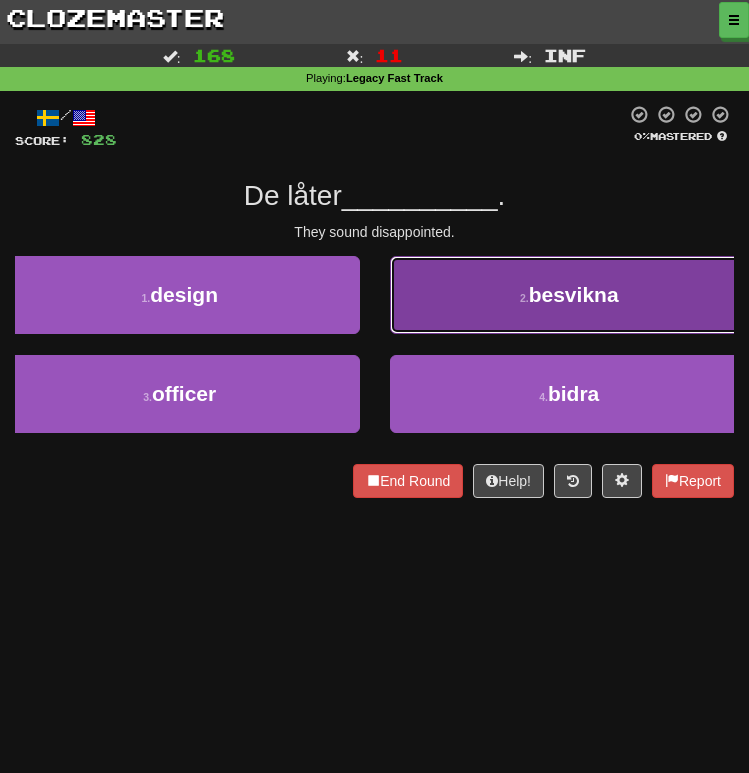 click on "besvikna" at bounding box center (574, 294) 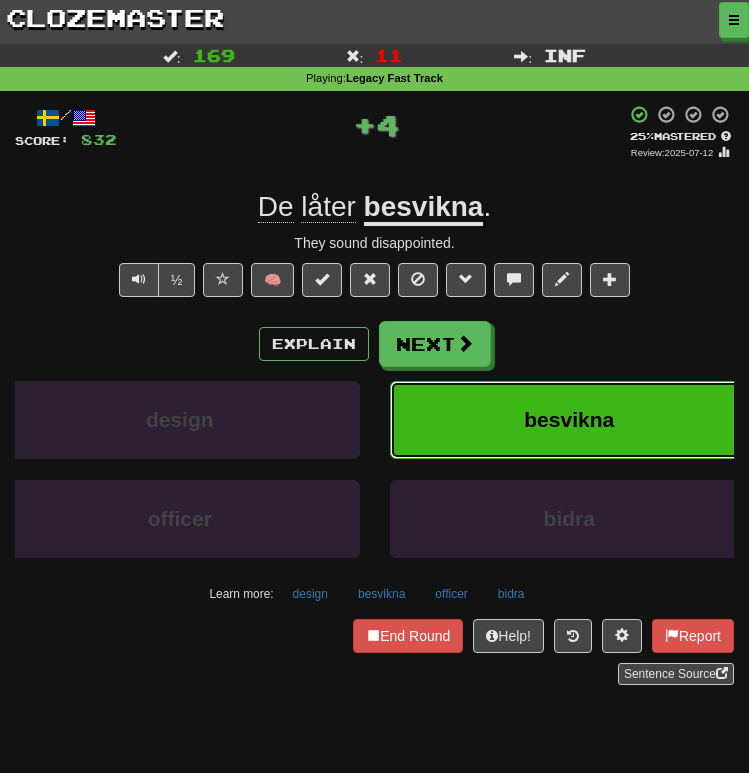 click on "besvikna" at bounding box center (569, 419) 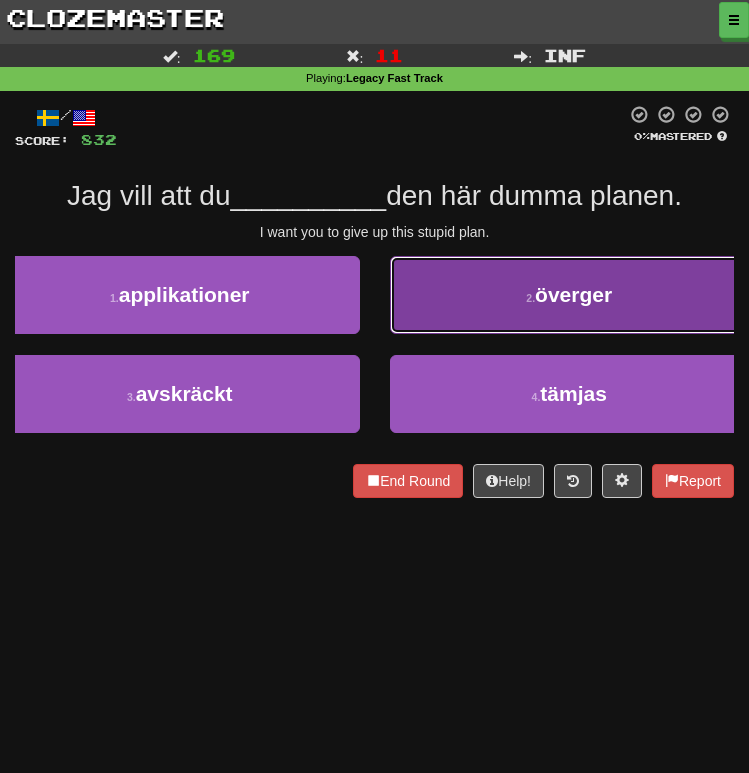 click on "[NUMBER] .  överger" at bounding box center [570, 295] 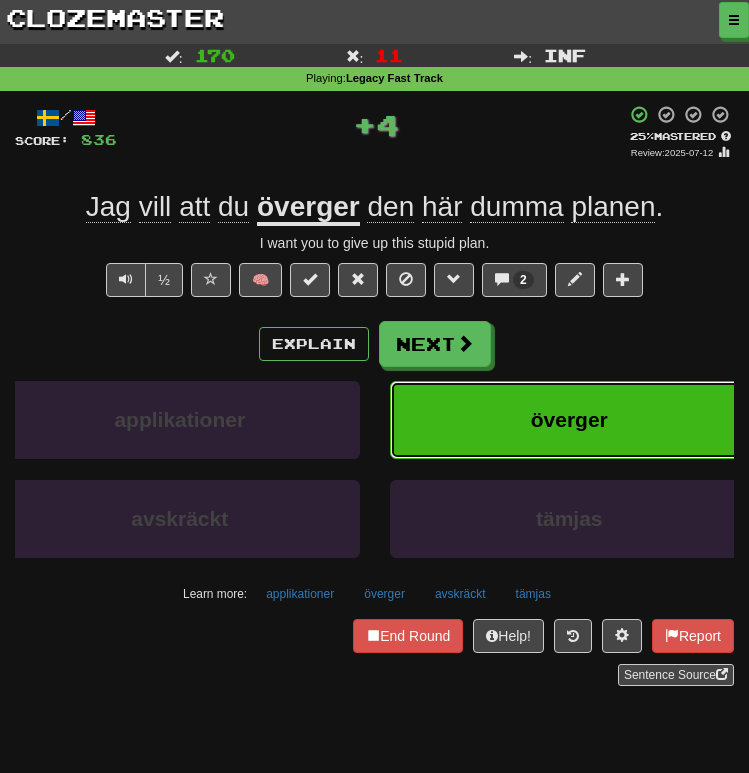 click on "överger" at bounding box center [570, 420] 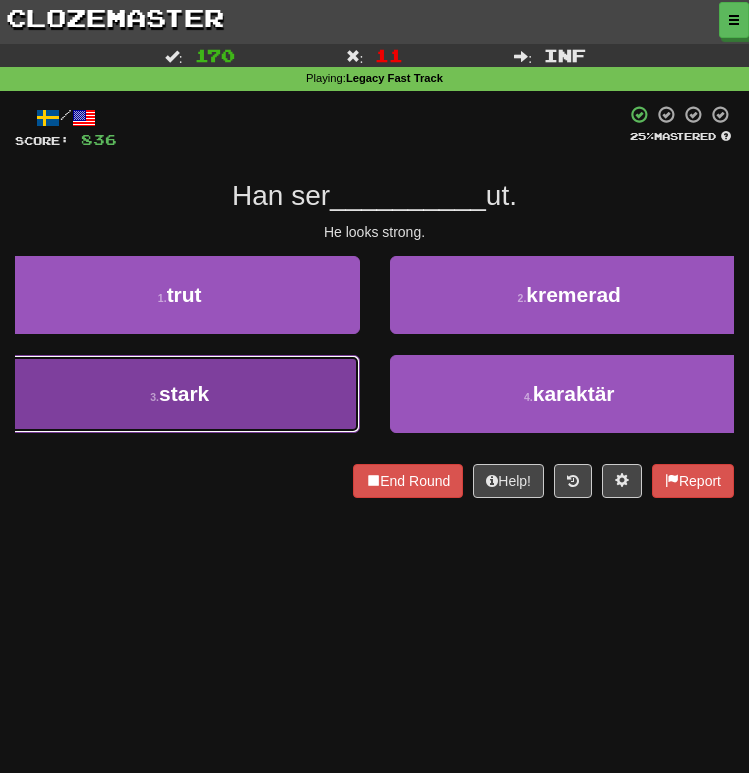 click on "3 .  stark" at bounding box center (180, 394) 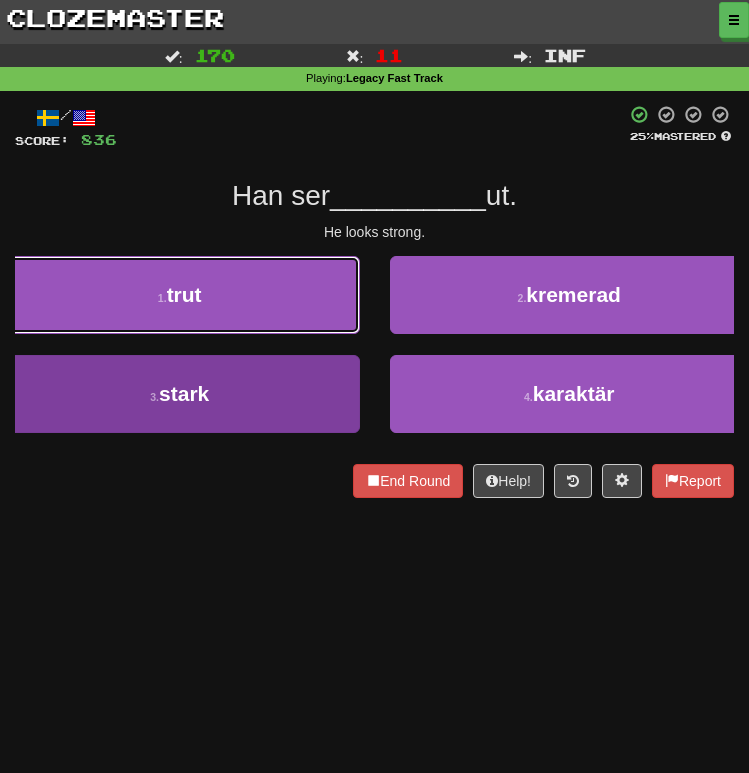 click on "[NUMBER] .  trut" at bounding box center [180, 295] 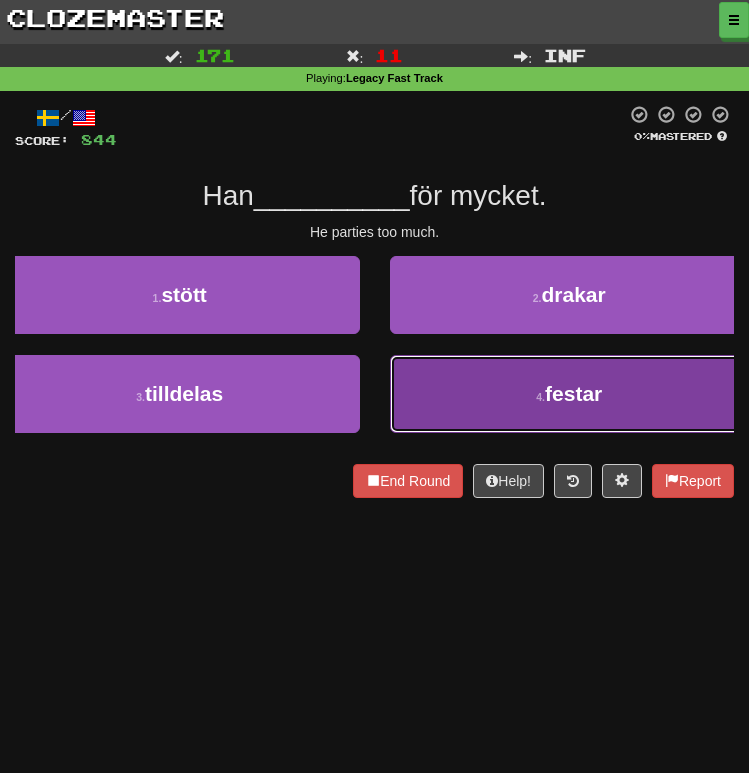 click on "4 .  festar" at bounding box center (570, 394) 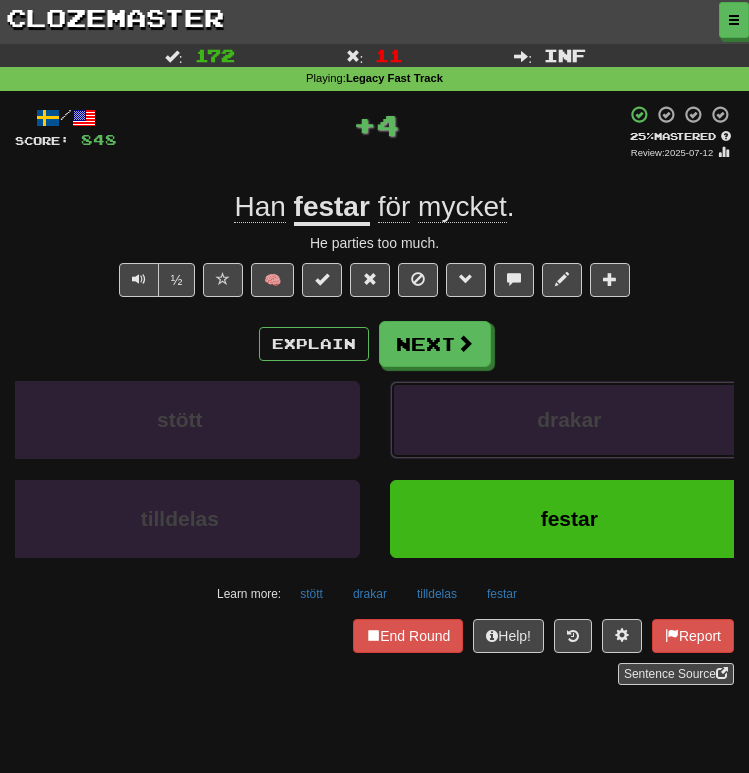 click on "drakar" at bounding box center (570, 420) 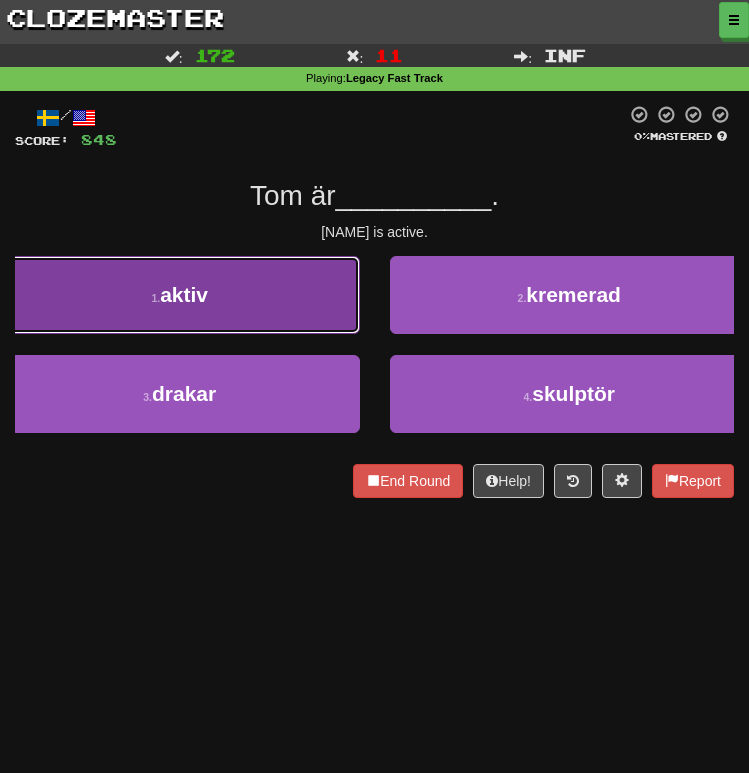 click on "1 .  aktiv" at bounding box center [180, 295] 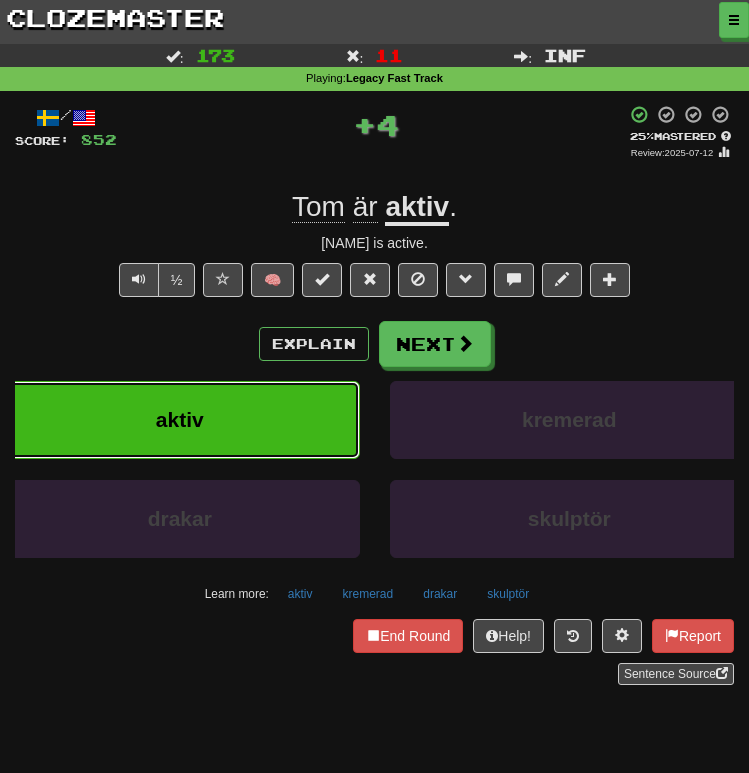 click on "aktiv" at bounding box center (180, 420) 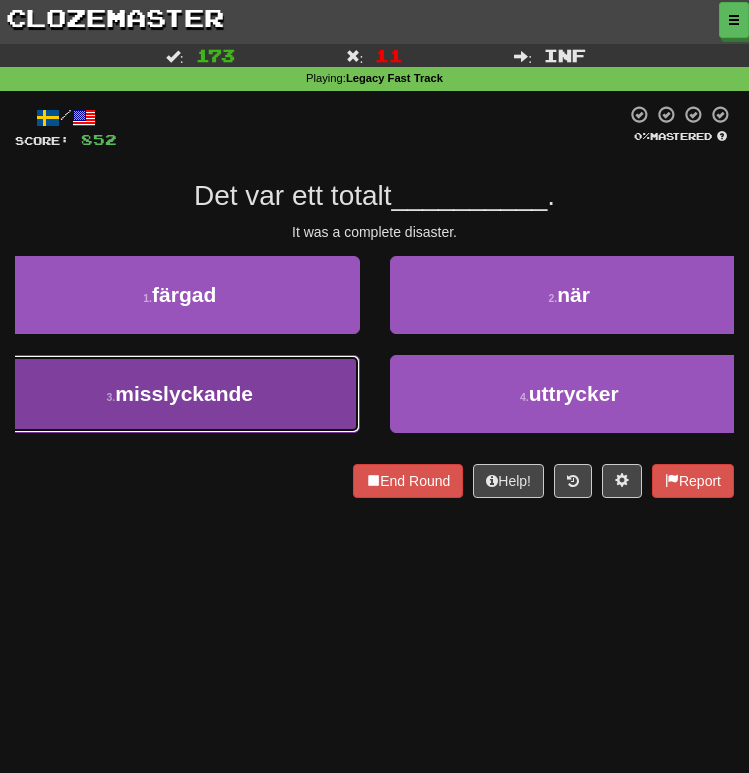 click on "3 .  misslyckande" at bounding box center (180, 394) 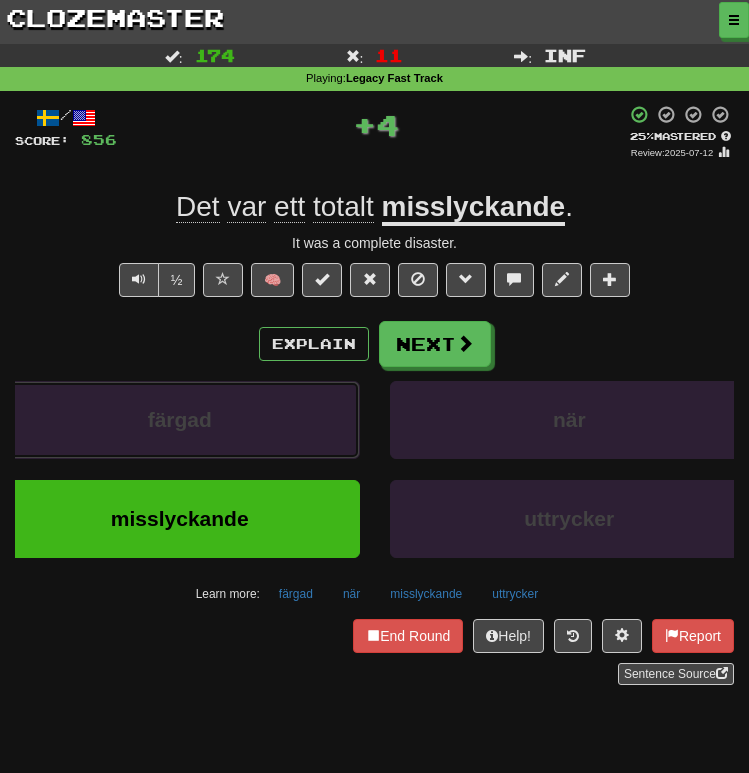 click on "färgad" at bounding box center (180, 420) 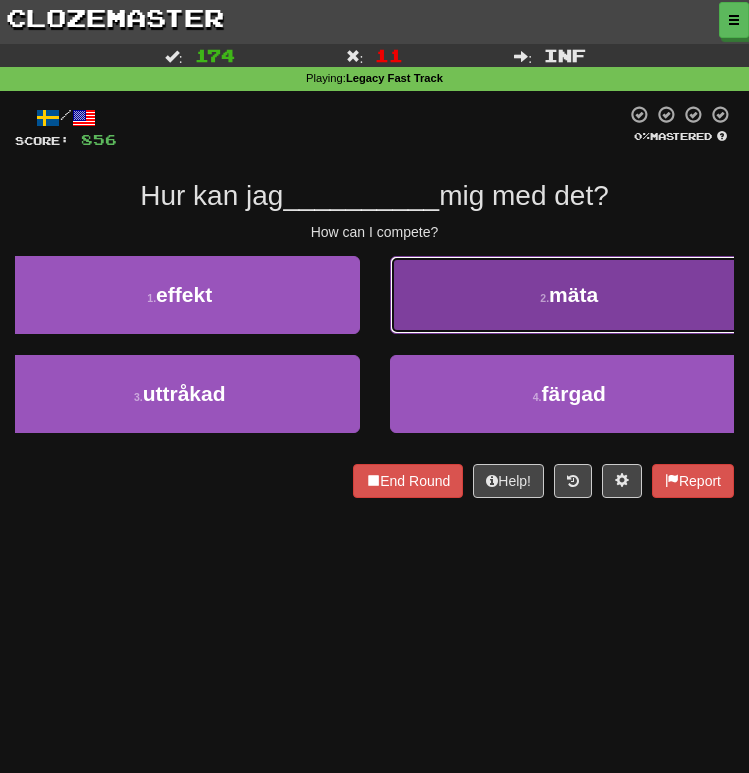 click on "[NUMBER] .  mäta" at bounding box center (570, 295) 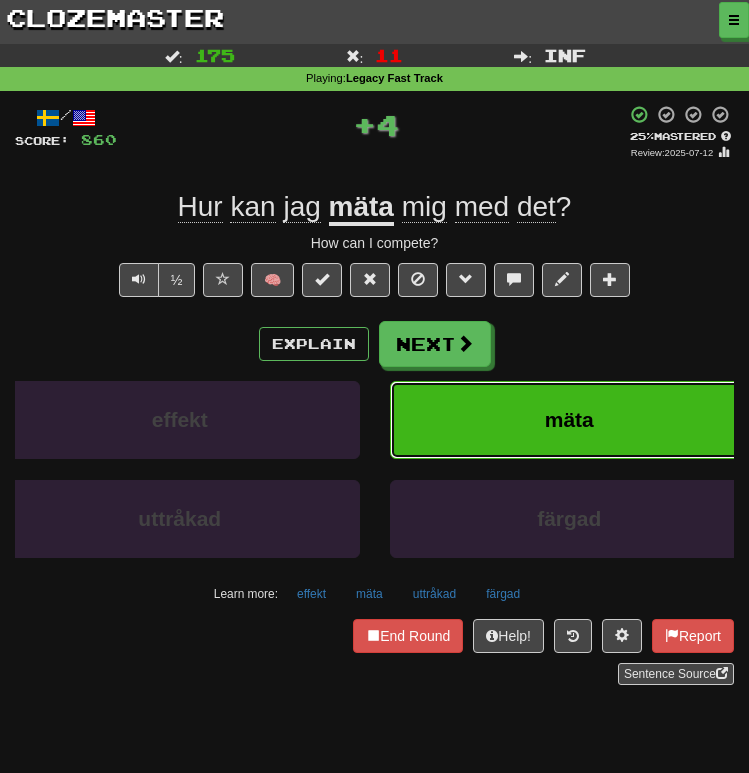 click on "mäta" at bounding box center [570, 420] 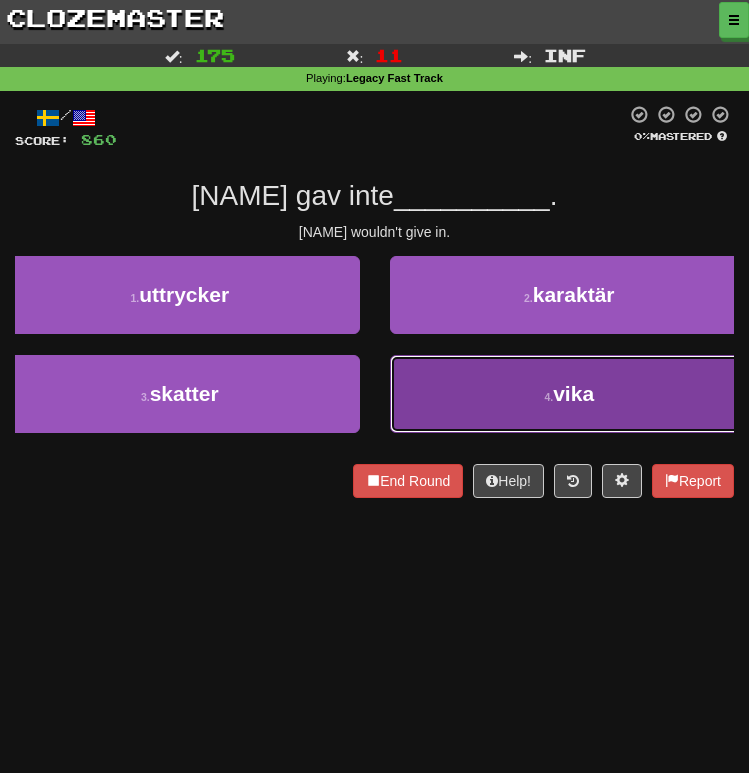 click on "4 .  vika" at bounding box center [570, 394] 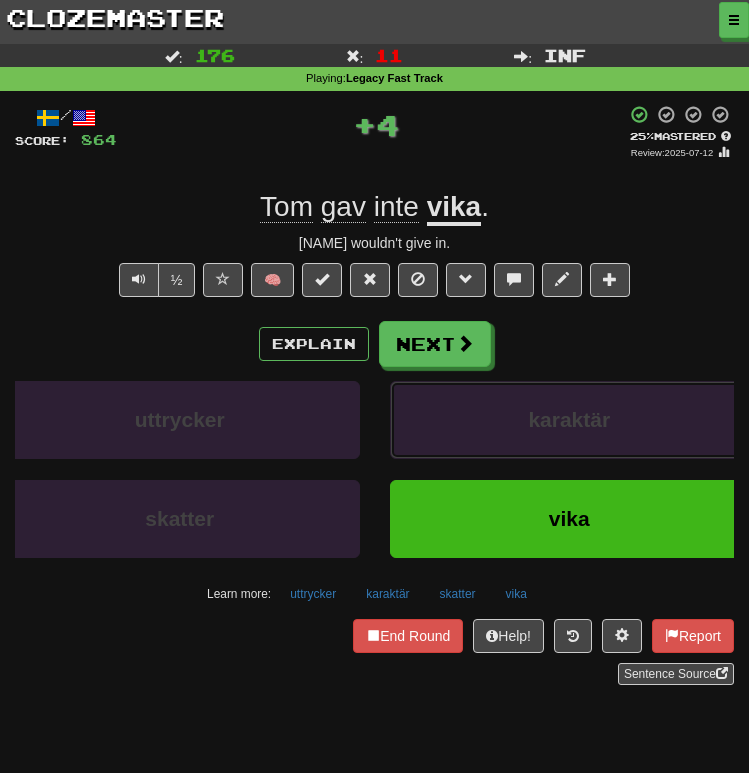 click on "karaktär" at bounding box center (570, 420) 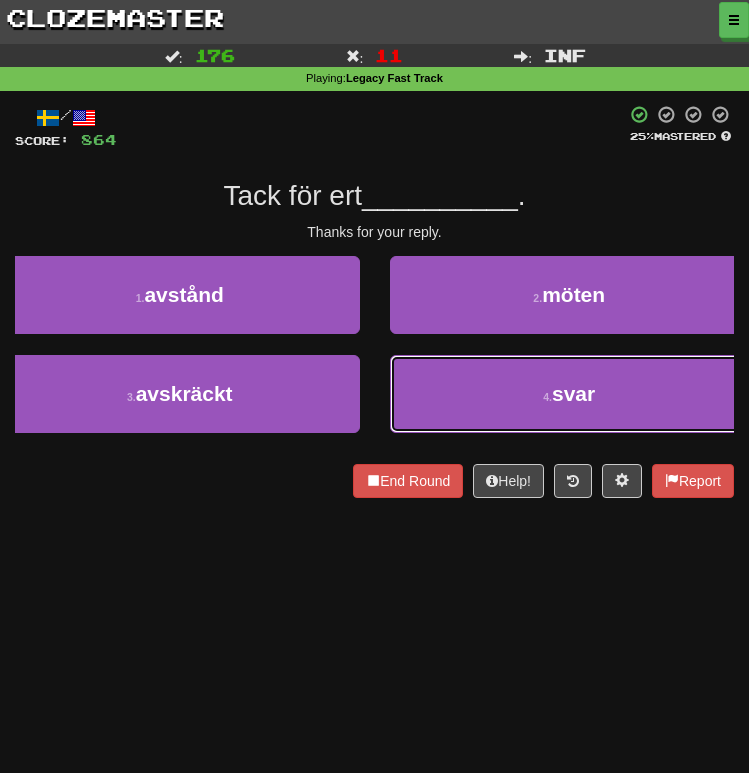 click on "4 .  svar" at bounding box center [570, 394] 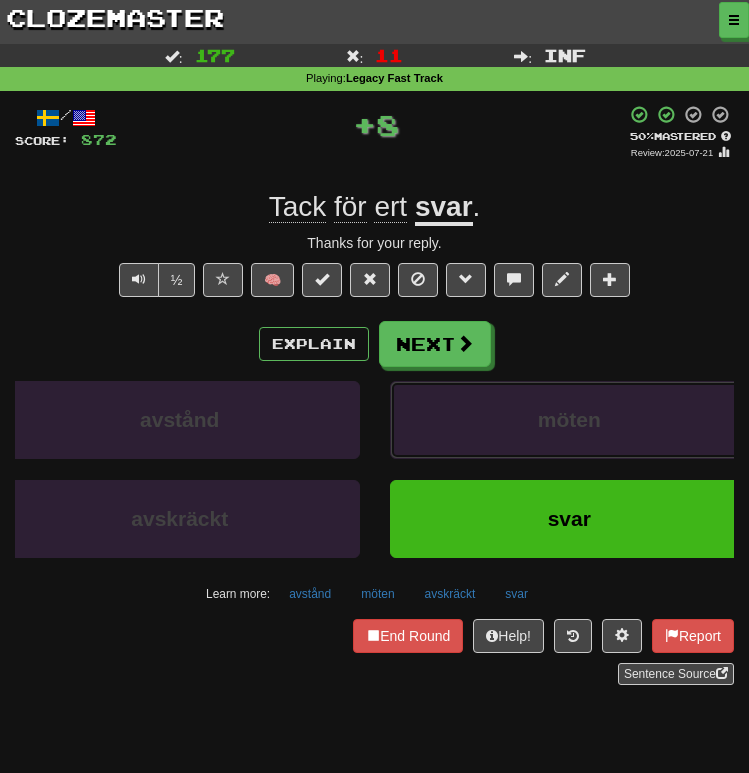 click on "möten" at bounding box center (570, 420) 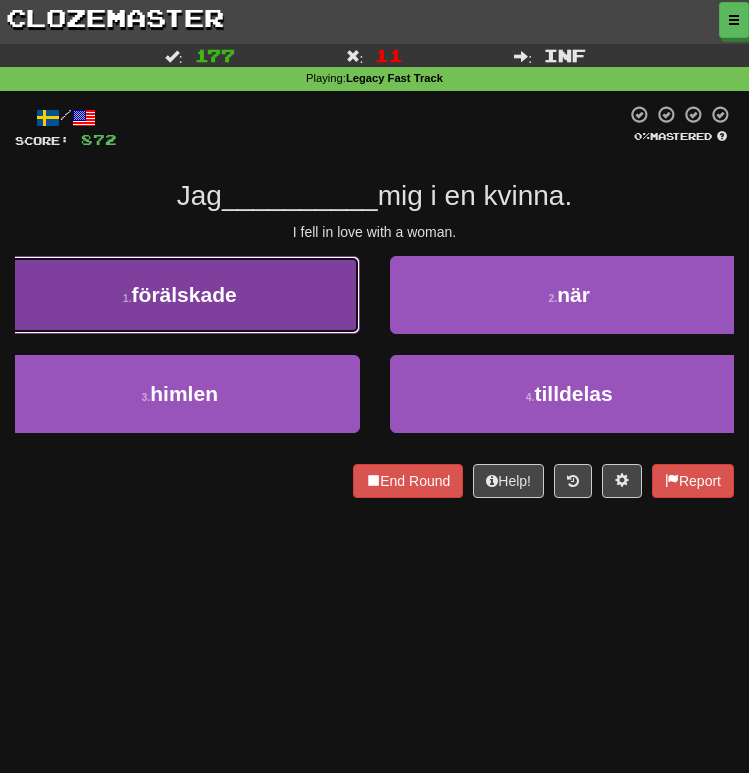 click on "[NUMBER] .  förälskade" at bounding box center [180, 295] 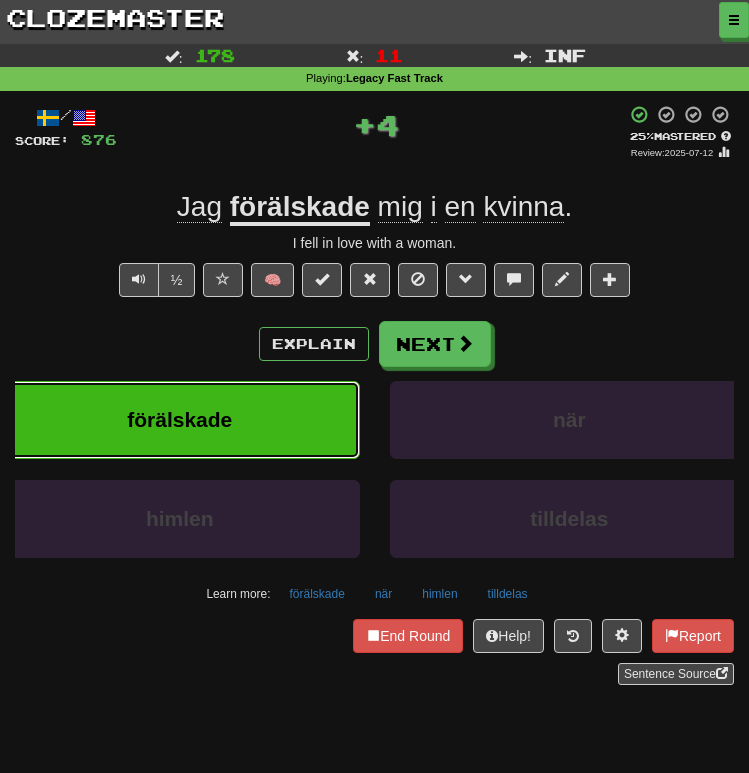 click on "förälskade" at bounding box center (179, 419) 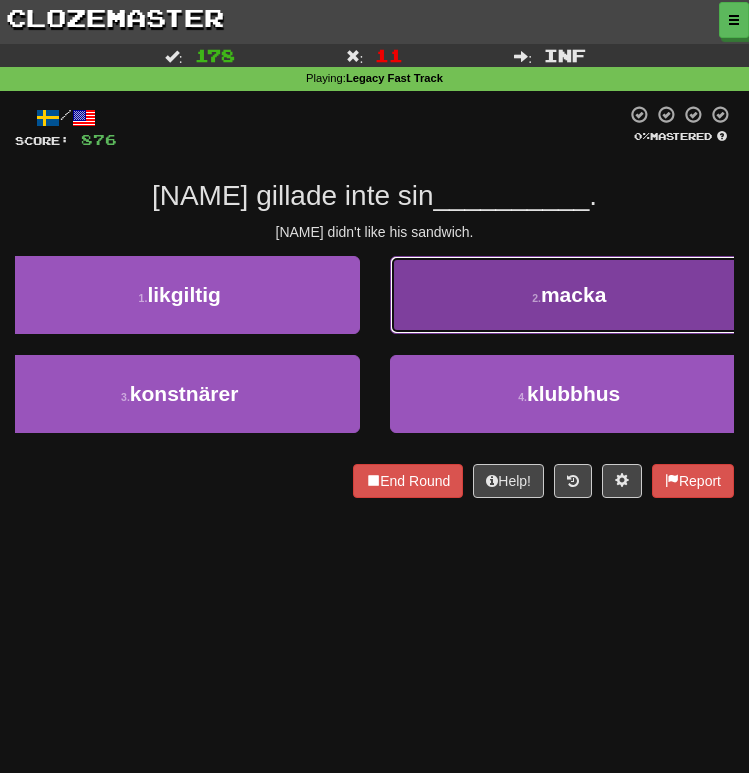 click on "2 .  macka" at bounding box center (570, 295) 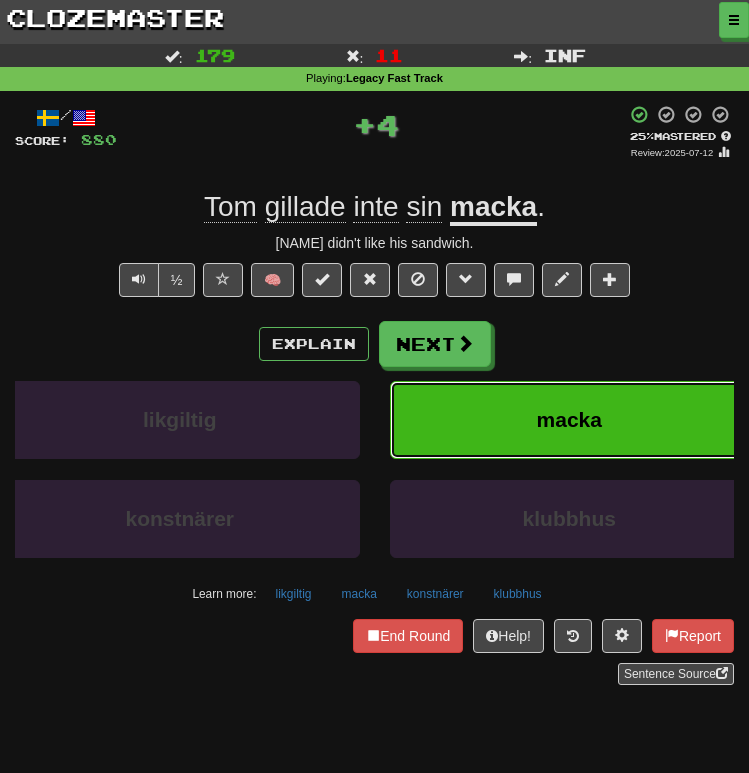 click on "macka" at bounding box center [570, 420] 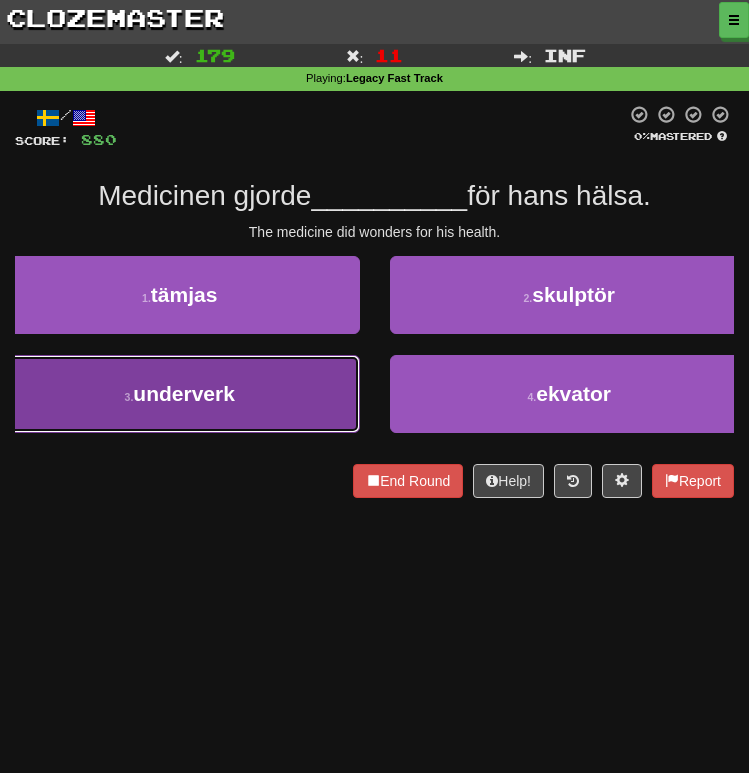 click on "3 .  underverk" at bounding box center [180, 394] 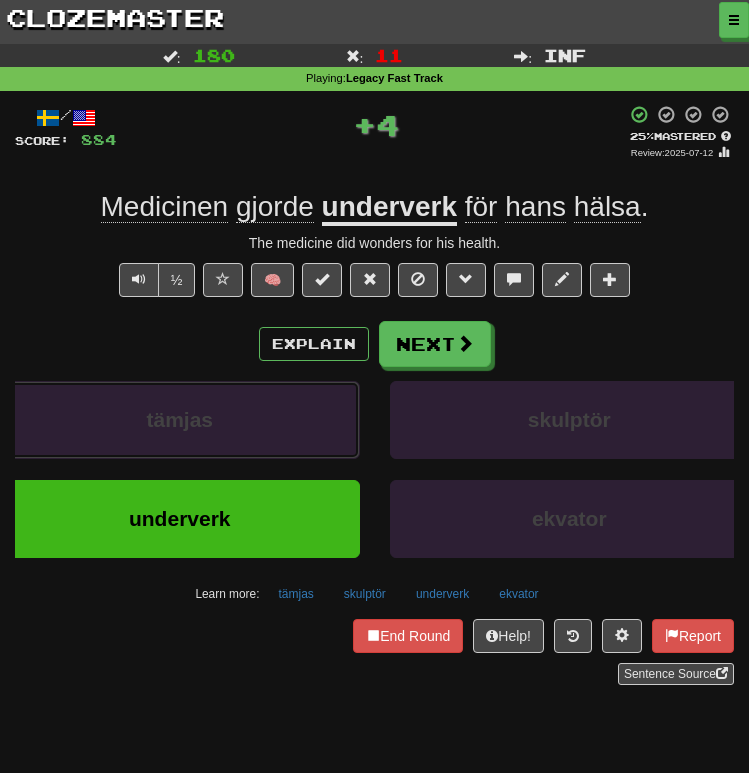 click on "tämjas" at bounding box center (180, 420) 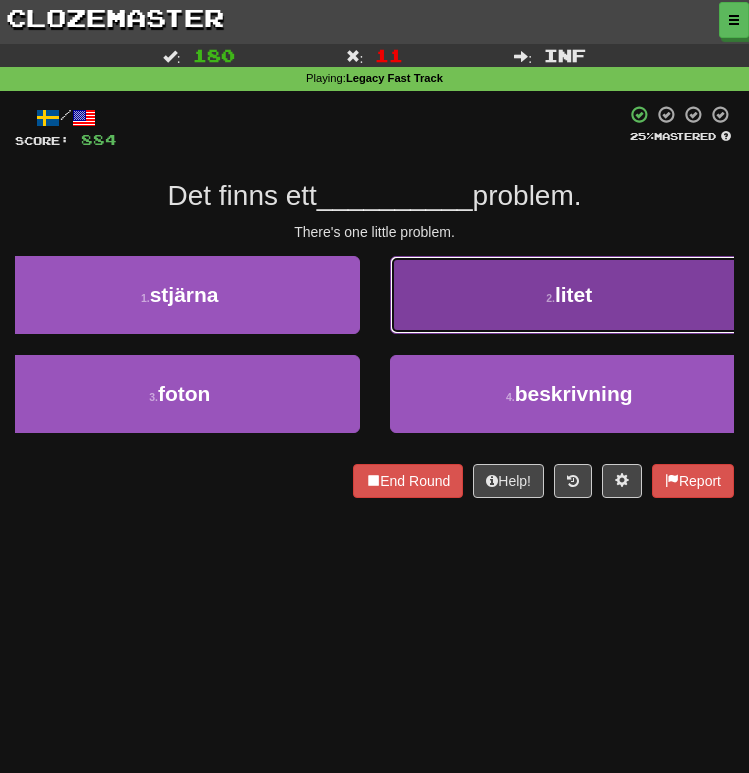 click on "2 .  litet" at bounding box center [570, 295] 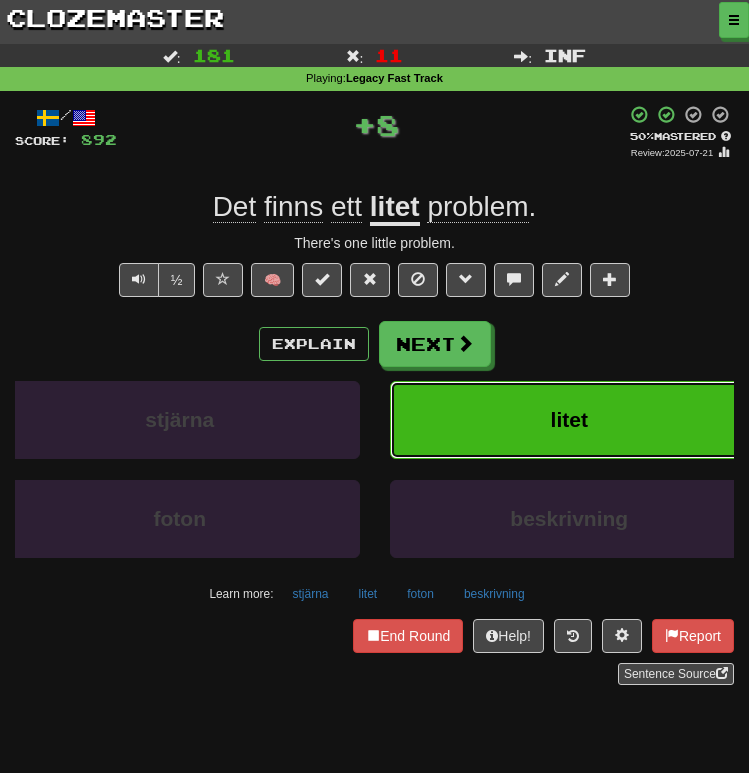click on "litet" at bounding box center [569, 419] 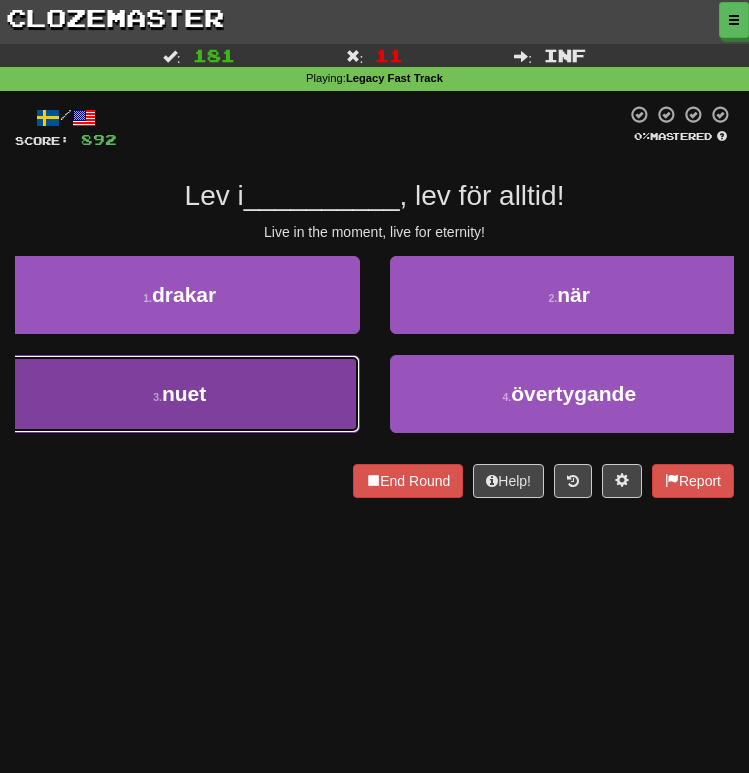 click on "[NUMBER] .  nuet" at bounding box center [180, 394] 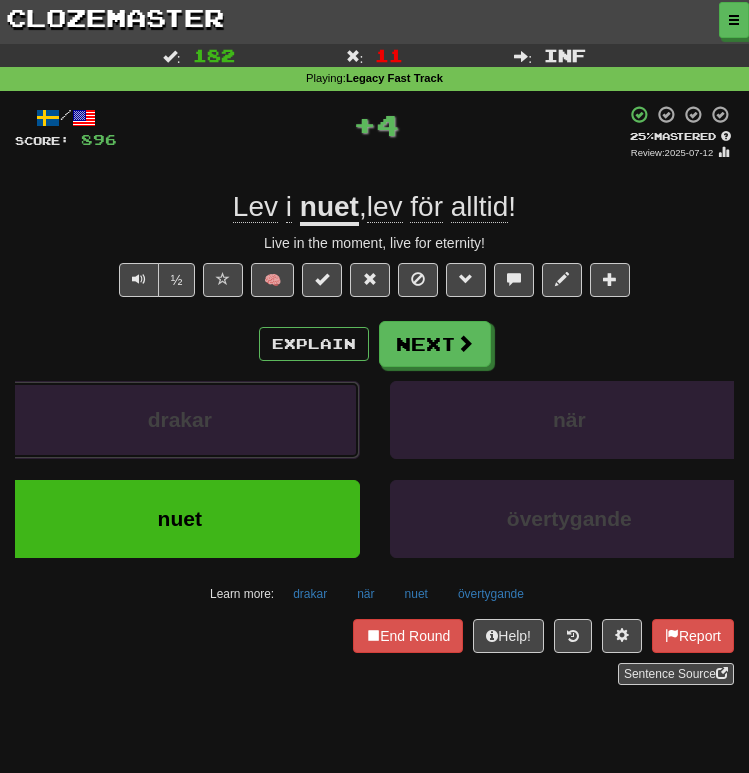 click on "drakar" at bounding box center (180, 420) 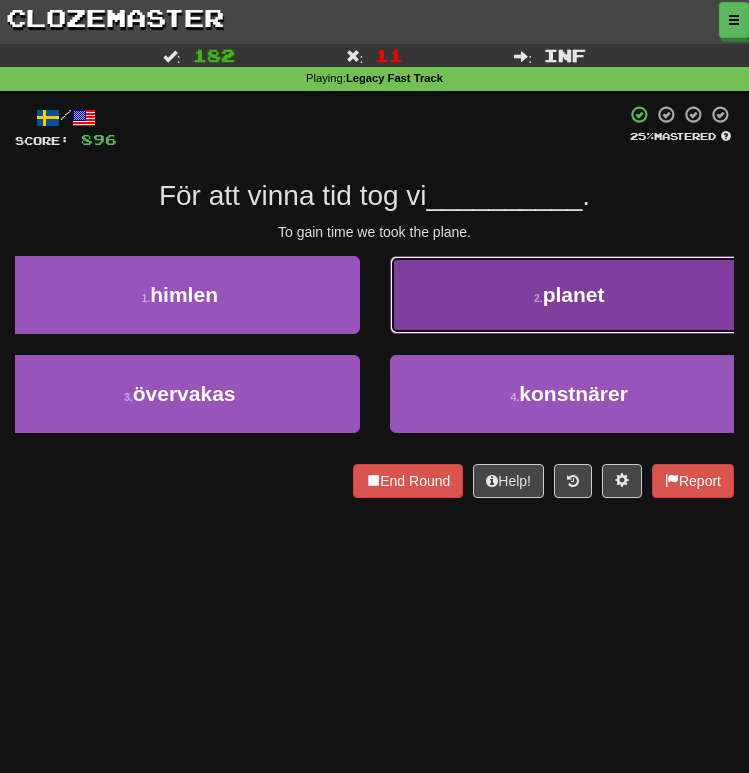 click on "2 .  planet" at bounding box center [570, 295] 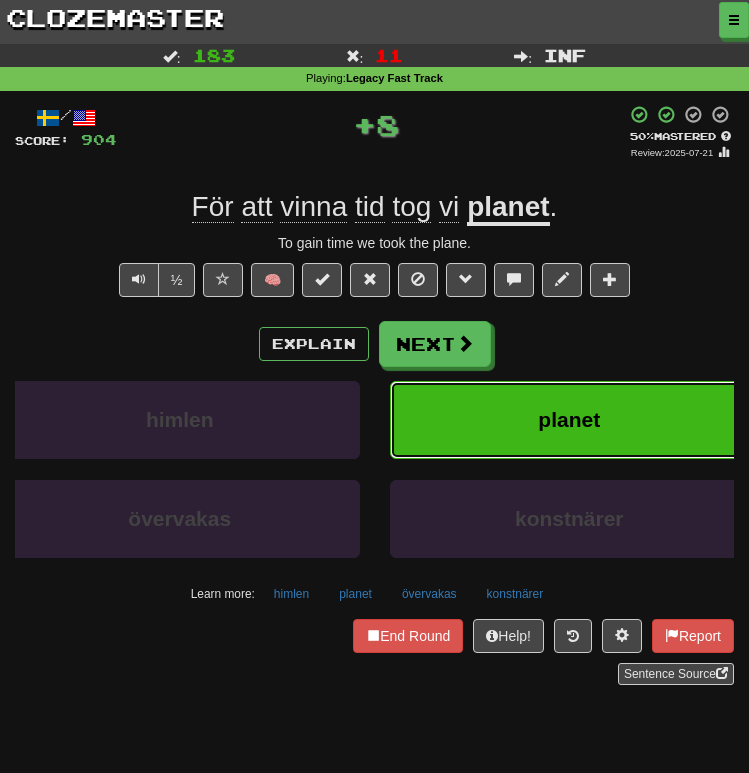 click on "planet" at bounding box center (570, 420) 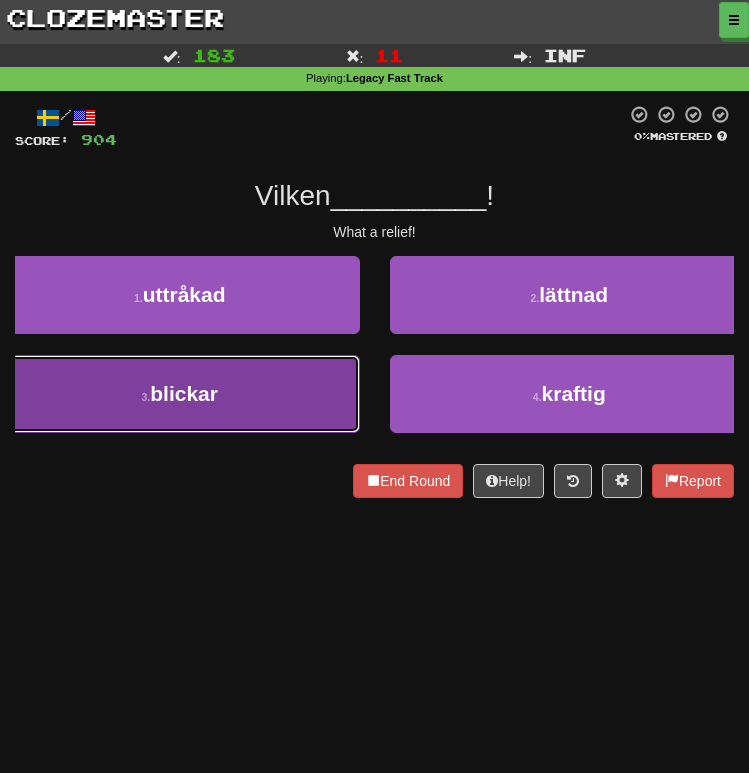 click on "[NUMBER] .  blickar" at bounding box center [180, 394] 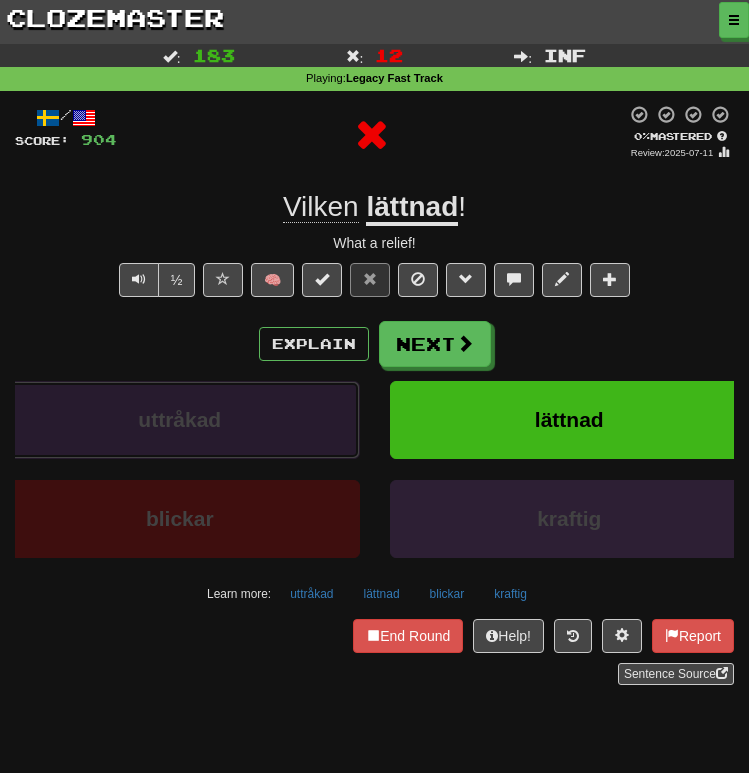 click on "uttråkad" at bounding box center (180, 420) 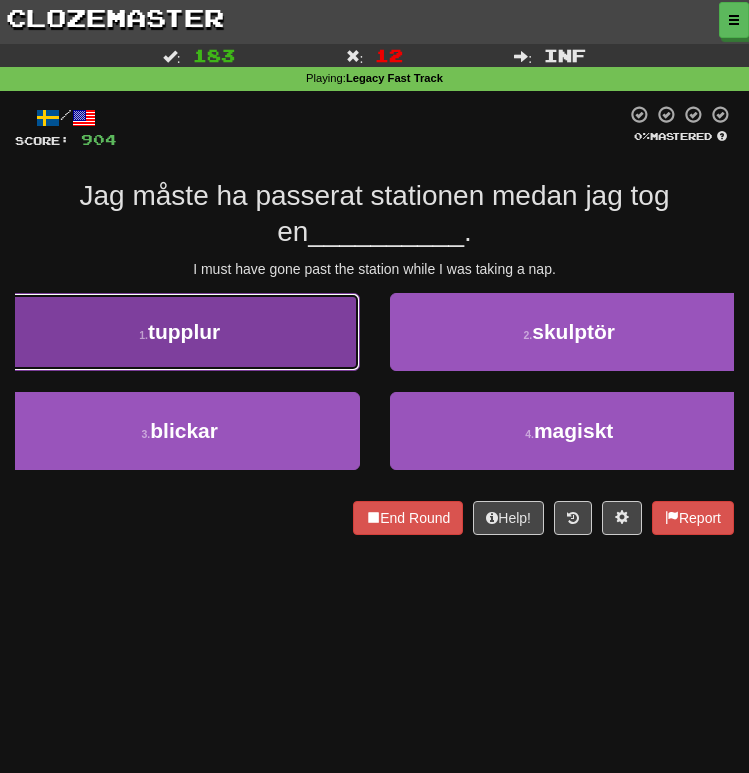click on "1 .  tupplur" at bounding box center [180, 332] 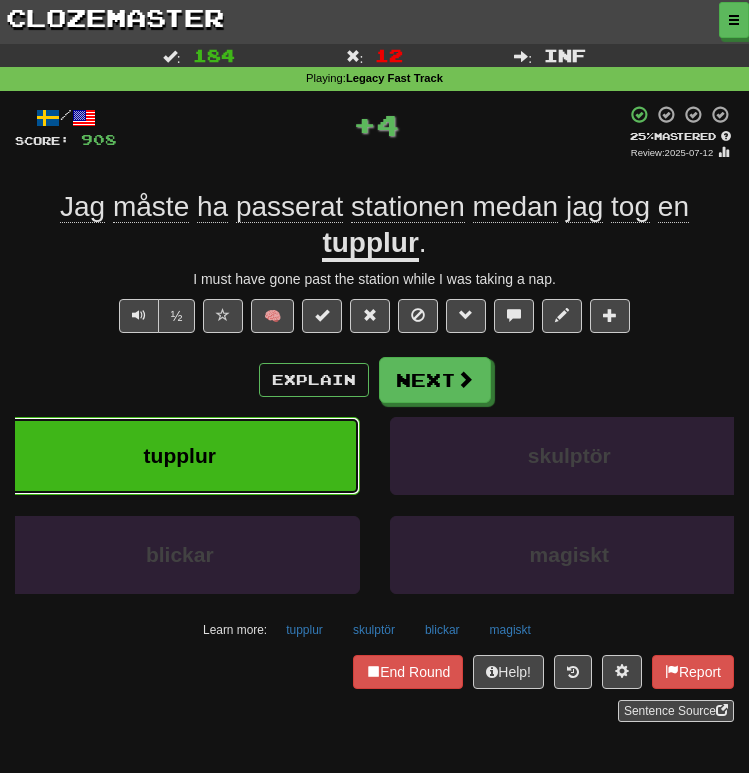 click on "tupplur" at bounding box center (180, 456) 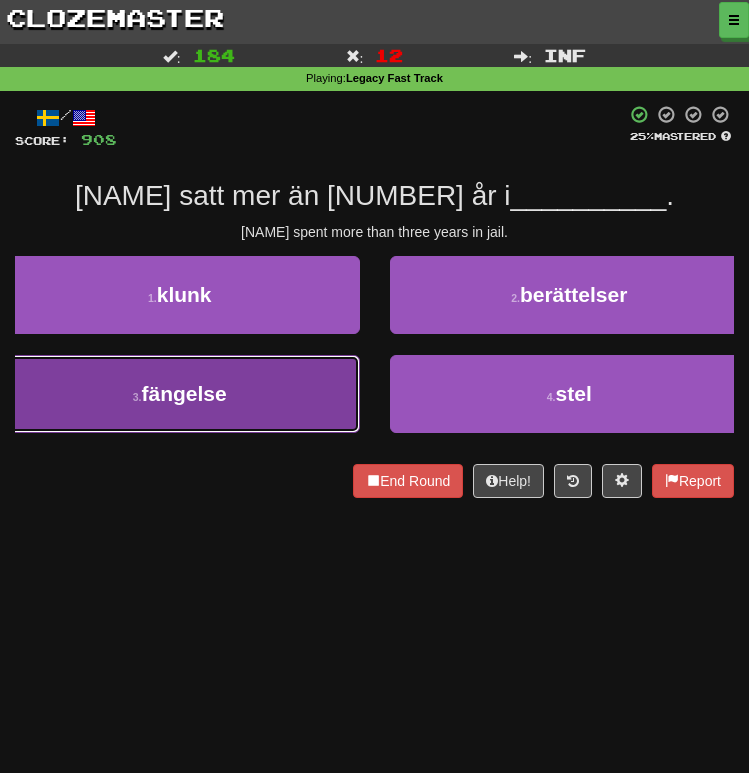 click on "[NUMBER] .  fängelse" at bounding box center (180, 394) 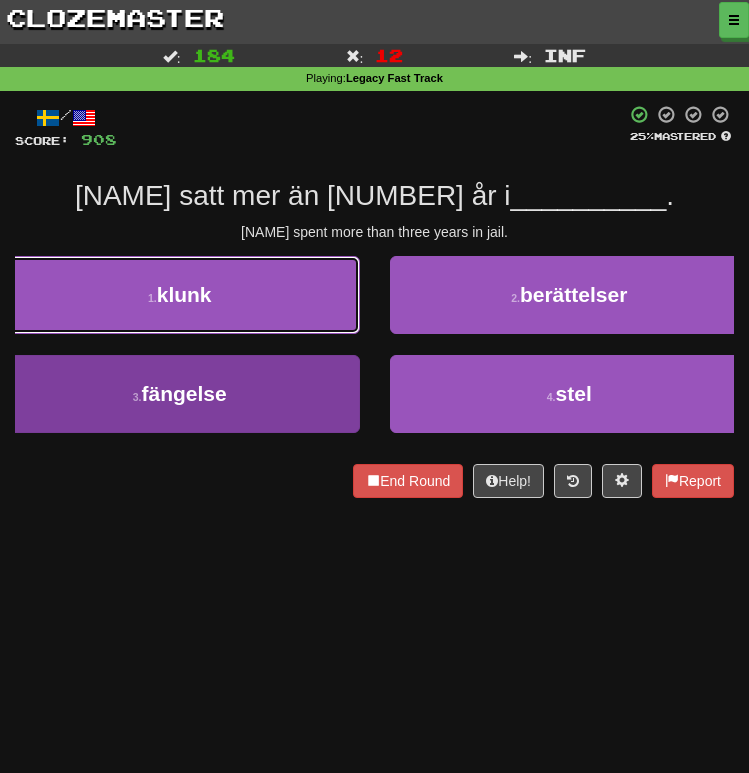 click on "1 .  klunk" at bounding box center (180, 295) 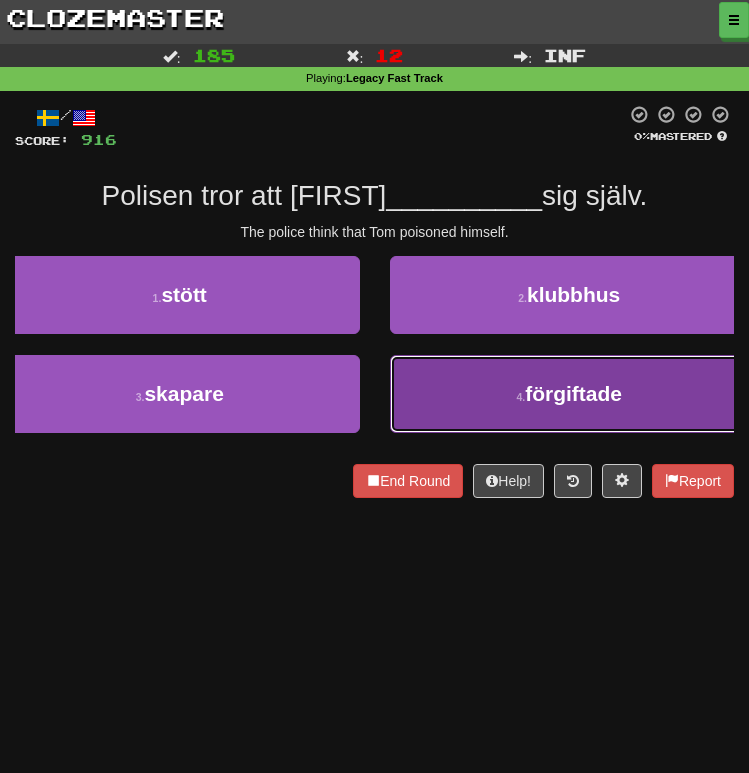 click on "[NUMBER] .  förgiftade" at bounding box center (570, 394) 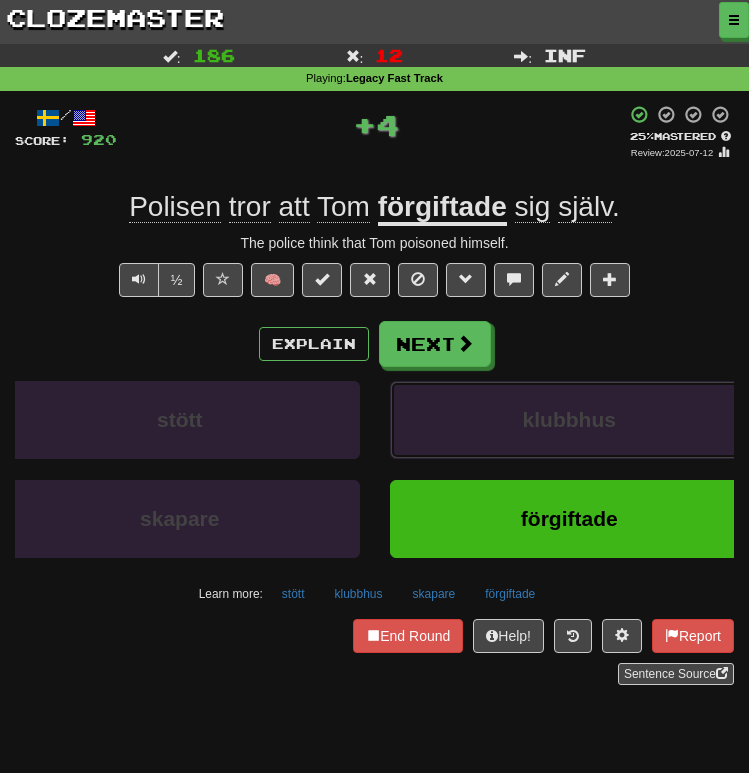 click on "klubbhus" at bounding box center (570, 420) 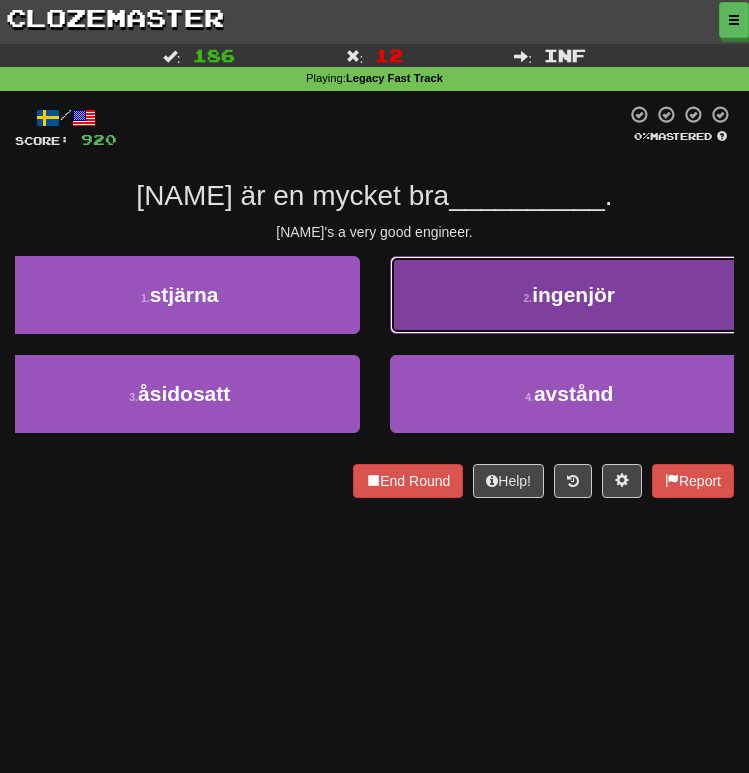 click on "[NUMBER] .  ingenjör" at bounding box center [570, 295] 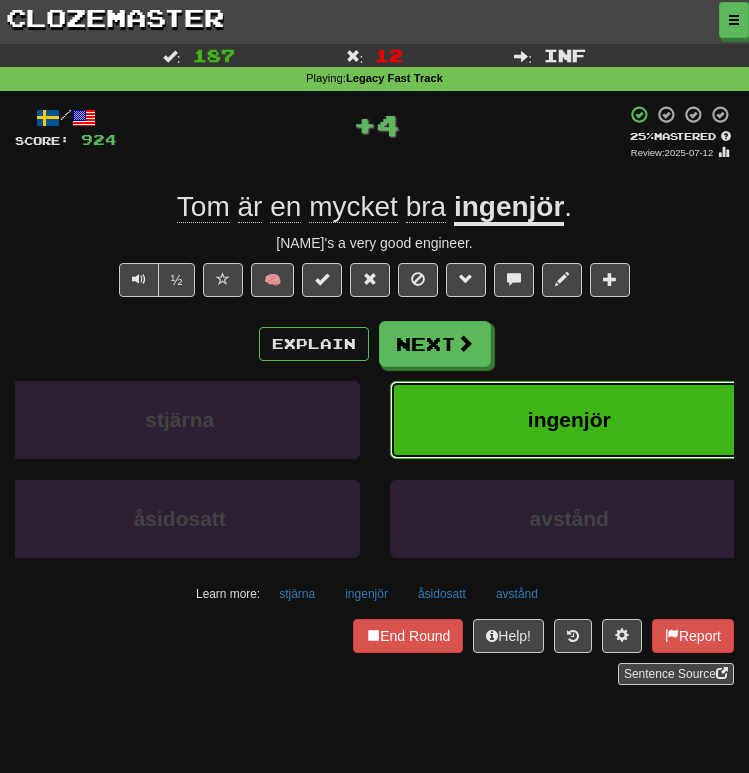 click on "ingenjör" at bounding box center (570, 420) 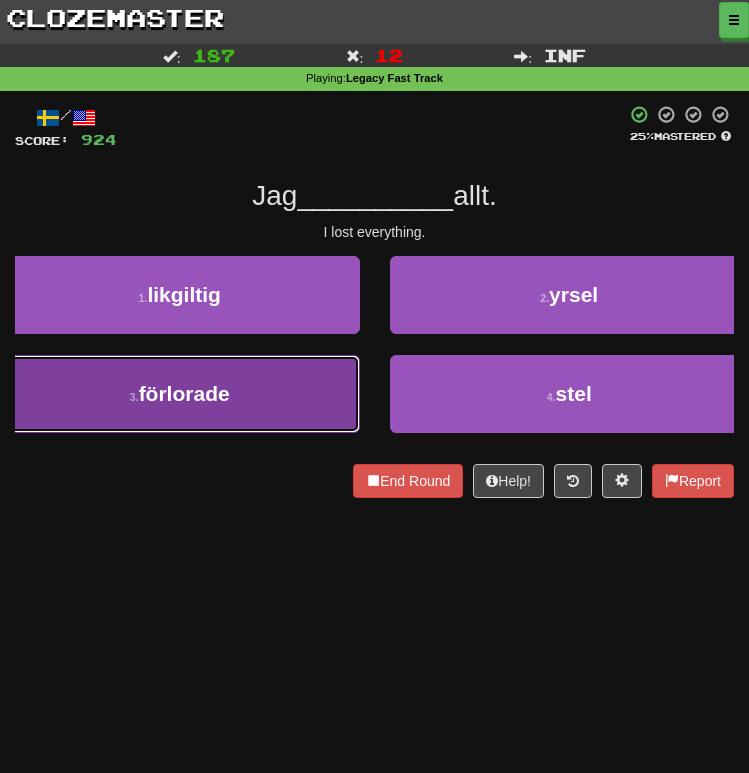click on "[NUMBER] .  förlorade" at bounding box center (180, 394) 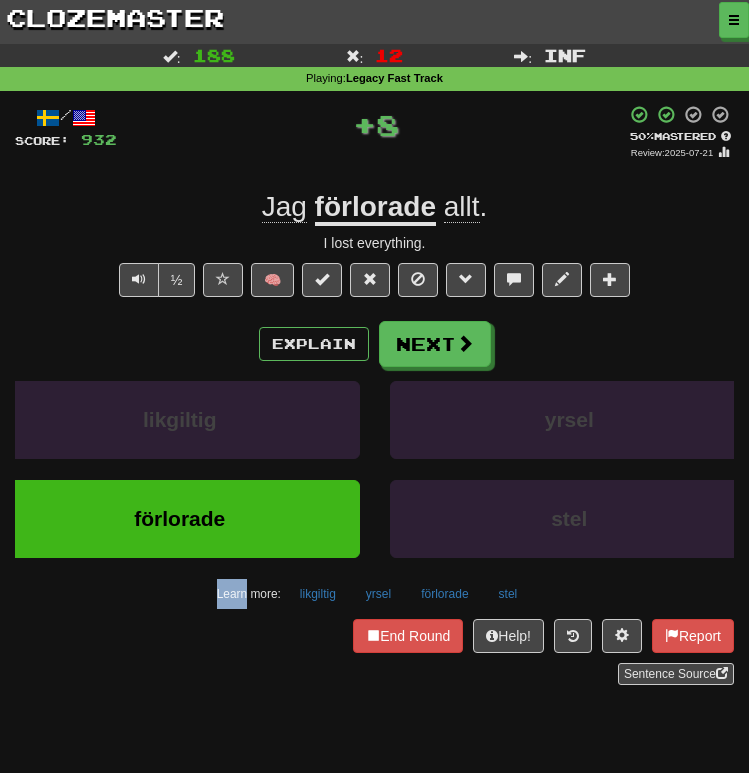 click on "Explain Next likgiltig yrsel förlorade stel Learn more: likgiltig yrsel förlorade stel" at bounding box center [374, 465] 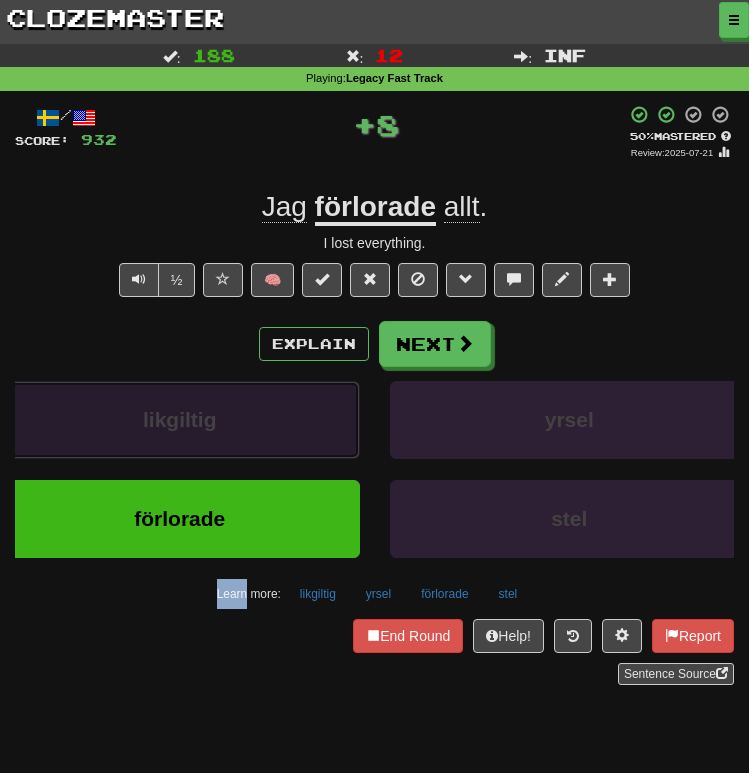 click on "likgiltig" at bounding box center (180, 420) 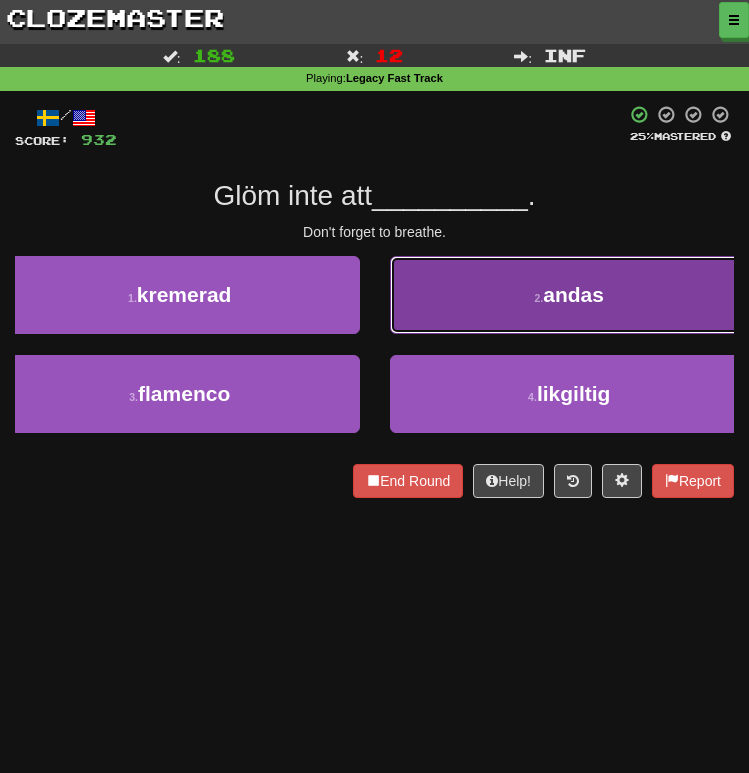 click on "andas" at bounding box center (573, 294) 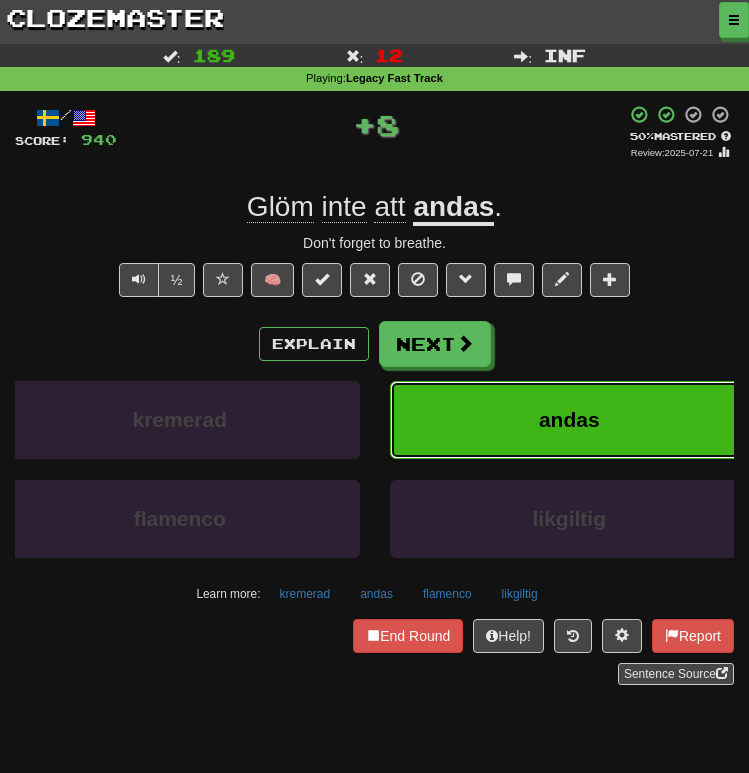 click on "andas" at bounding box center [569, 419] 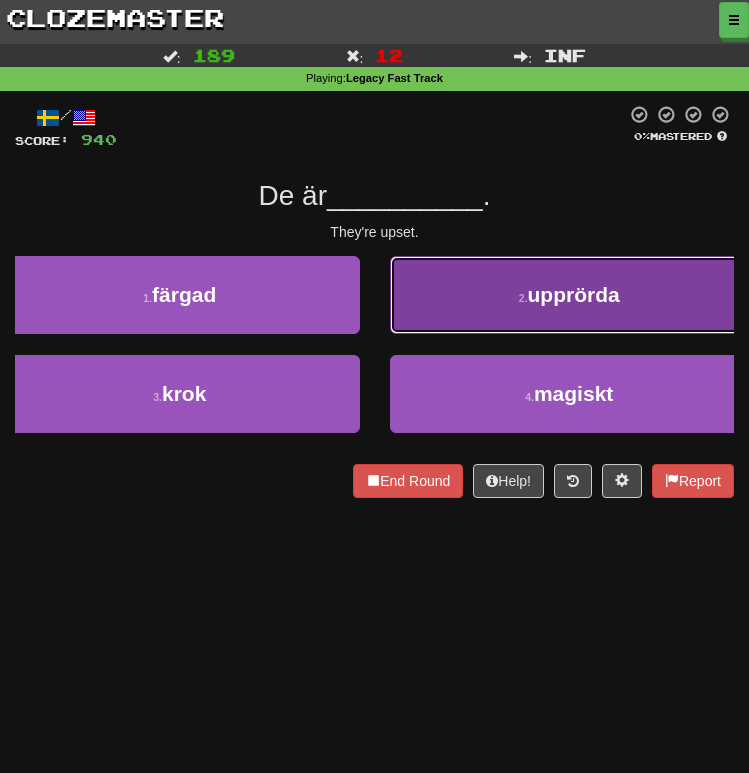 click on "[NUMBER] .  upprörda" at bounding box center [570, 295] 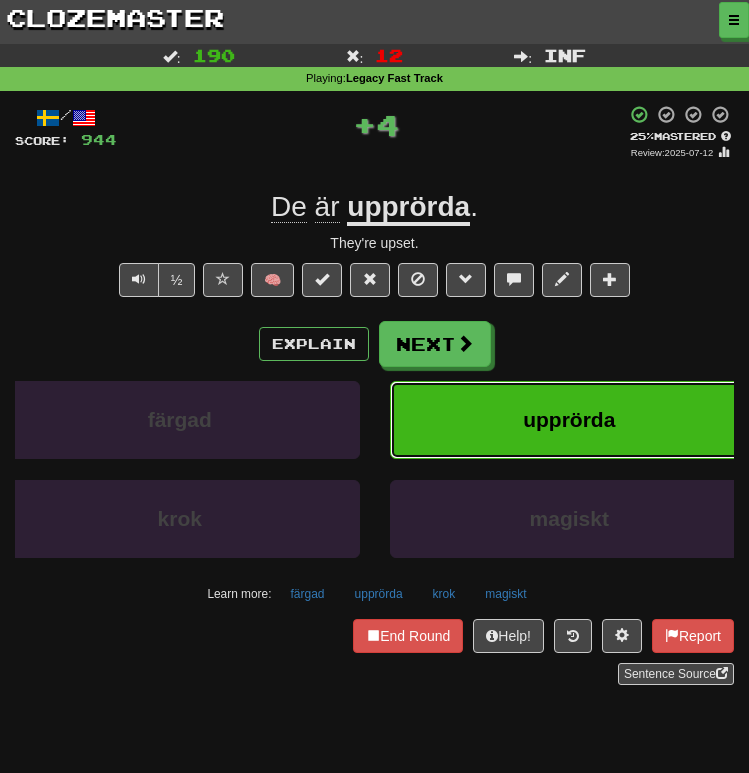 click on "upprörda" at bounding box center (569, 419) 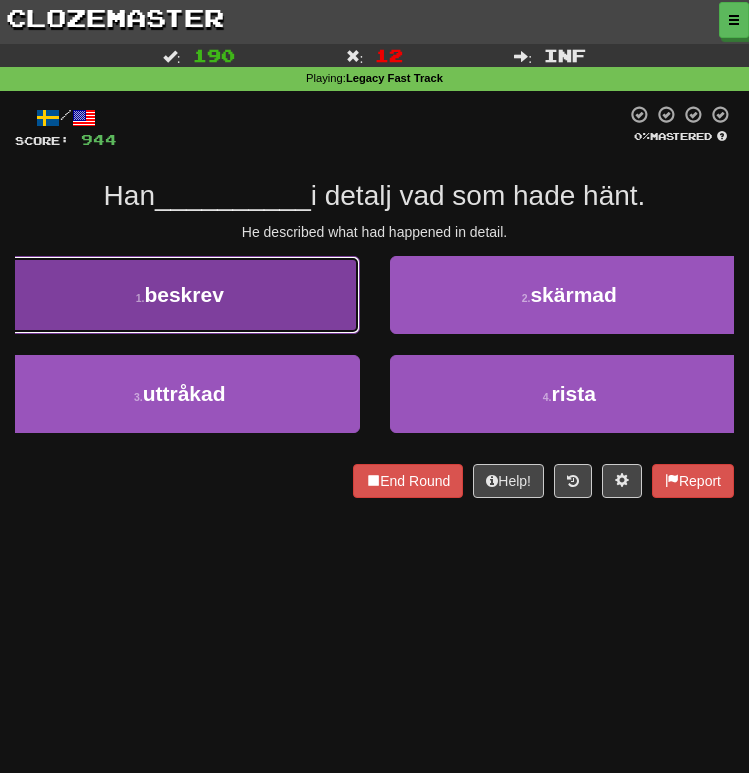 click on "1 .  beskrev" at bounding box center [180, 295] 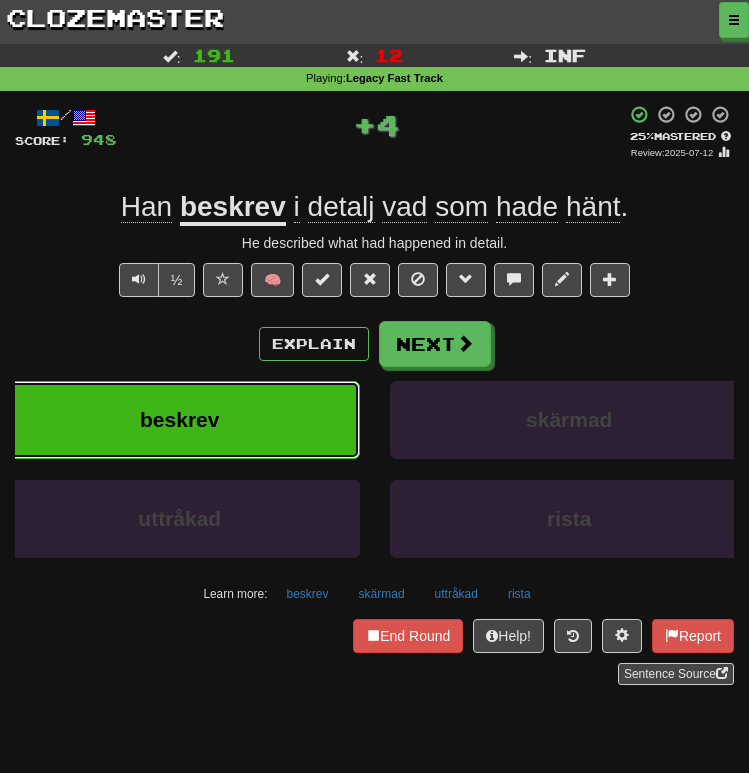 click on "beskrev" at bounding box center [180, 420] 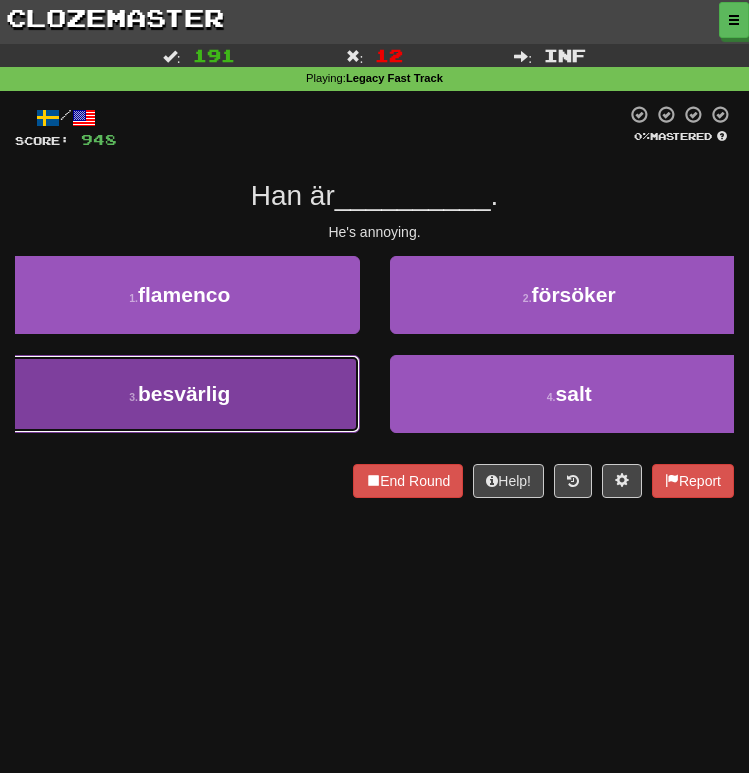 click on "3 .  besvärlig" at bounding box center (180, 394) 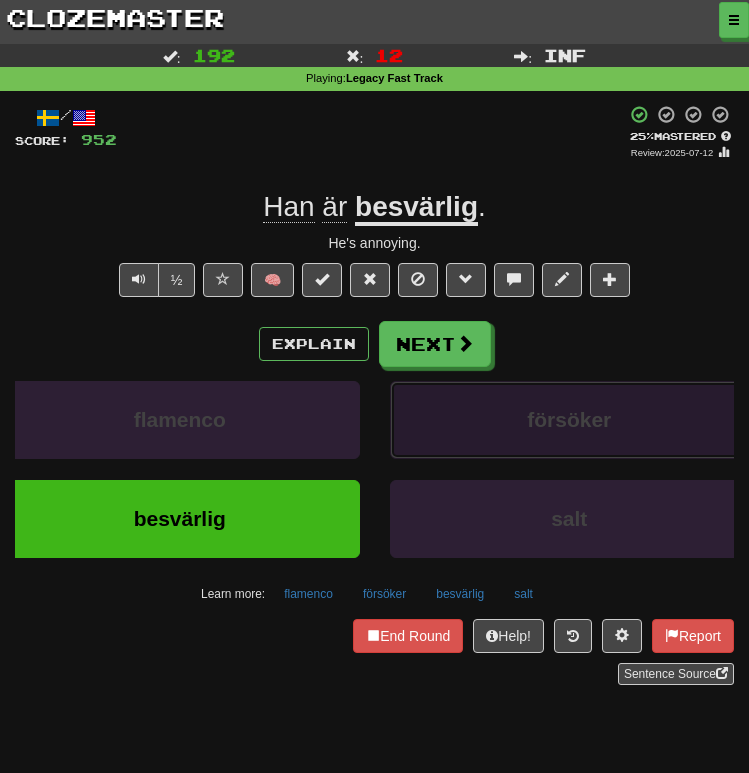 click on "försöker" at bounding box center (570, 420) 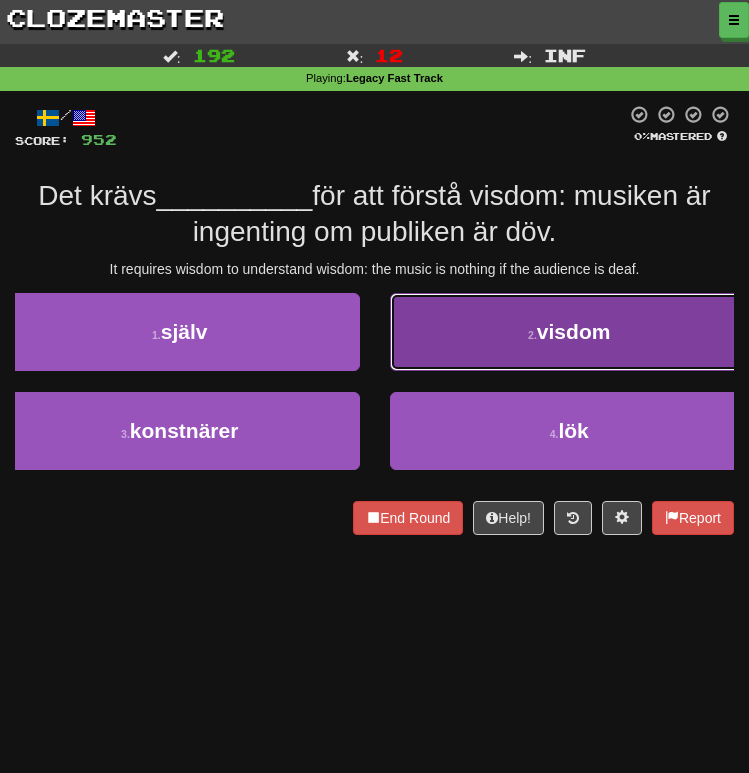 click on "2 ." at bounding box center (532, 335) 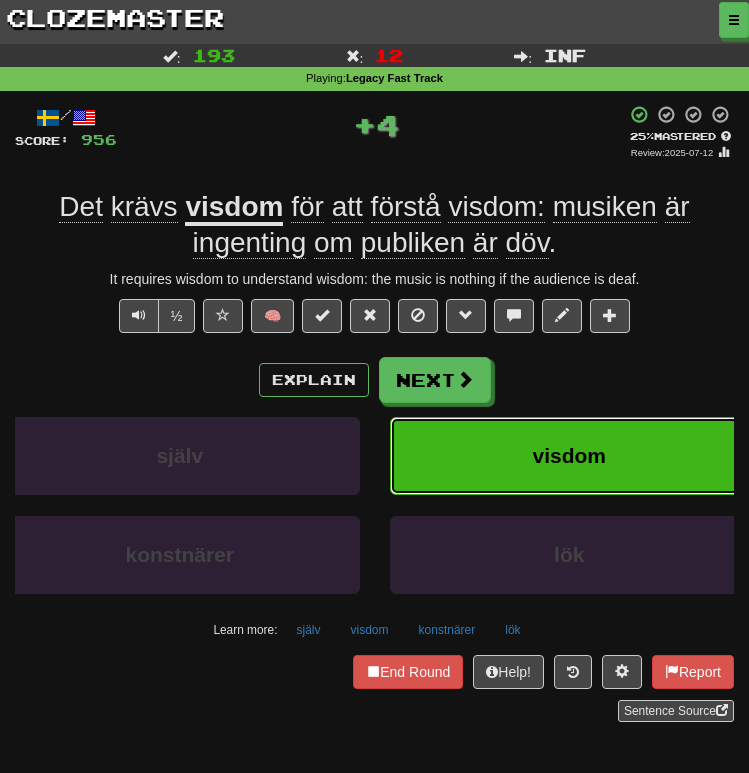 click on "visdom" at bounding box center [570, 456] 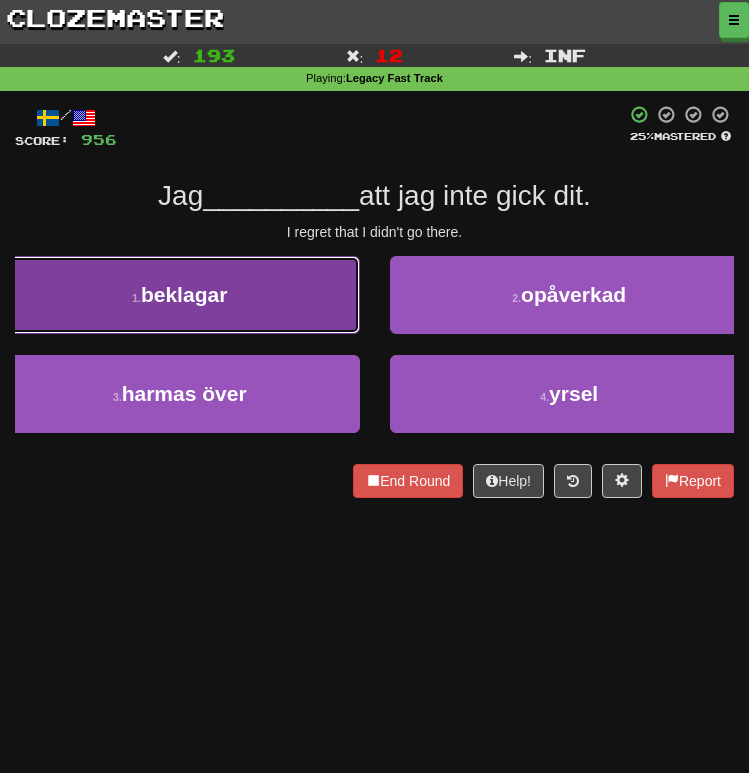 click on "[NUMBER] .  beklagar" at bounding box center (180, 295) 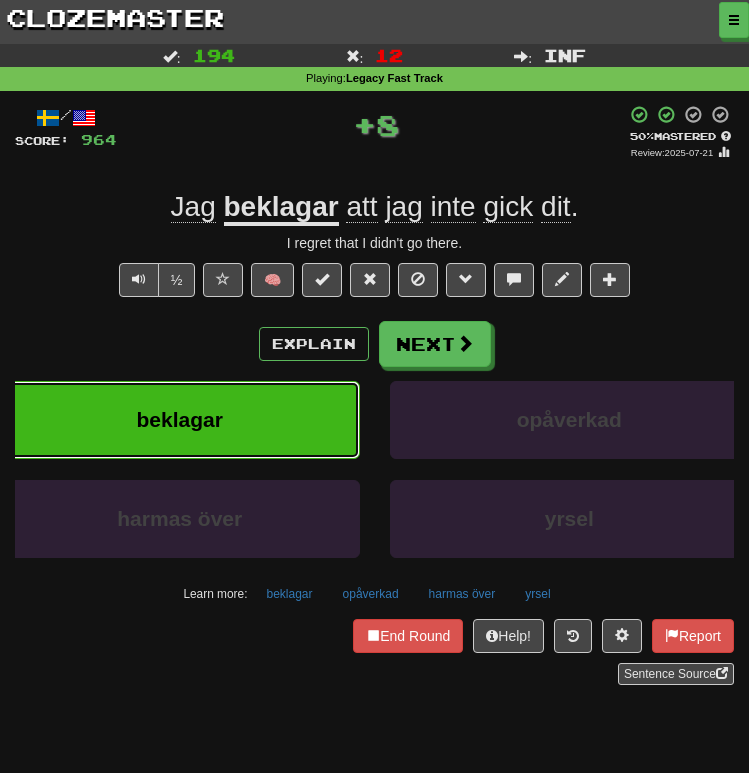 click on "beklagar" at bounding box center (180, 420) 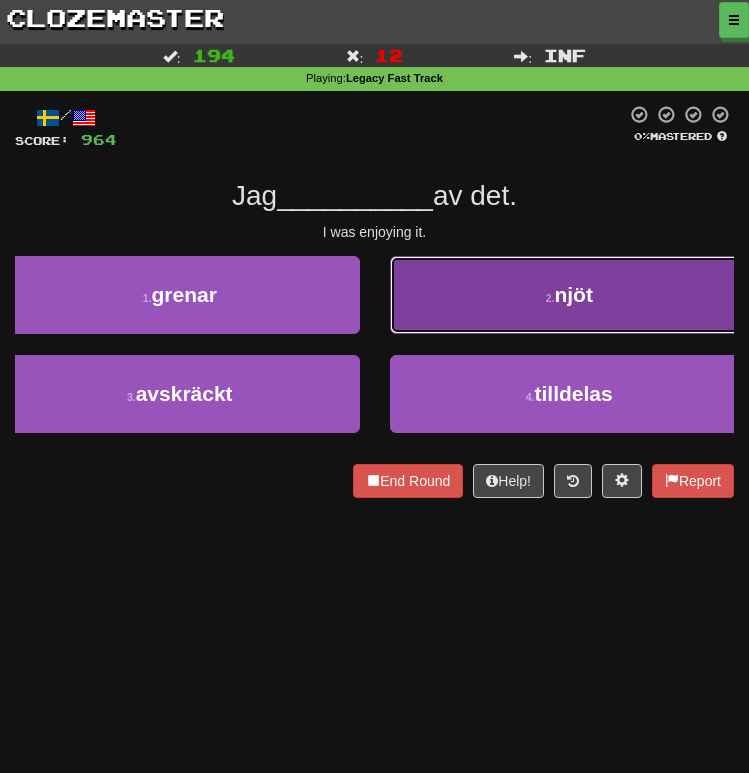 click on "2 .  njöt" at bounding box center [570, 295] 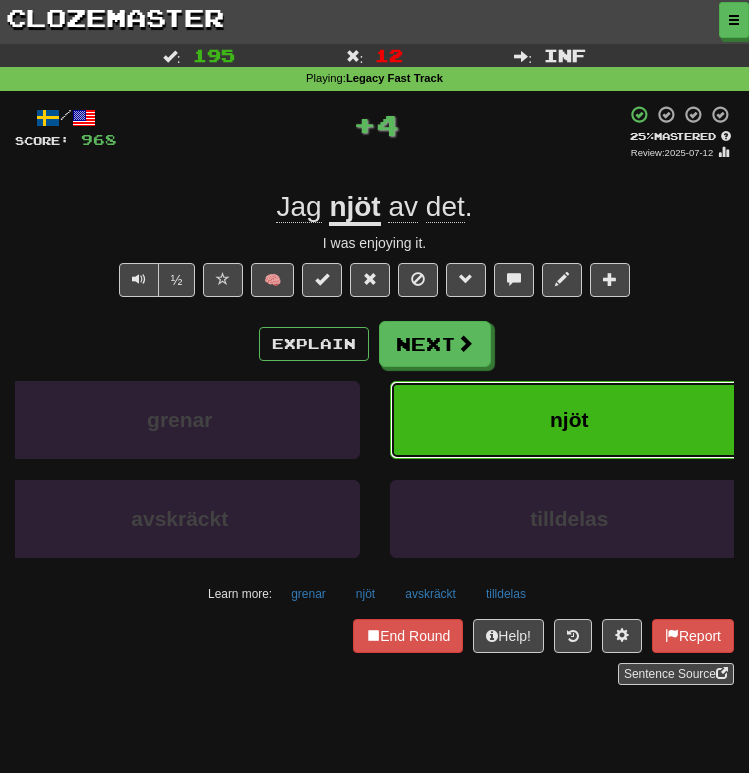 click on "njöt" at bounding box center [570, 420] 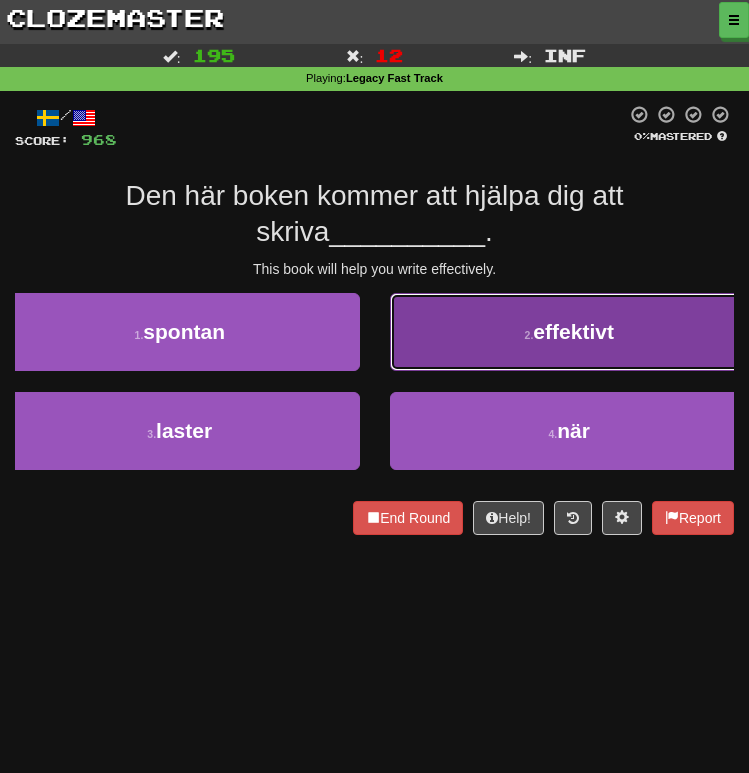click on "2 .  effektivt" at bounding box center (570, 332) 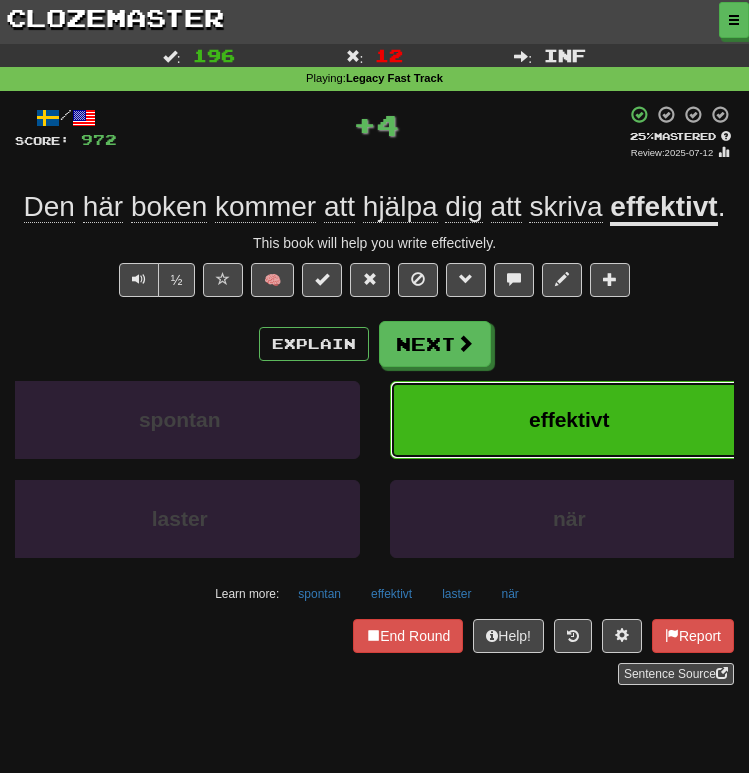 click on "effektivt" at bounding box center (570, 420) 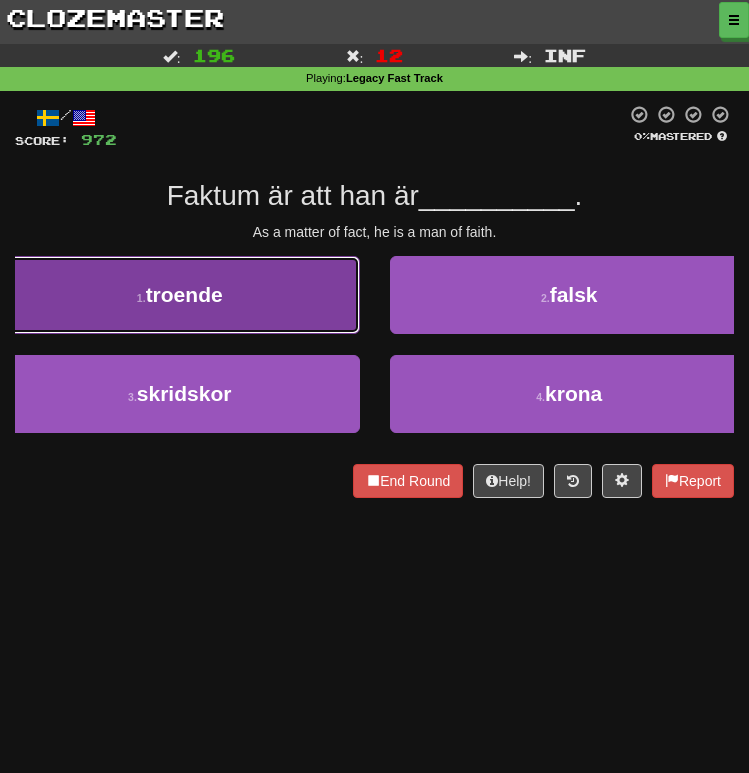 click on "[NUMBER] .  troende" at bounding box center (180, 295) 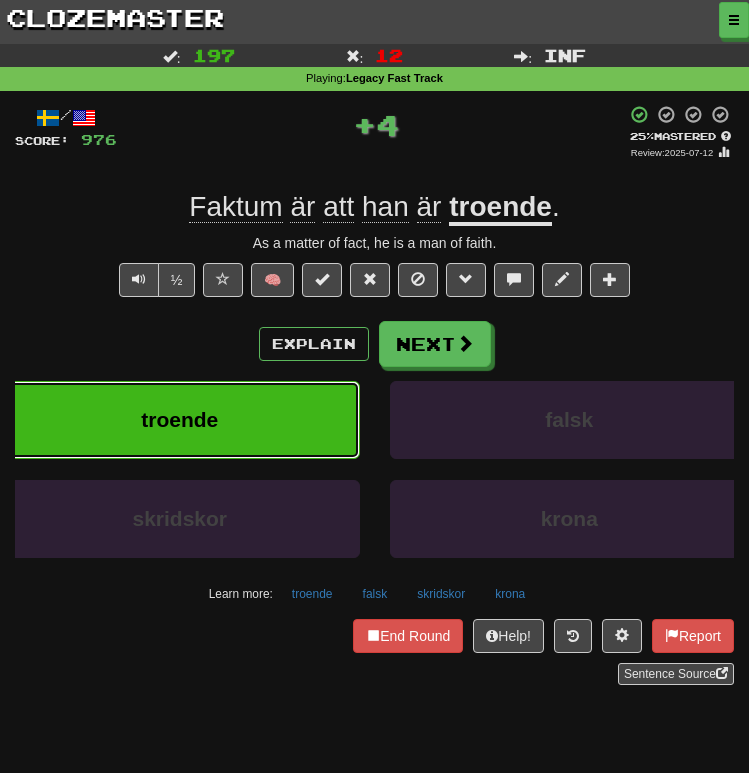 click on "troende" at bounding box center (180, 420) 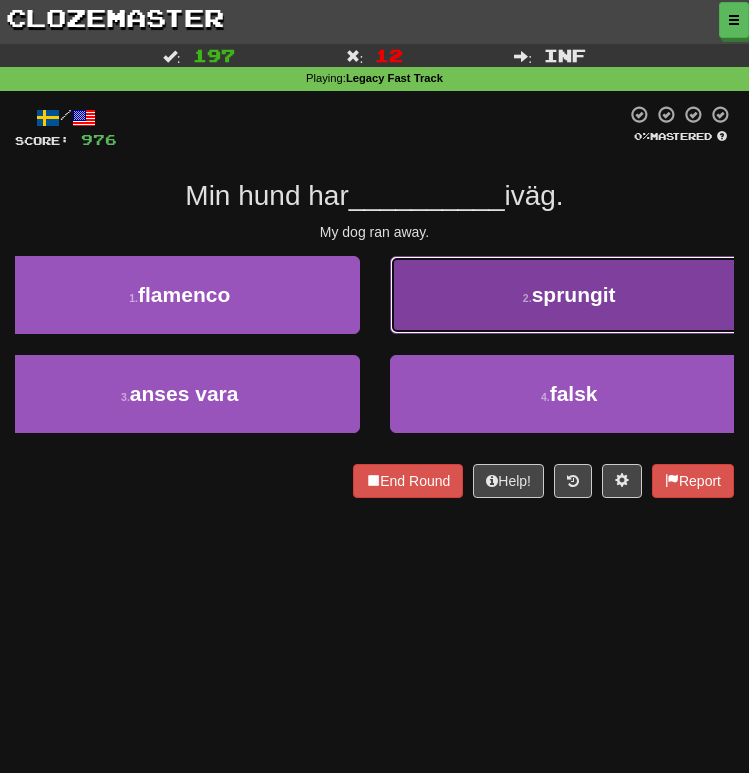 click on "[NUMBER] .  sprungit" at bounding box center (570, 295) 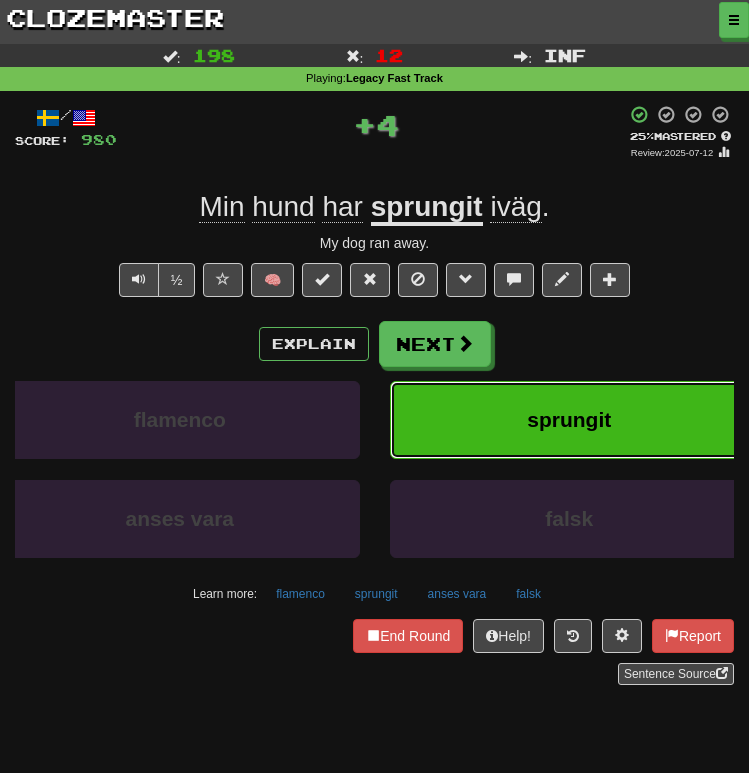 click on "sprungit" at bounding box center [570, 420] 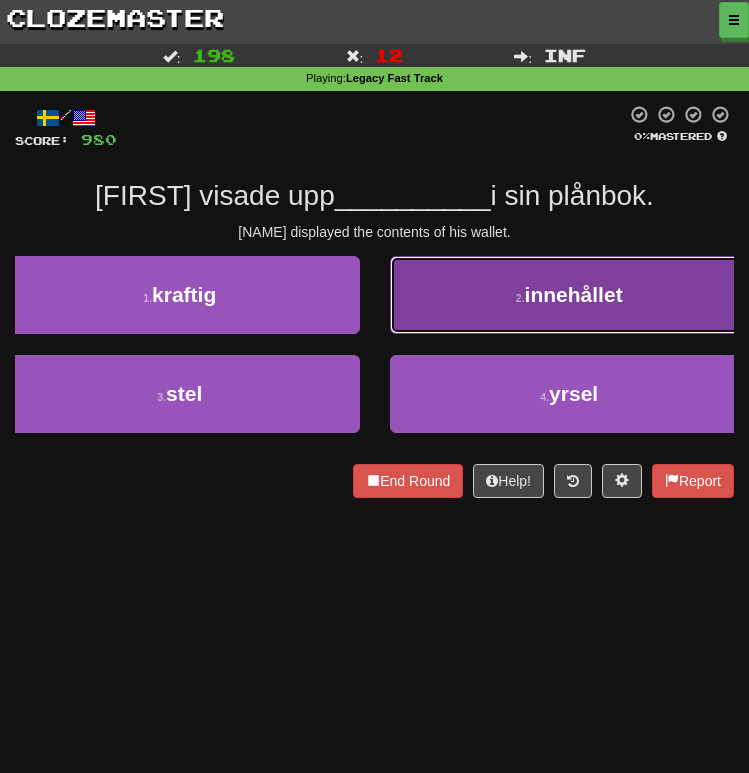 click on "[NUMBER] .  innehållet" at bounding box center (570, 295) 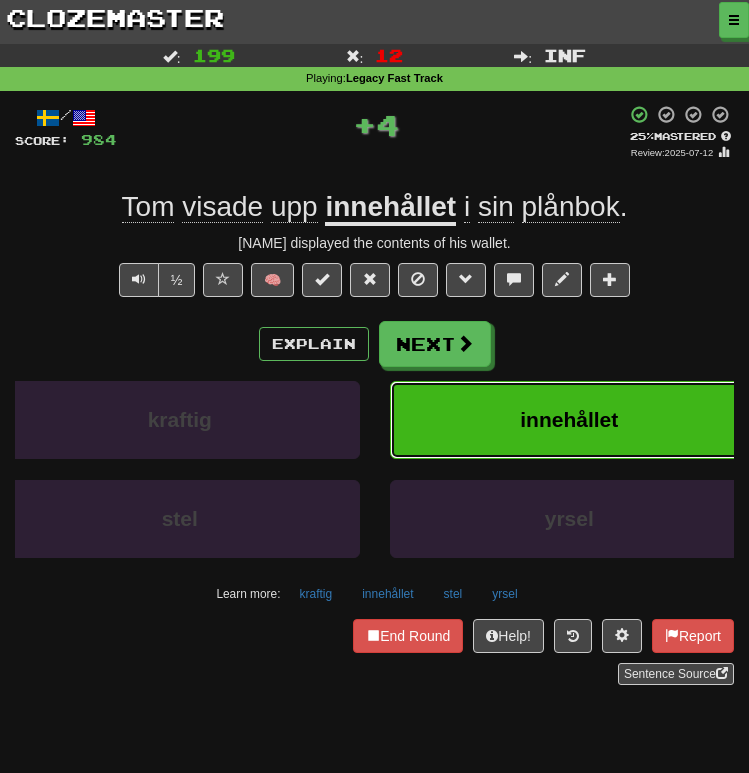 click on "innehållet" at bounding box center [570, 420] 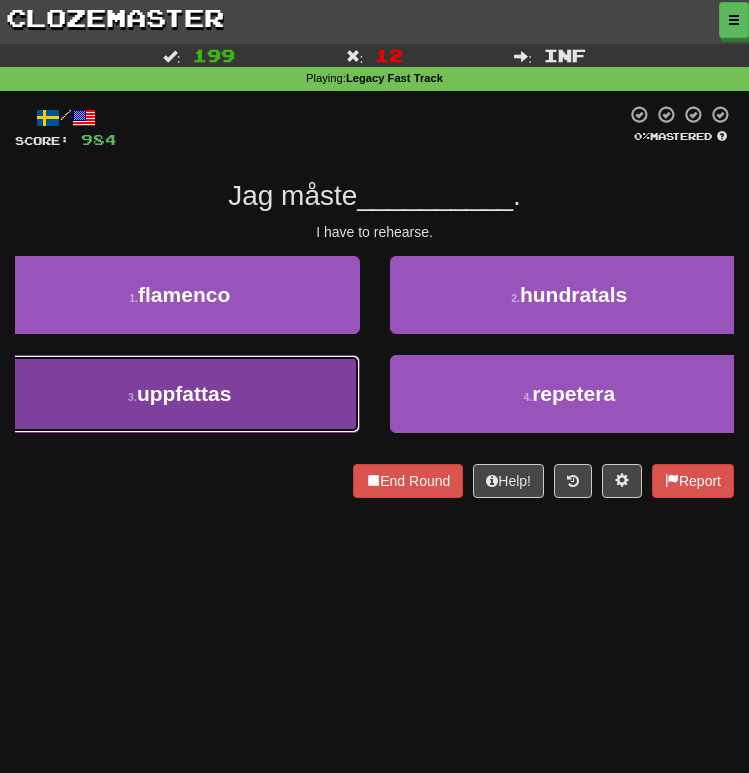 click on "3 .  uppfattas" at bounding box center [180, 394] 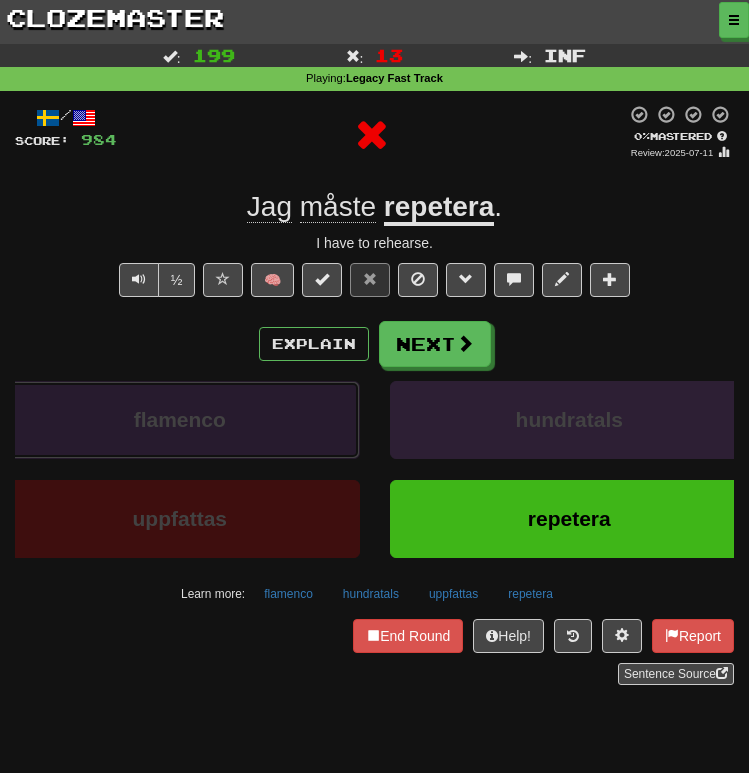 click on "flamenco" at bounding box center [180, 420] 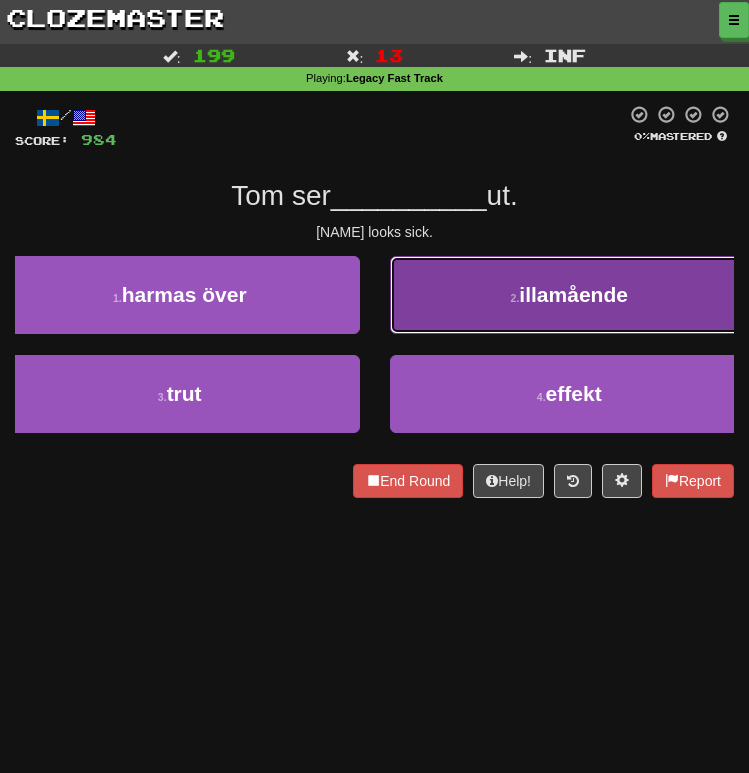 click on "[NUMBER] .  illamående" at bounding box center [570, 295] 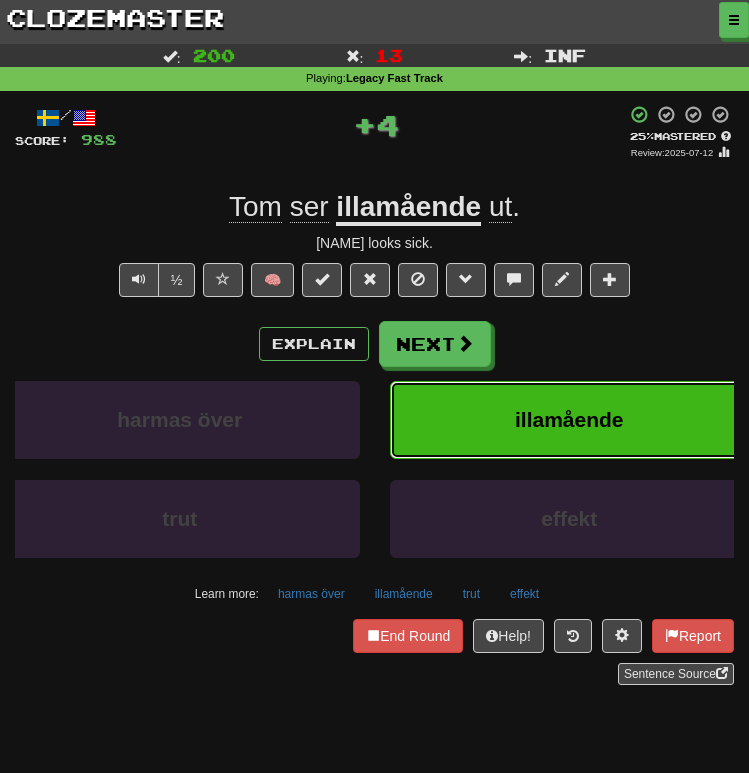 click on "illamående" at bounding box center (569, 419) 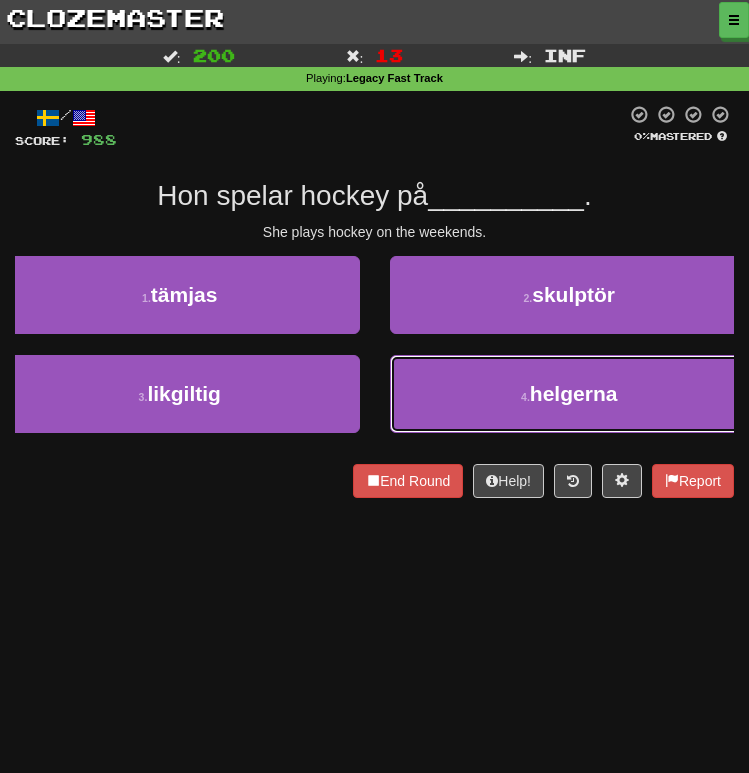 click on "4 .  helgerna" at bounding box center (570, 394) 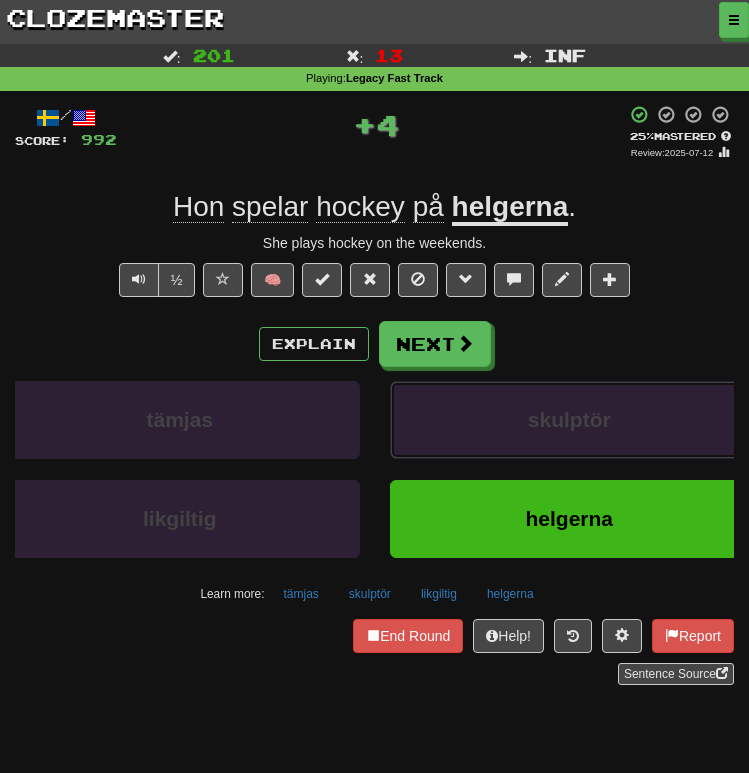 click on "skulptör" at bounding box center (569, 419) 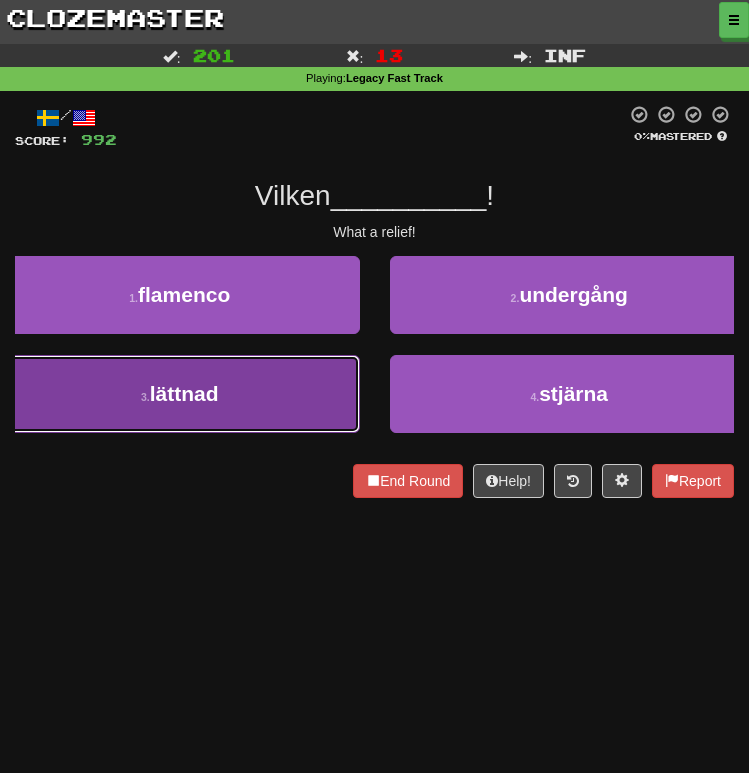 click on "3 .  lättnad" at bounding box center (180, 394) 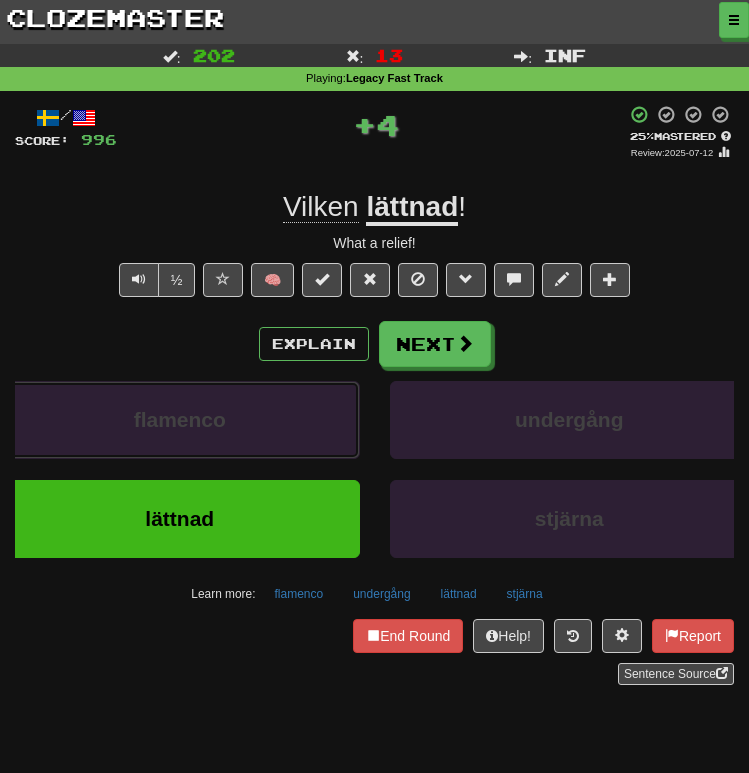 click on "flamenco" at bounding box center (180, 420) 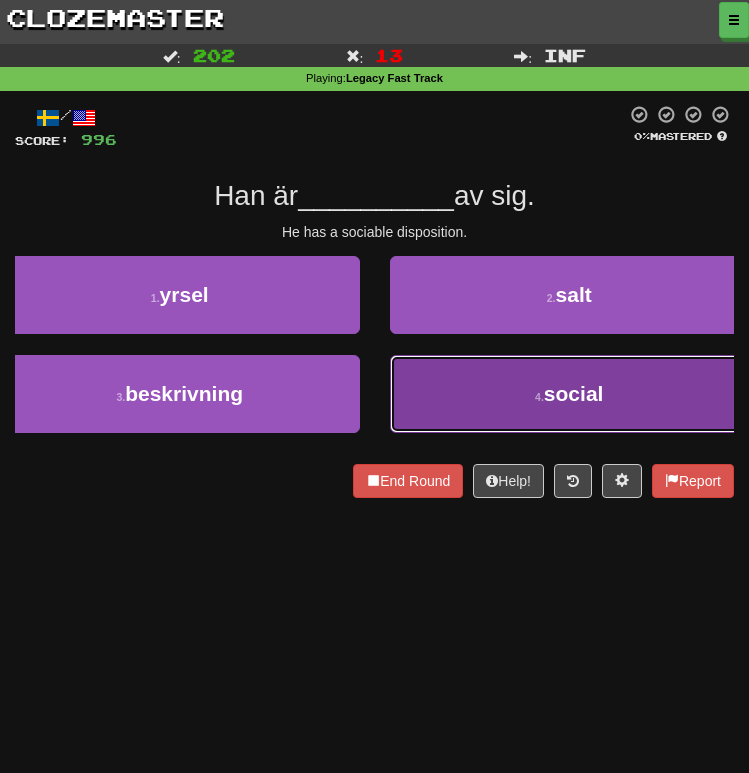 click on "4 .  social" at bounding box center (570, 394) 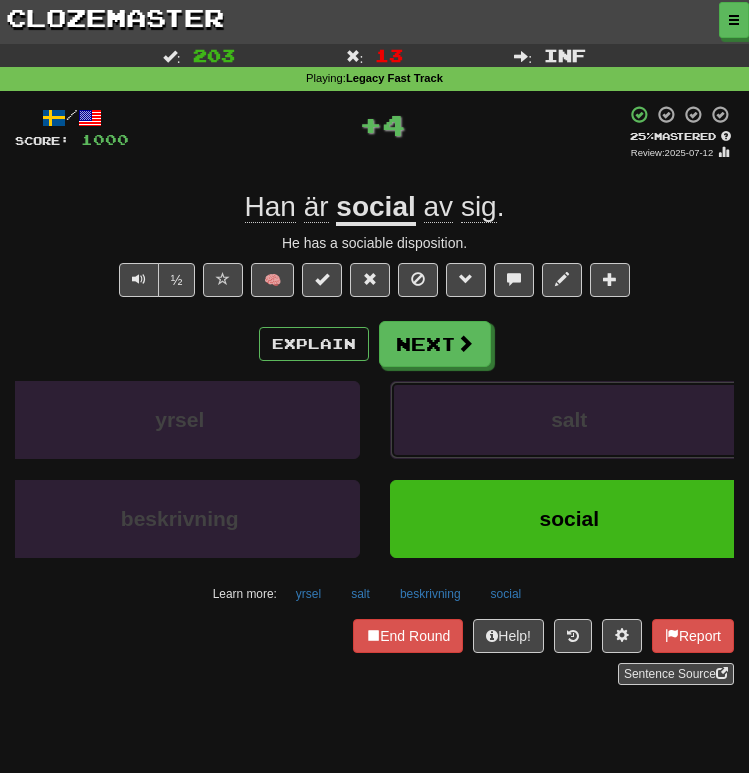 click on "salt" at bounding box center (570, 420) 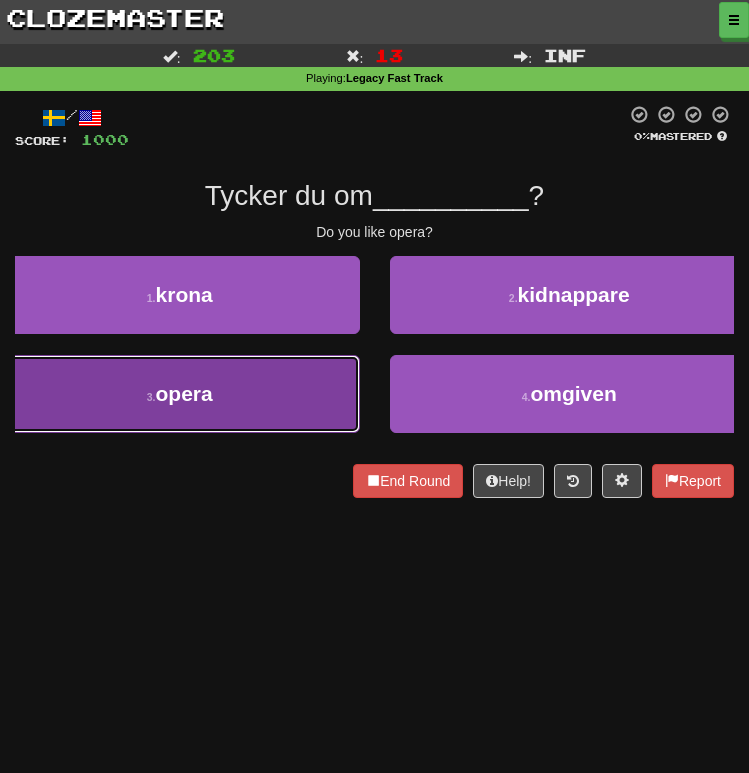 click on "[NUMBER] .  opera" at bounding box center [180, 394] 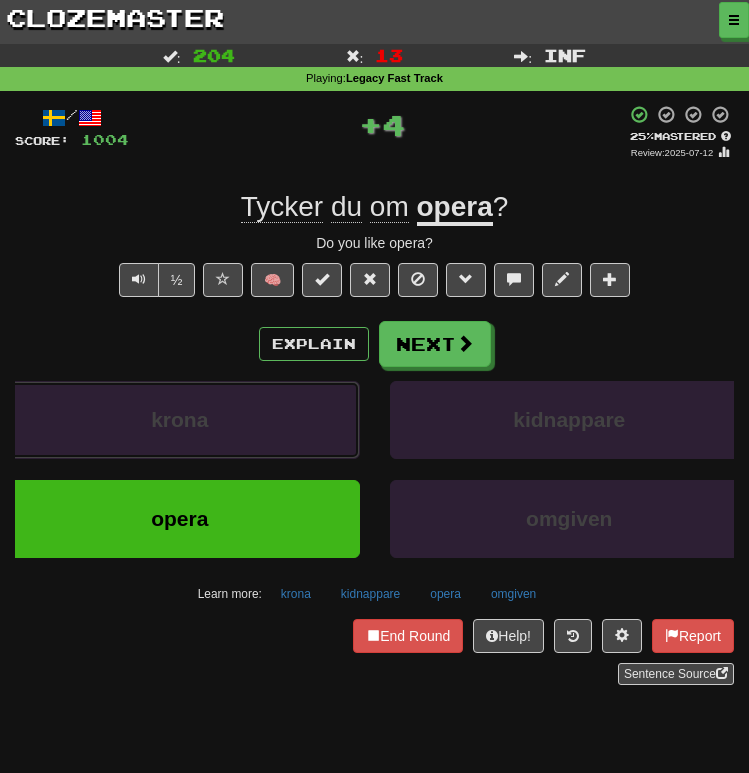 click on "krona" at bounding box center (180, 420) 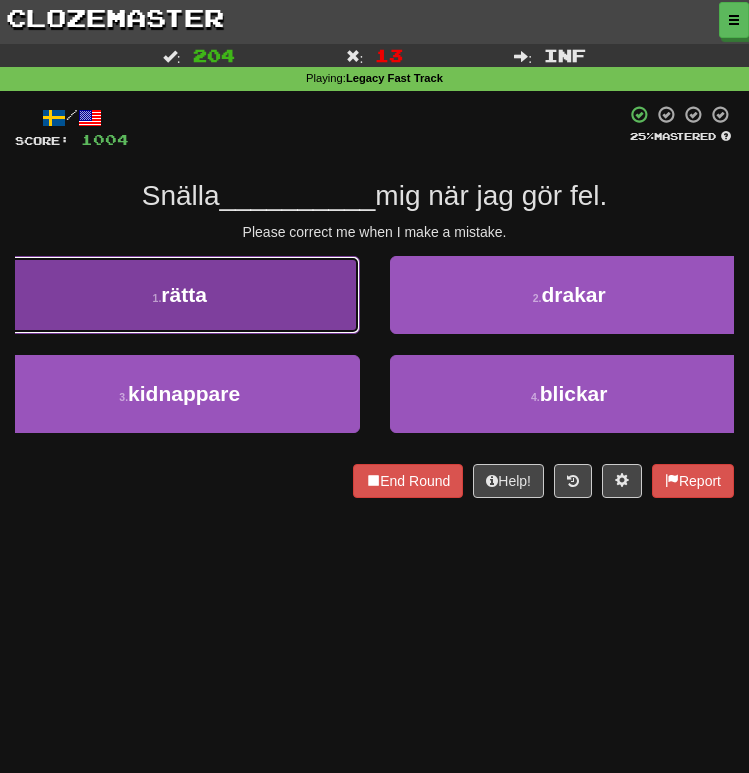 click on "rätta" at bounding box center [184, 294] 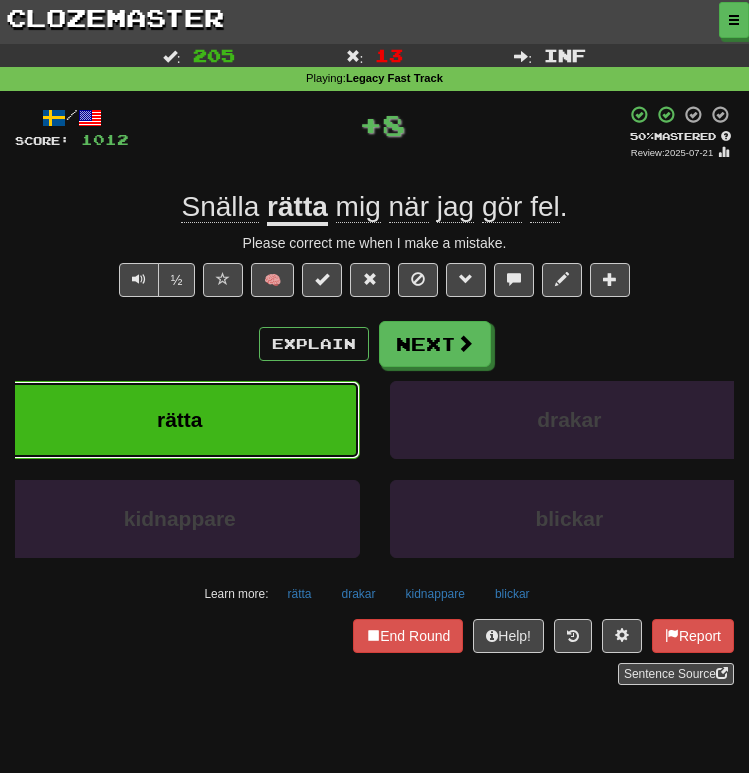 click on "rätta" at bounding box center [180, 420] 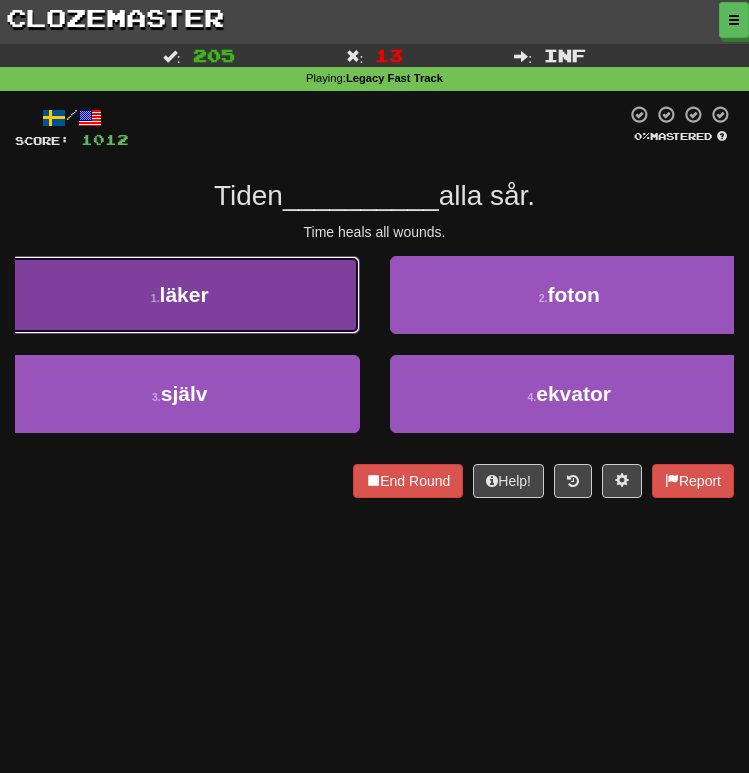 click on "[NUMBER] .  läker" at bounding box center (180, 295) 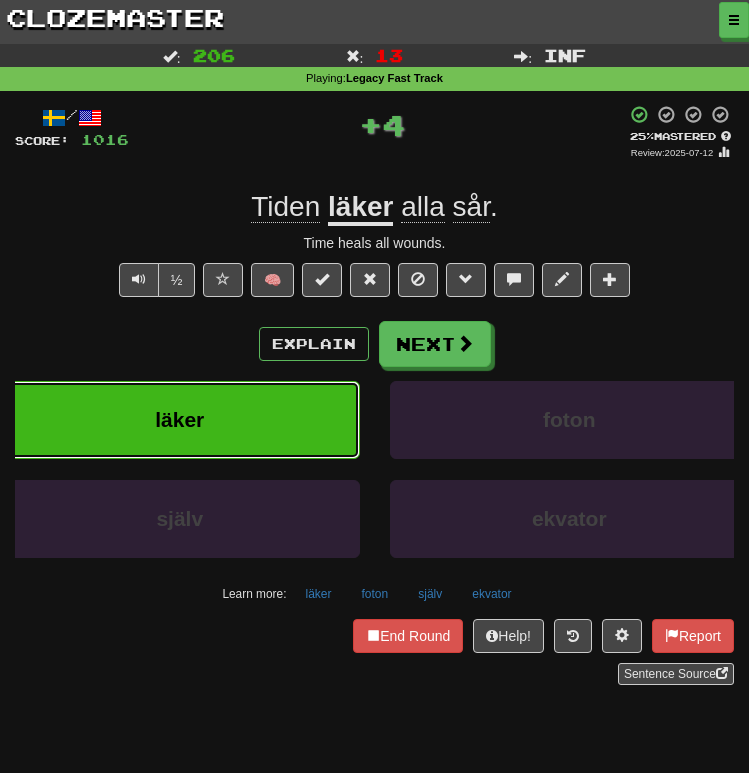 click on "läker" at bounding box center (180, 420) 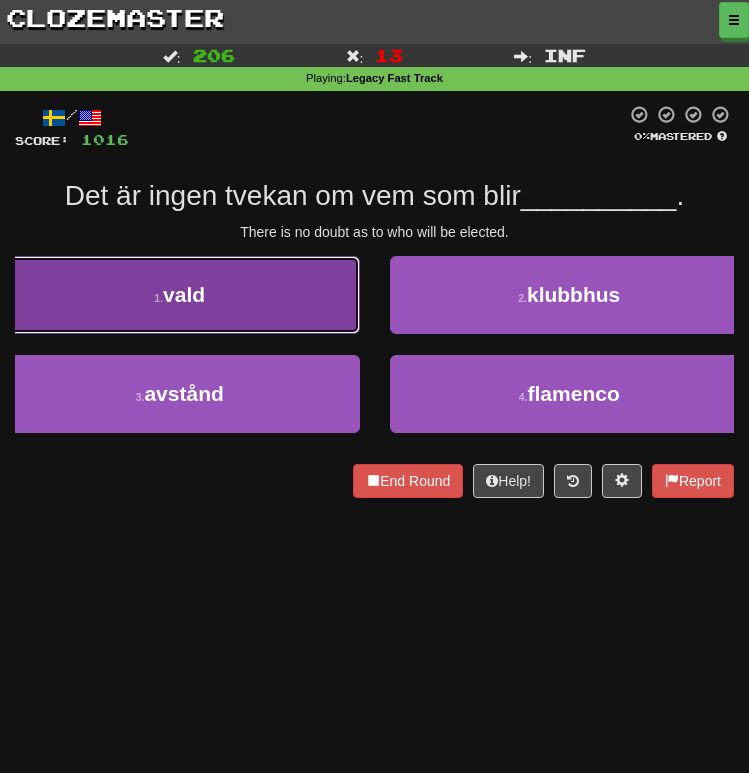 click on "1 .  vald" at bounding box center (180, 295) 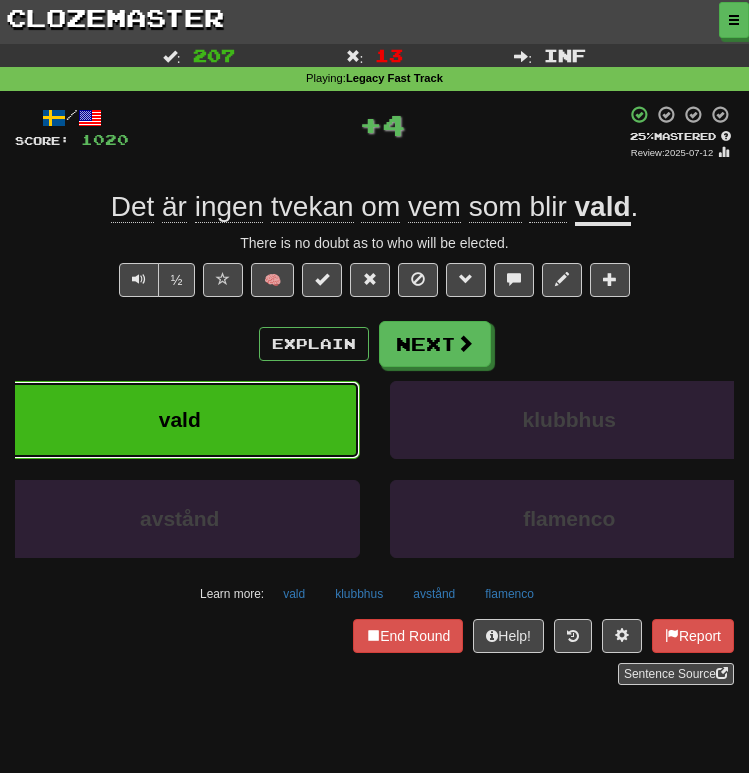click on "vald" at bounding box center [180, 420] 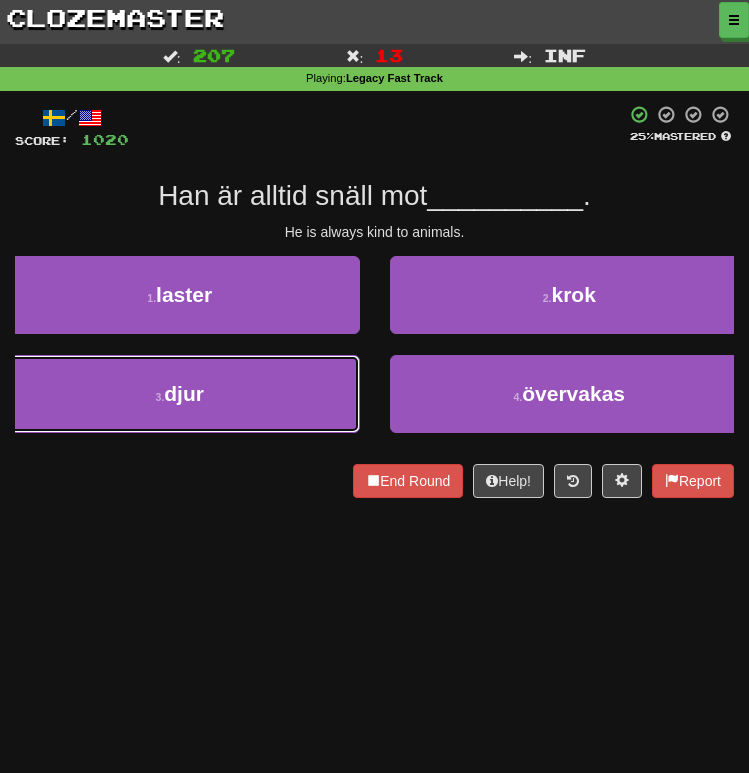 click on "[NUMBER] .  djur" at bounding box center (180, 394) 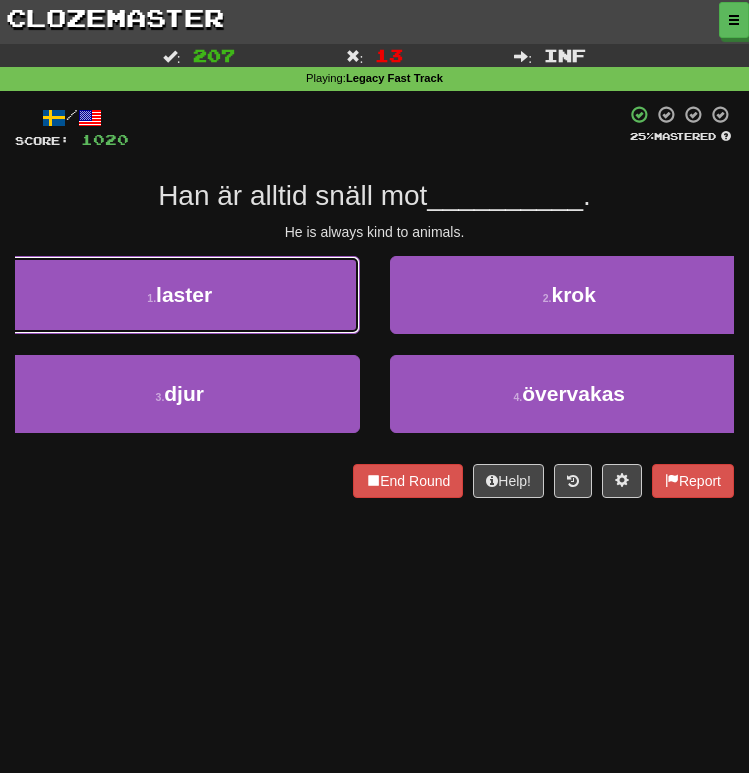 click on "1 .  laster" at bounding box center [180, 295] 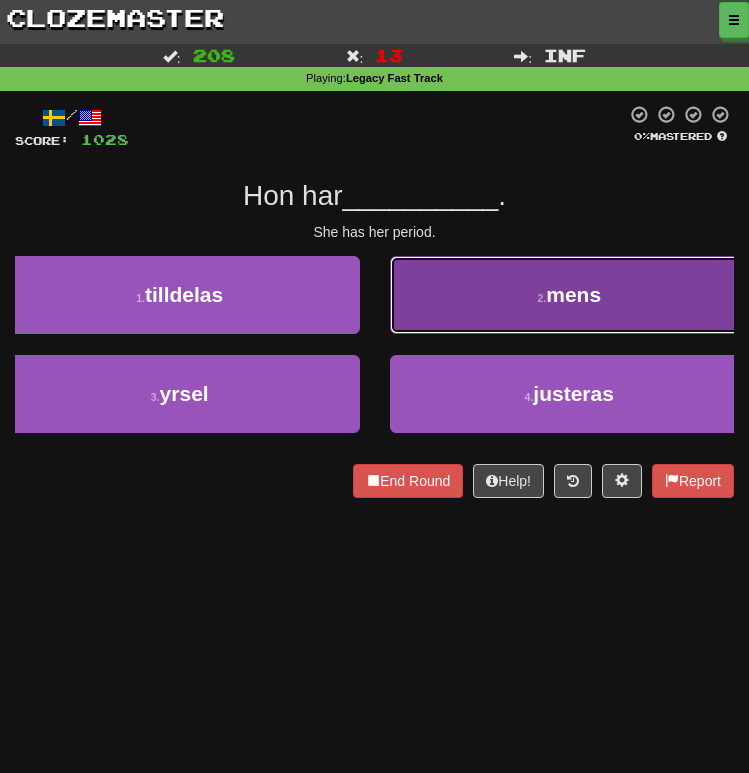 click on "mens" at bounding box center [573, 294] 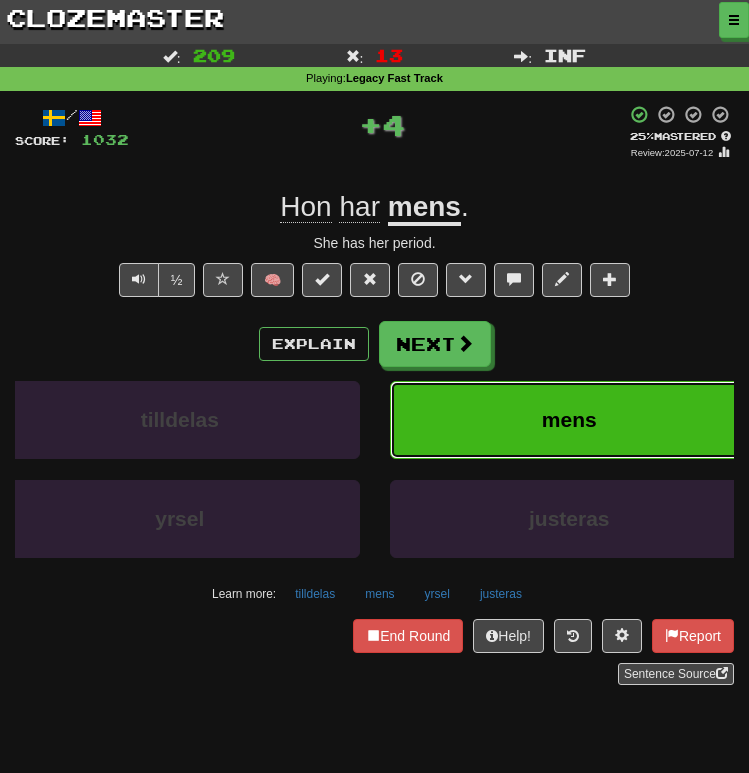 click on "mens" at bounding box center [569, 419] 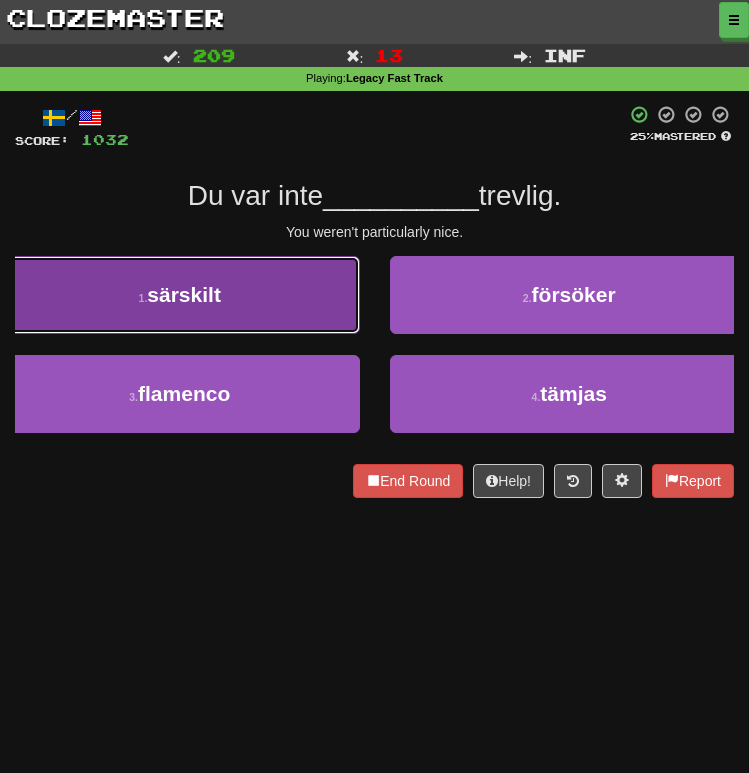 click on "1 .  särskilt" at bounding box center (180, 295) 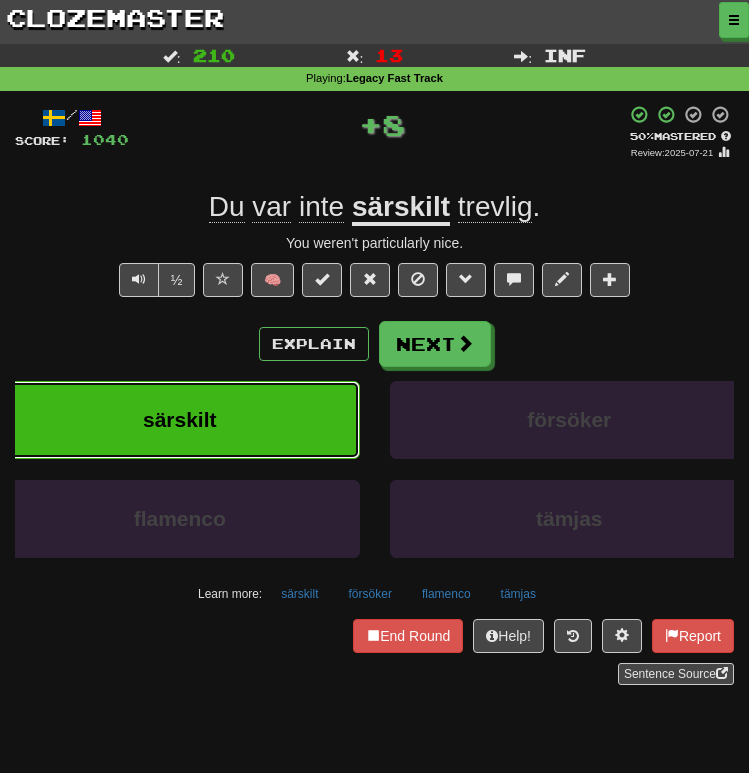 click on "särskilt" at bounding box center [180, 420] 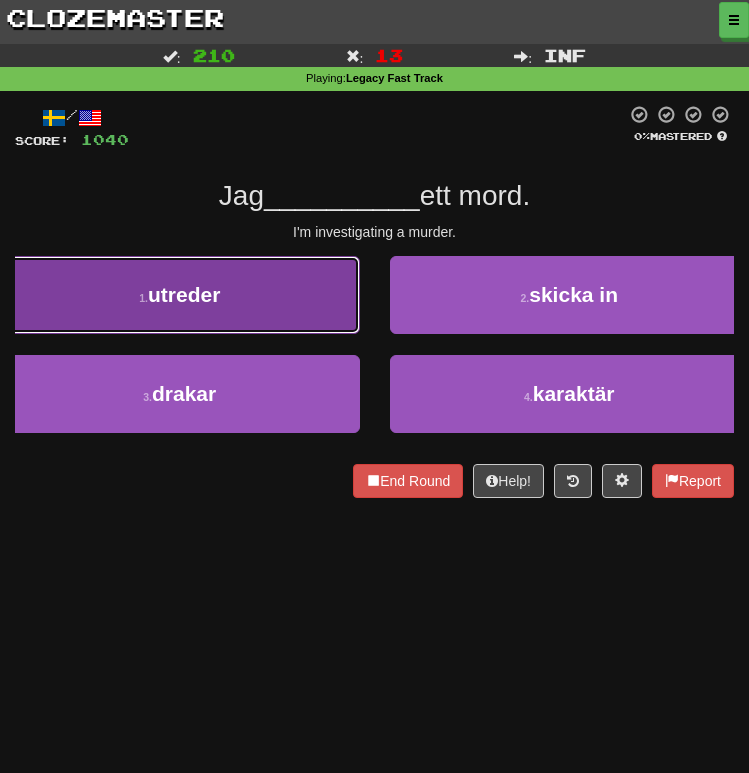 click on "[NUMBER] .  utreder" at bounding box center (180, 295) 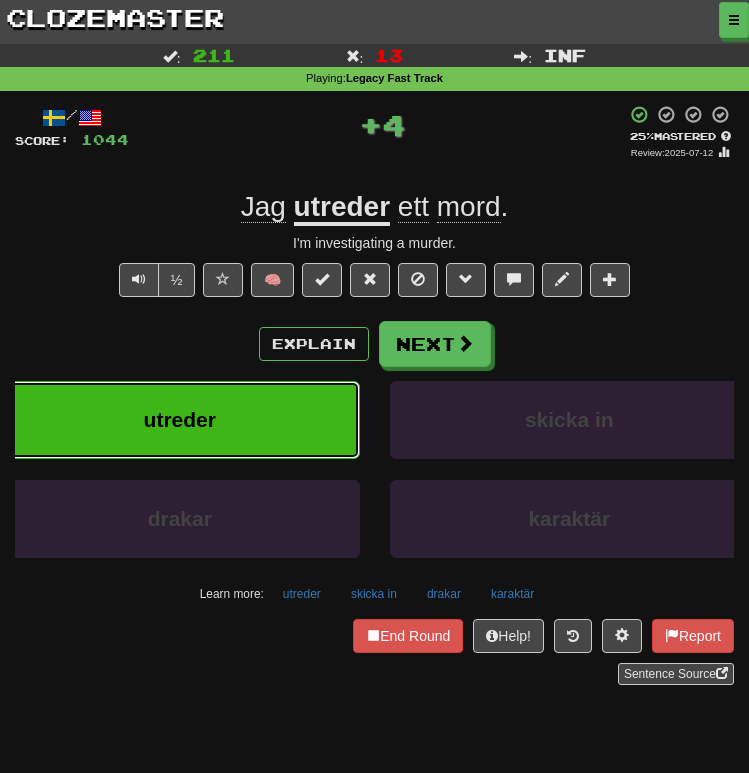 click on "utreder" at bounding box center (180, 420) 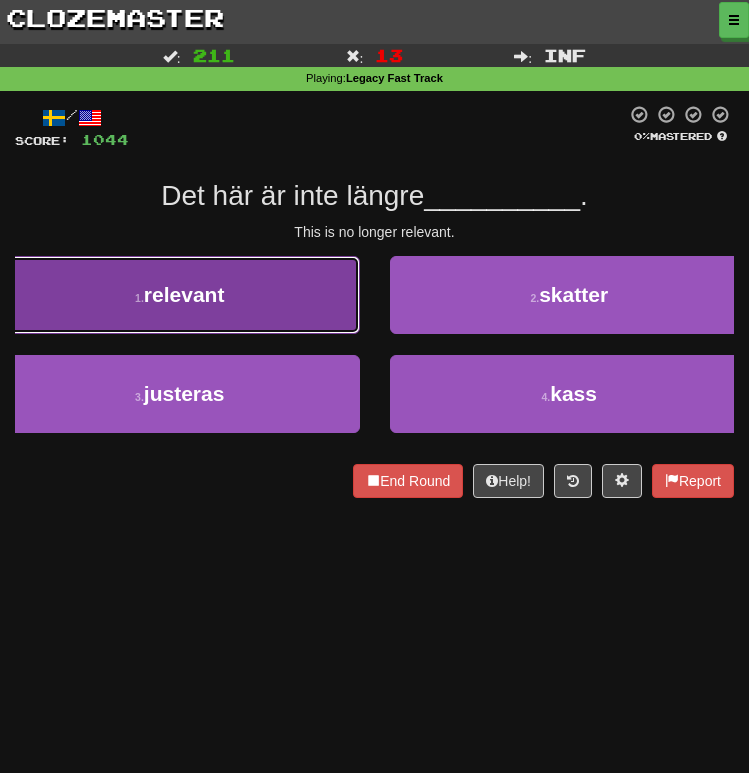 click on "[NUMBER] .  relevant" at bounding box center [180, 295] 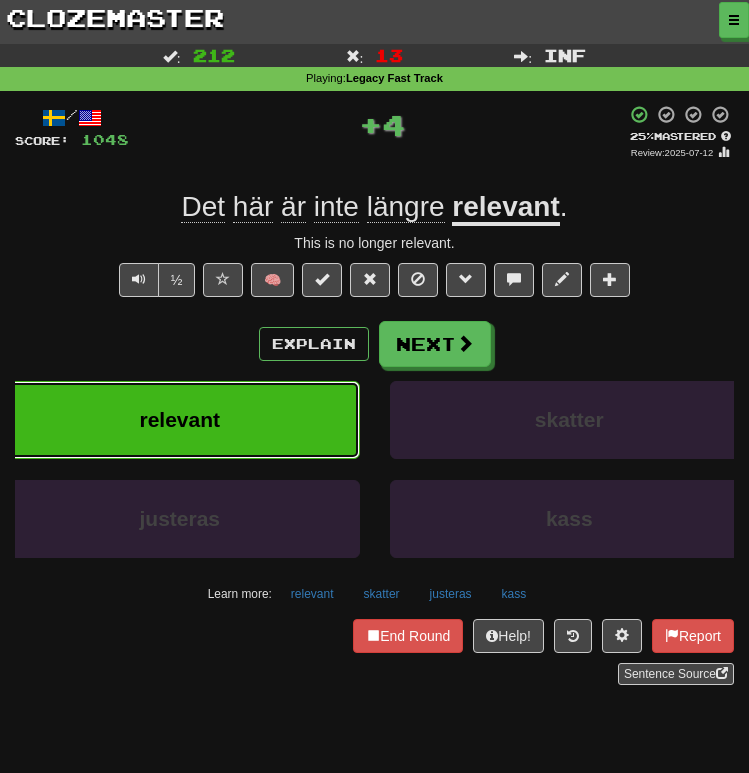 click on "relevant" at bounding box center (180, 420) 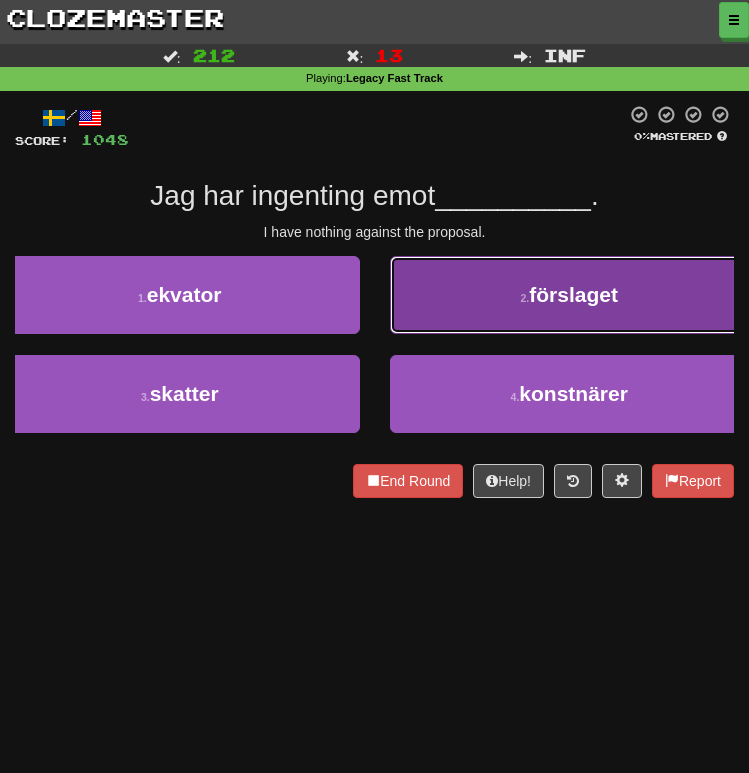 click on "[NUMBER] .  förslaget" at bounding box center [570, 295] 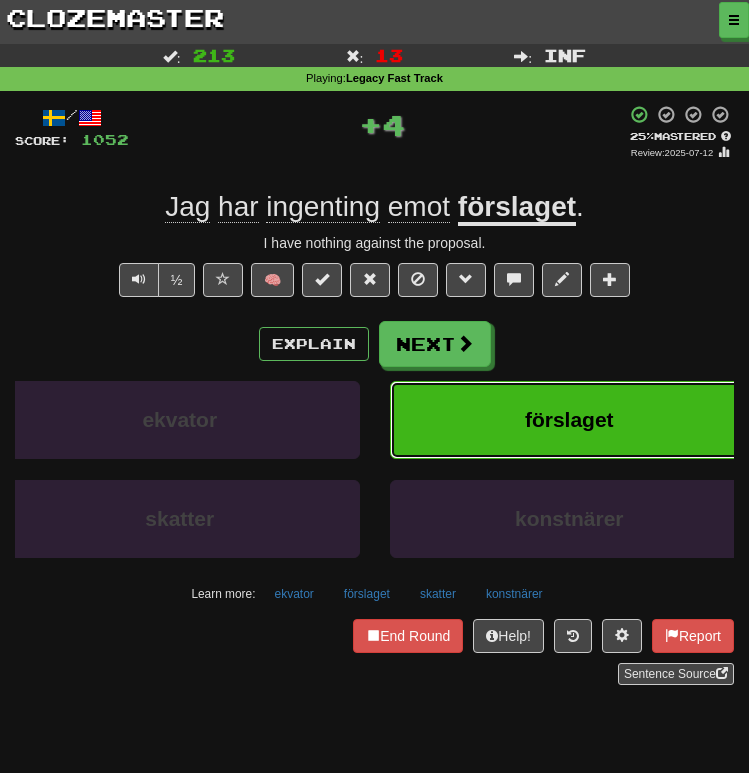 click on "förslaget" at bounding box center (570, 420) 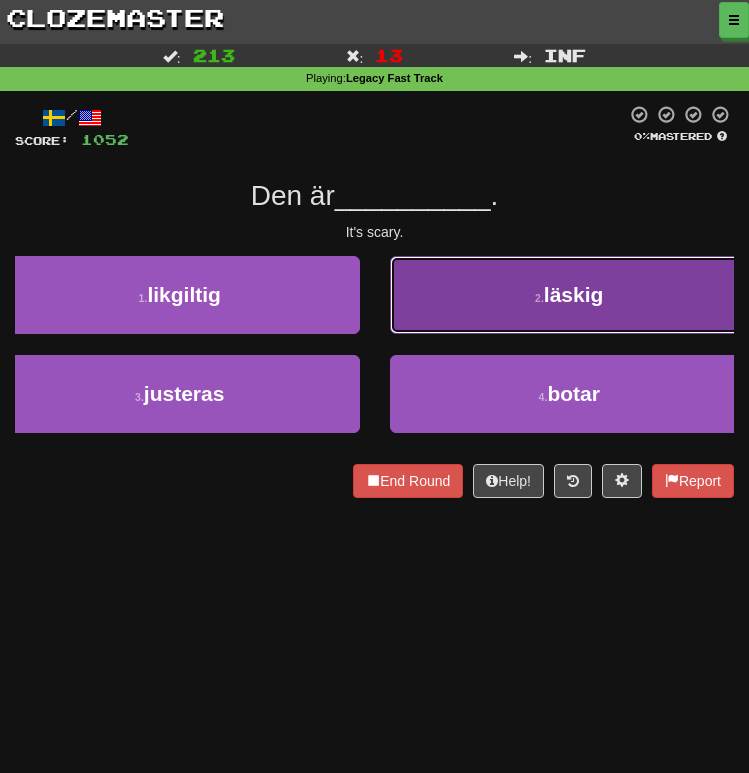 click on "2 .  läskig" at bounding box center [570, 295] 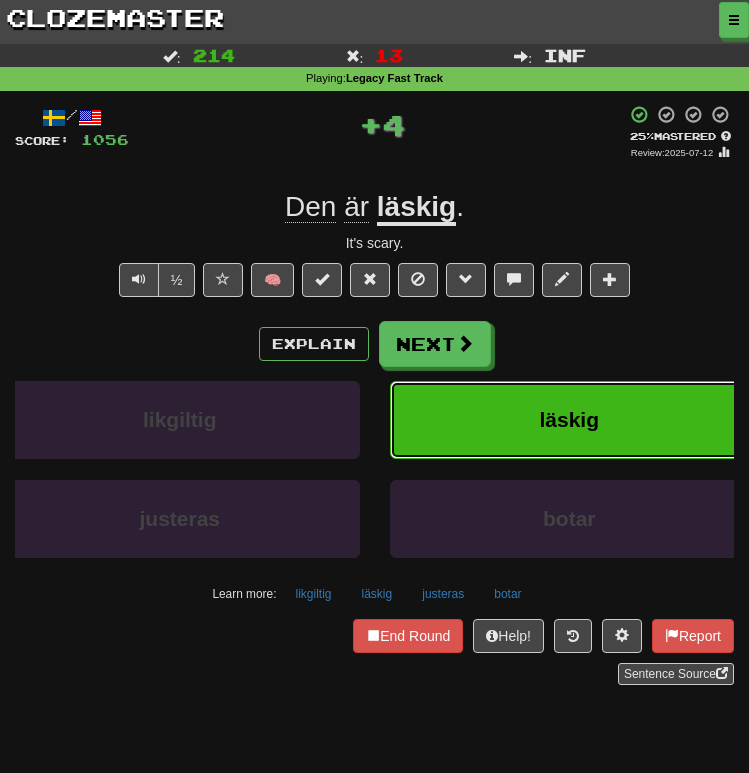 click on "läskig" at bounding box center [570, 420] 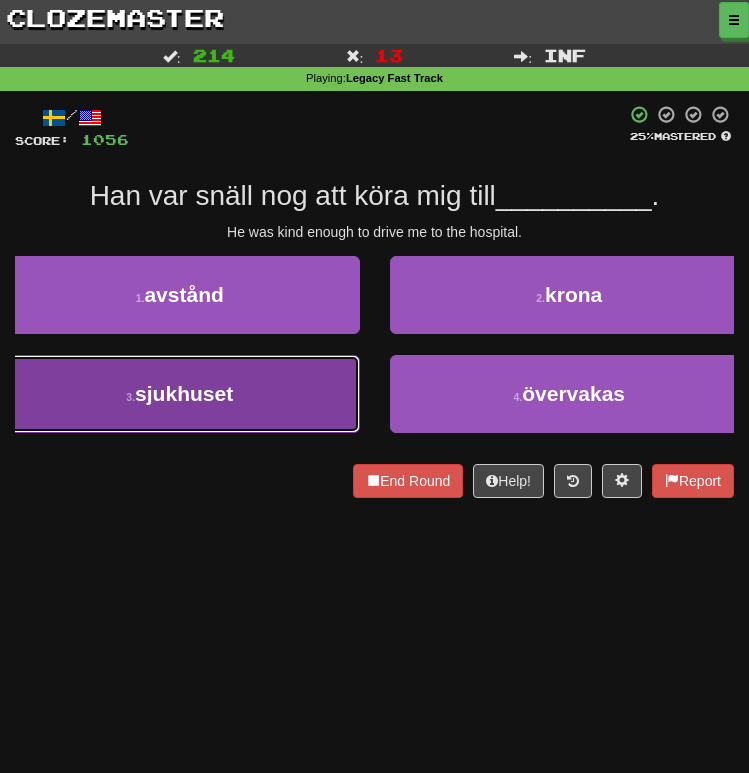 click on "3 .  sjukhuset" at bounding box center (180, 394) 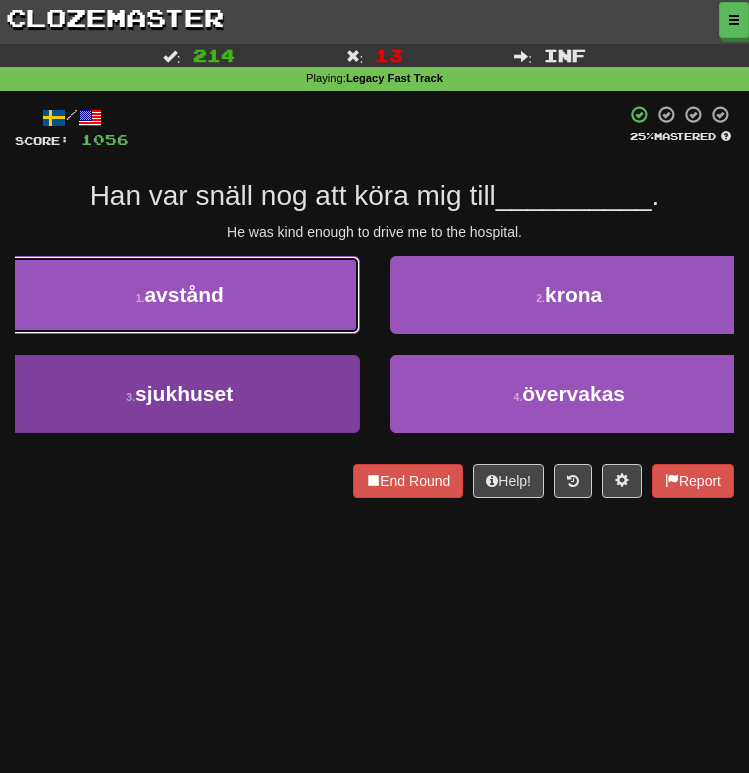 click on "[NUMBER] .  avstånd" at bounding box center [180, 295] 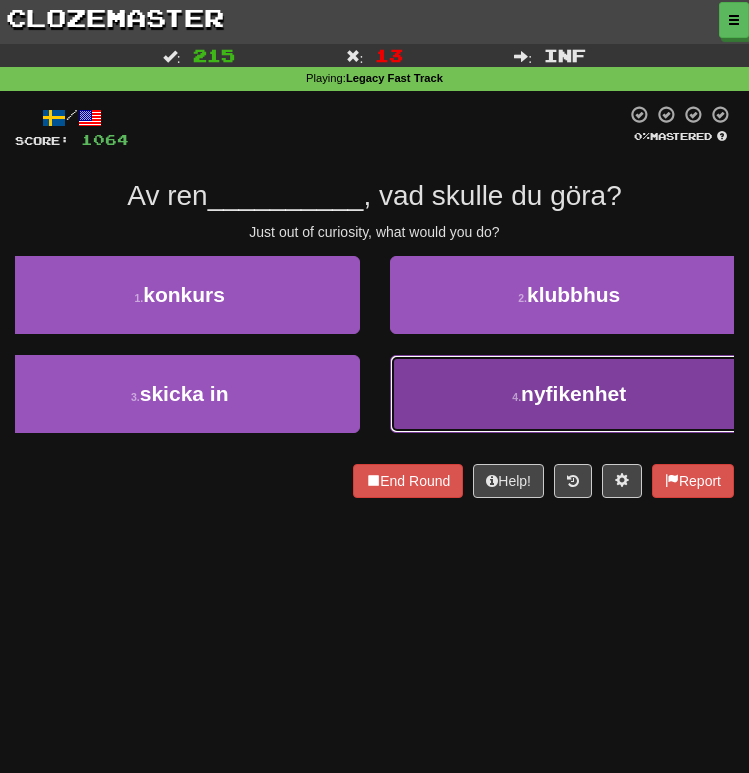 click on "[NUMBER] .  nyfikenhet" at bounding box center [570, 394] 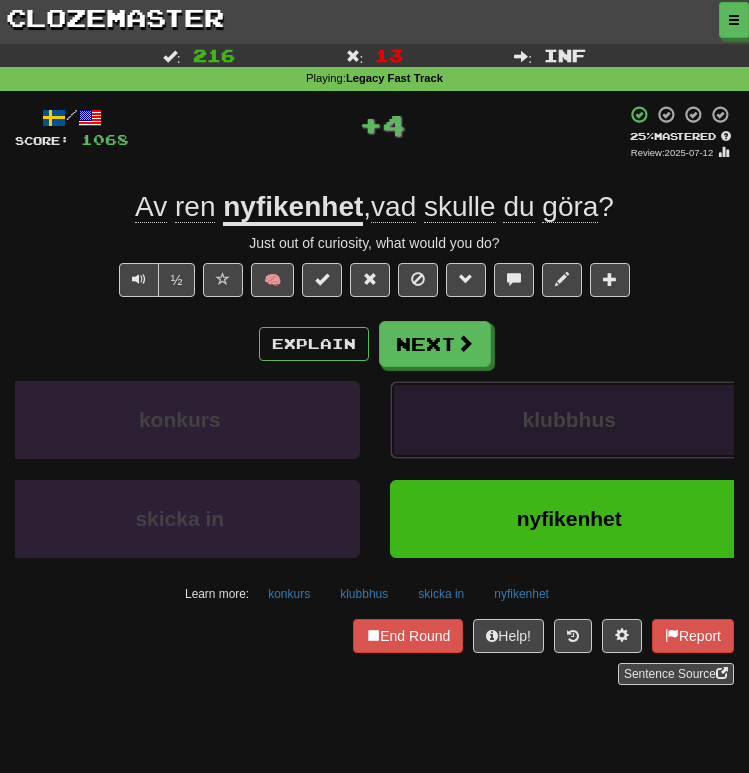 click on "klubbhus" at bounding box center [570, 420] 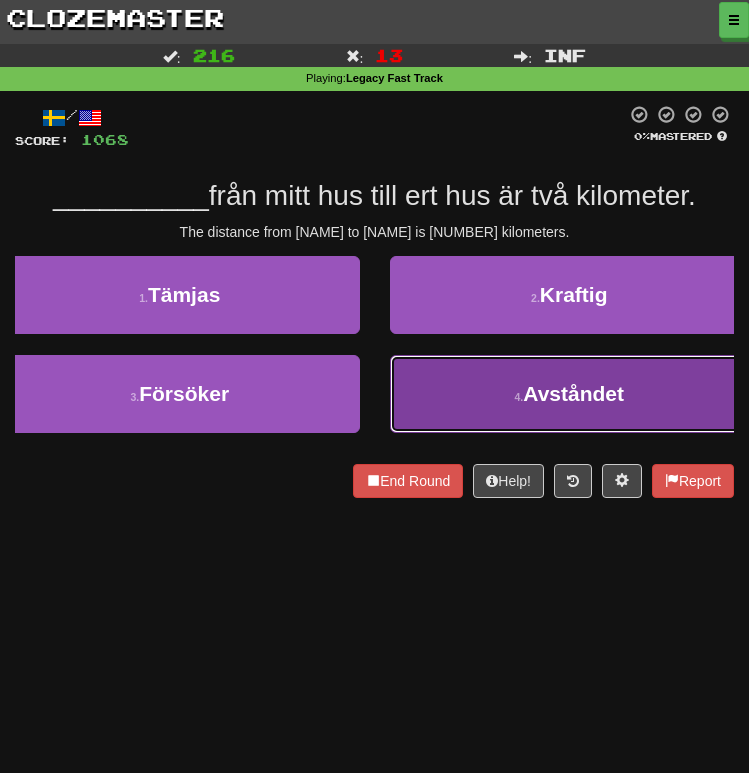 click on "[NUMBER] .  Avståndet" at bounding box center [570, 394] 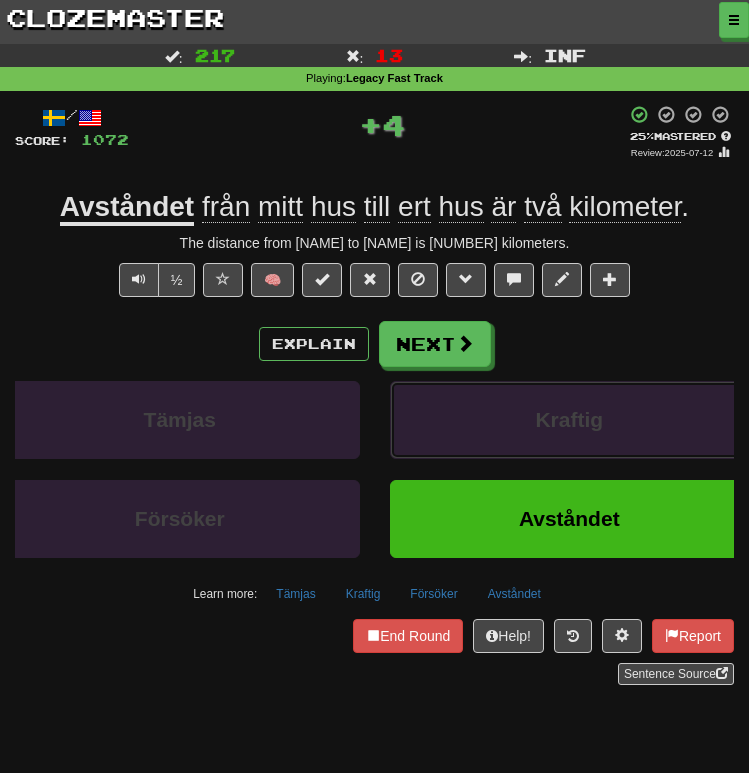 click on "Kraftig" at bounding box center [570, 420] 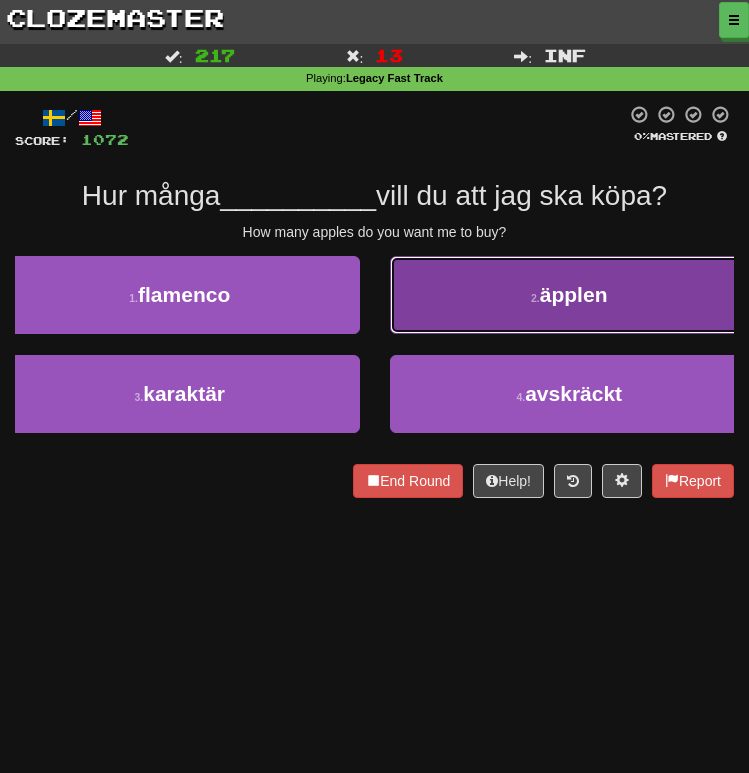 click on "äpplen" at bounding box center [574, 294] 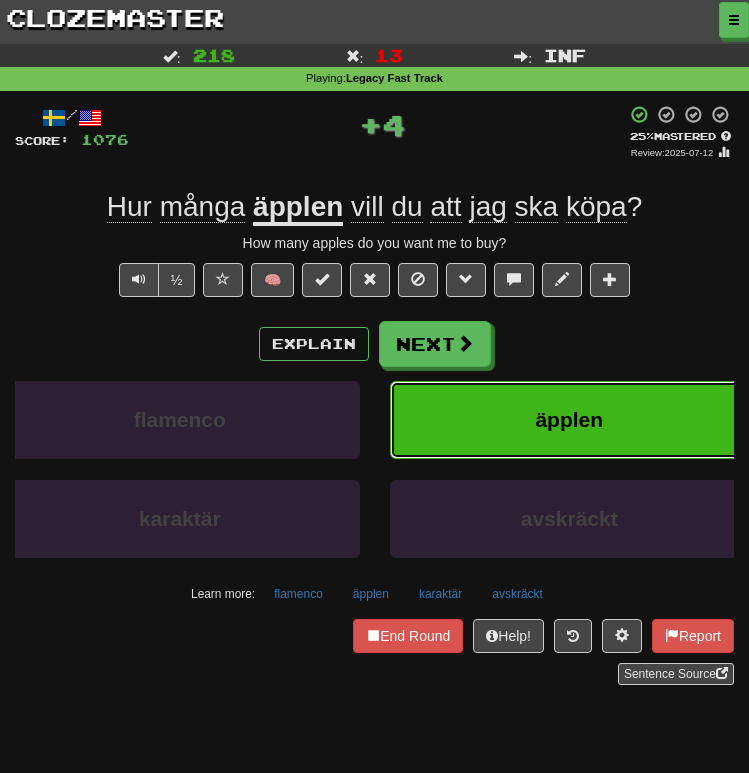 click on "äpplen" at bounding box center [569, 419] 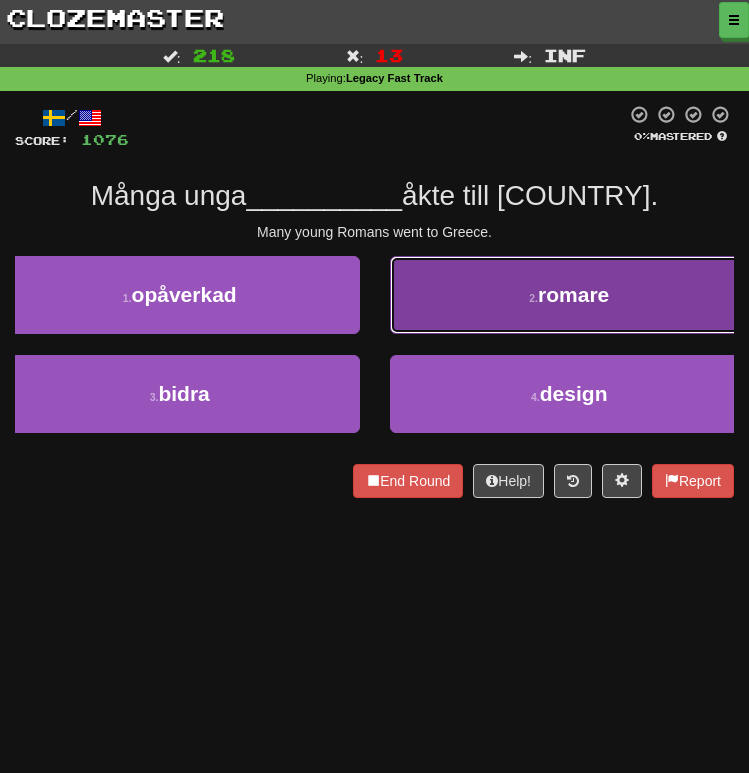 click on "2 .  romare" at bounding box center (570, 295) 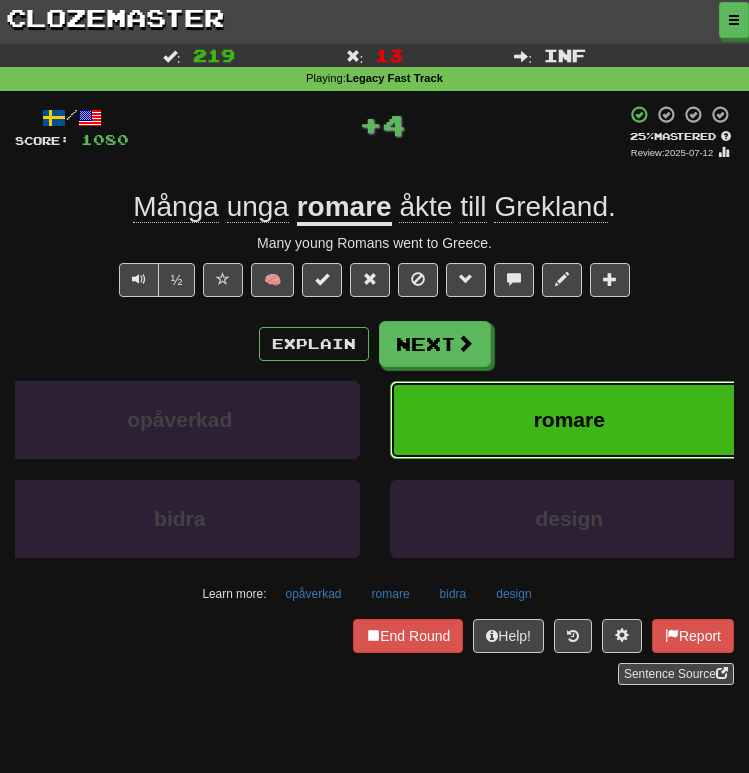 click on "romare" at bounding box center (569, 419) 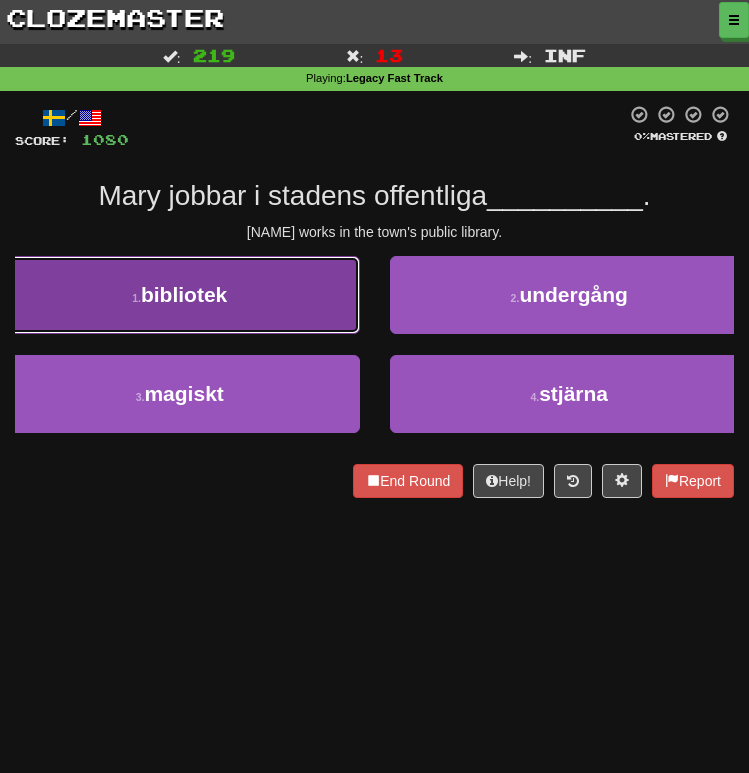 click on "1 .  bibliotek" at bounding box center [180, 295] 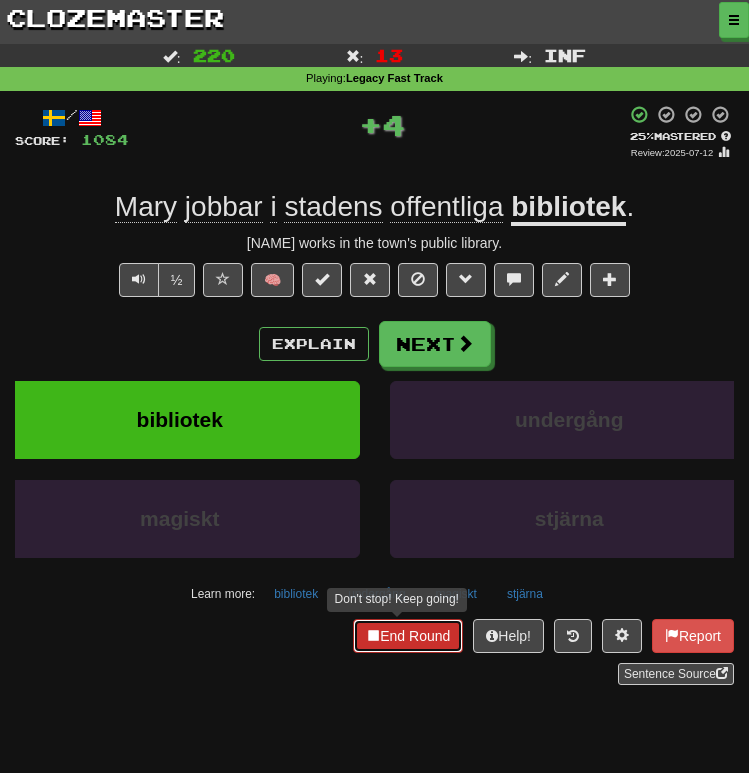click on "End Round" at bounding box center (408, 636) 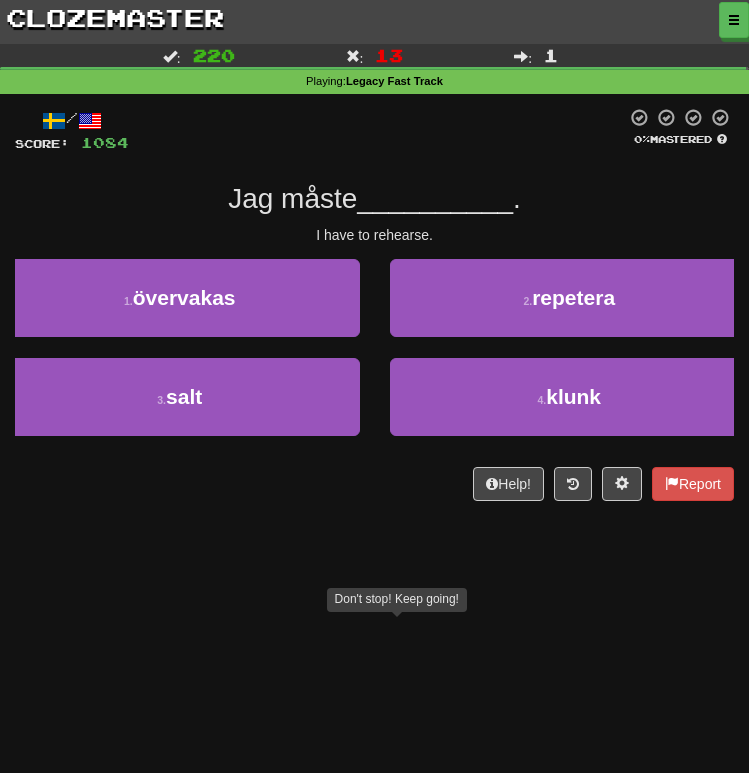 click on "I have to rehearse." at bounding box center (374, 235) 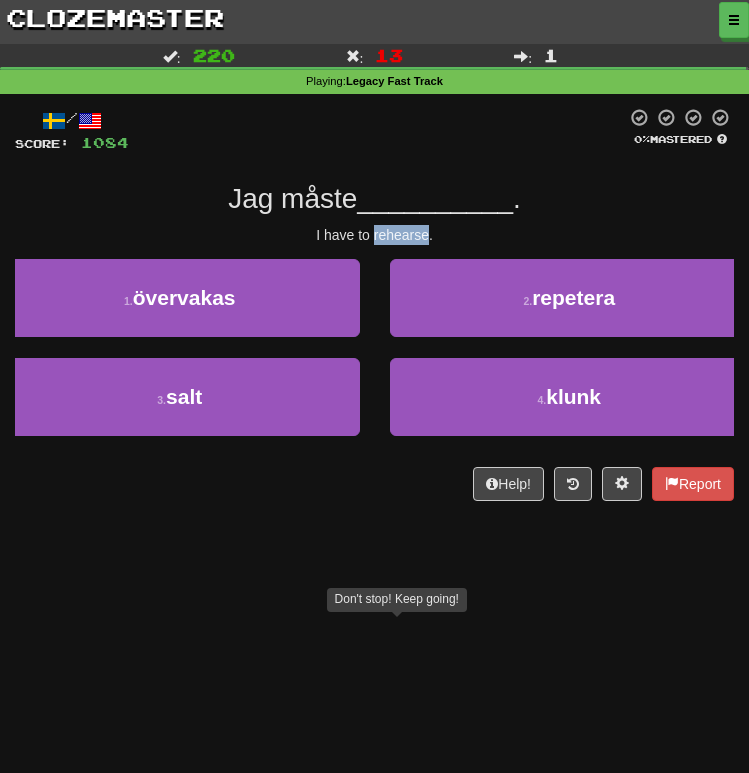 click on "I have to rehearse." at bounding box center (374, 235) 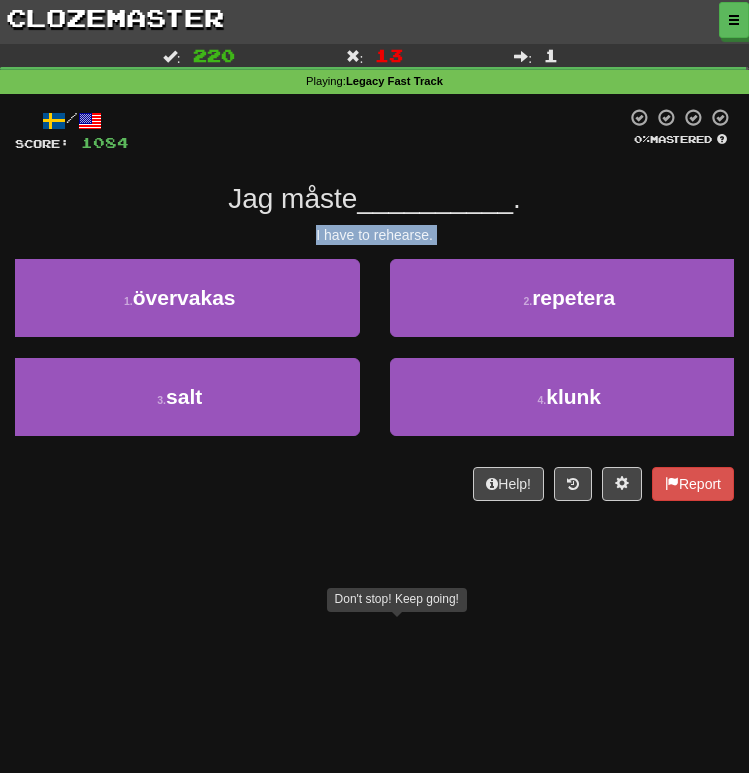 click on "I have to rehearse." at bounding box center (374, 235) 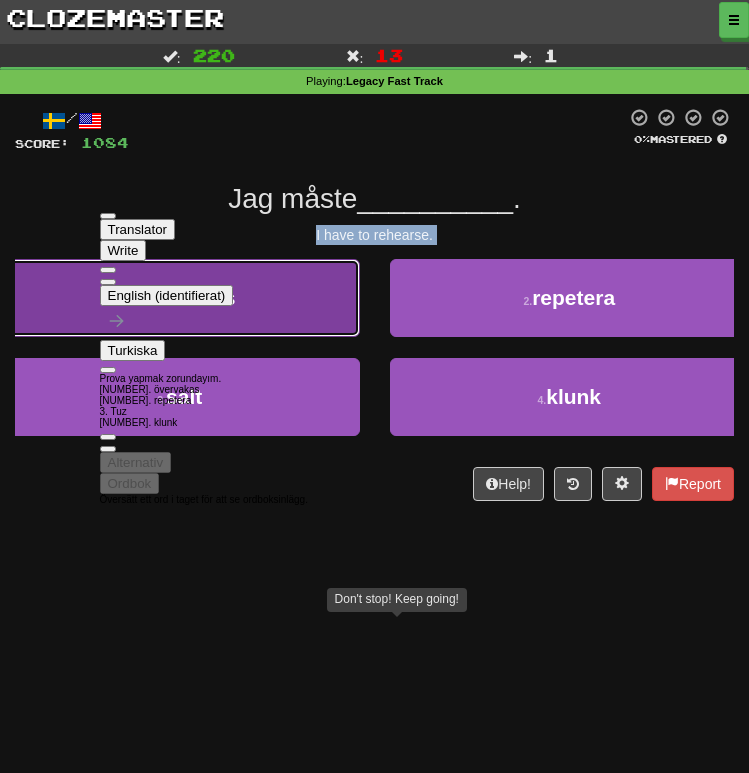 click on "[NUMBER] .  övervakas" at bounding box center [180, 298] 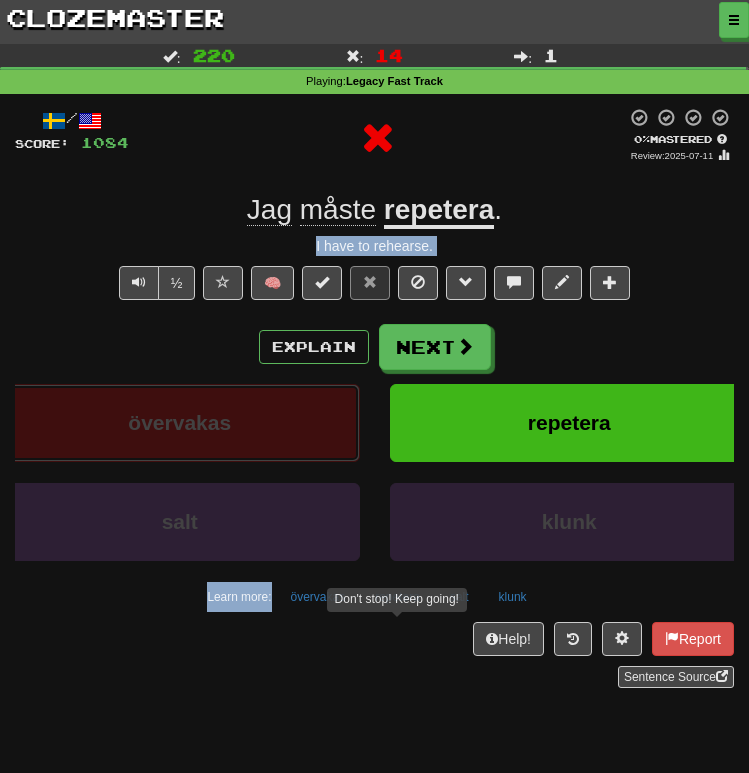 click on "övervakas" at bounding box center [180, 423] 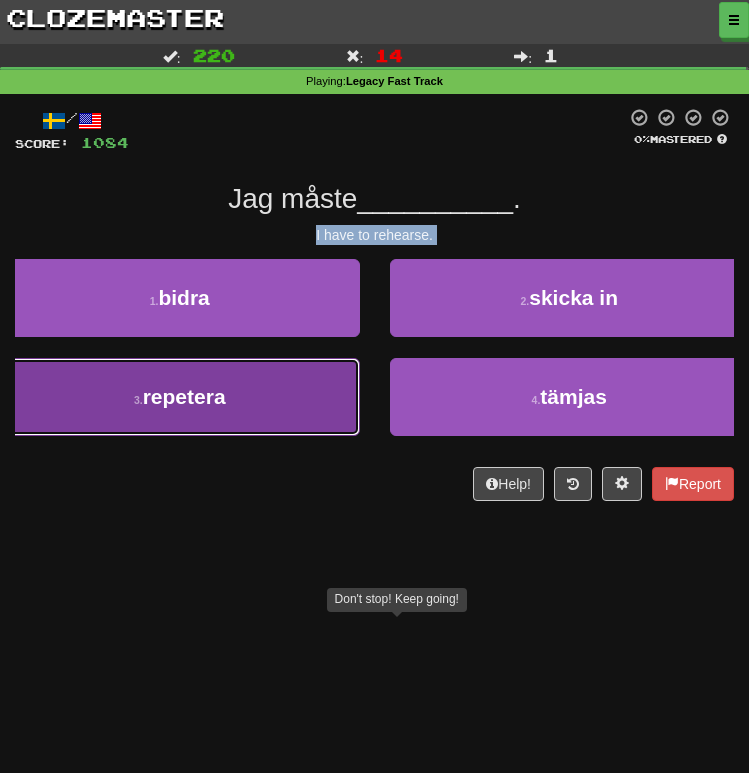 click on "[NUMBER] .  repetera" at bounding box center [180, 397] 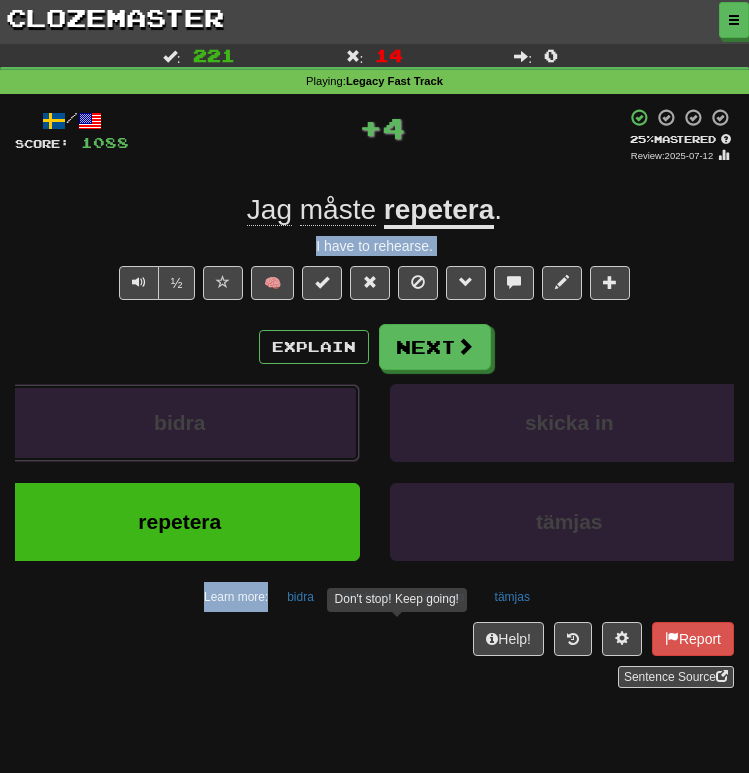 click on "bidra" at bounding box center [180, 423] 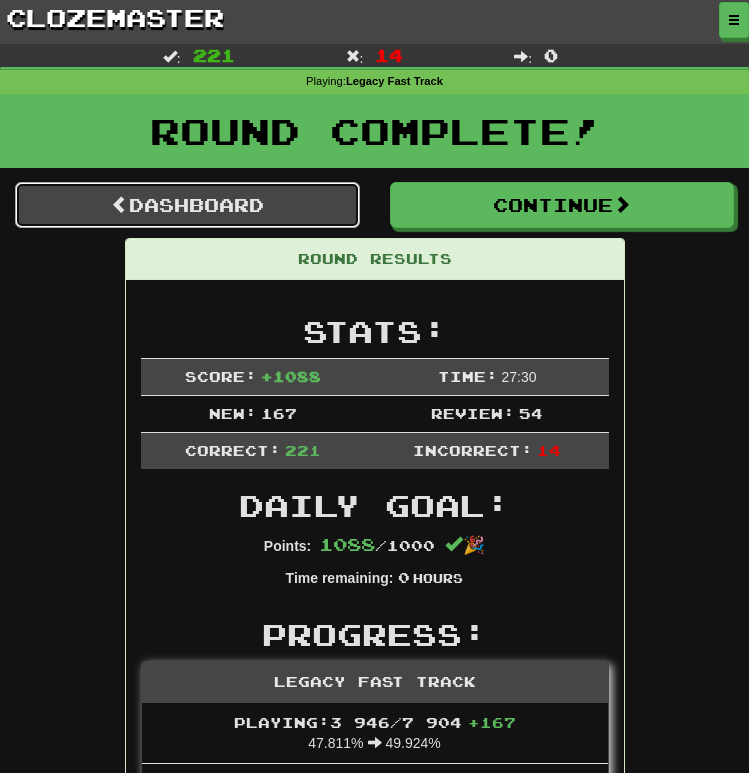 click on "Dashboard" at bounding box center (187, 205) 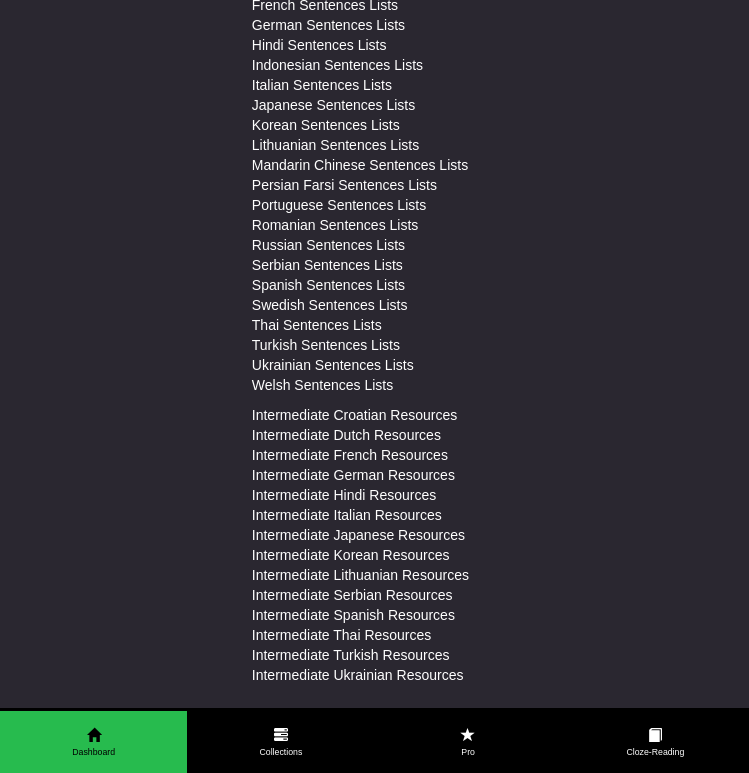scroll, scrollTop: 6253, scrollLeft: 0, axis: vertical 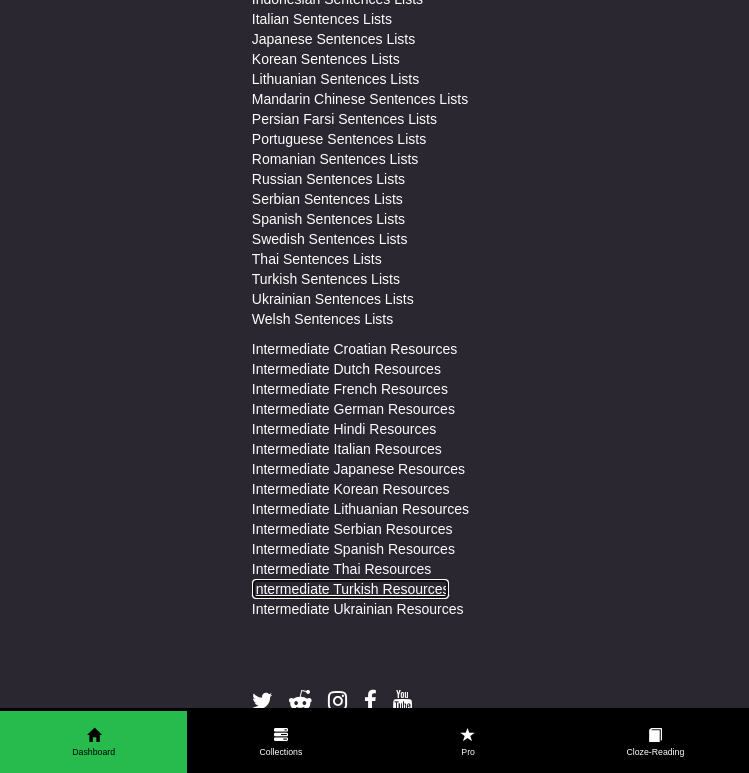 click on "Intermediate Turkish Resources" at bounding box center (351, 589) 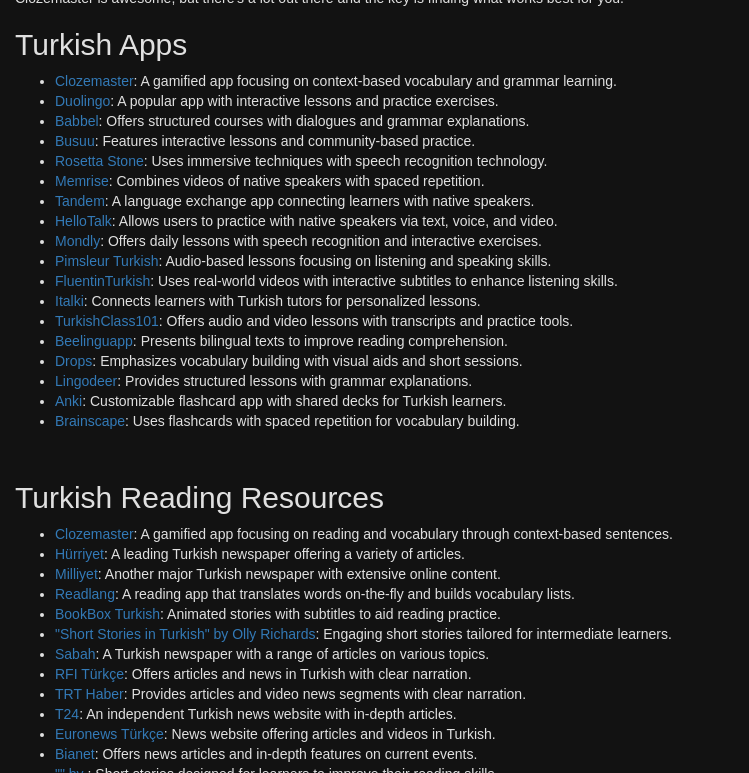 scroll, scrollTop: 0, scrollLeft: 0, axis: both 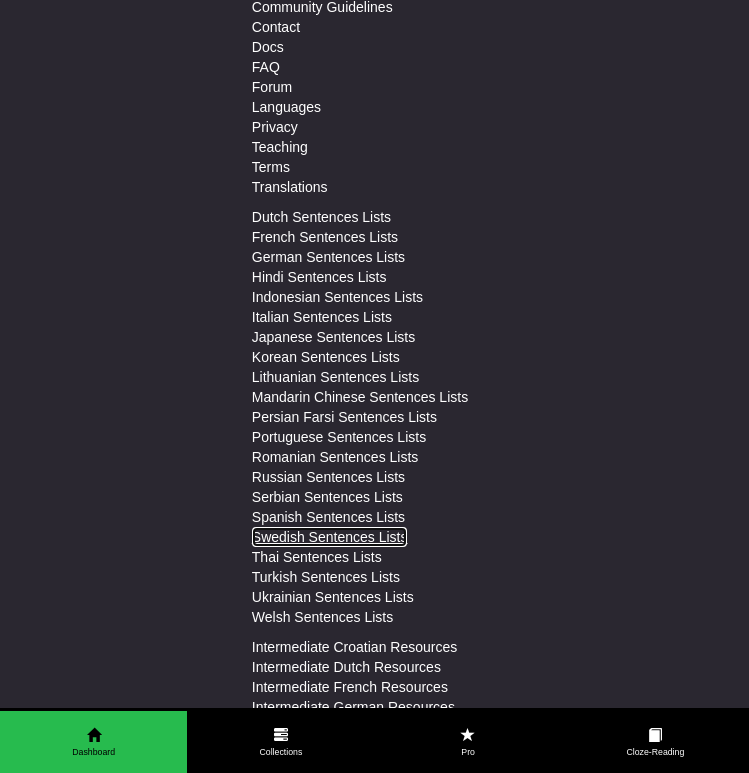click on "Swedish Sentences Lists" at bounding box center [330, 537] 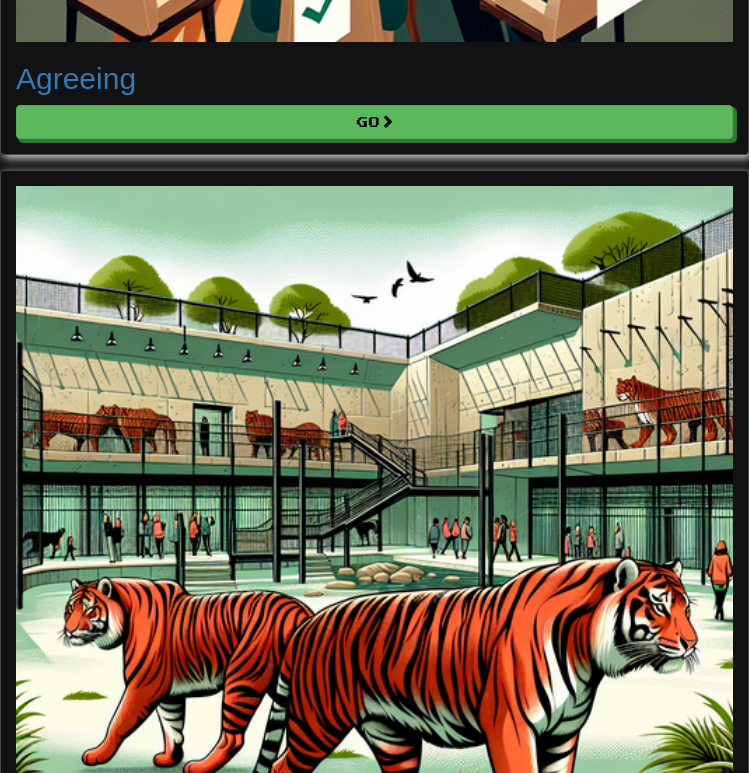 scroll, scrollTop: 1602, scrollLeft: 0, axis: vertical 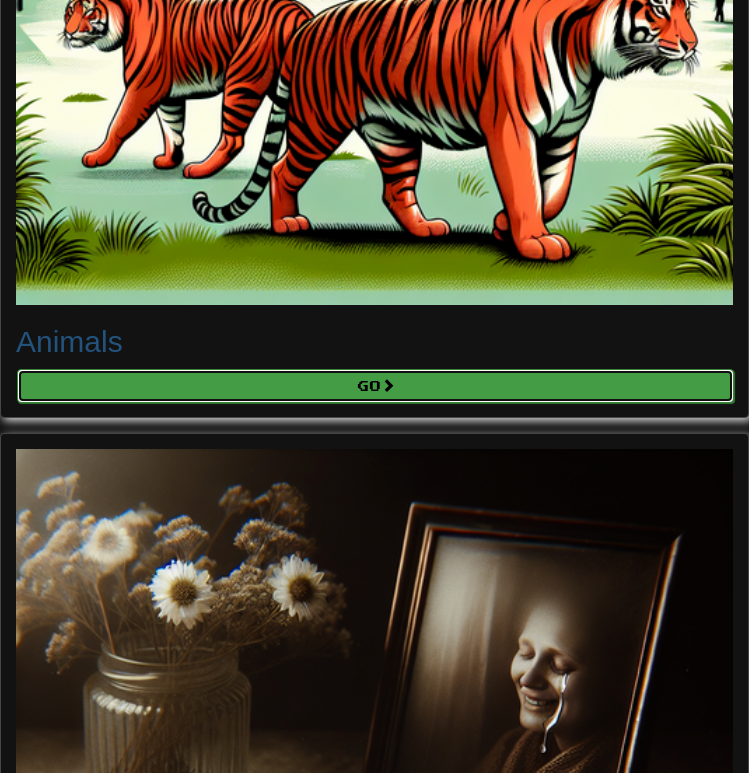 click on "Go" at bounding box center [375, 386] 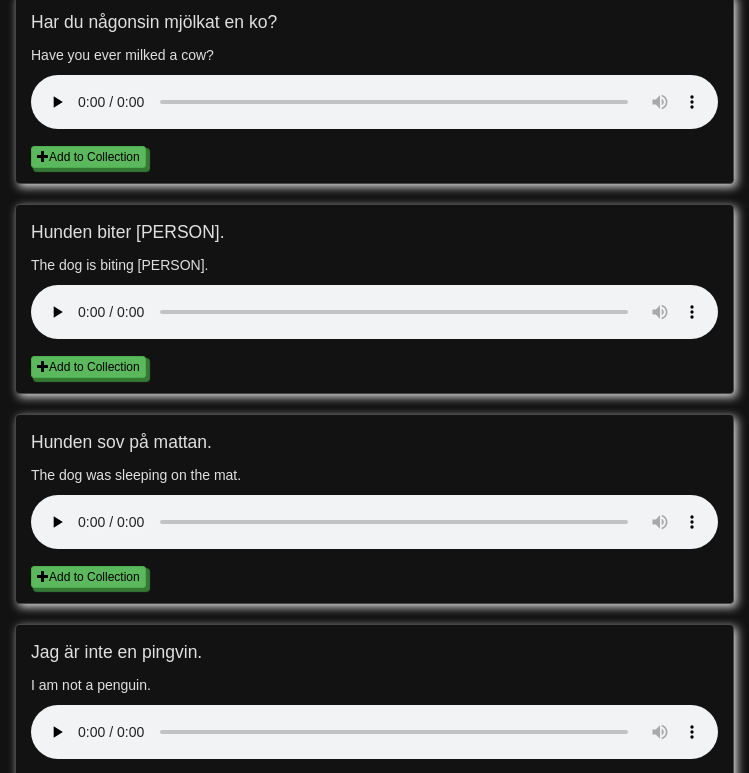 scroll, scrollTop: 1978, scrollLeft: 0, axis: vertical 